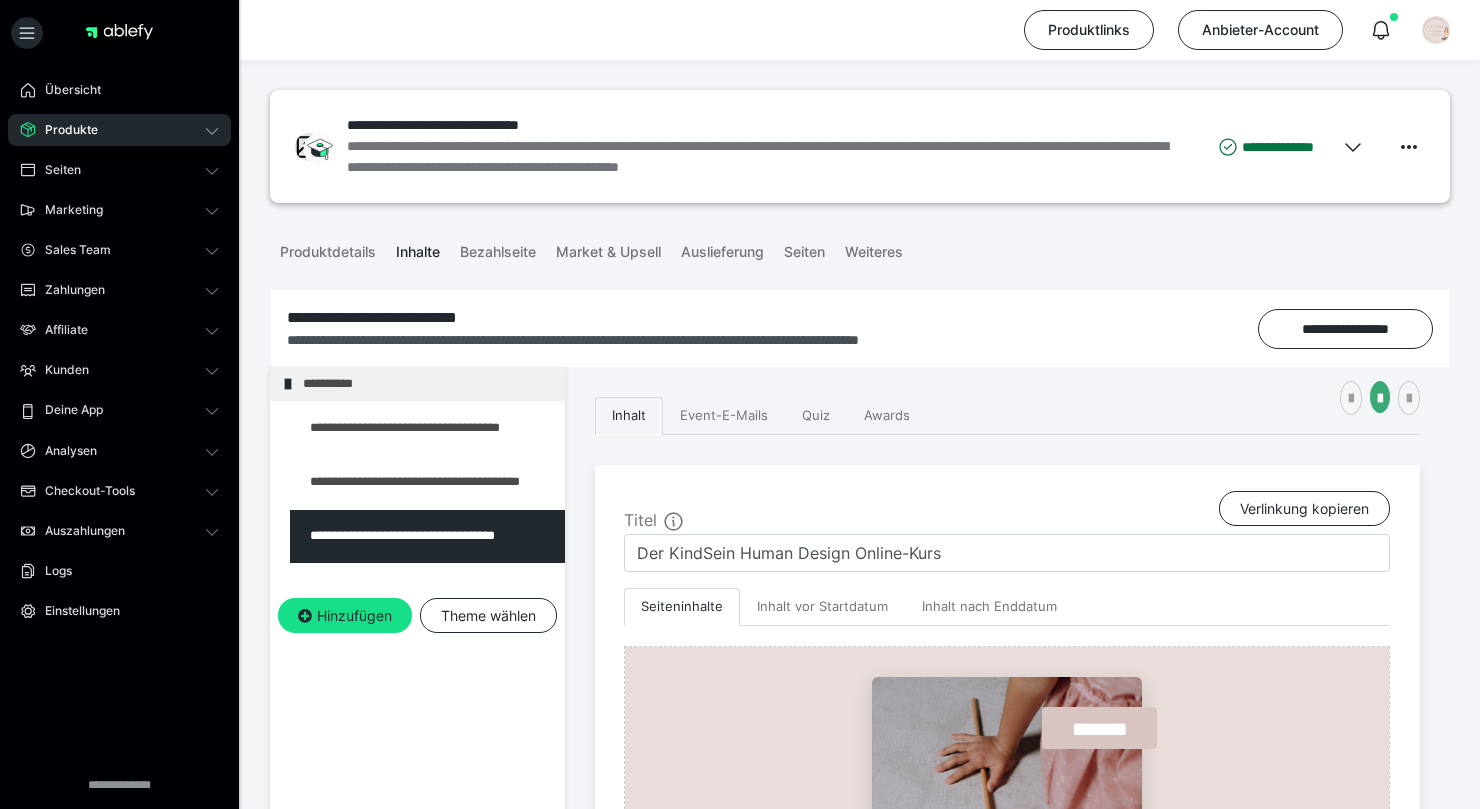 scroll, scrollTop: 308, scrollLeft: 0, axis: vertical 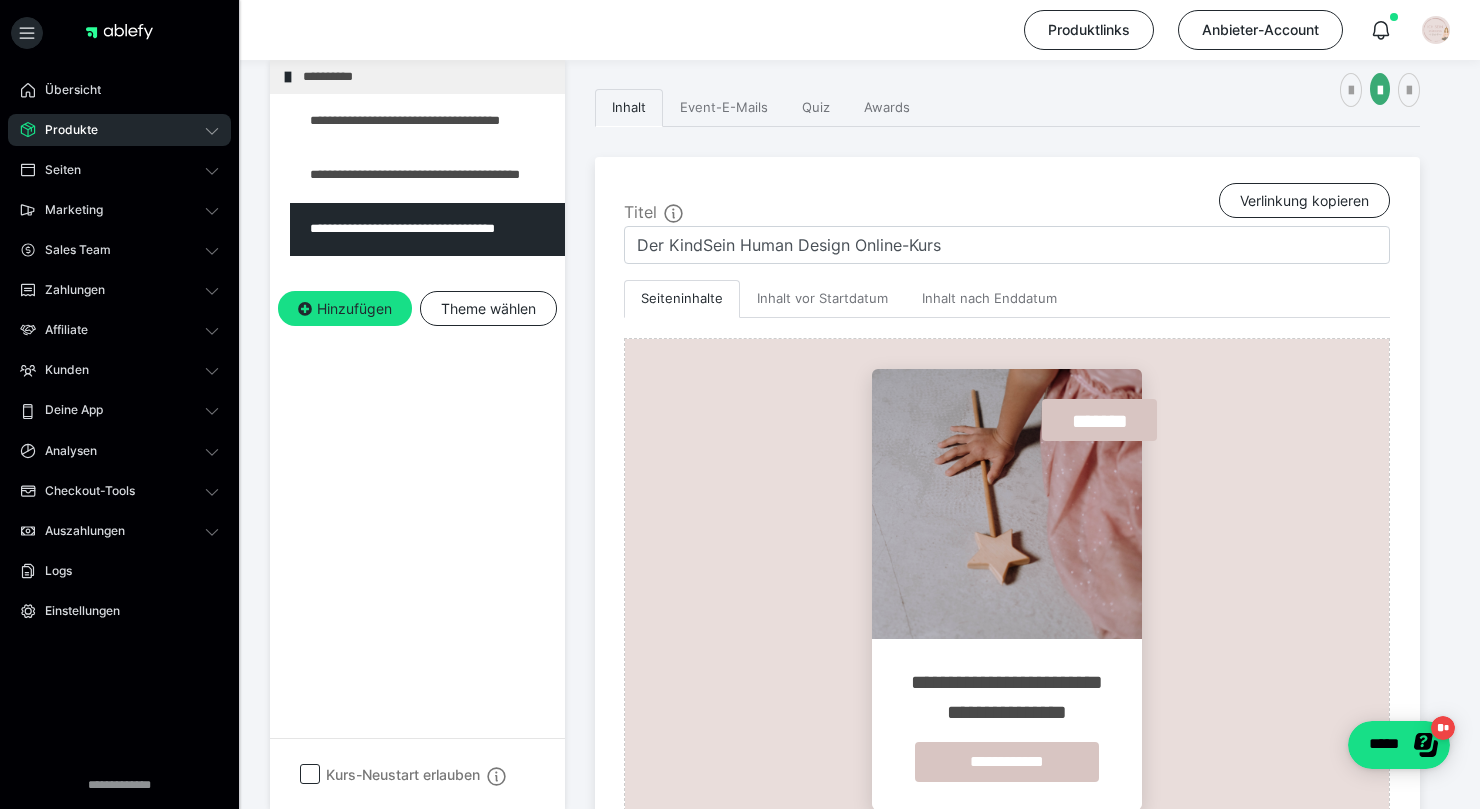 click on "Übersicht" at bounding box center [66, 90] 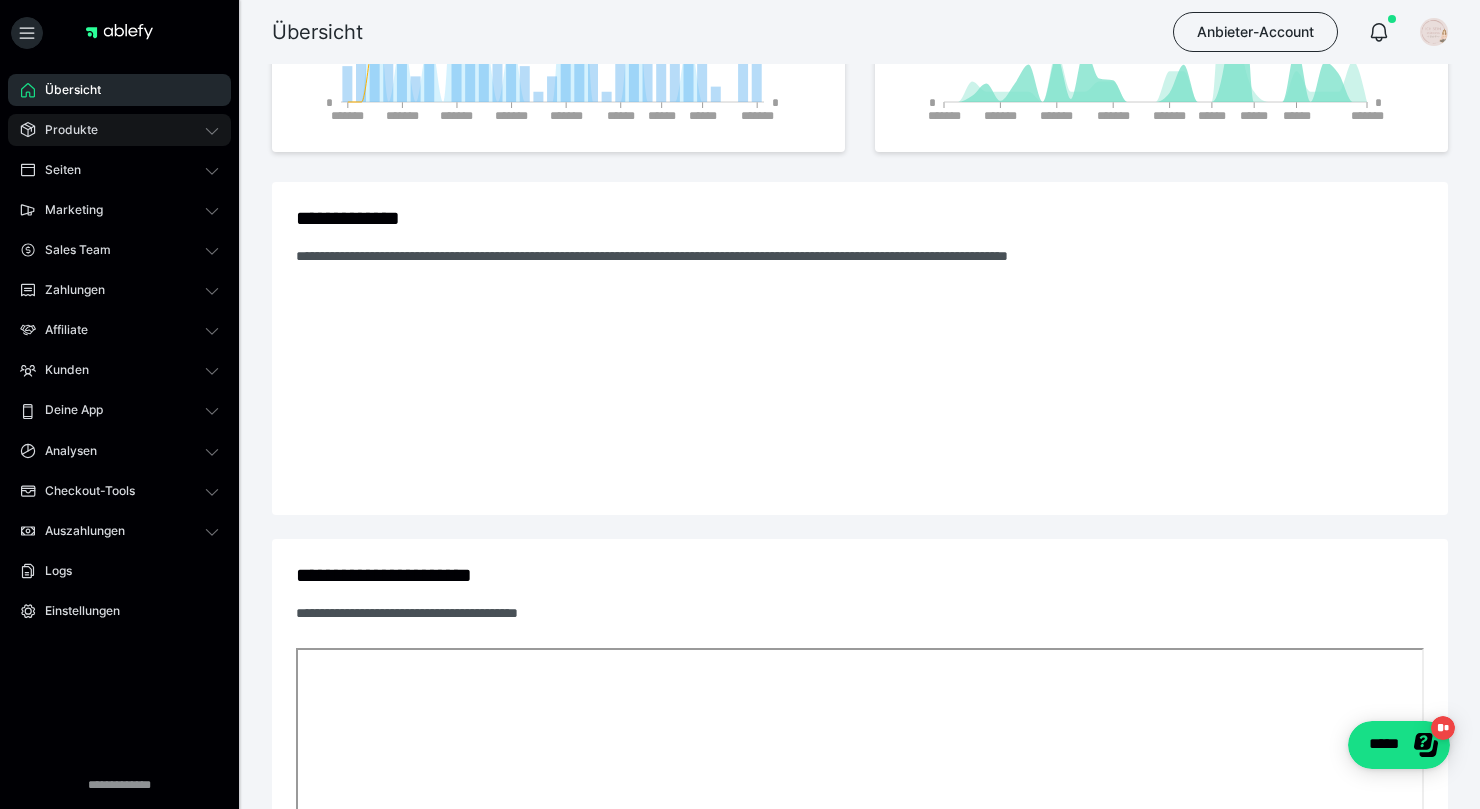 click on "Produkte" at bounding box center (64, 130) 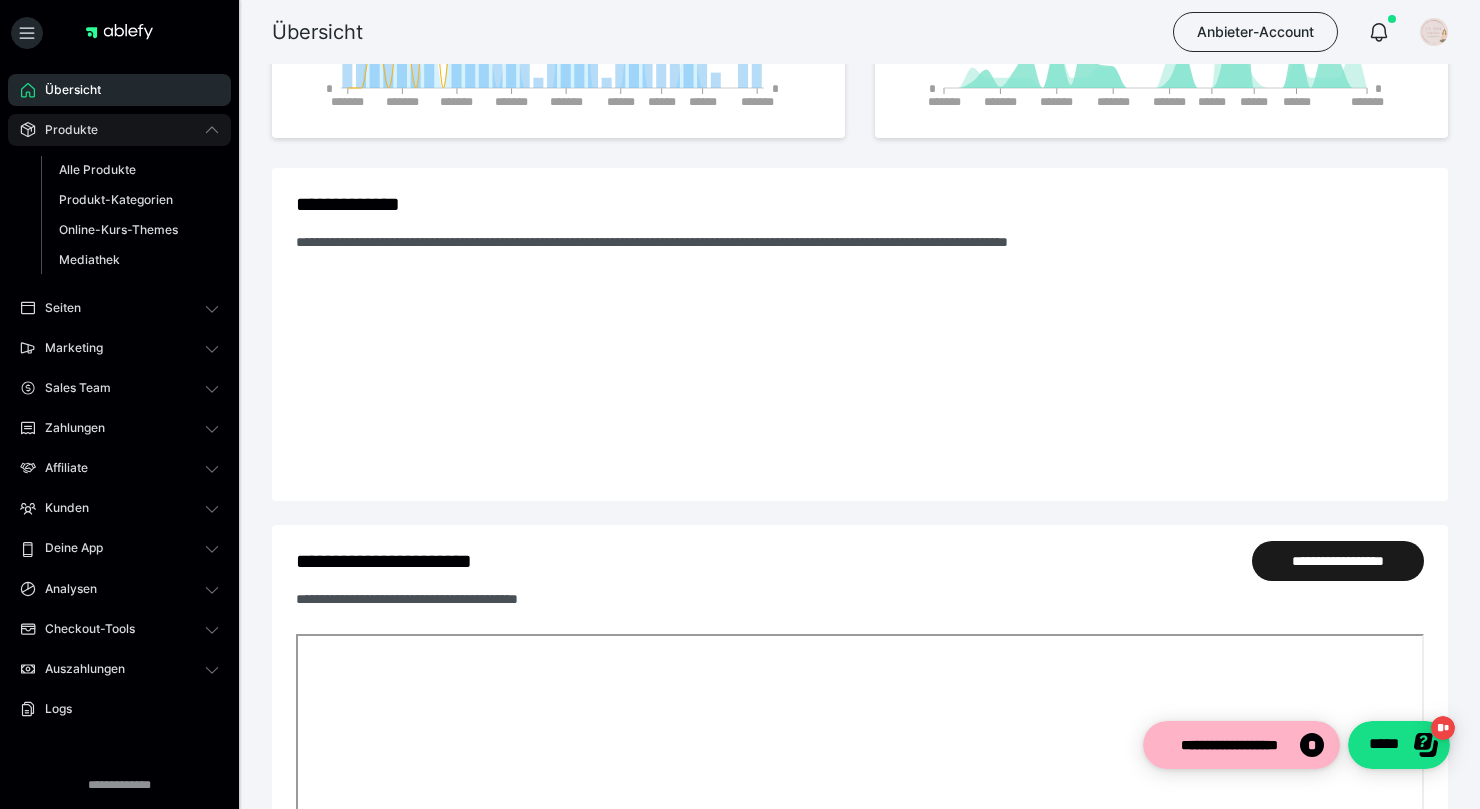 scroll, scrollTop: 0, scrollLeft: 0, axis: both 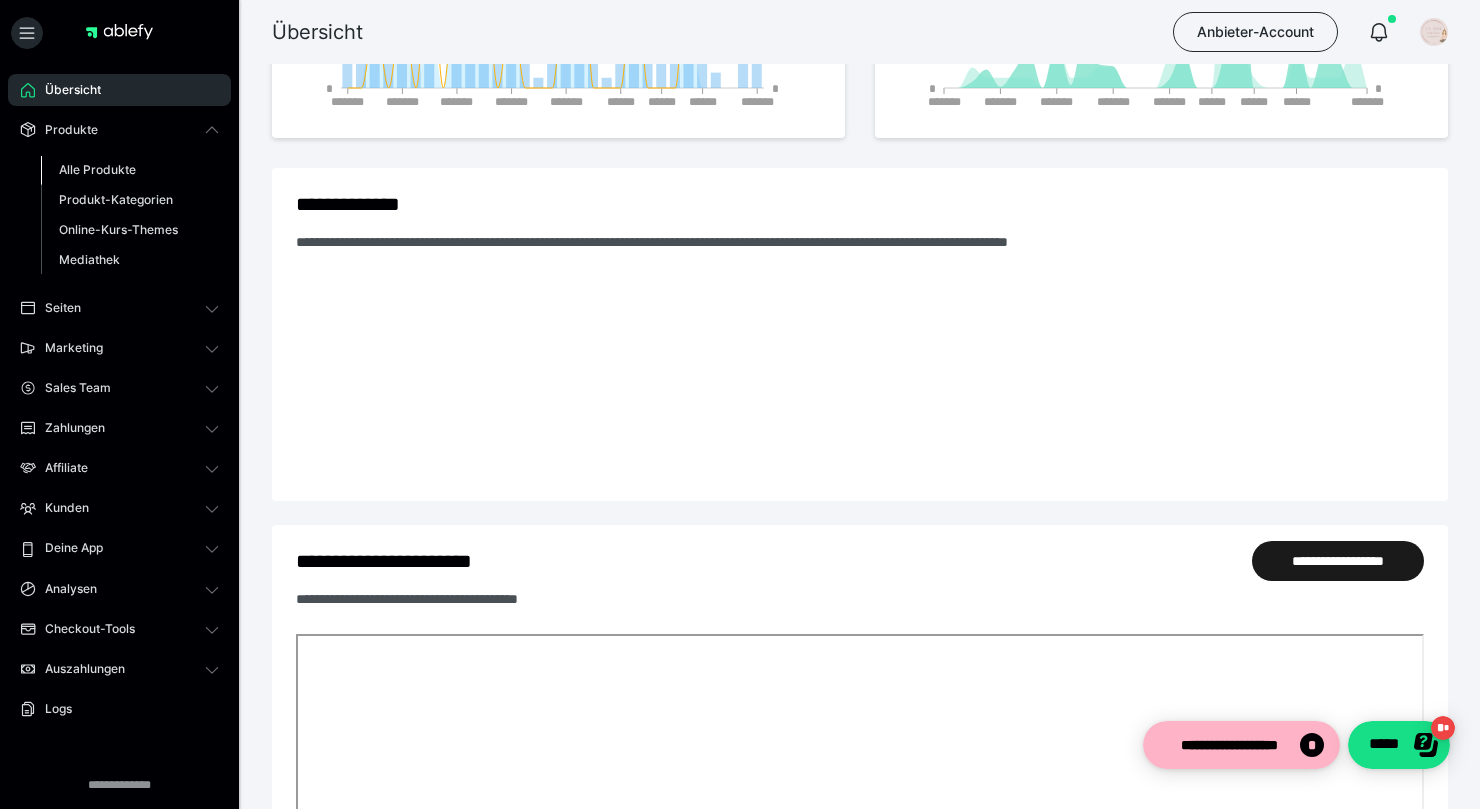 click on "Alle Produkte" at bounding box center [97, 169] 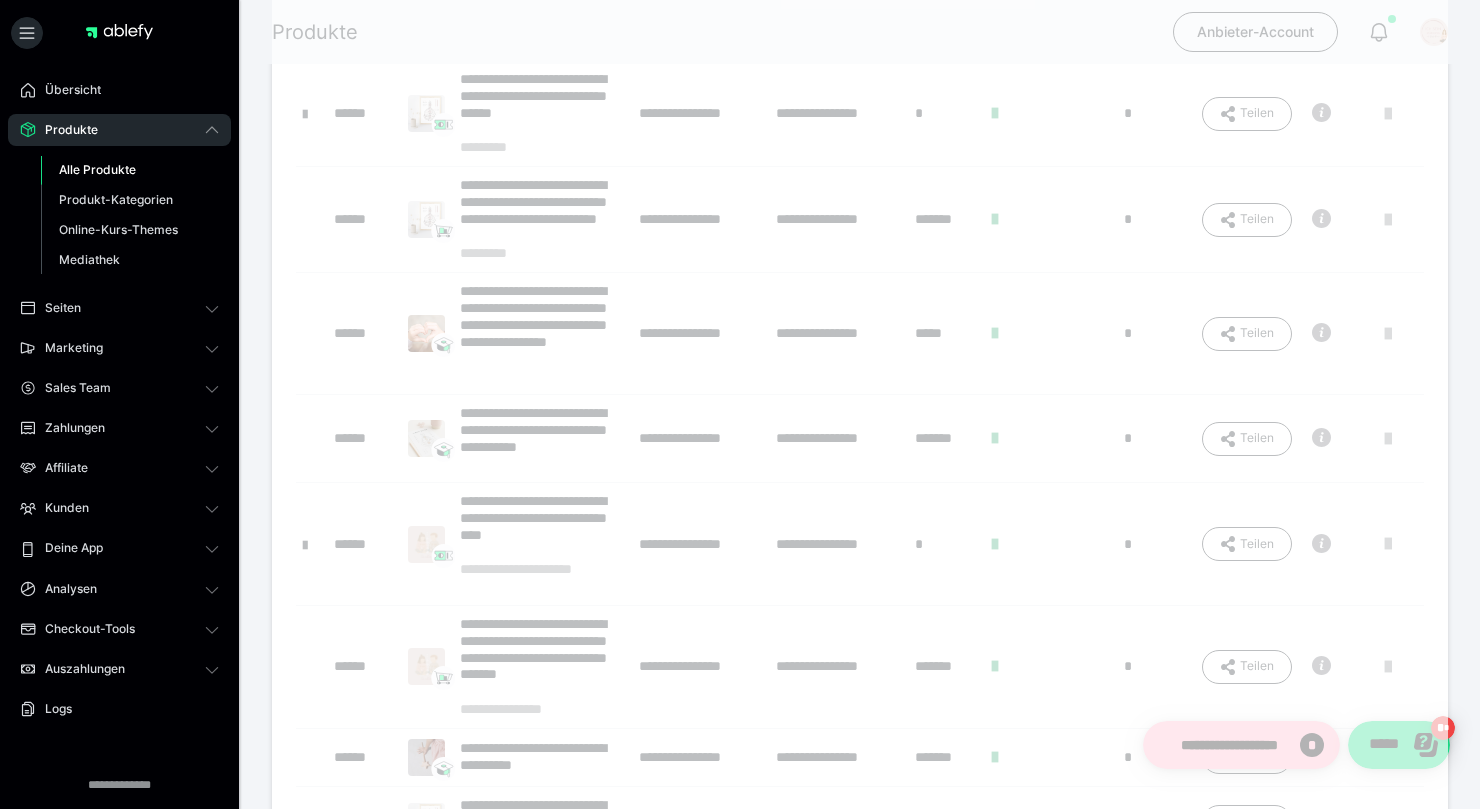 scroll, scrollTop: 0, scrollLeft: 0, axis: both 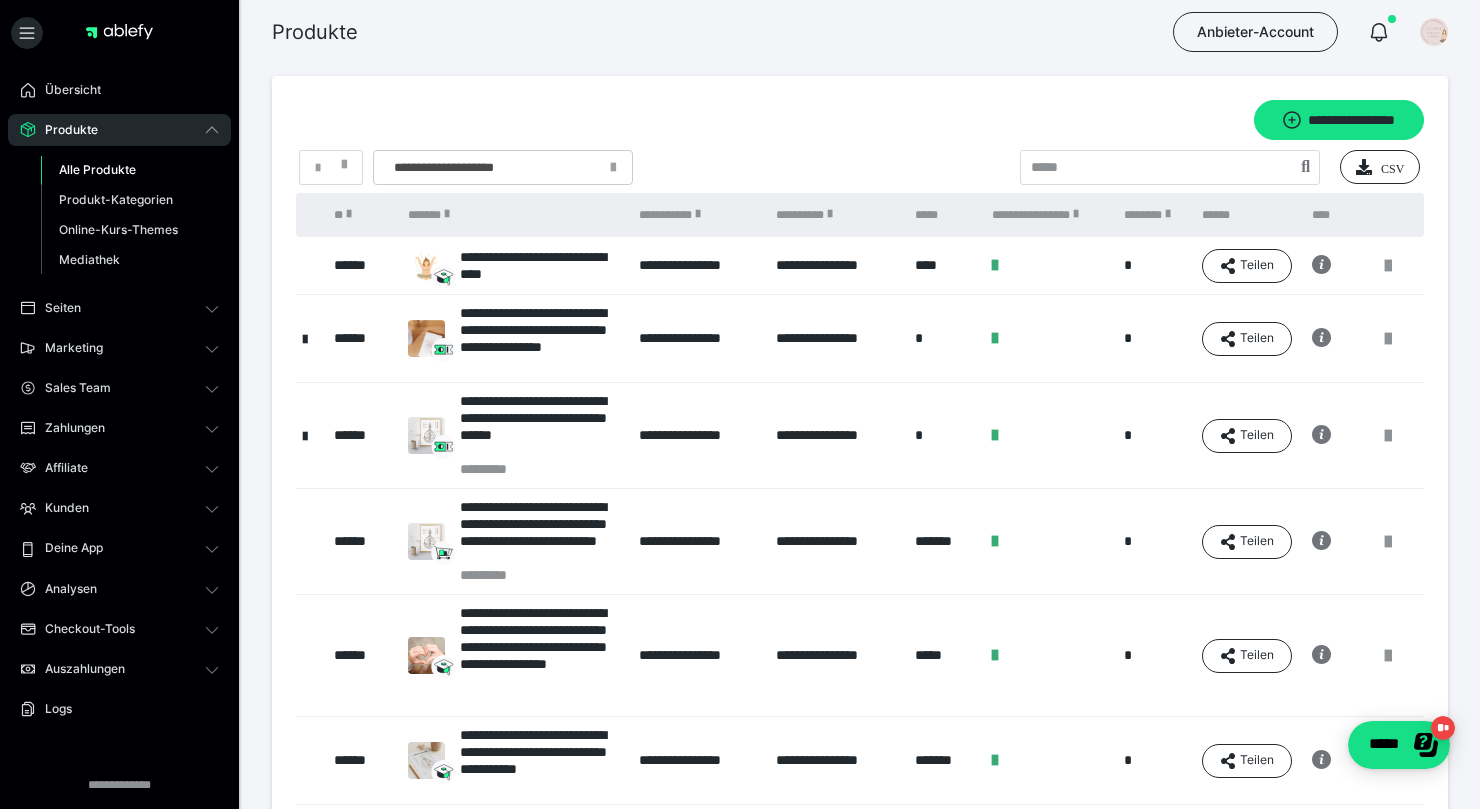 click on "Alle Produkte" at bounding box center [97, 169] 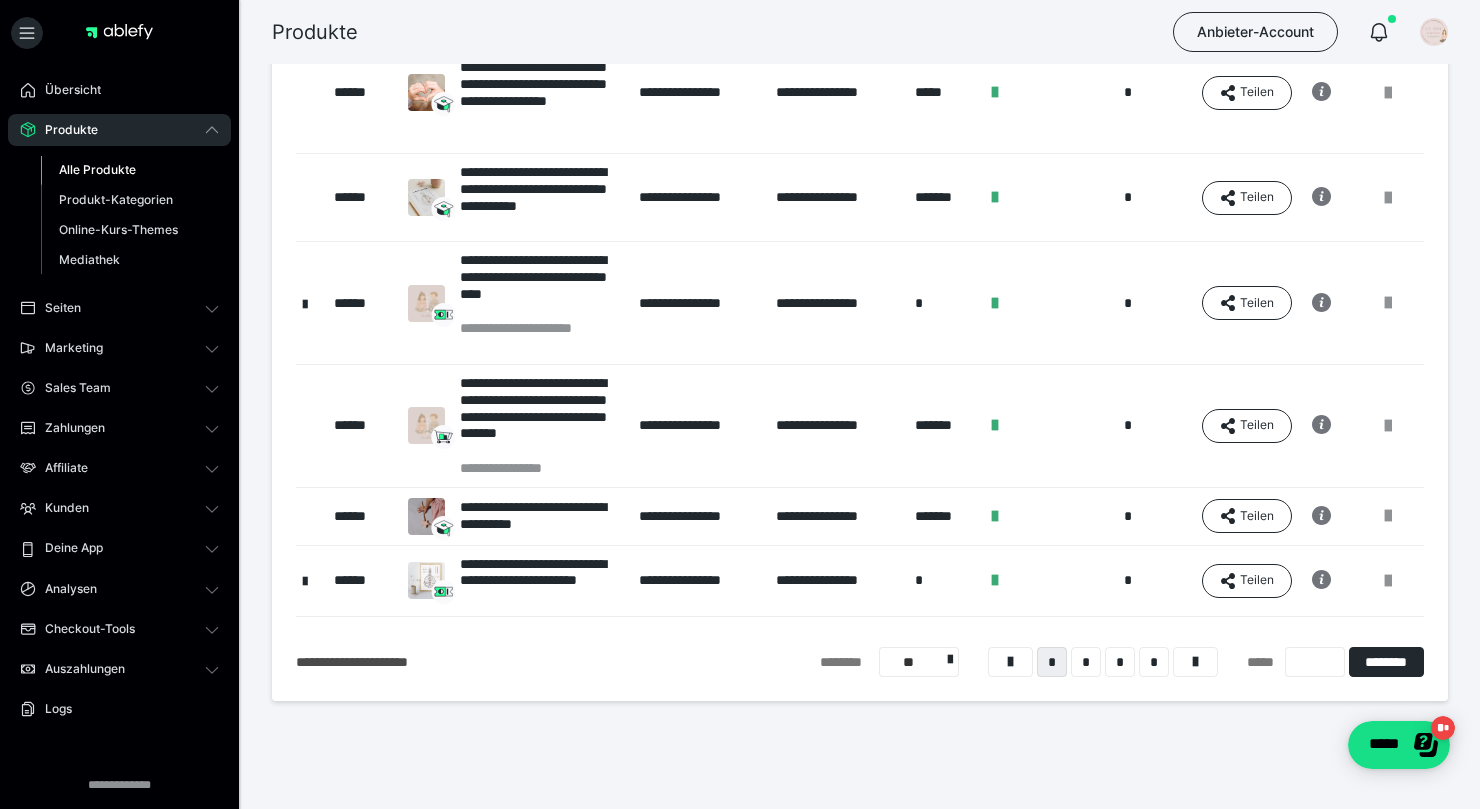 scroll, scrollTop: 564, scrollLeft: 0, axis: vertical 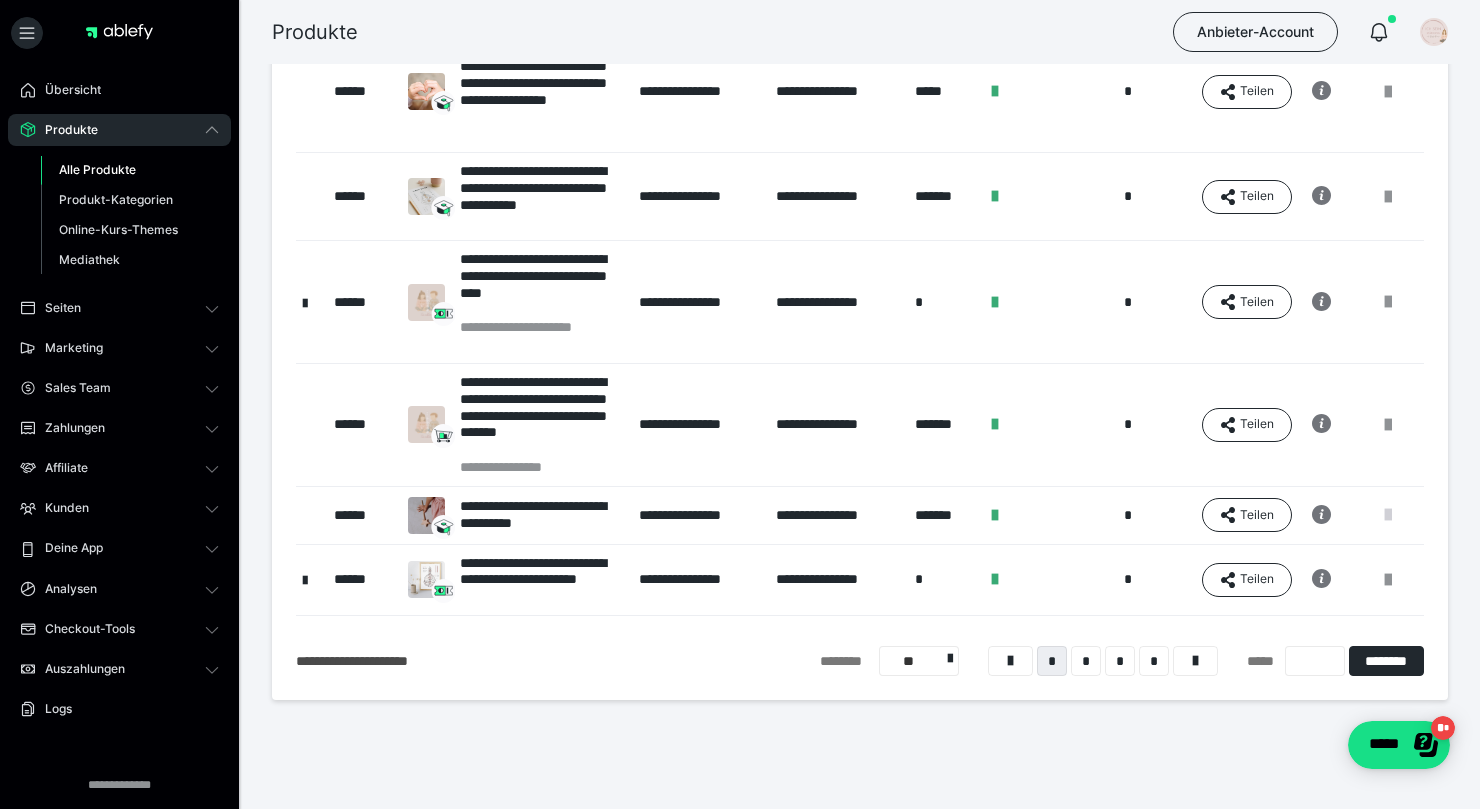 click at bounding box center (1388, 515) 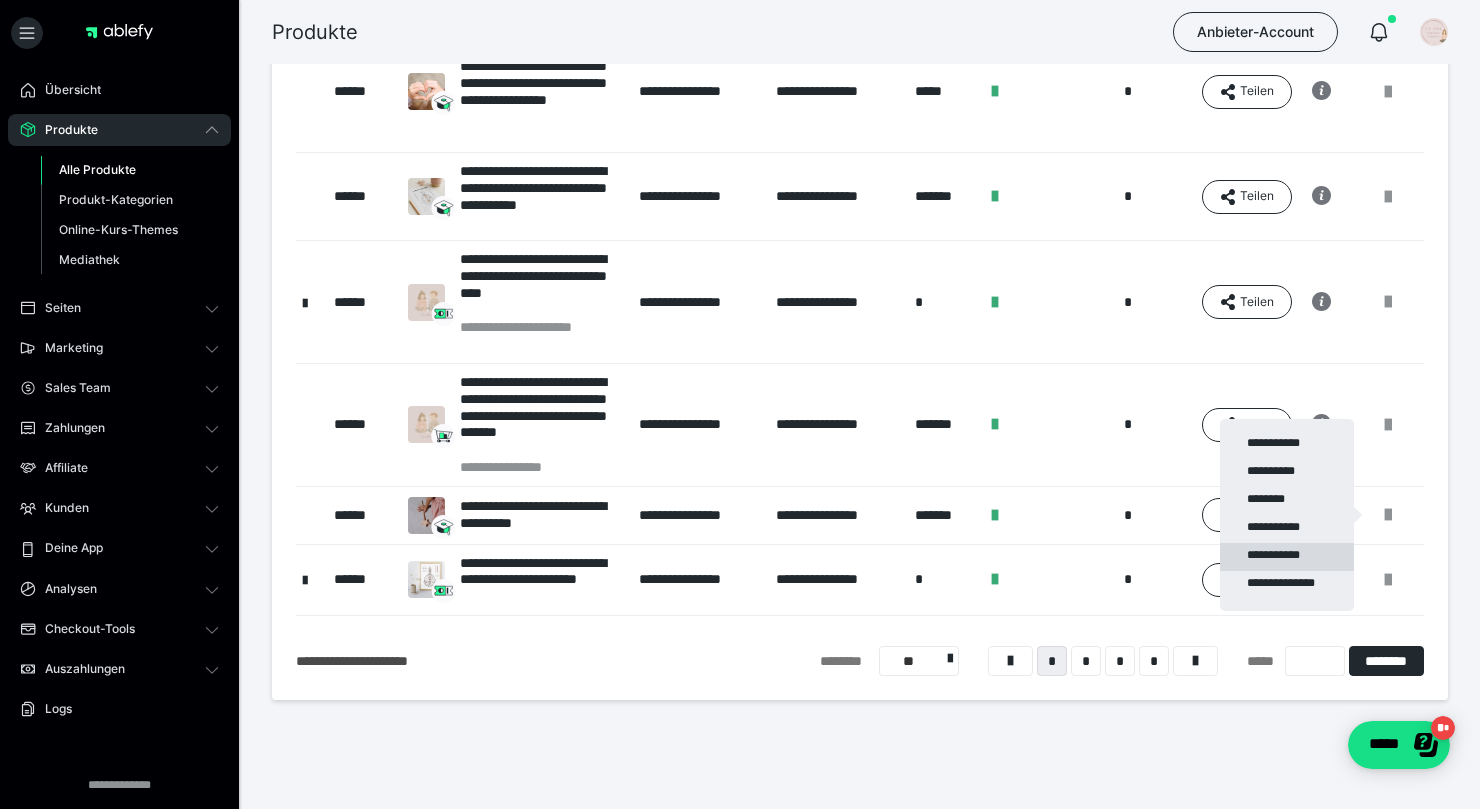 click on "**********" at bounding box center (1287, 557) 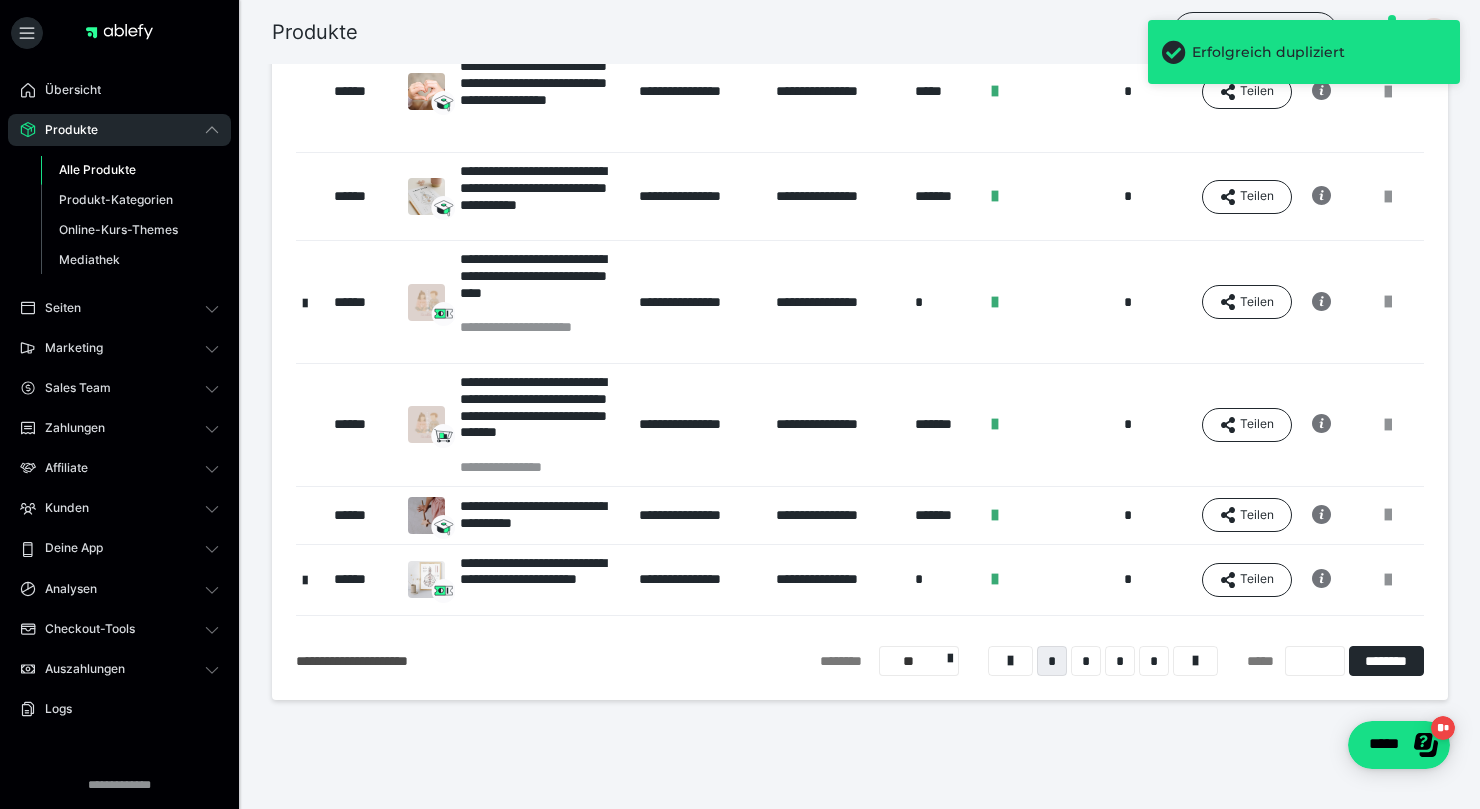 scroll, scrollTop: 0, scrollLeft: 0, axis: both 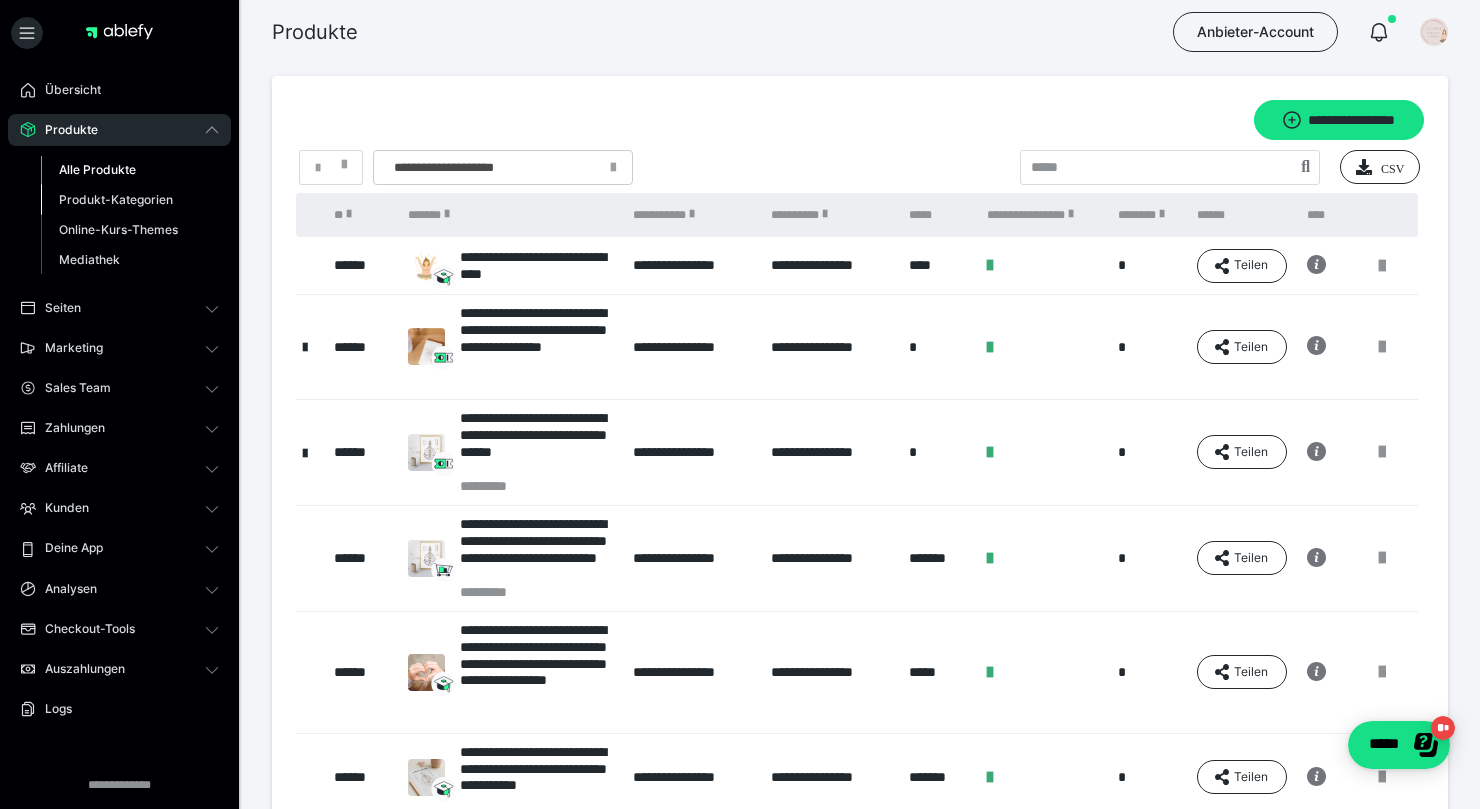 click on "Produkt-Kategorien" at bounding box center [116, 199] 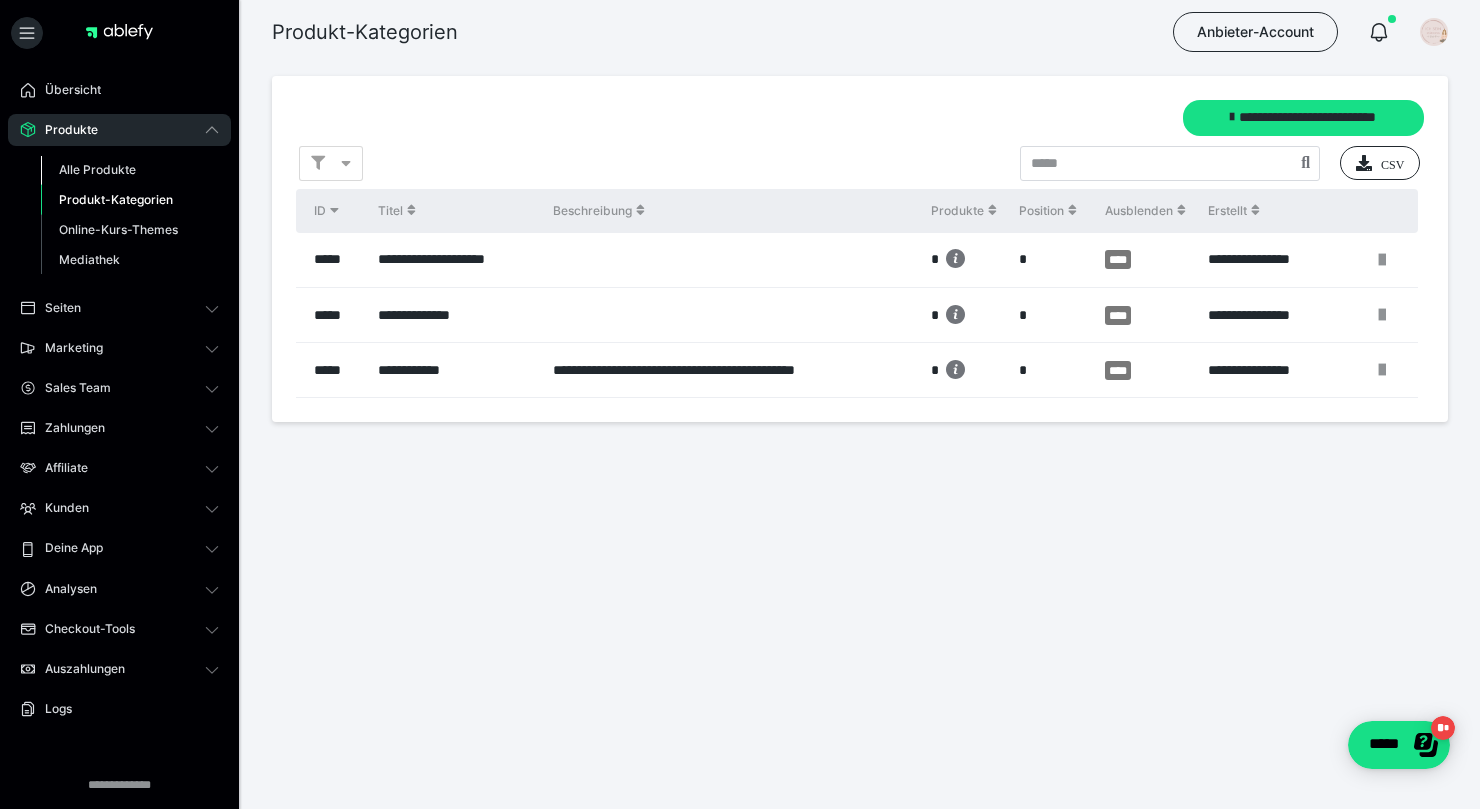 click on "Alle Produkte" at bounding box center [97, 169] 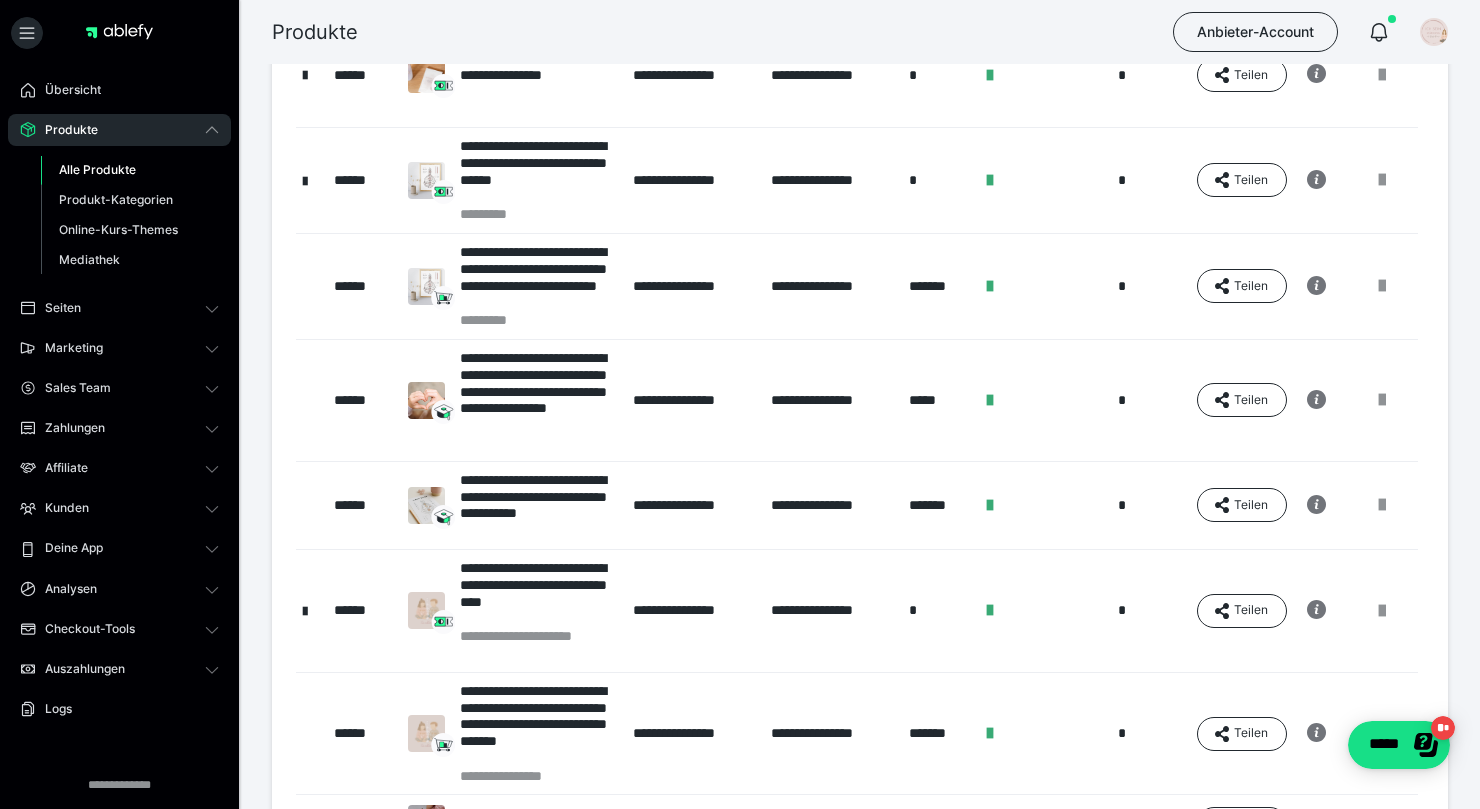 scroll, scrollTop: 0, scrollLeft: 0, axis: both 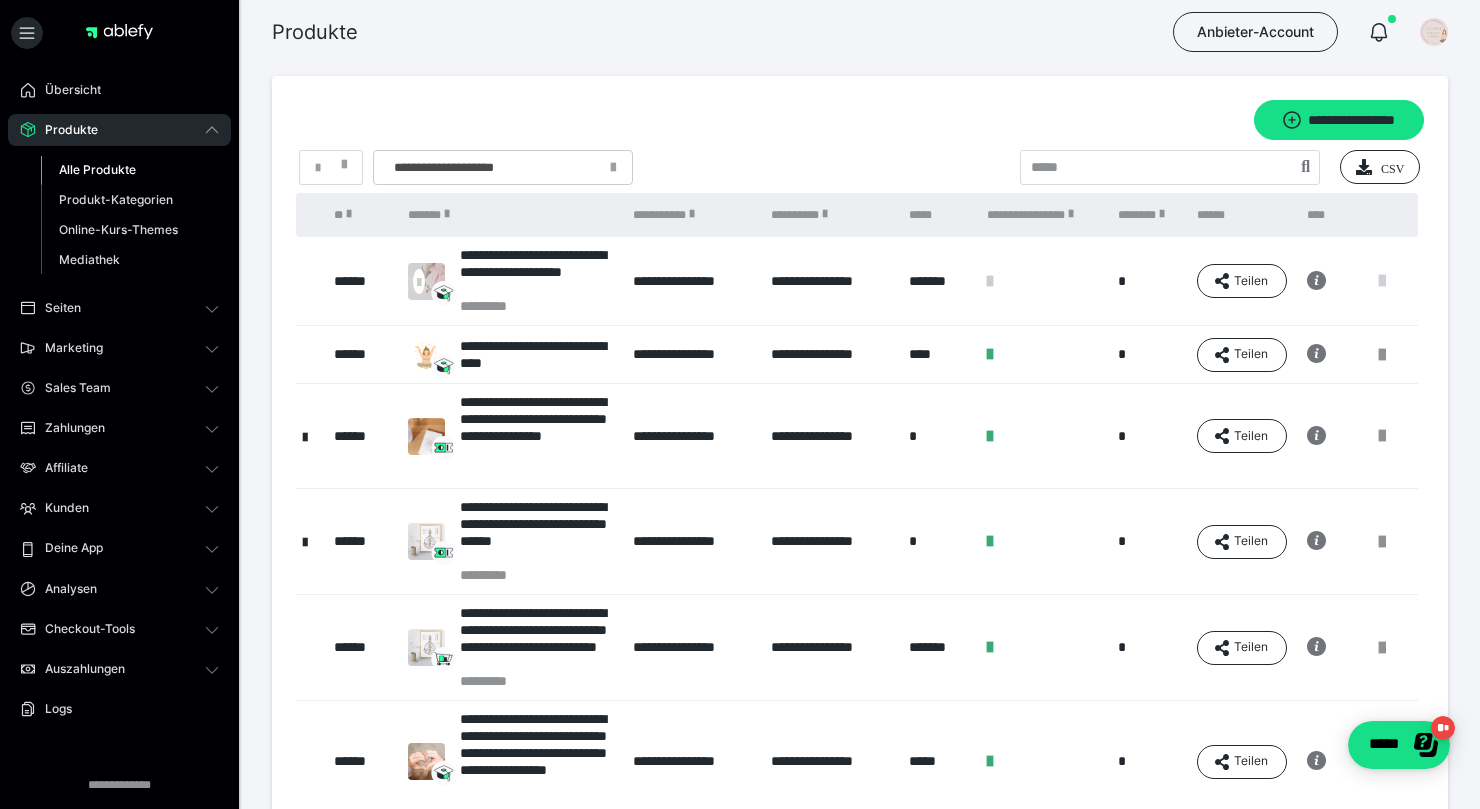 click at bounding box center [1382, 281] 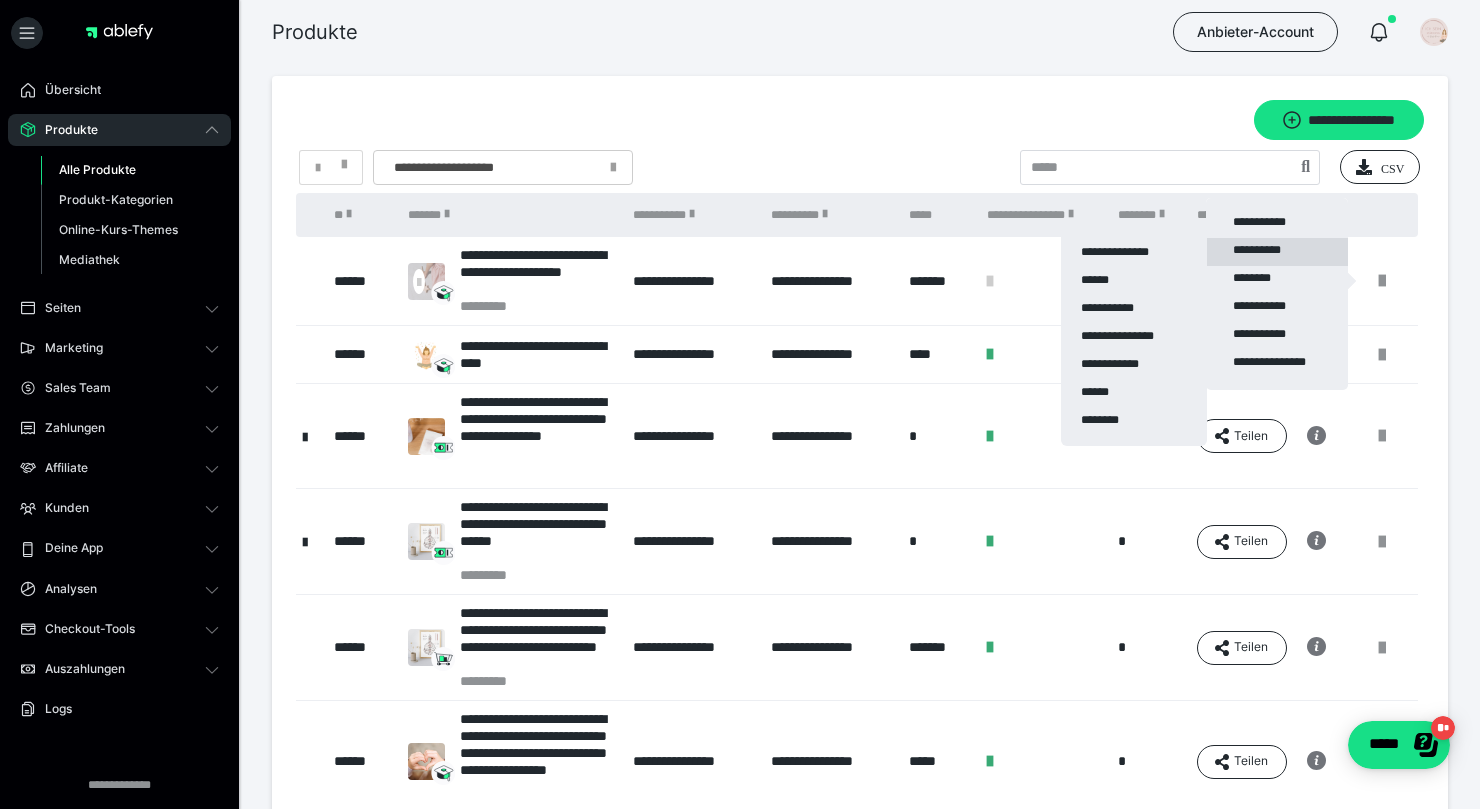 click on "**********" at bounding box center [1277, 252] 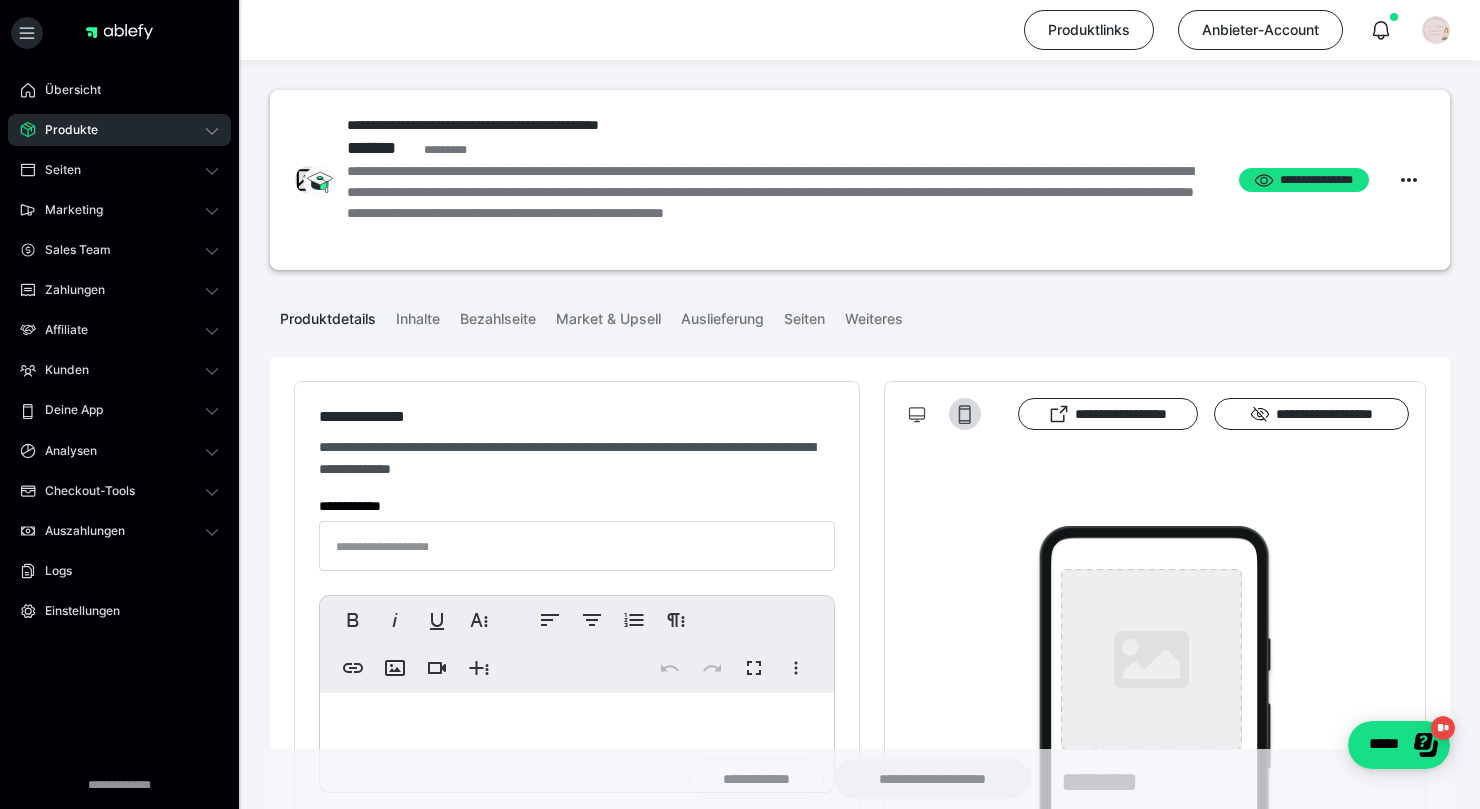 type on "**********" 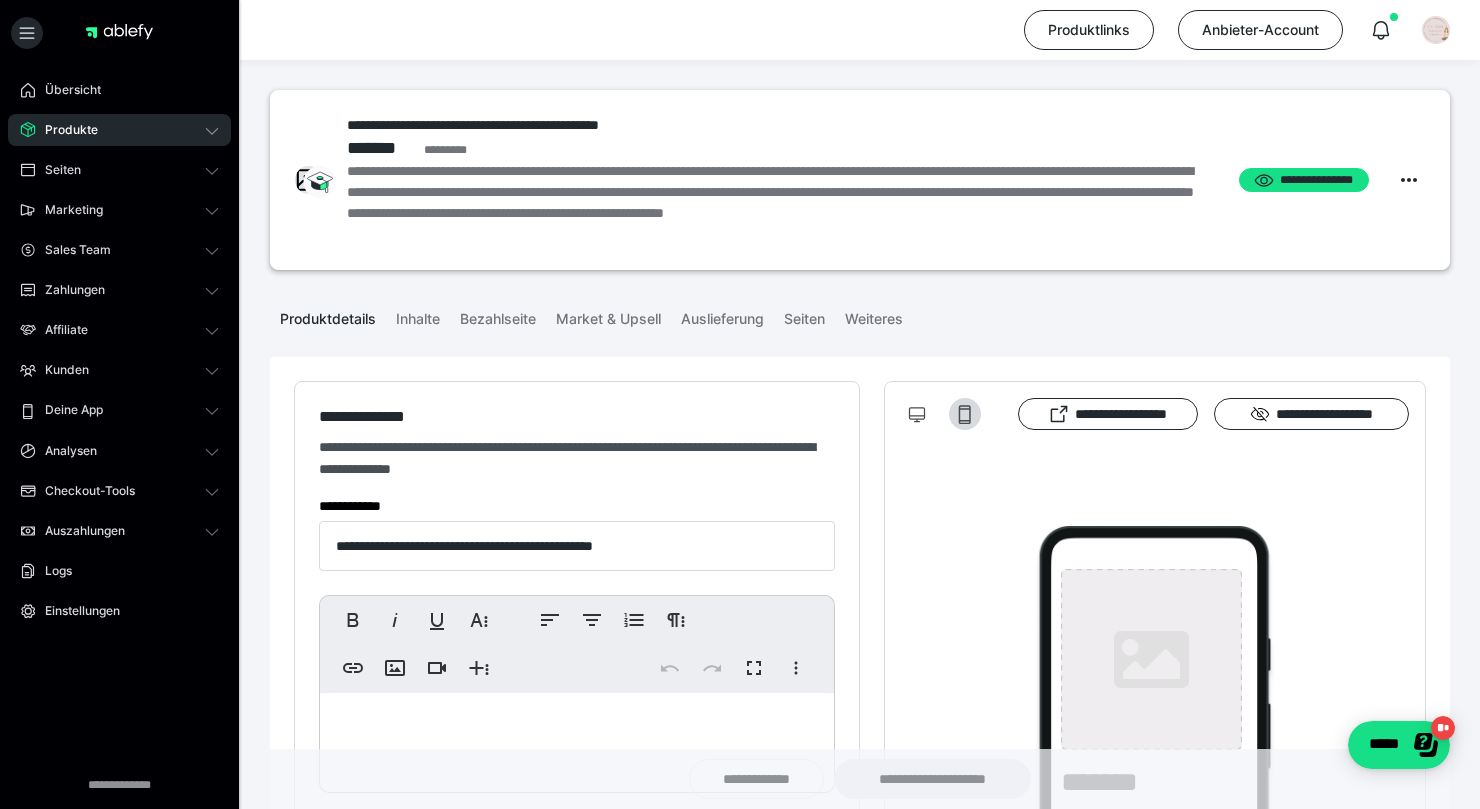 type on "**********" 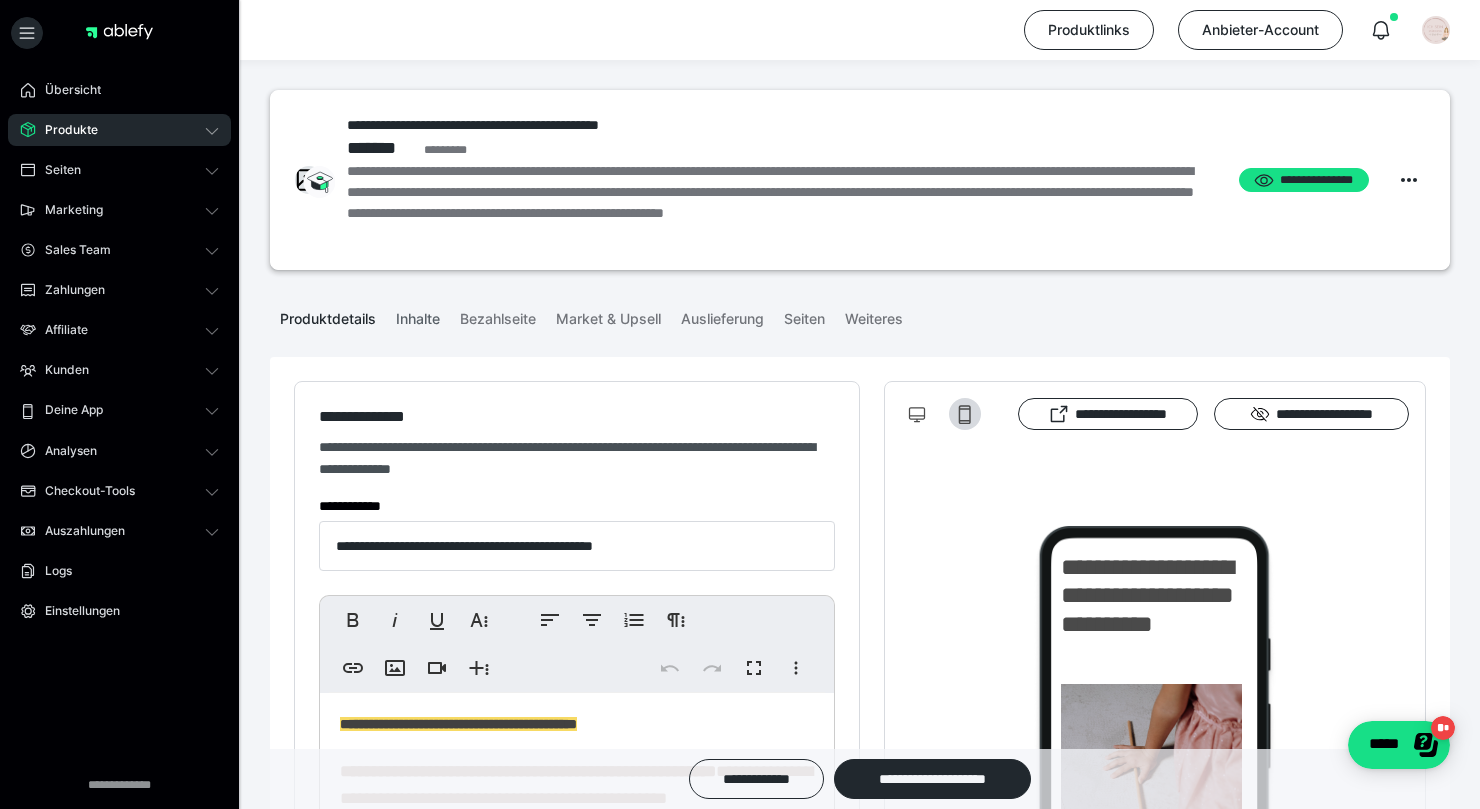 click on "Inhalte" at bounding box center [418, 315] 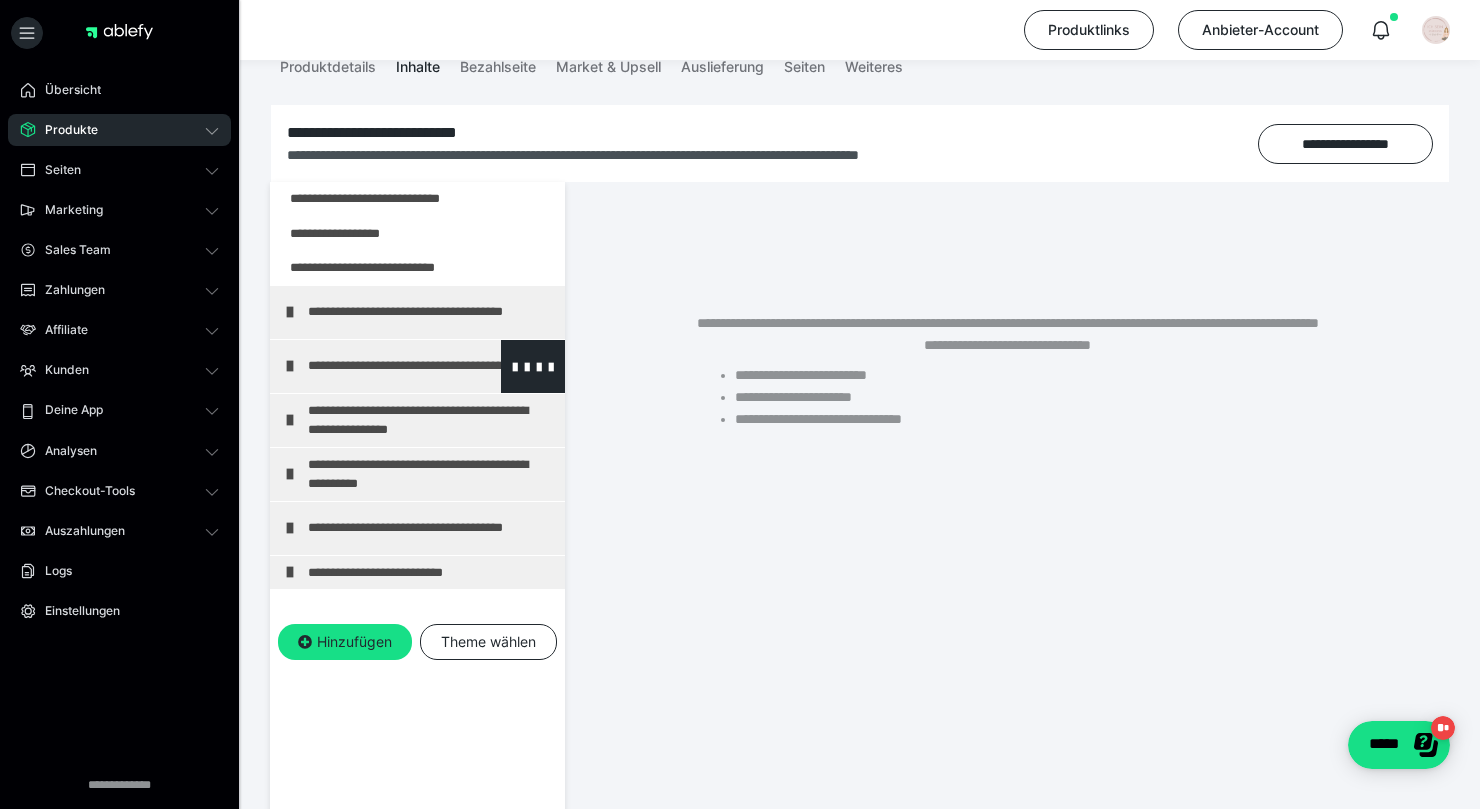 scroll, scrollTop: 276, scrollLeft: 0, axis: vertical 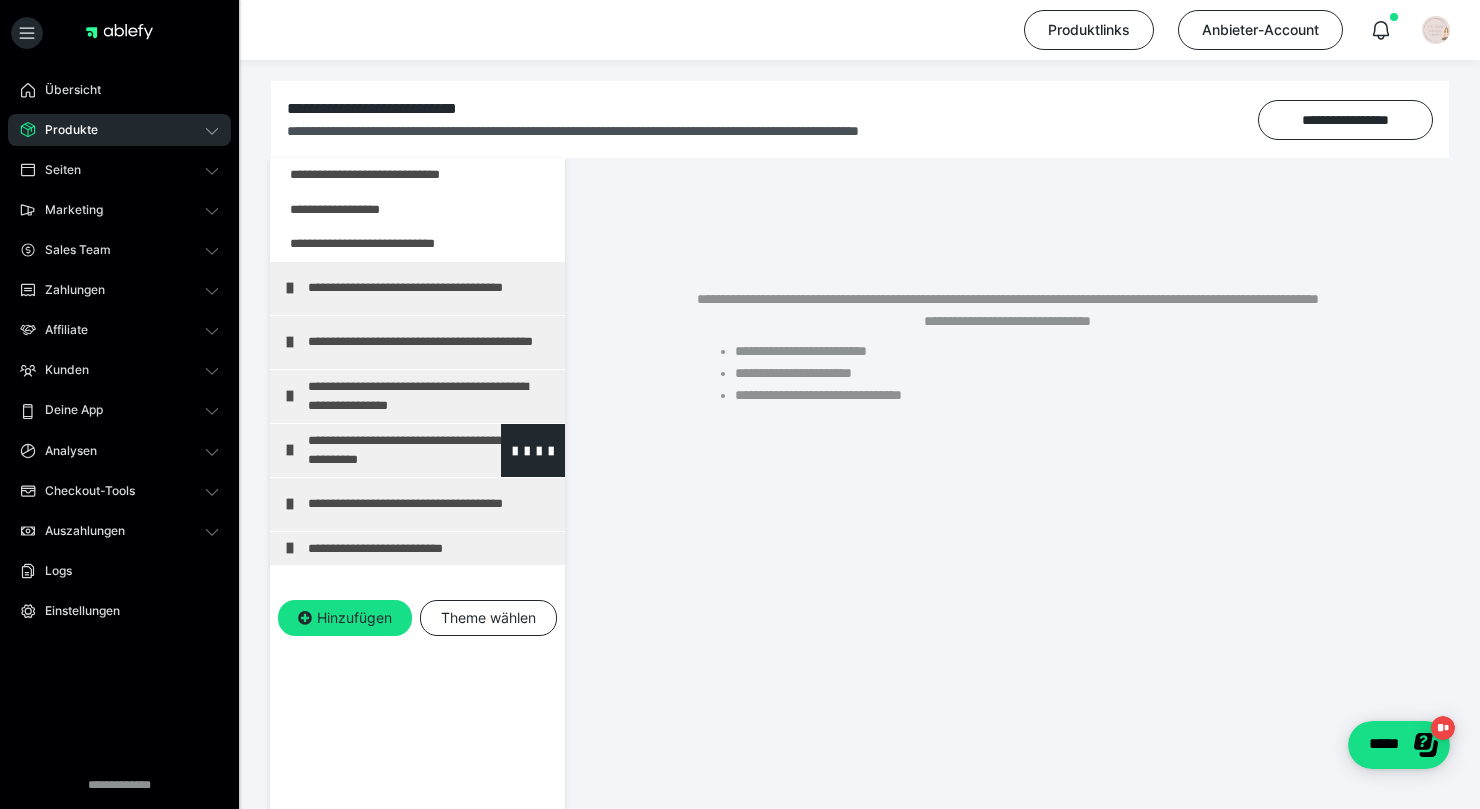 click on "**********" at bounding box center (431, 450) 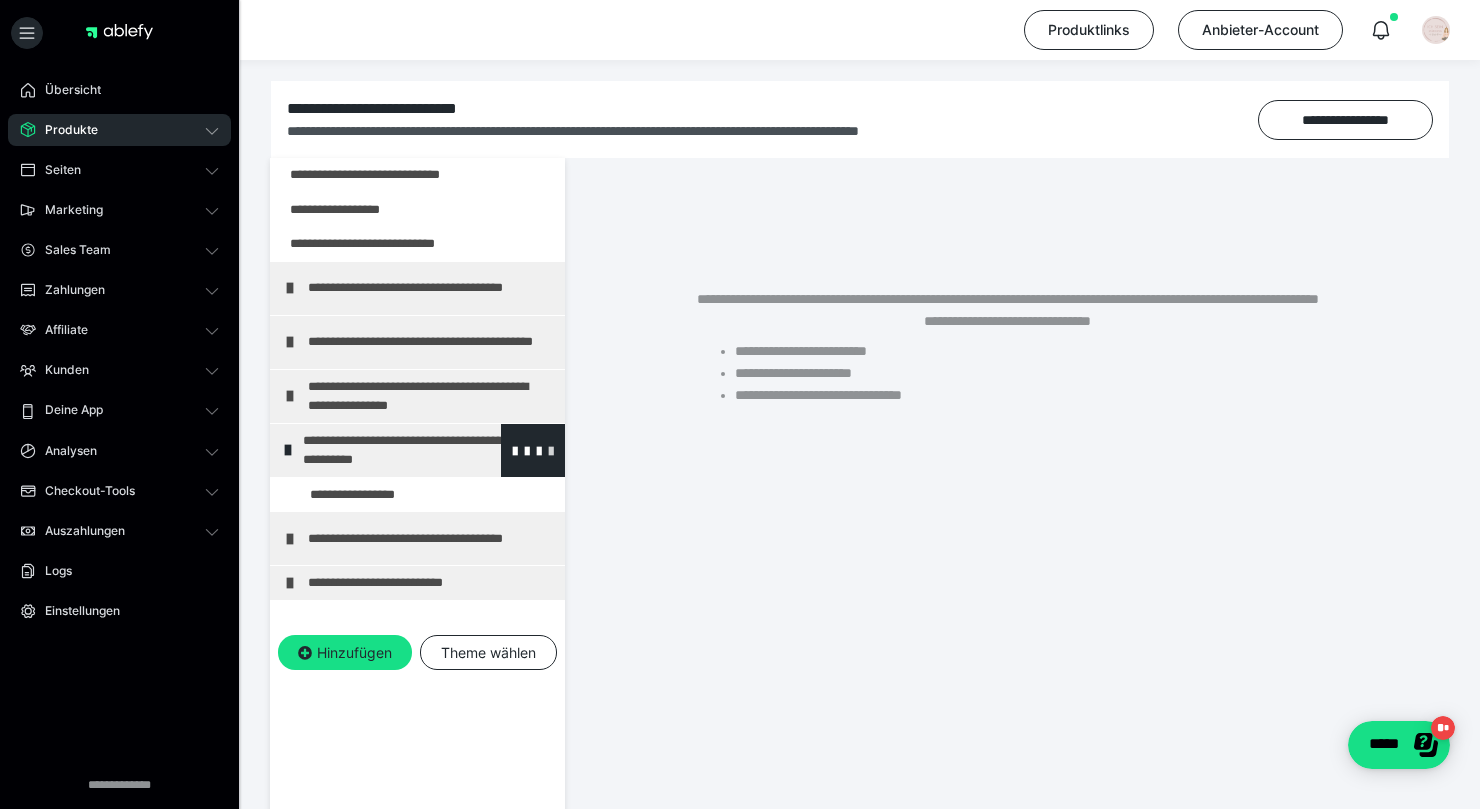 click at bounding box center (551, 450) 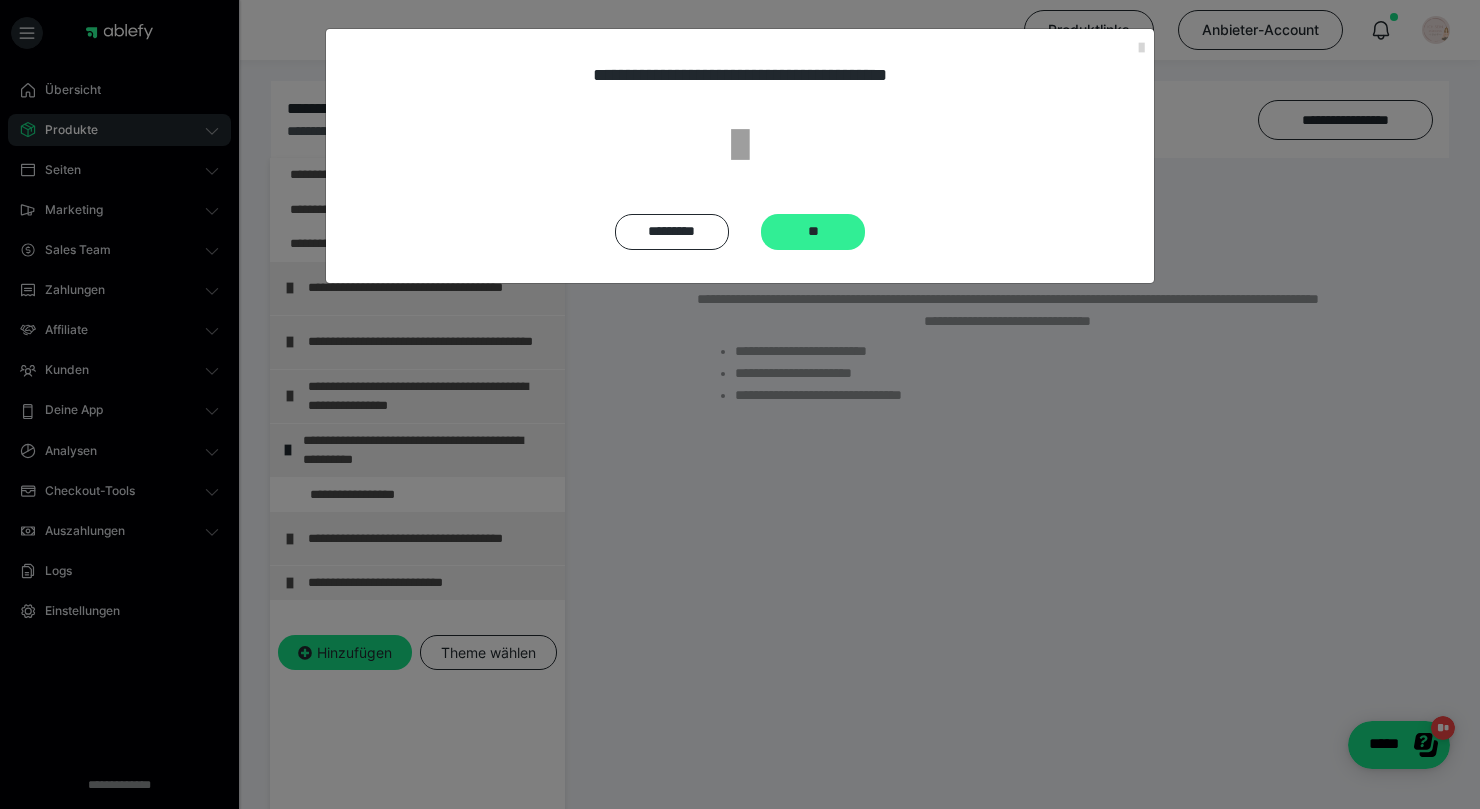 click on "**" at bounding box center (813, 232) 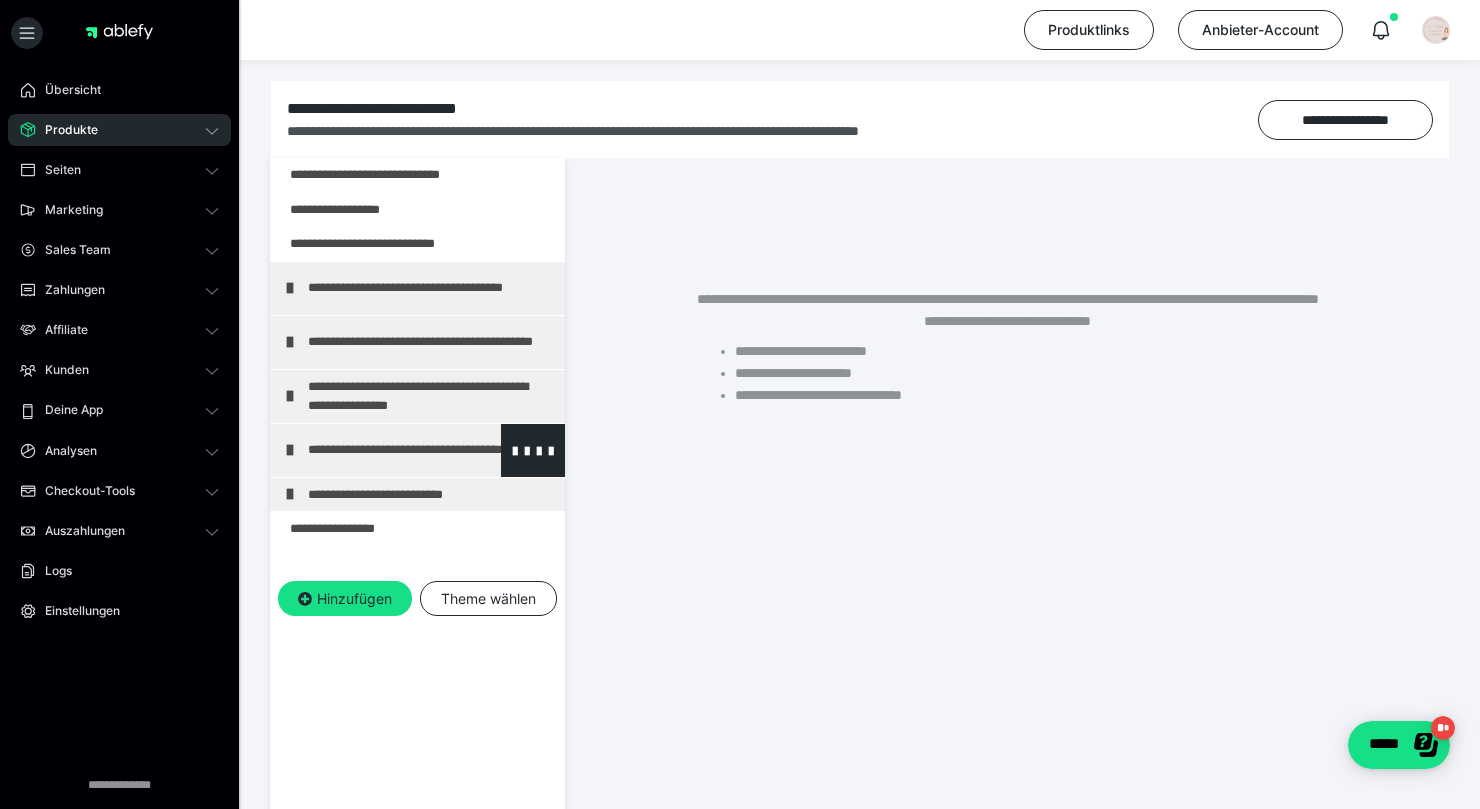 click on "**********" at bounding box center [431, 450] 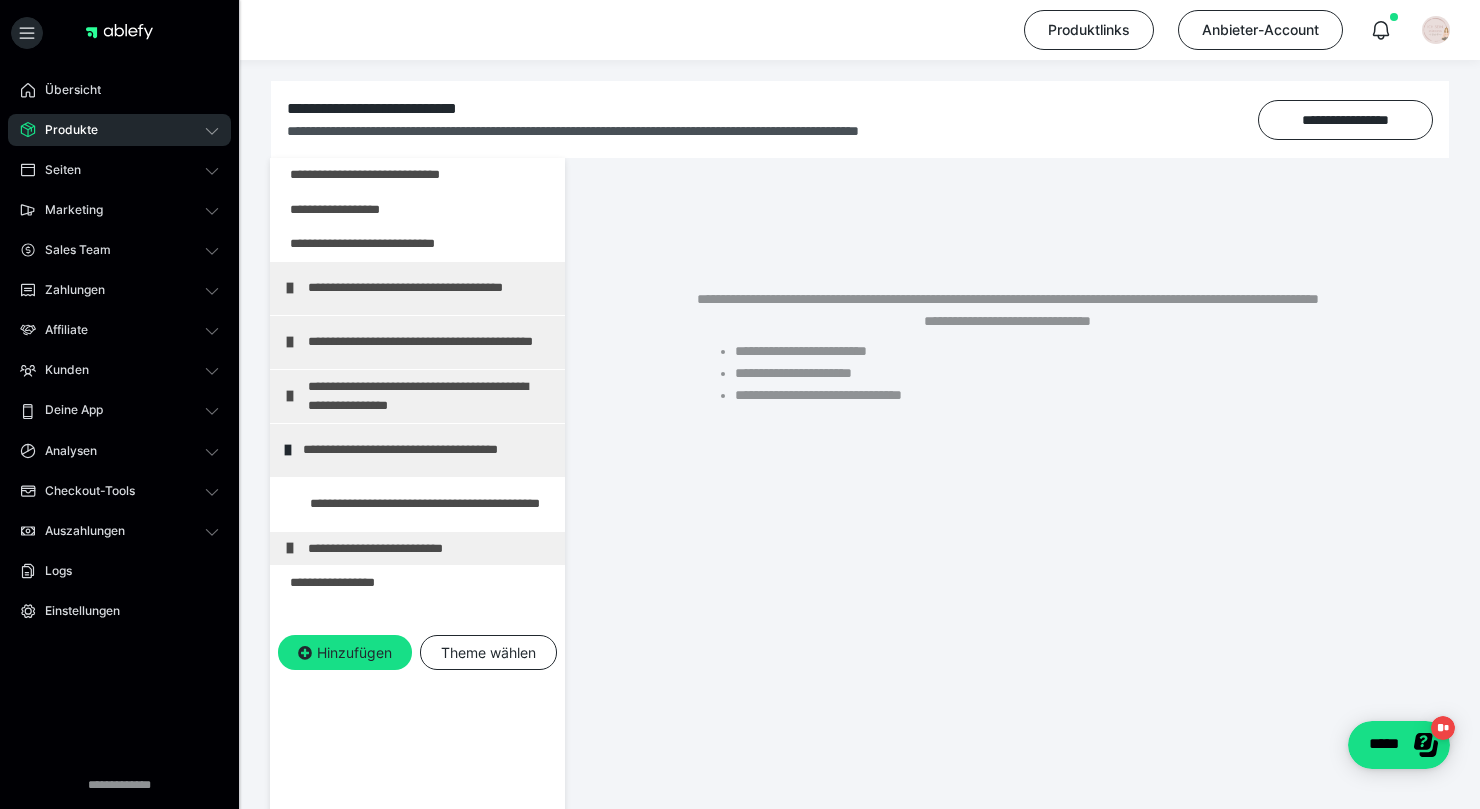 click on "Produktlinks Anbieter-Account" at bounding box center (740, 30) 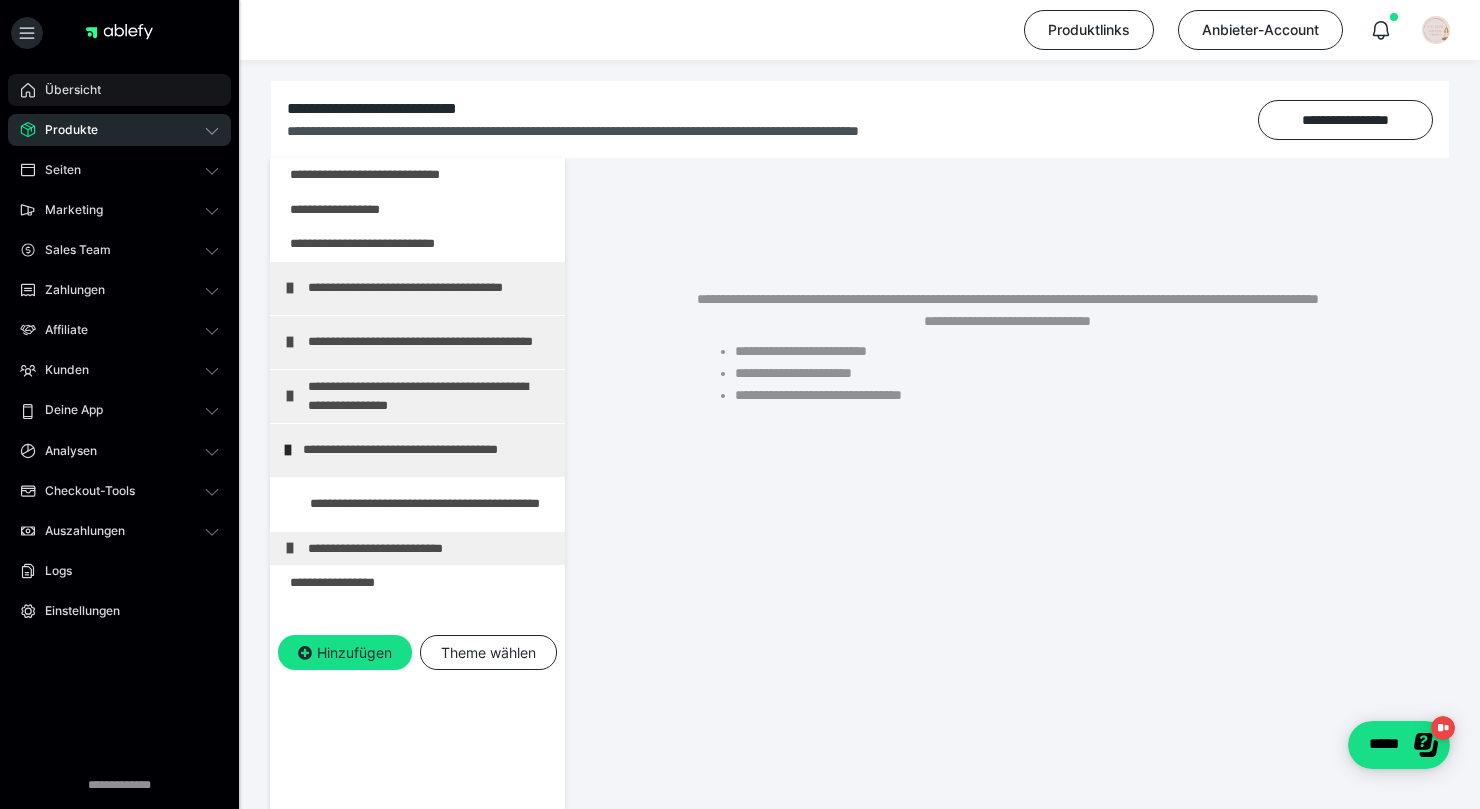 click on "Übersicht" at bounding box center (119, 90) 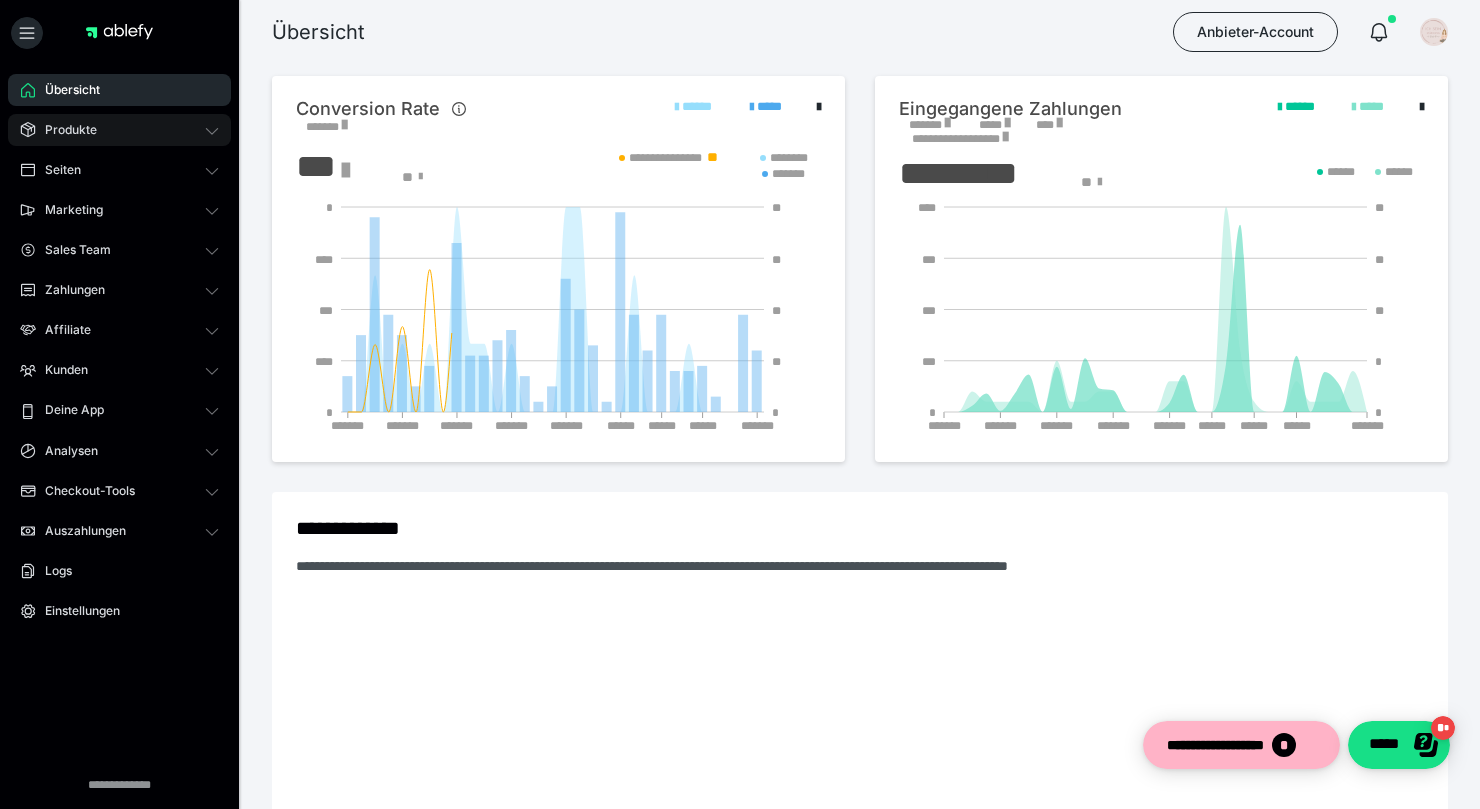 scroll, scrollTop: 0, scrollLeft: 0, axis: both 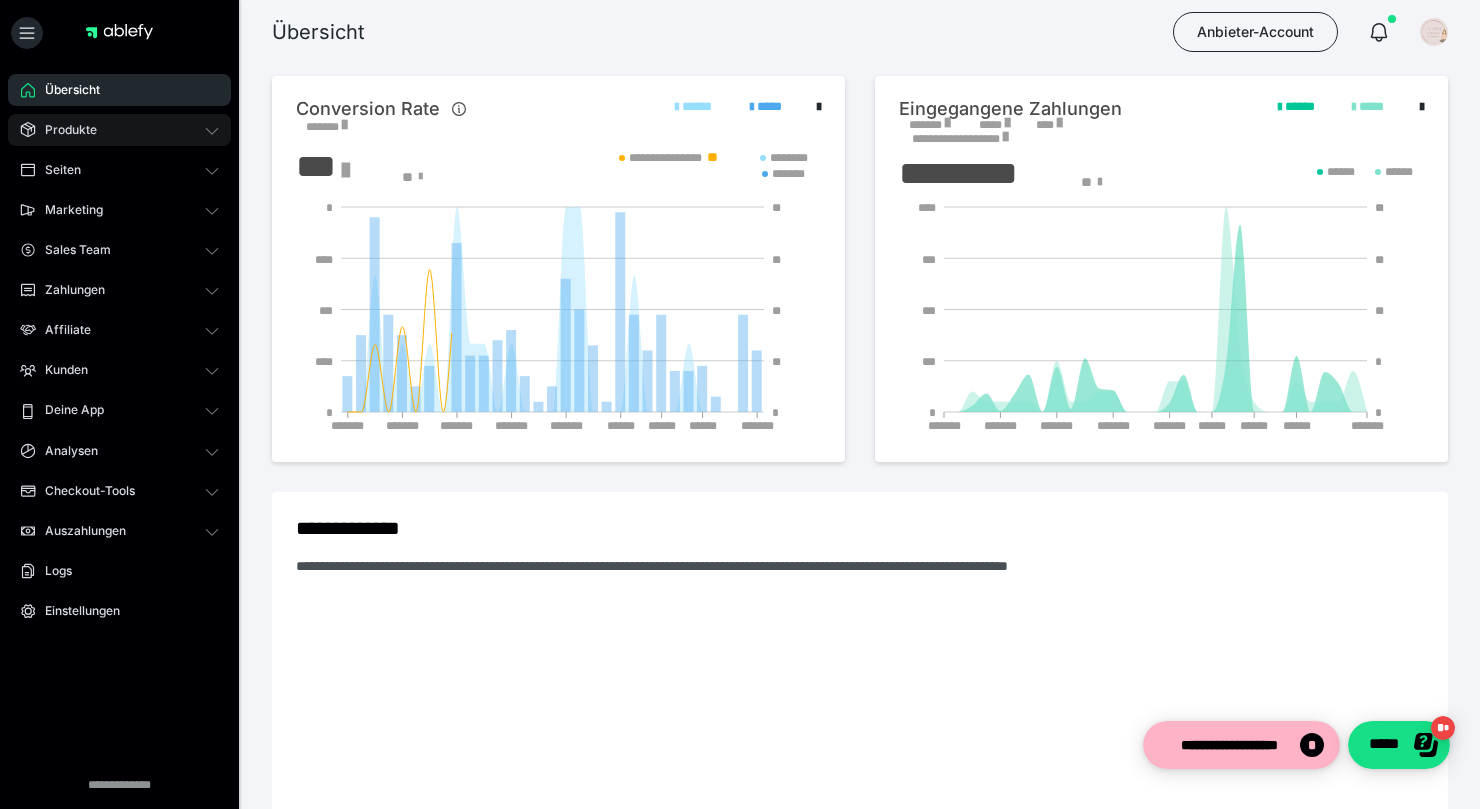click on "Produkte" at bounding box center [64, 130] 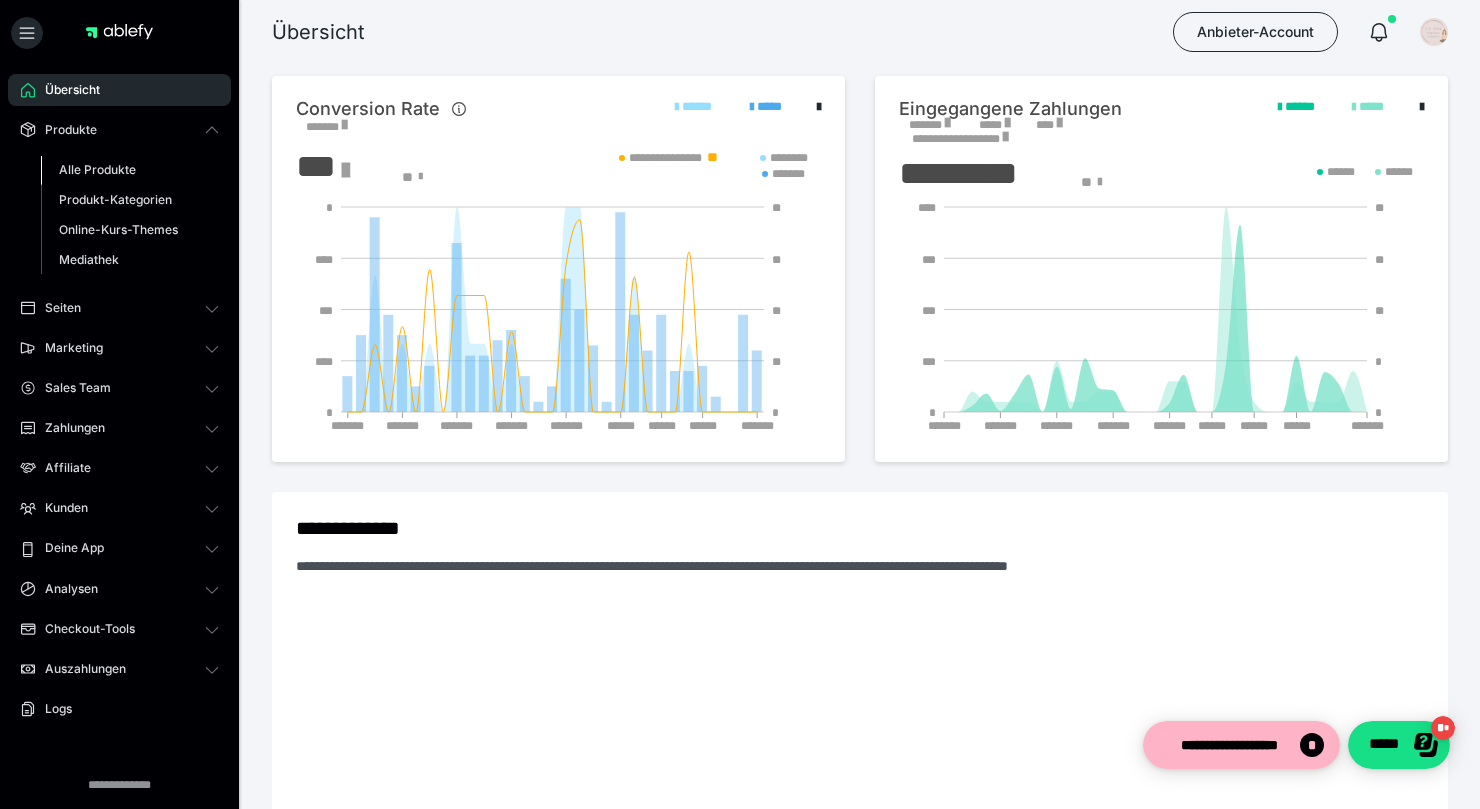 click on "Alle Produkte" at bounding box center (97, 169) 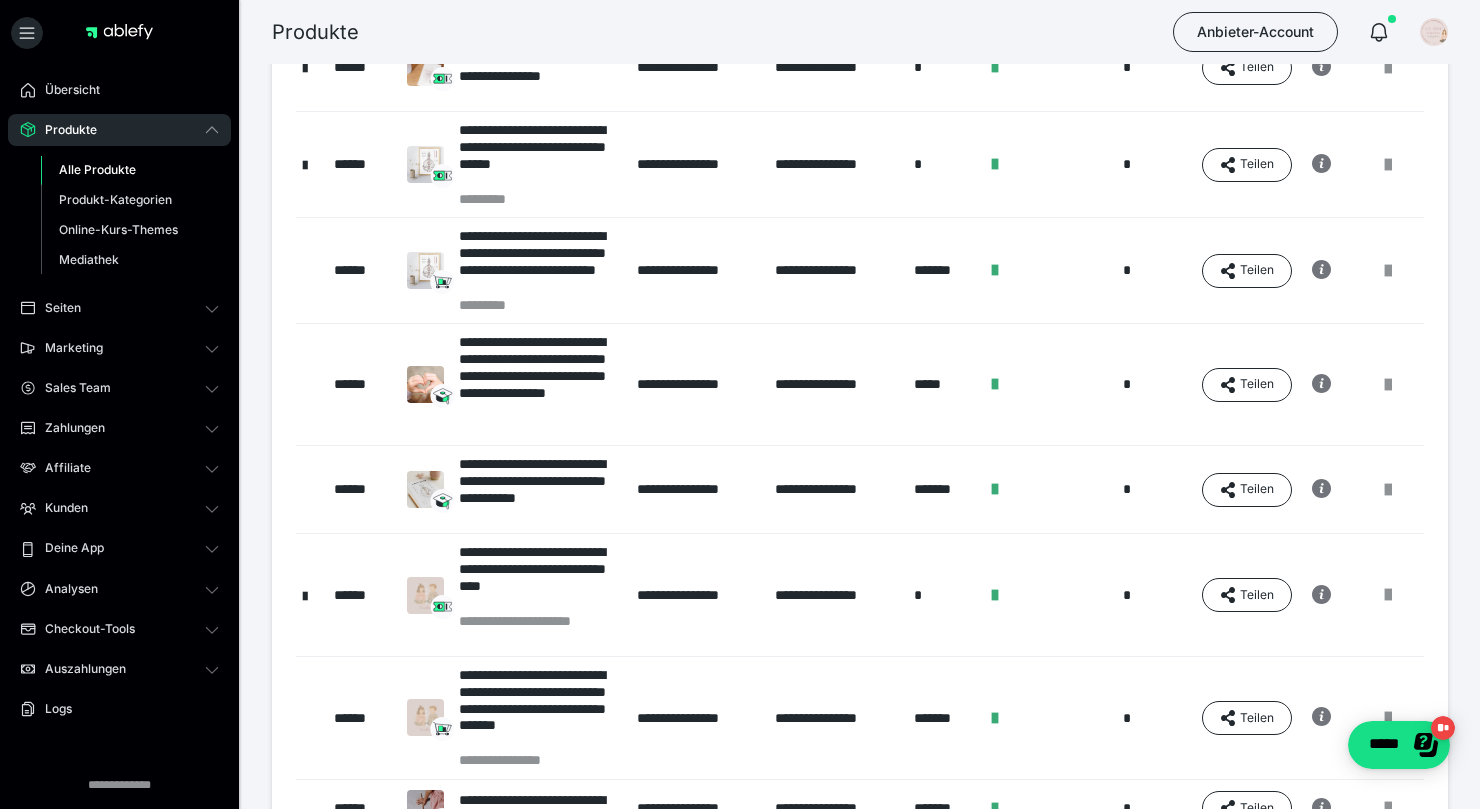 scroll, scrollTop: 597, scrollLeft: 0, axis: vertical 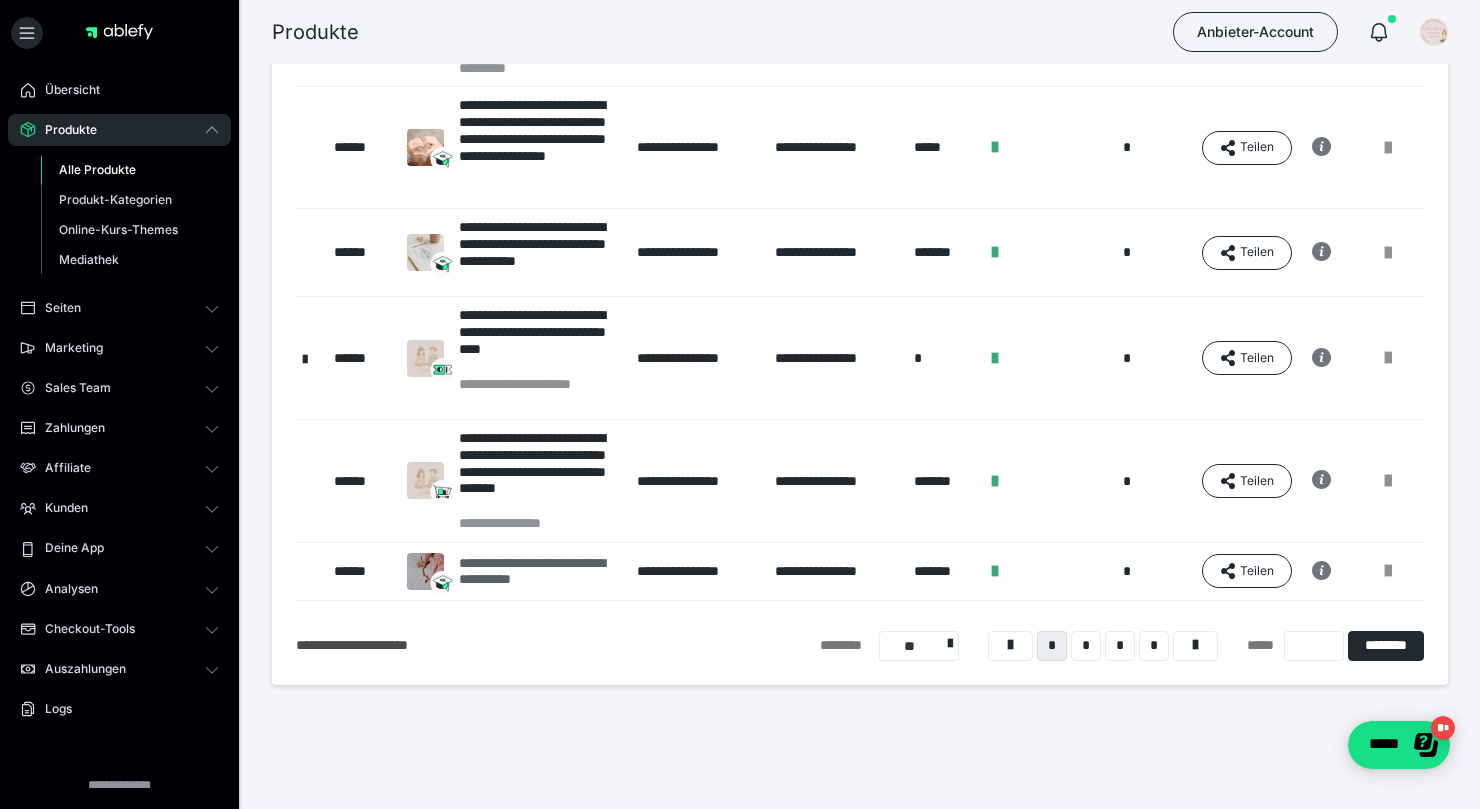 click on "**********" at bounding box center [538, 572] 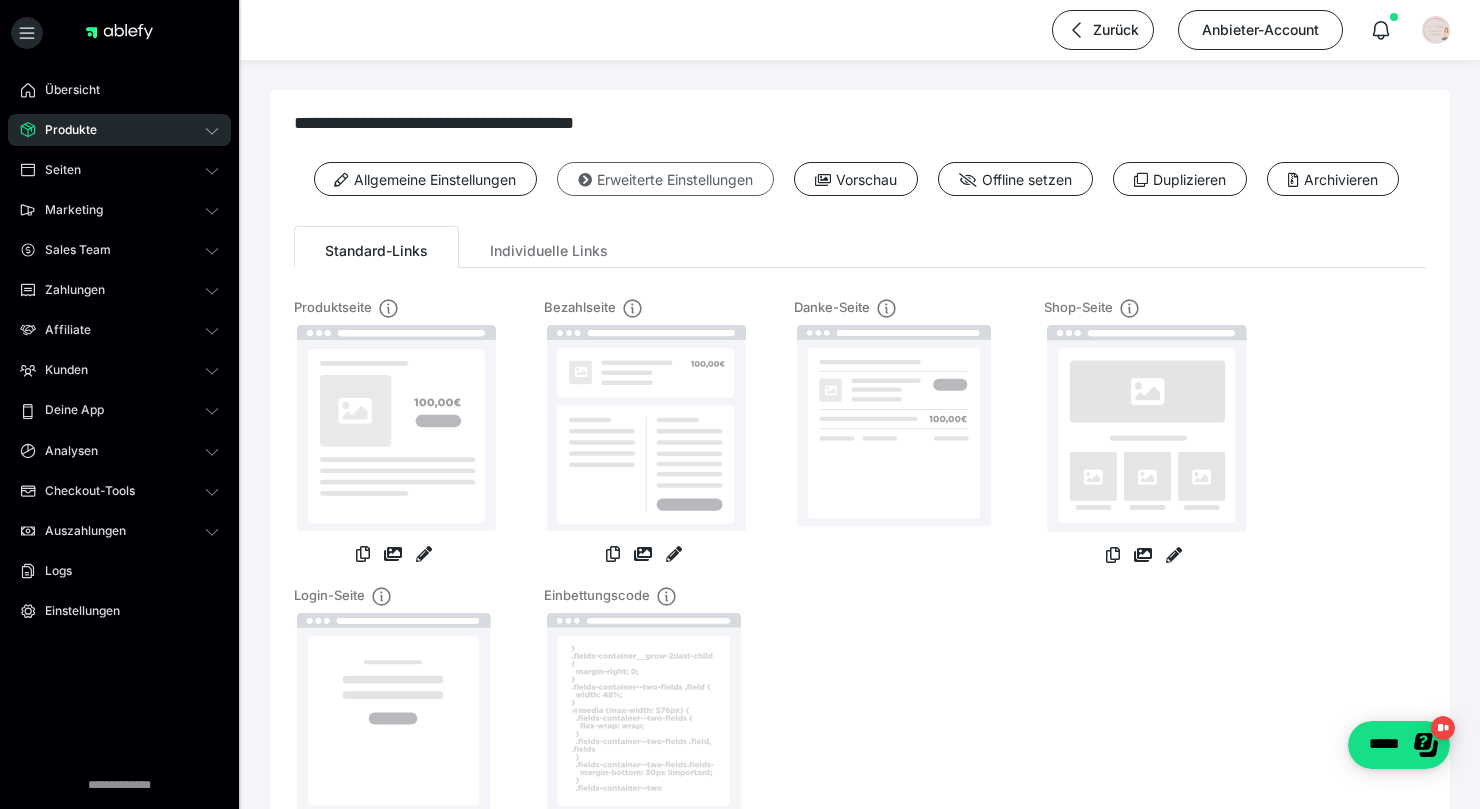 click on "Erweiterte Einstellungen" at bounding box center (665, 179) 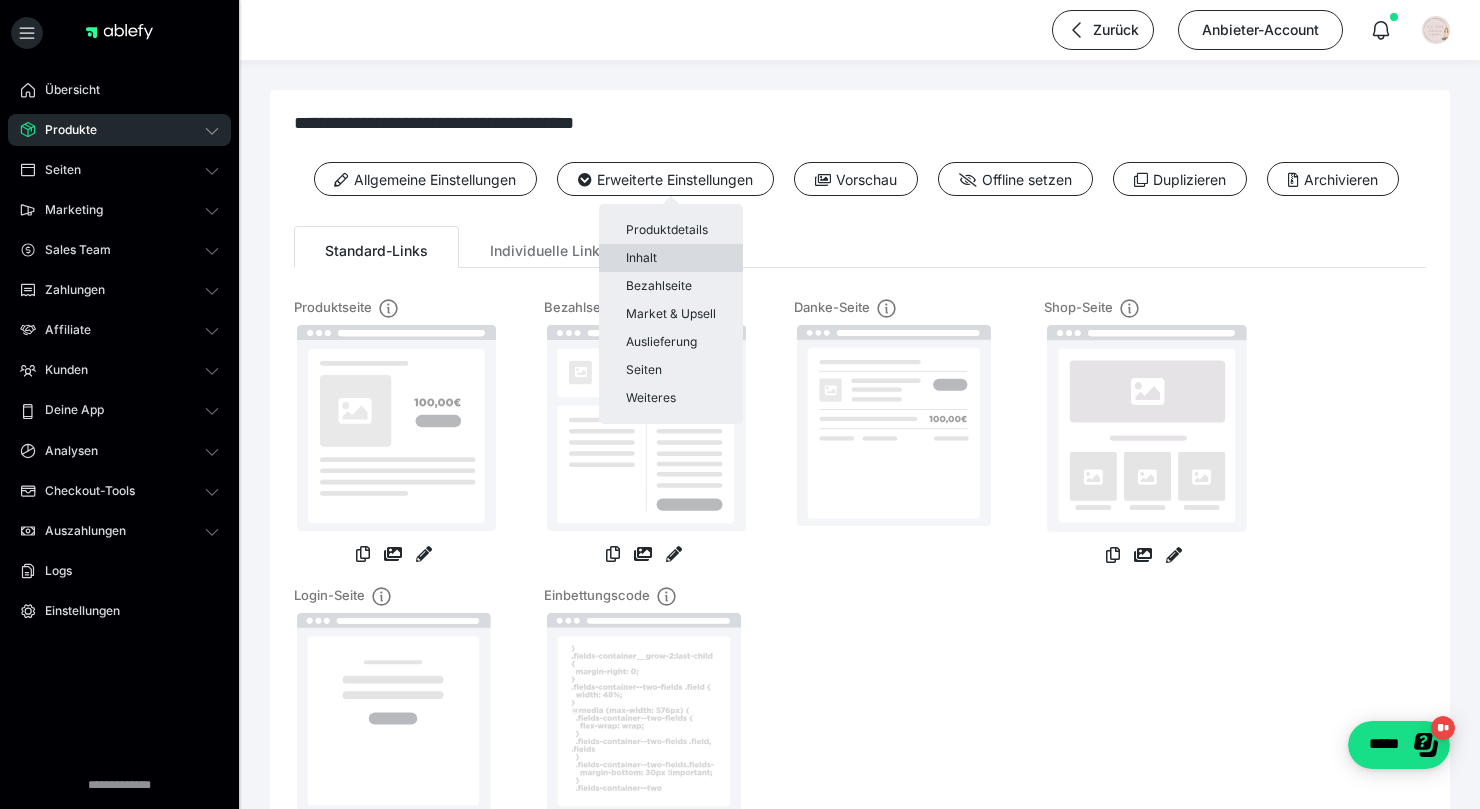 click on "Inhalt" at bounding box center (671, 258) 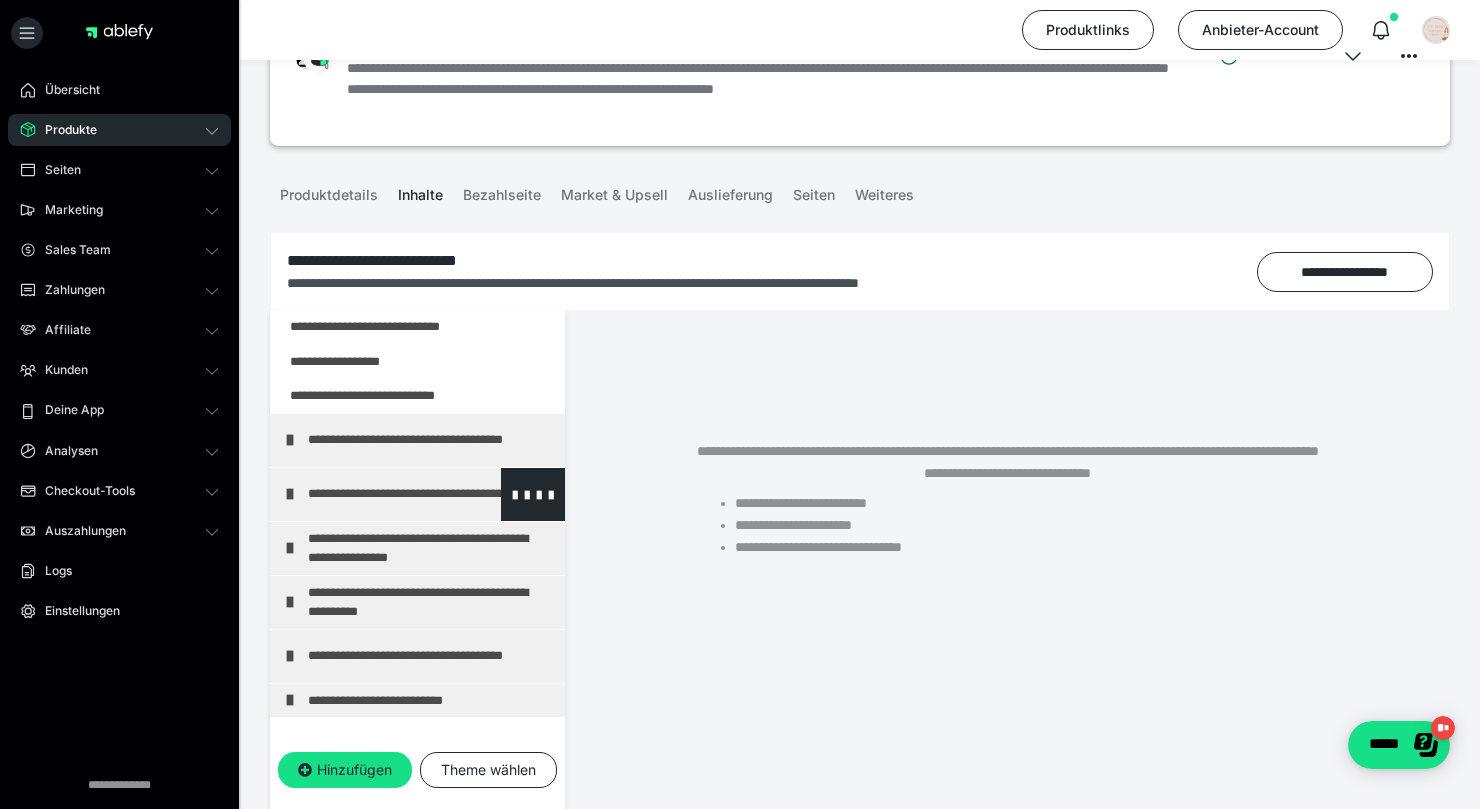 scroll, scrollTop: 160, scrollLeft: 0, axis: vertical 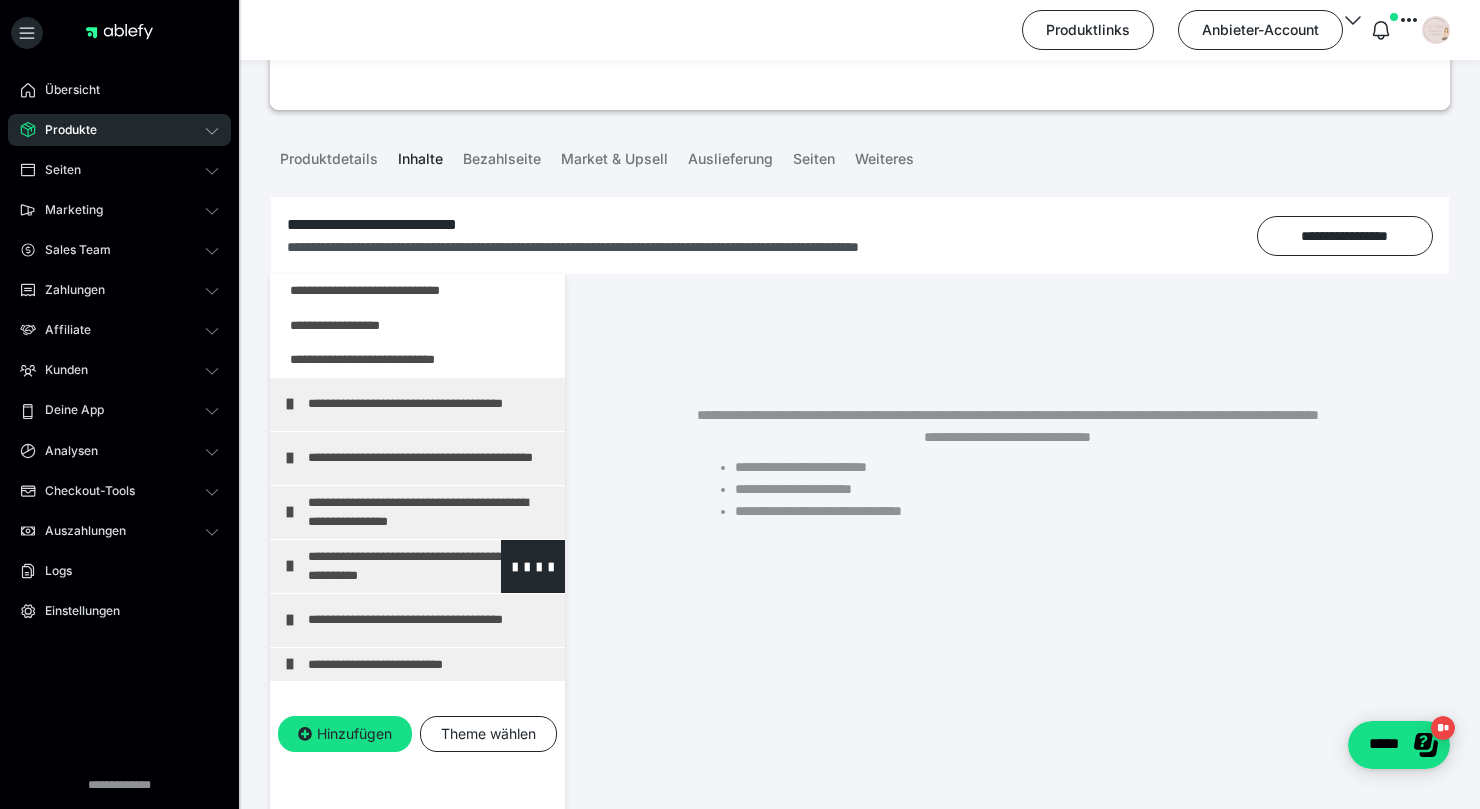 click on "**********" at bounding box center (431, 566) 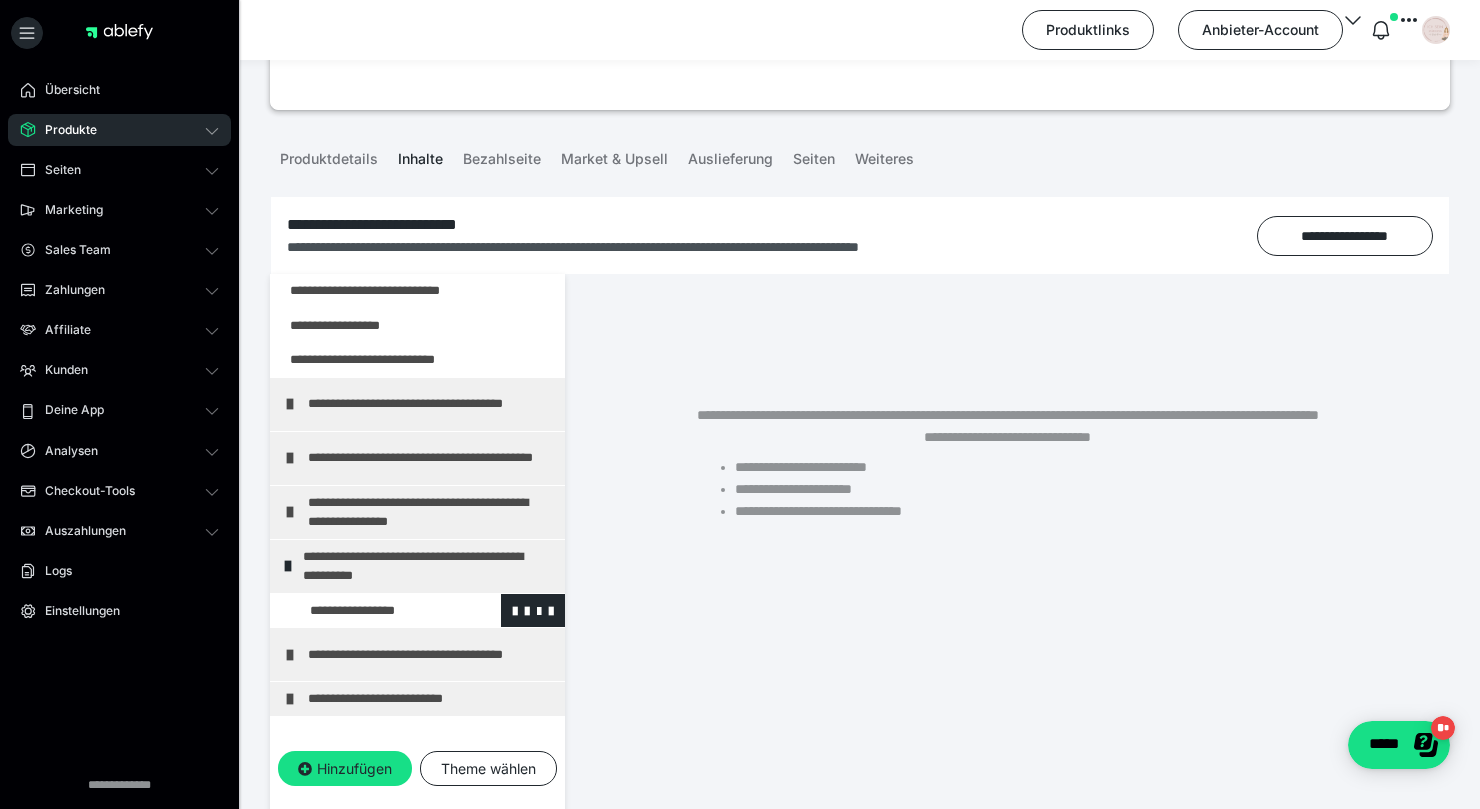 click at bounding box center [375, 611] 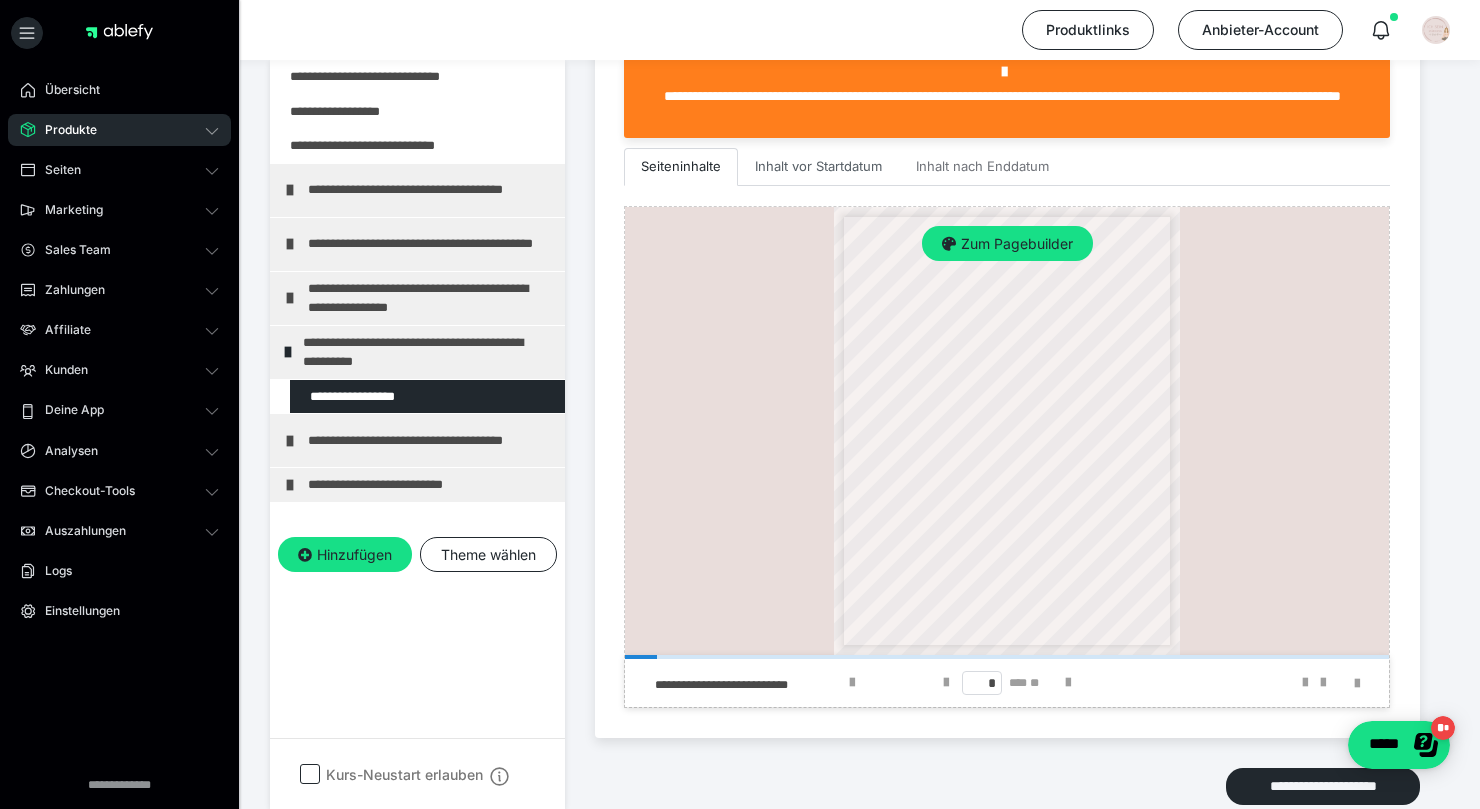scroll, scrollTop: 615, scrollLeft: 0, axis: vertical 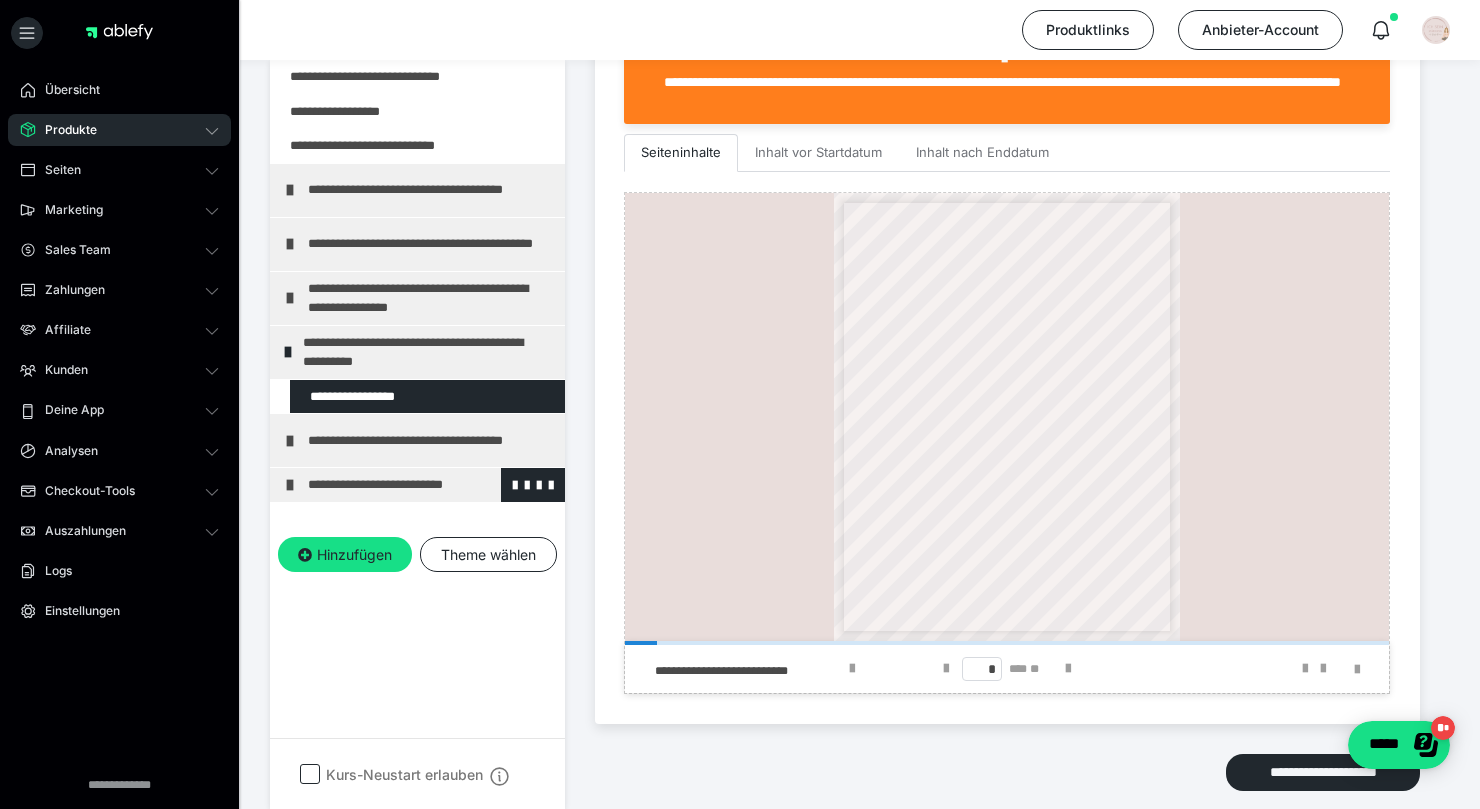click at bounding box center [290, 485] 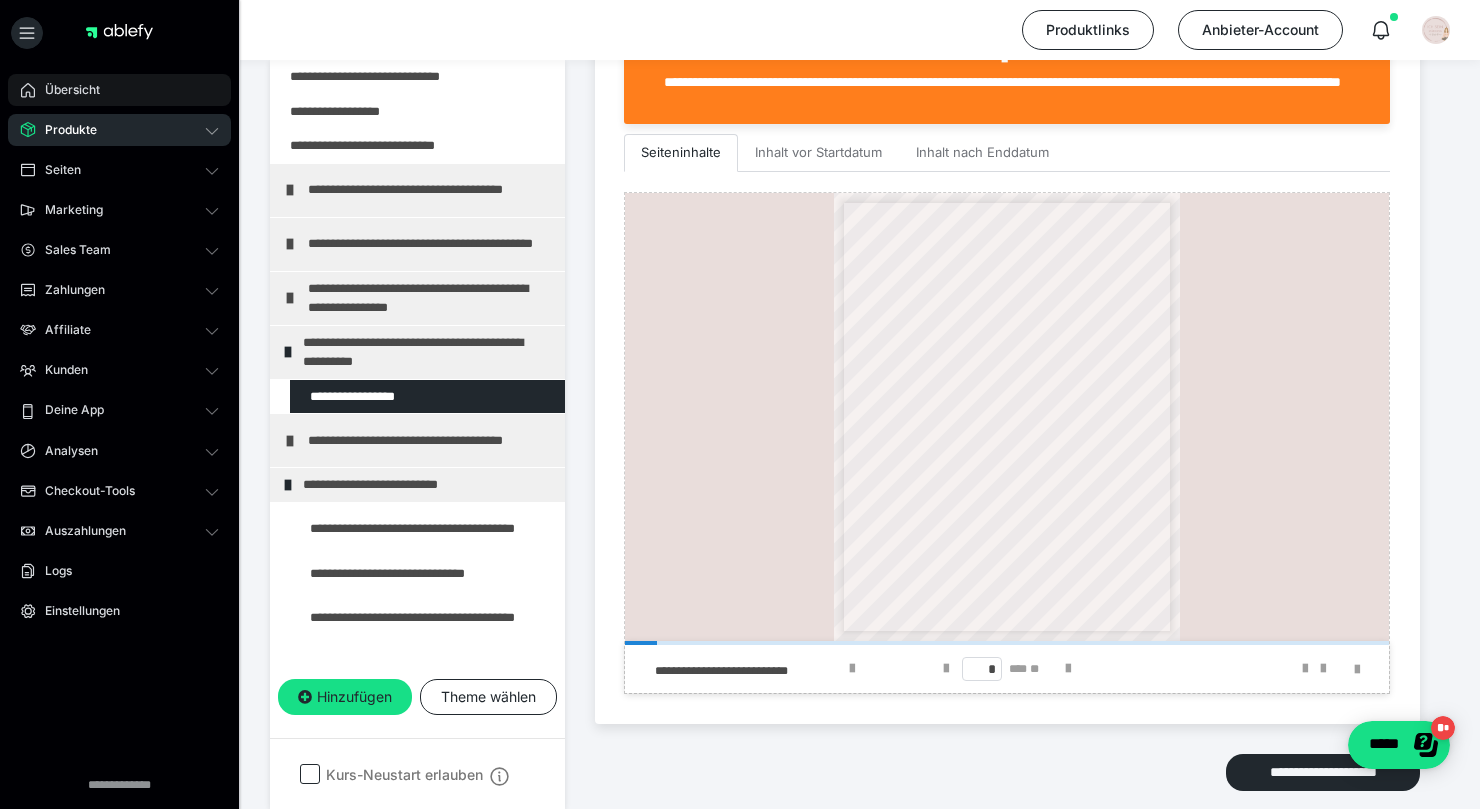 click on "Übersicht" at bounding box center [65, 90] 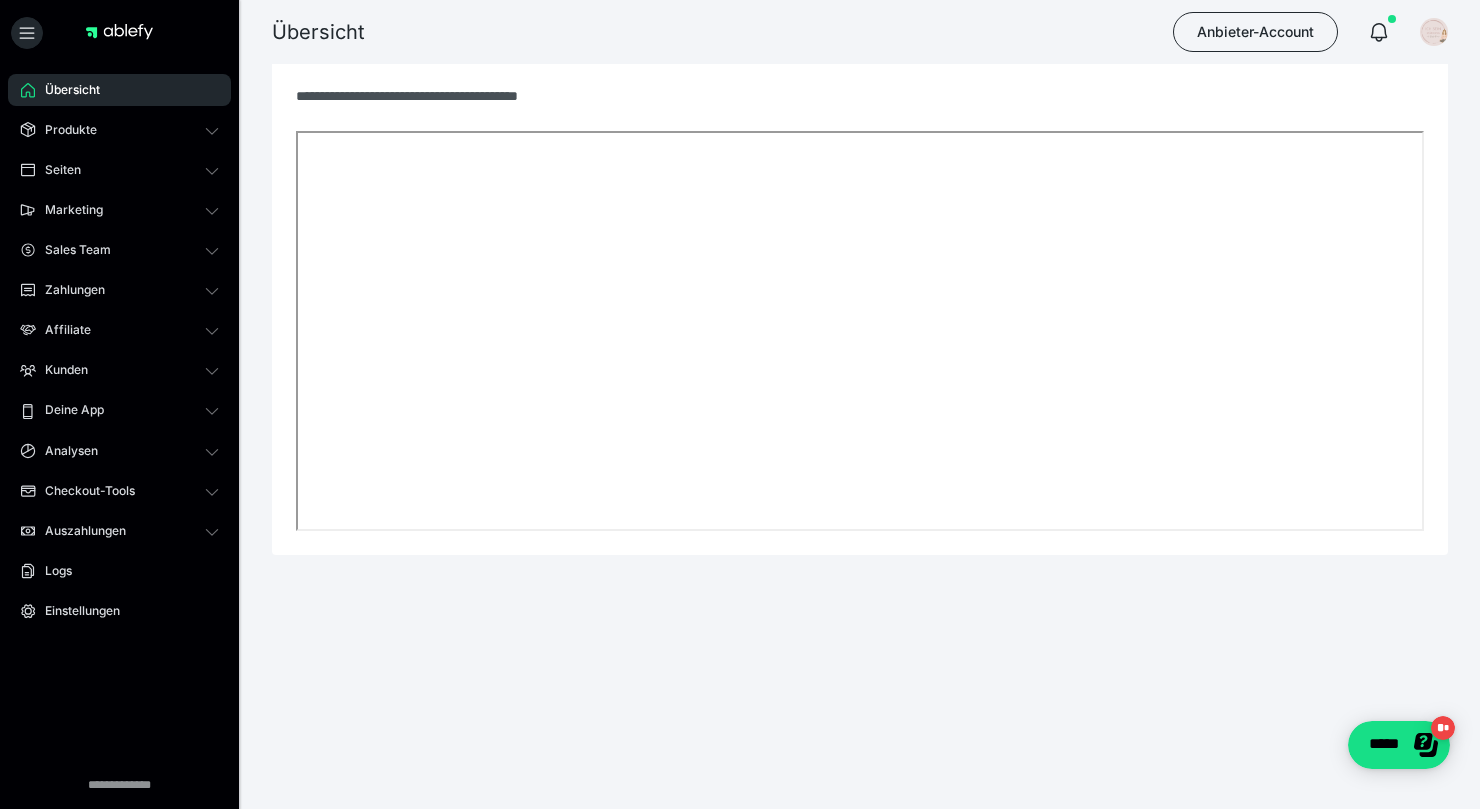 scroll, scrollTop: 615, scrollLeft: 0, axis: vertical 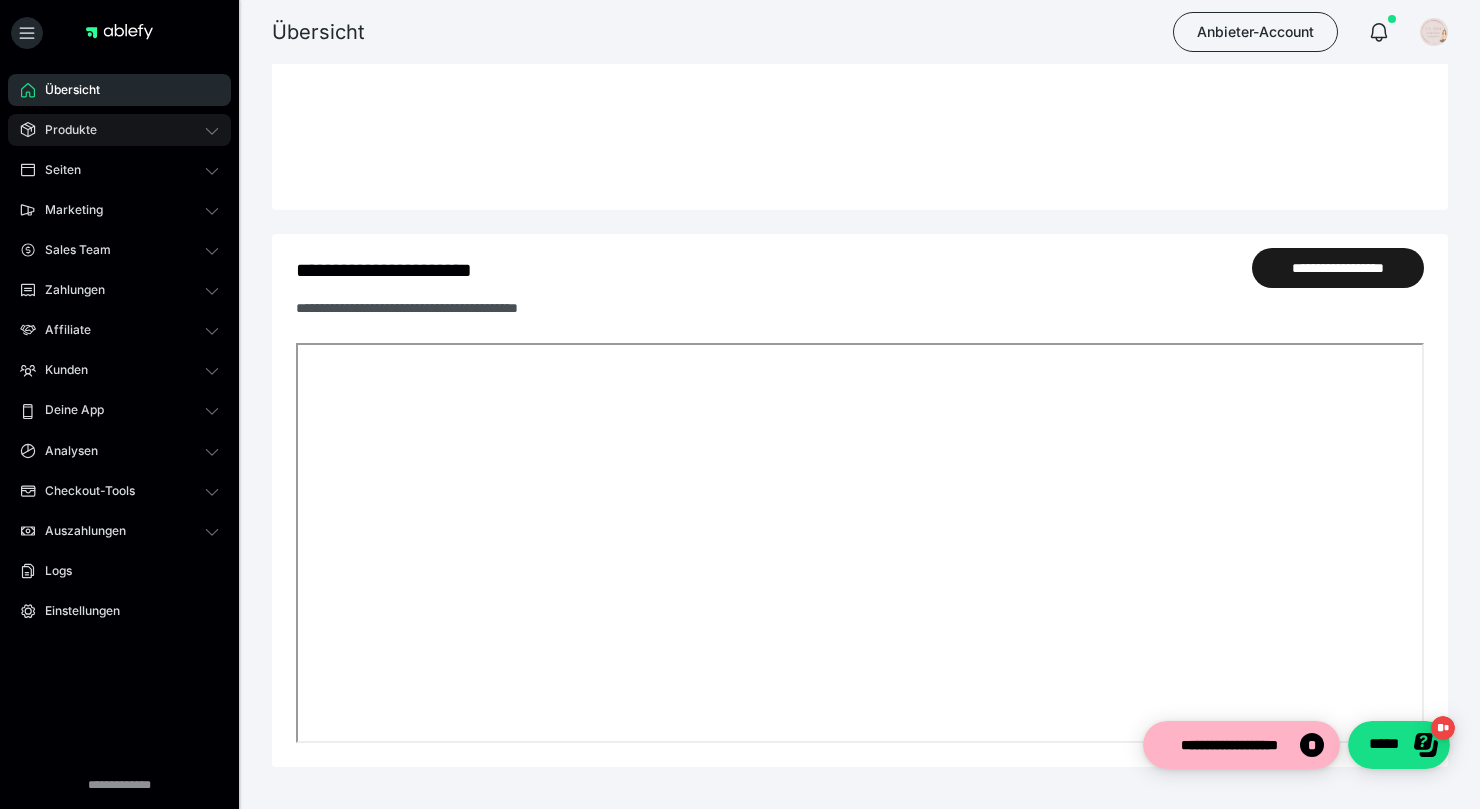click on "Produkte" at bounding box center [64, 130] 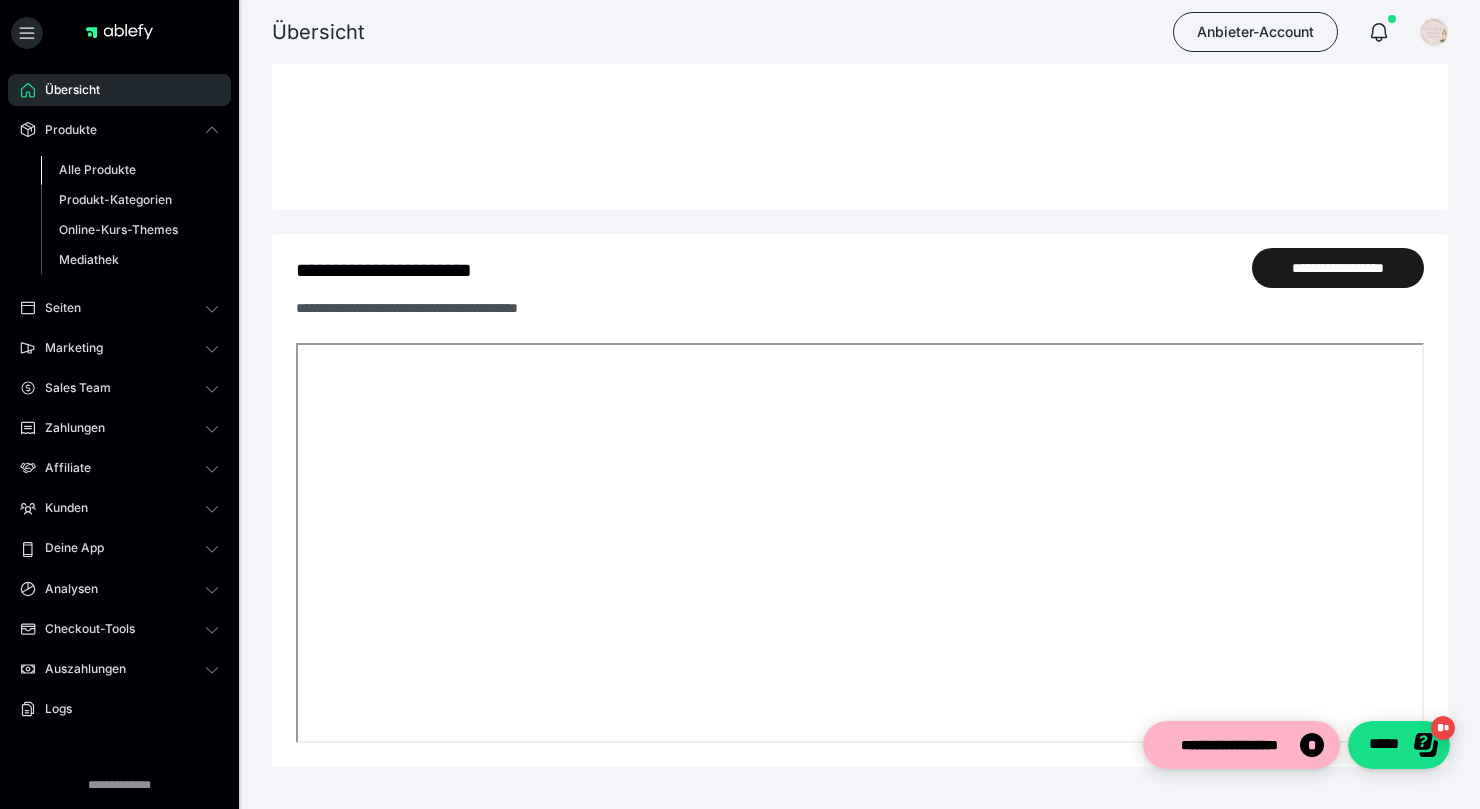 click on "Alle Produkte" at bounding box center (97, 169) 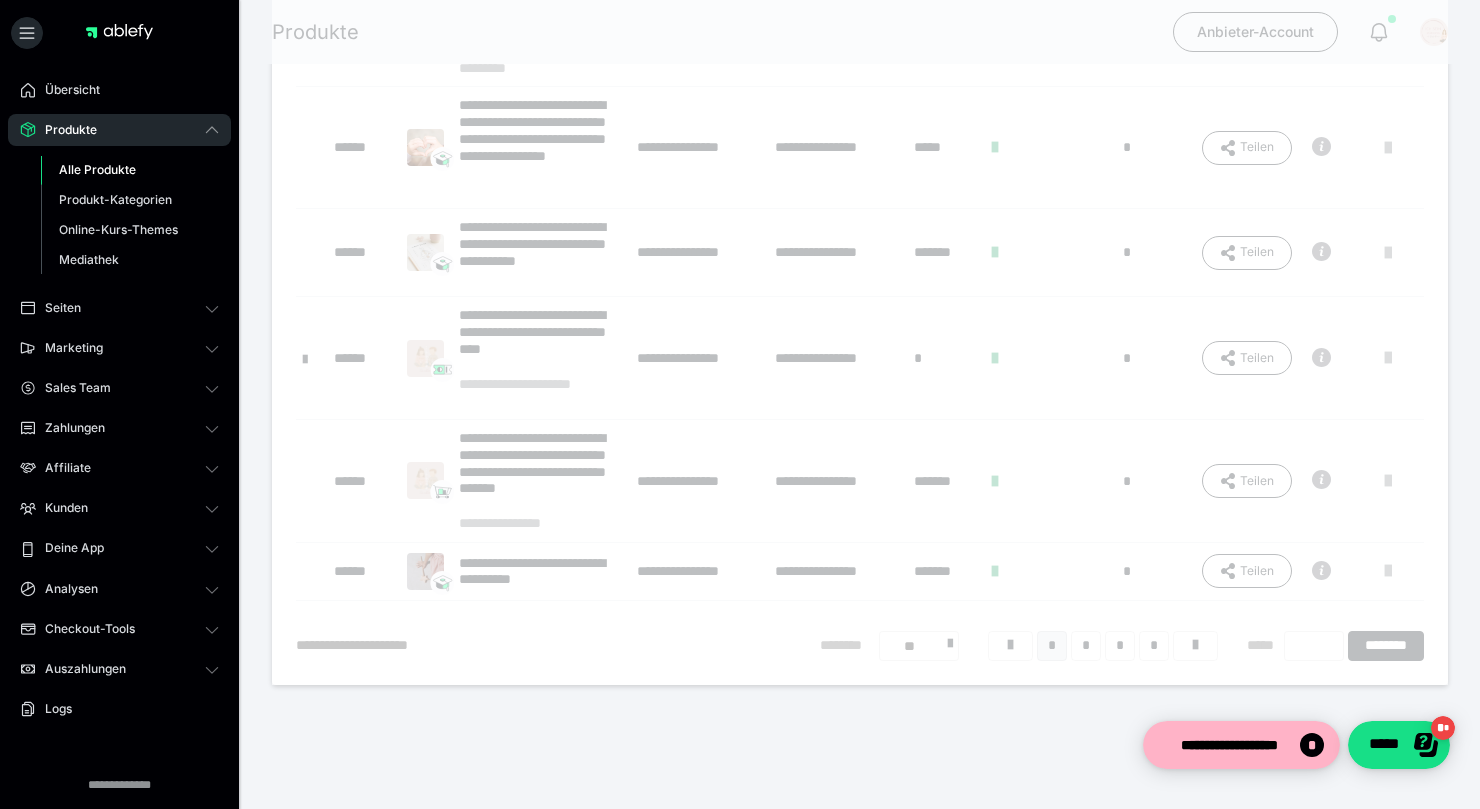 scroll, scrollTop: 0, scrollLeft: 0, axis: both 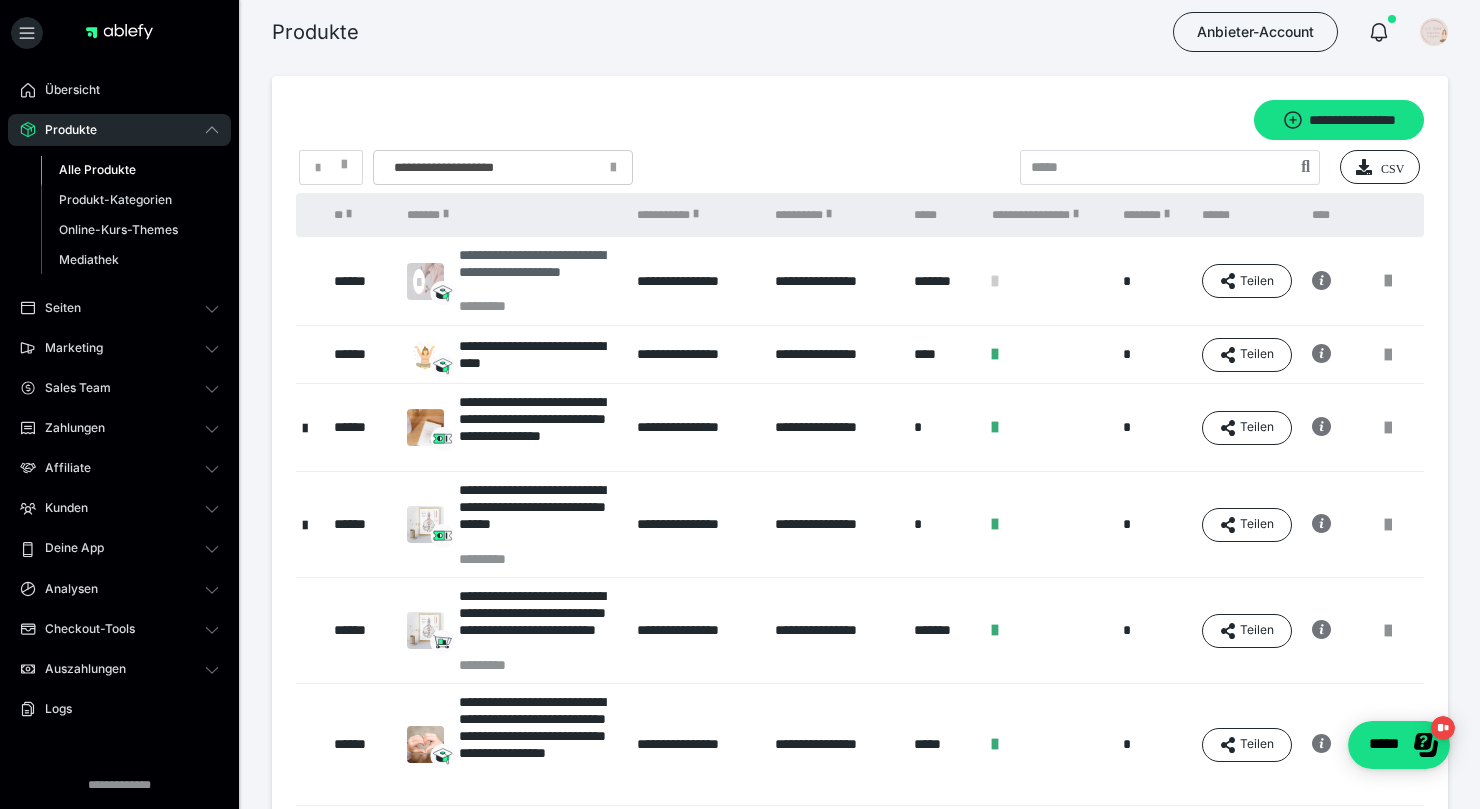 click on "**********" at bounding box center [538, 272] 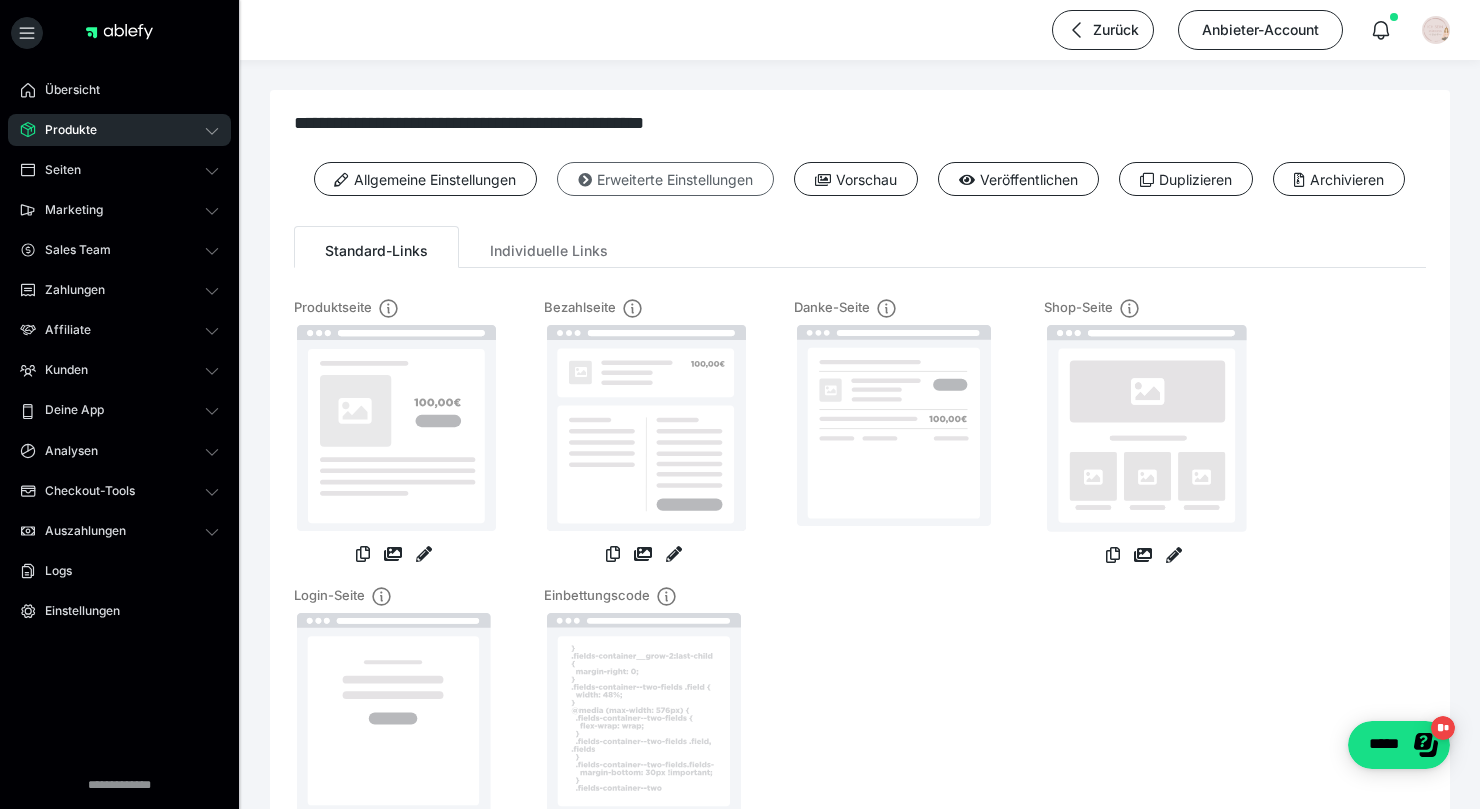 click at bounding box center [585, 180] 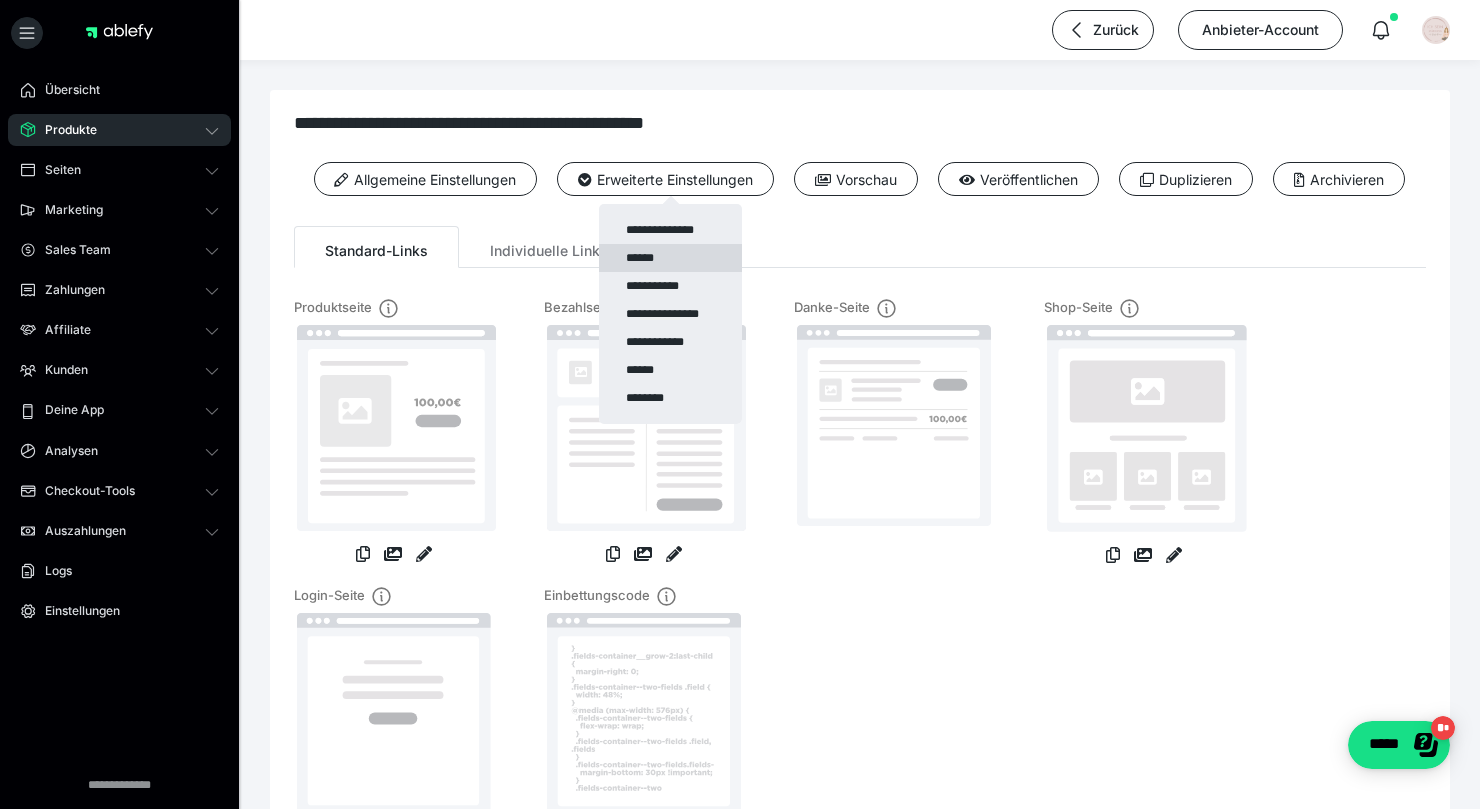click on "******" at bounding box center [670, 258] 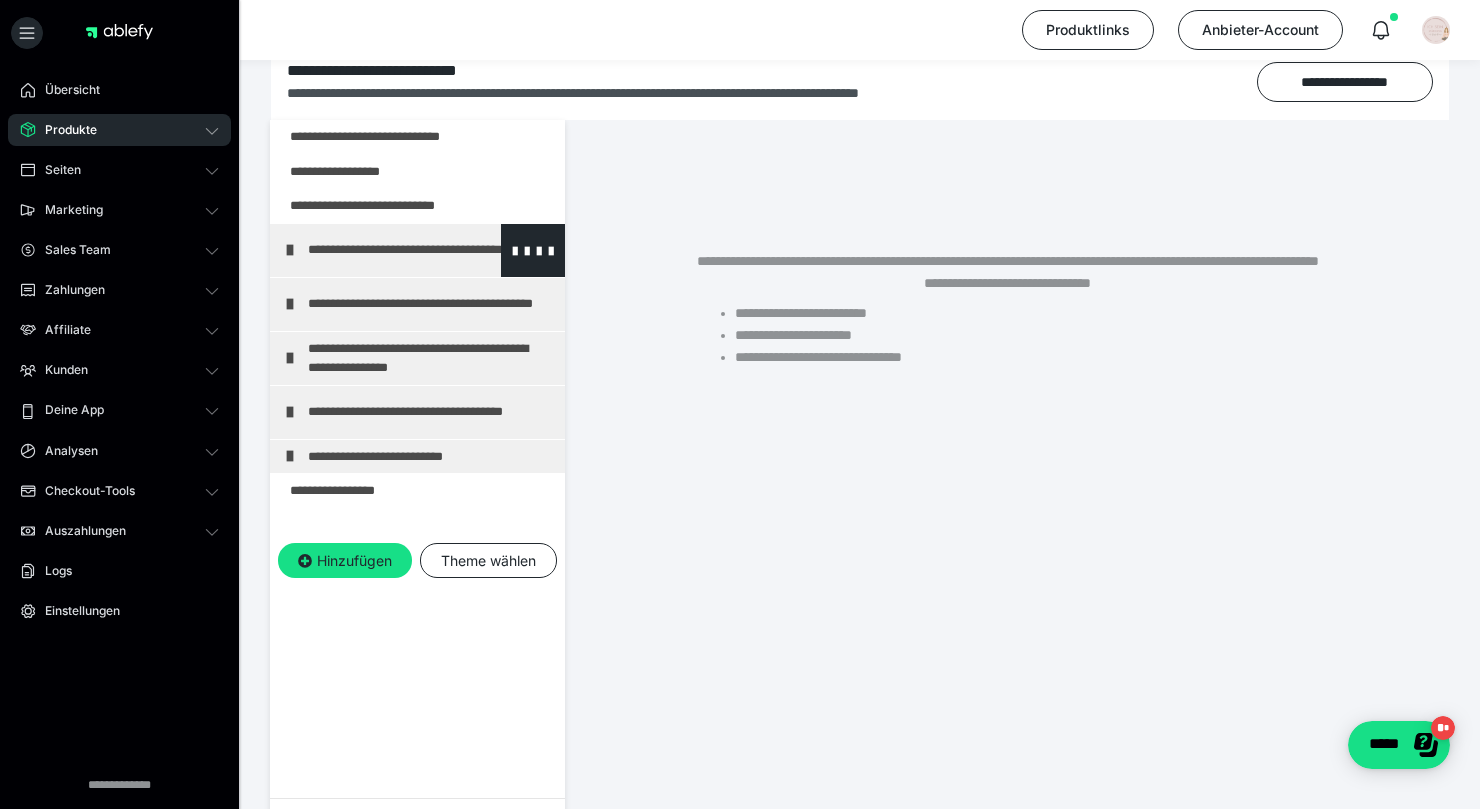 scroll, scrollTop: 321, scrollLeft: 0, axis: vertical 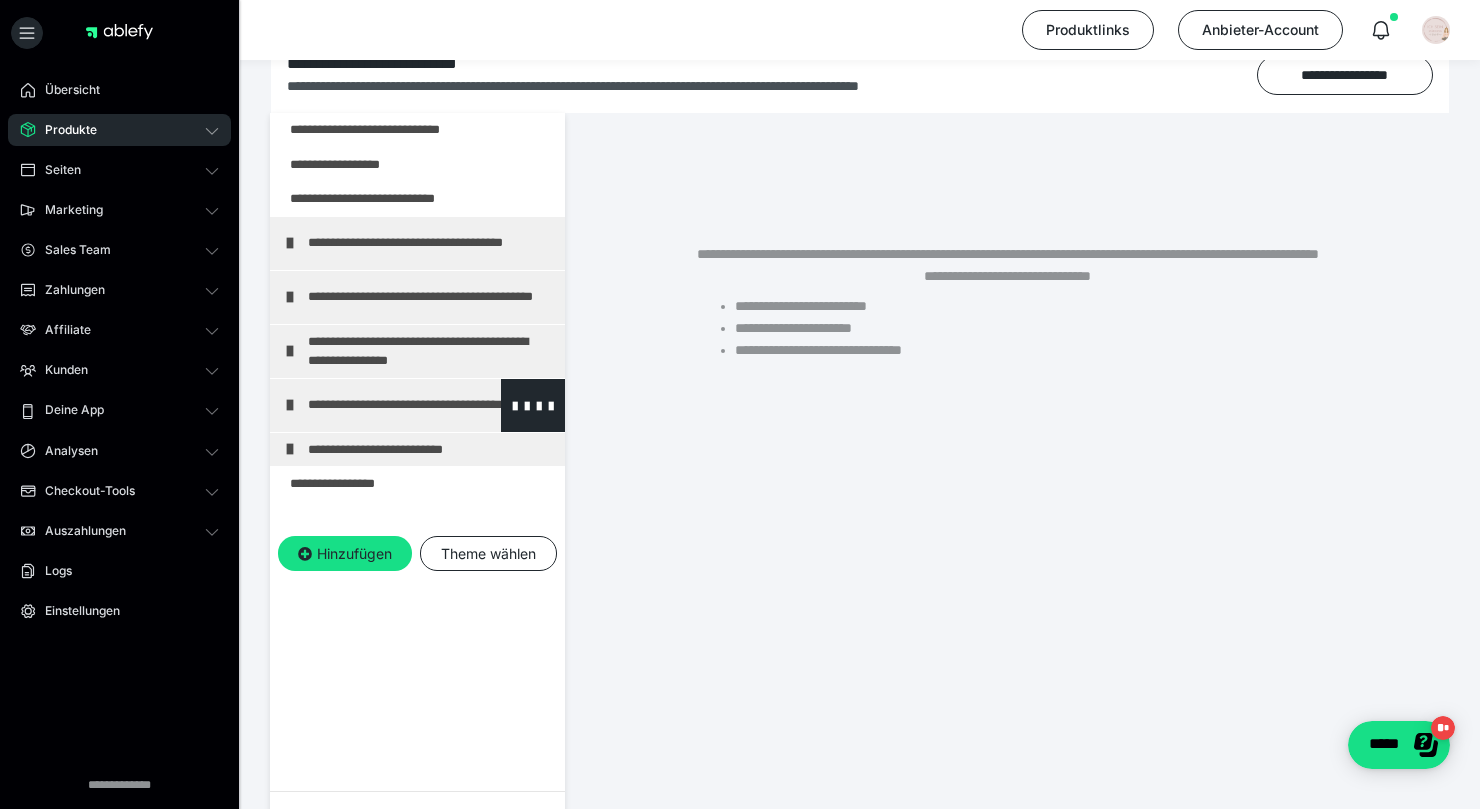 click on "**********" at bounding box center [431, 405] 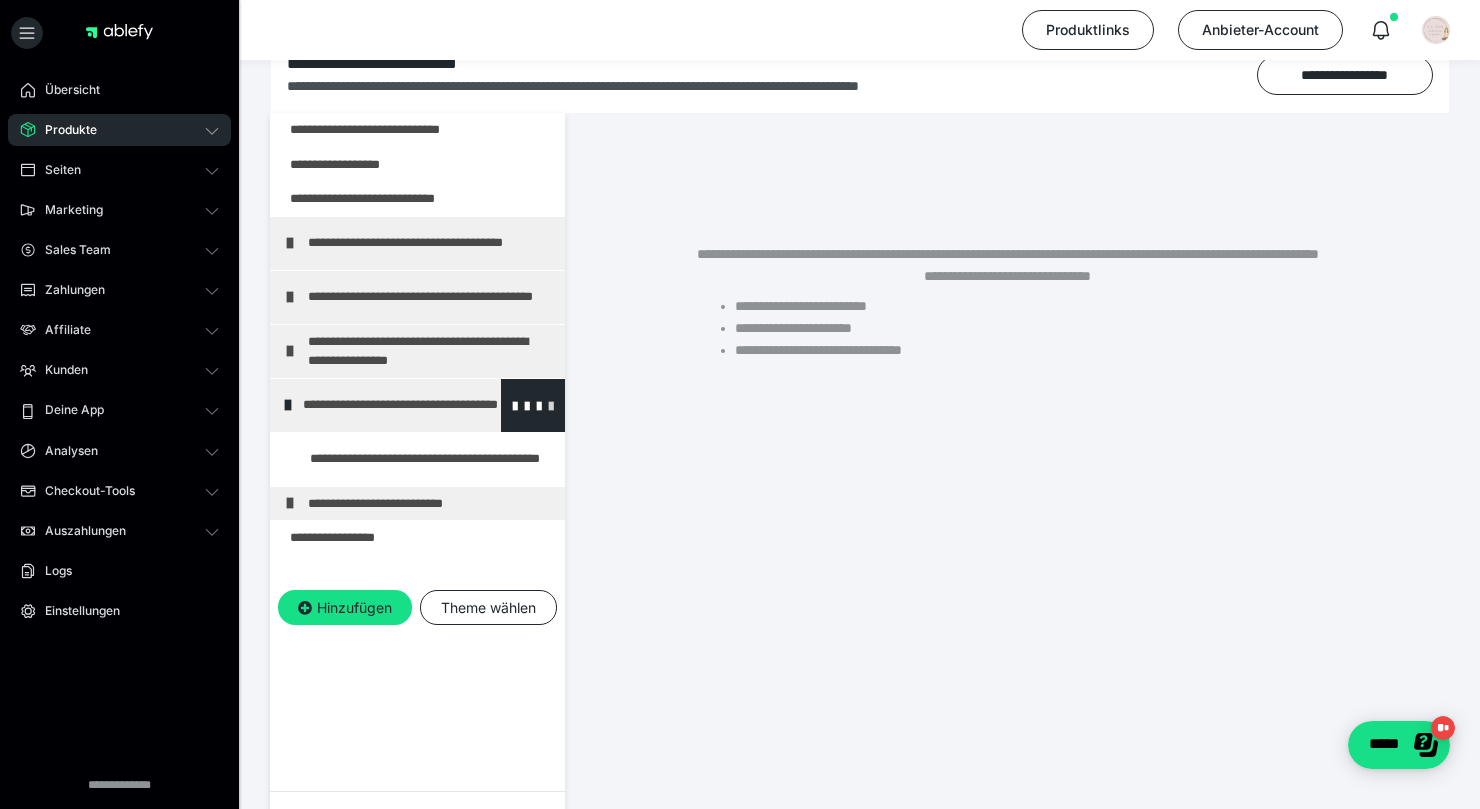 click at bounding box center (551, 405) 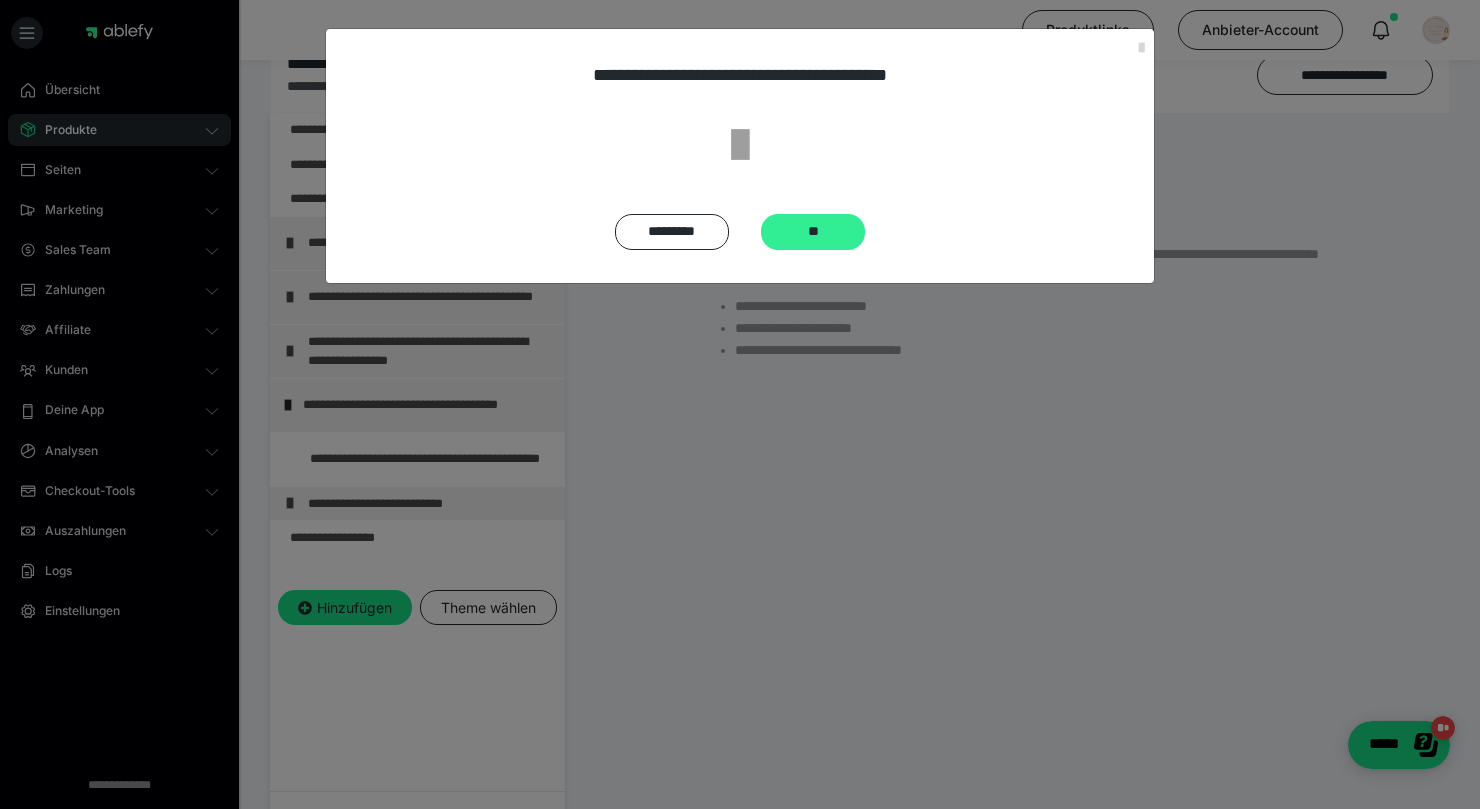 click on "**" at bounding box center [813, 232] 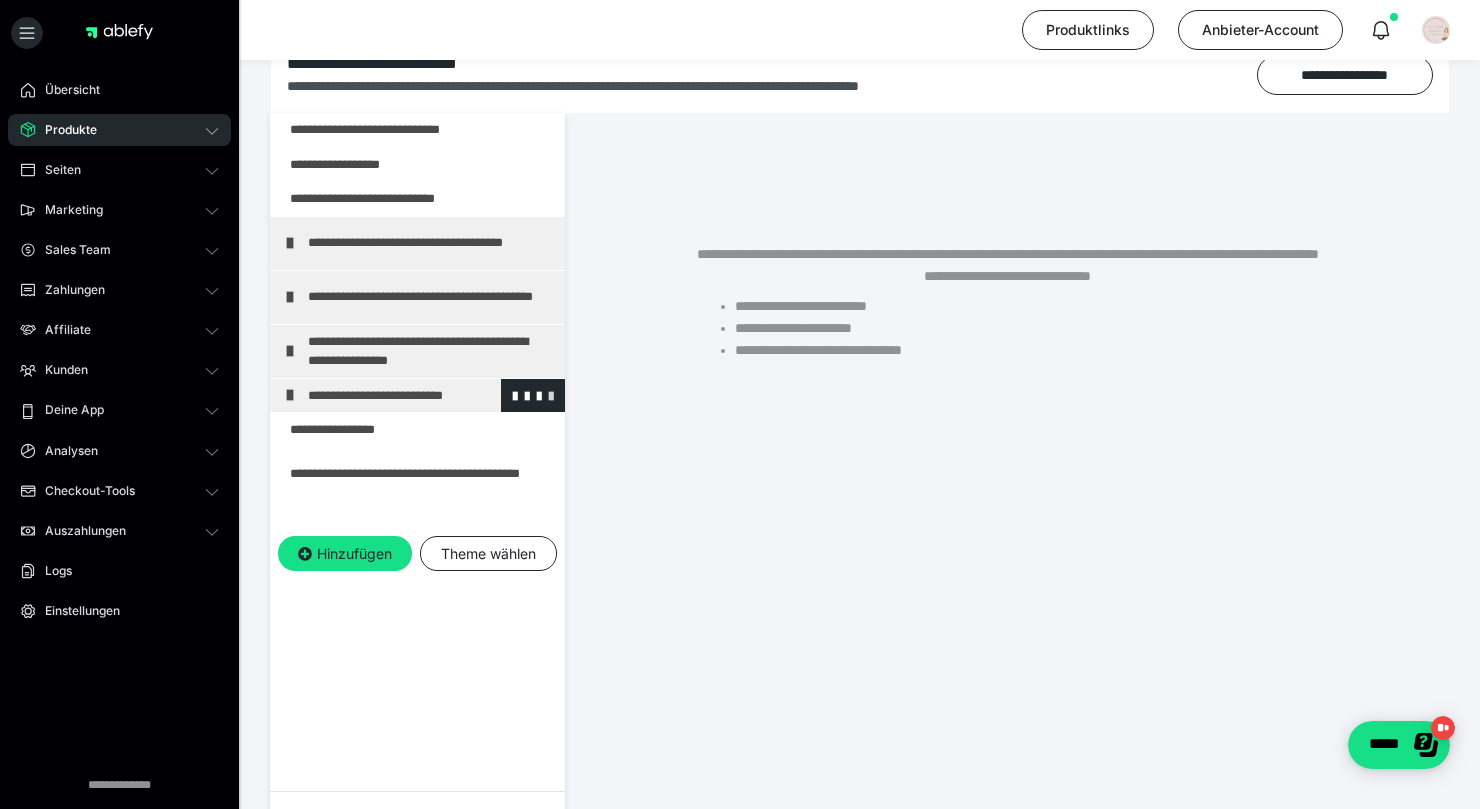 click at bounding box center (551, 395) 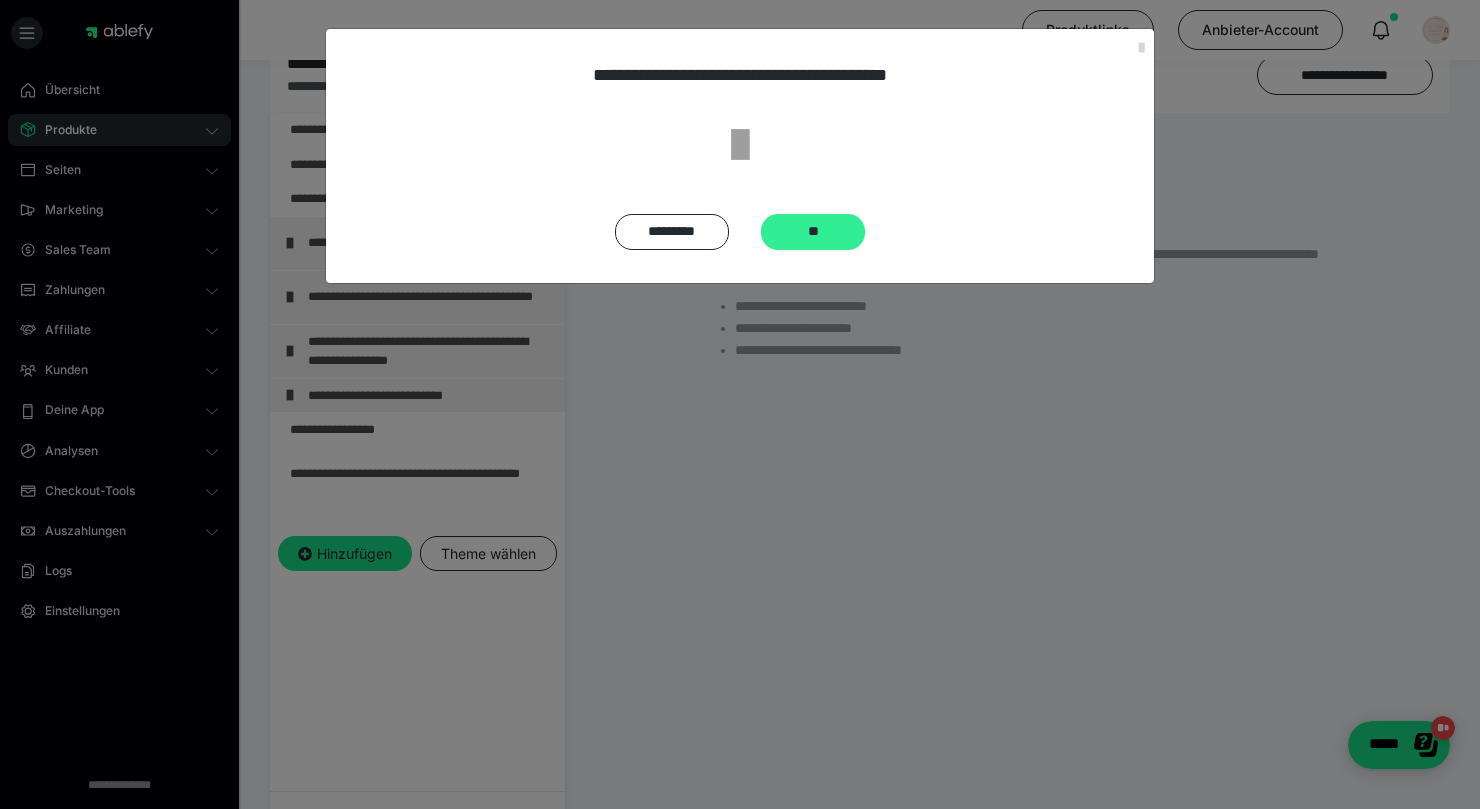 click on "**" at bounding box center [813, 232] 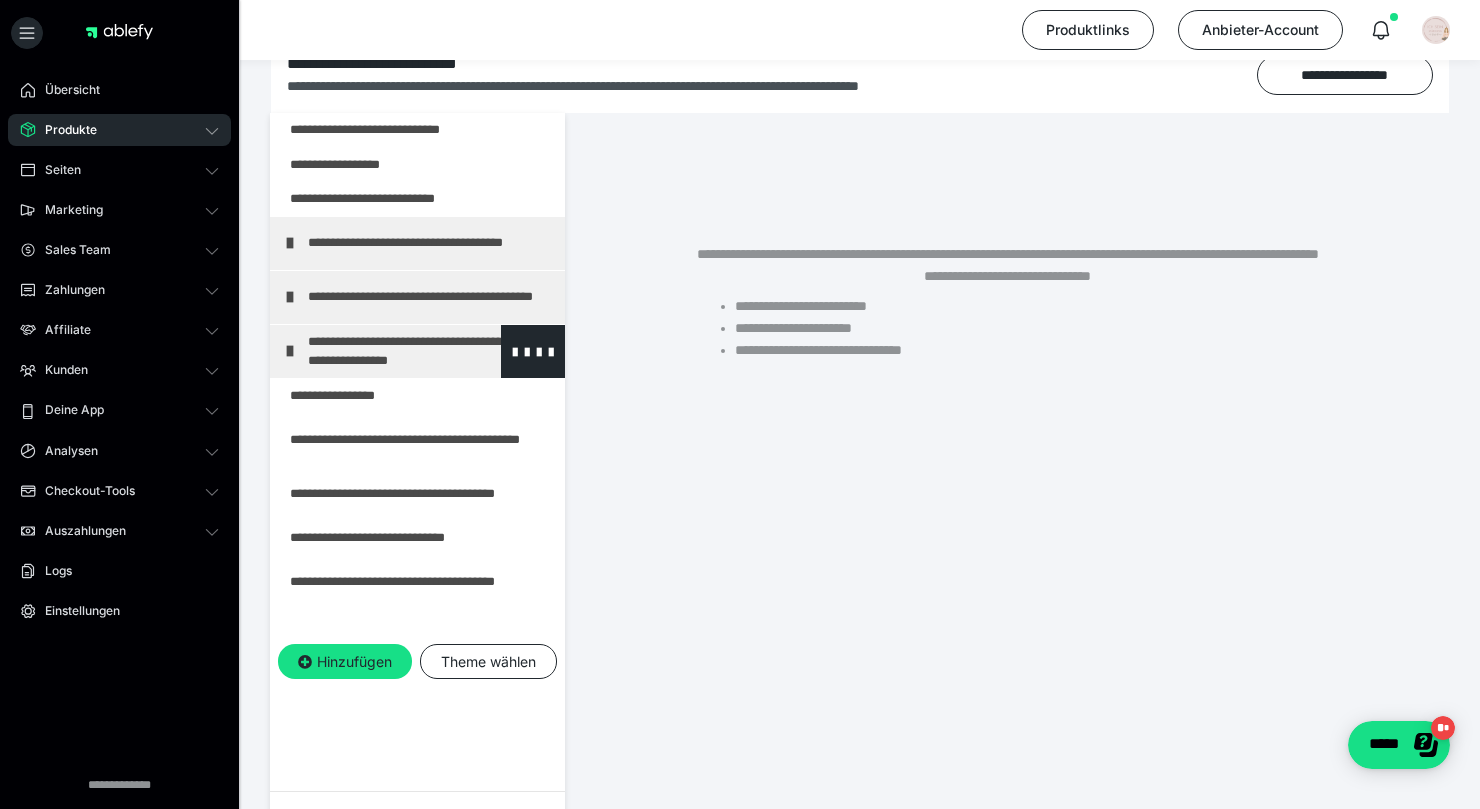 click on "**********" at bounding box center [417, 351] 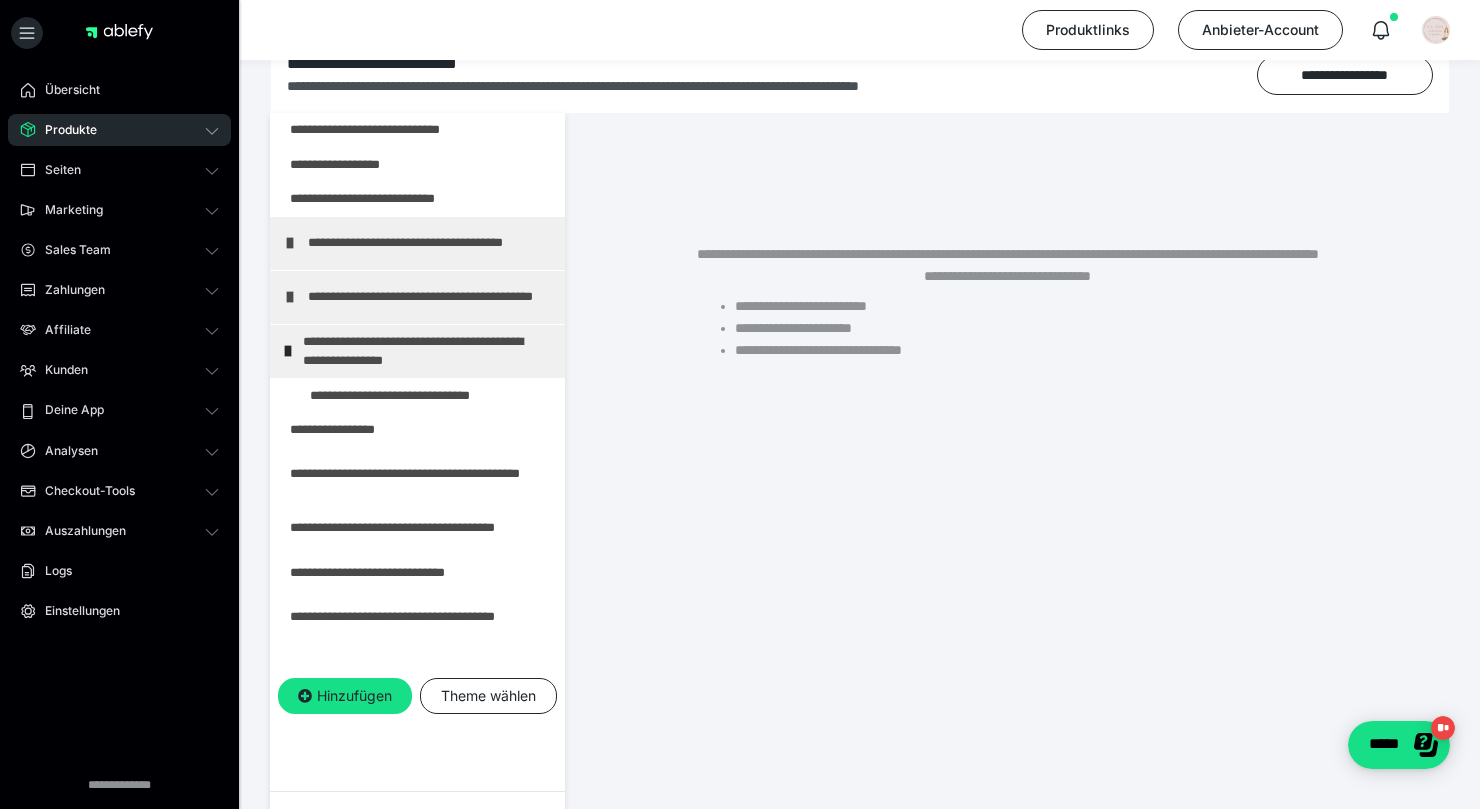 click on "**********" at bounding box center [417, 351] 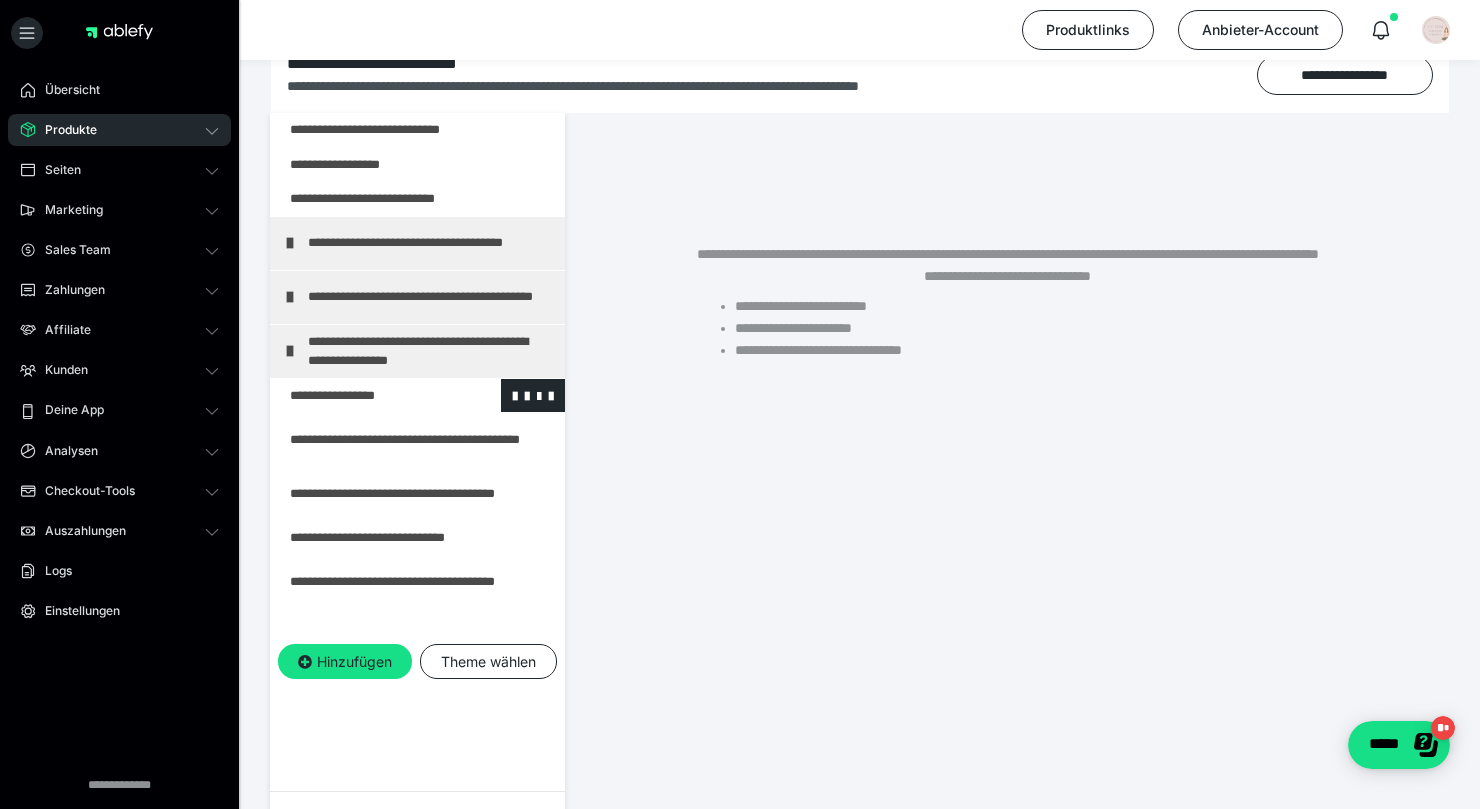 click at bounding box center (365, 396) 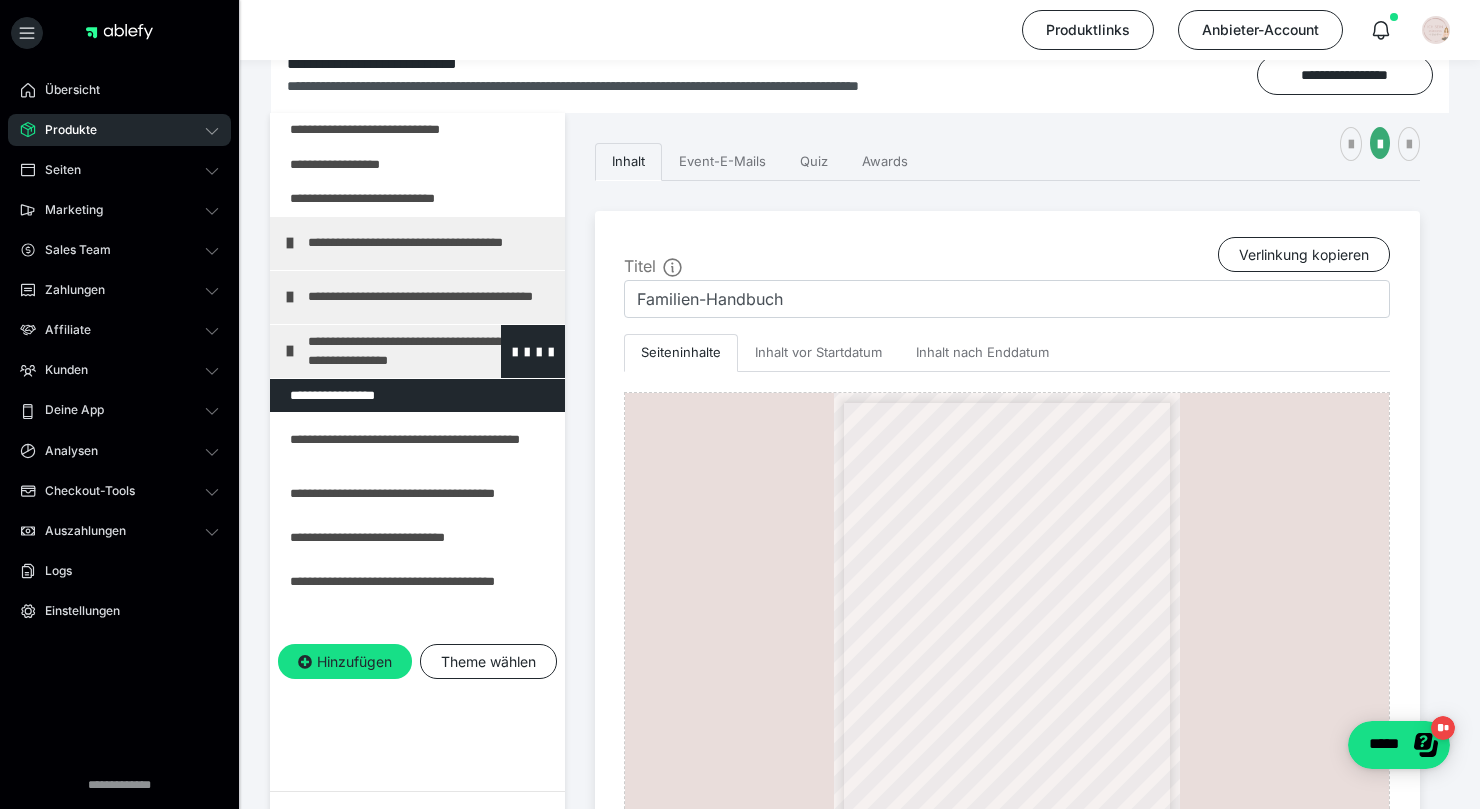 click at bounding box center (290, 351) 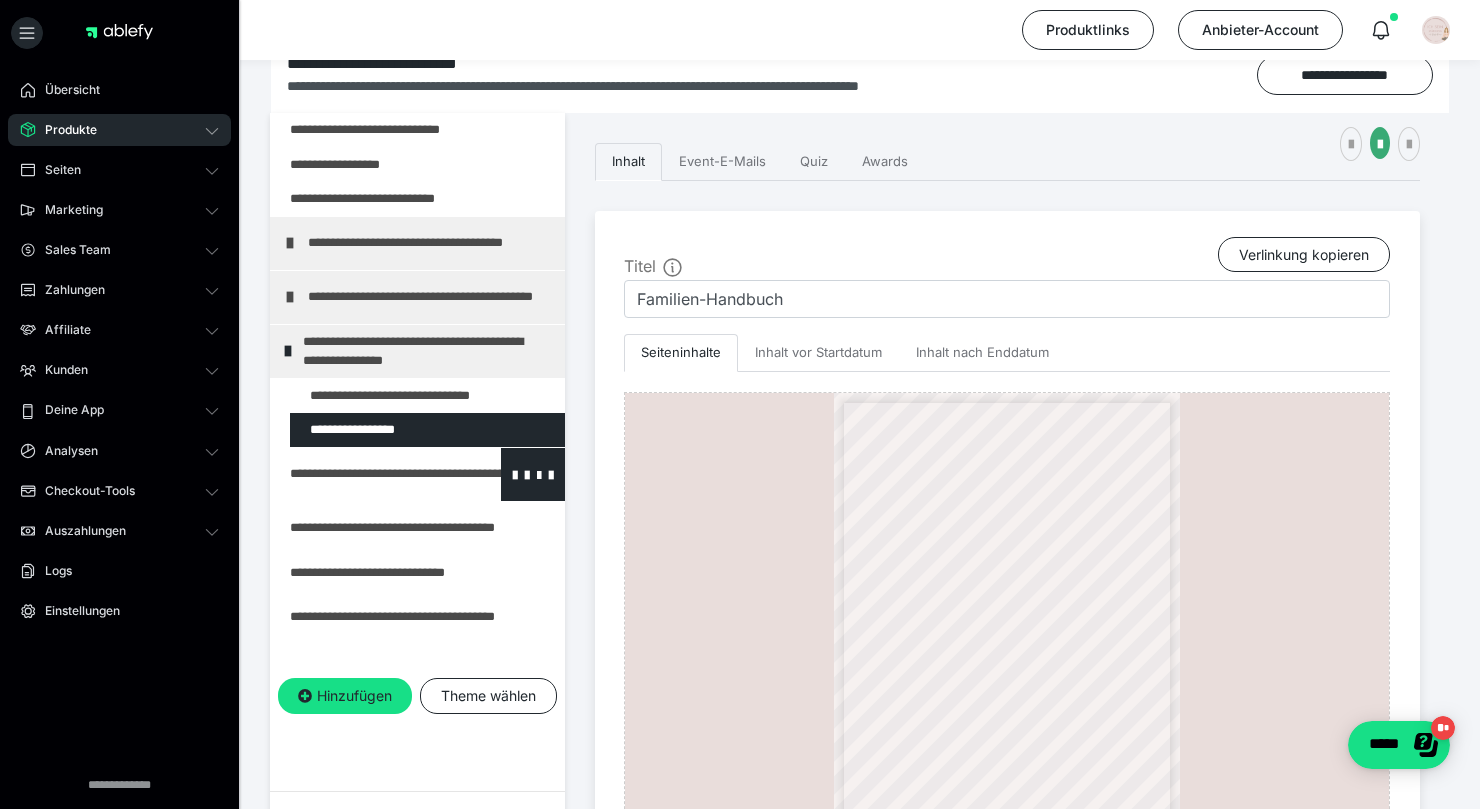 click at bounding box center [365, 474] 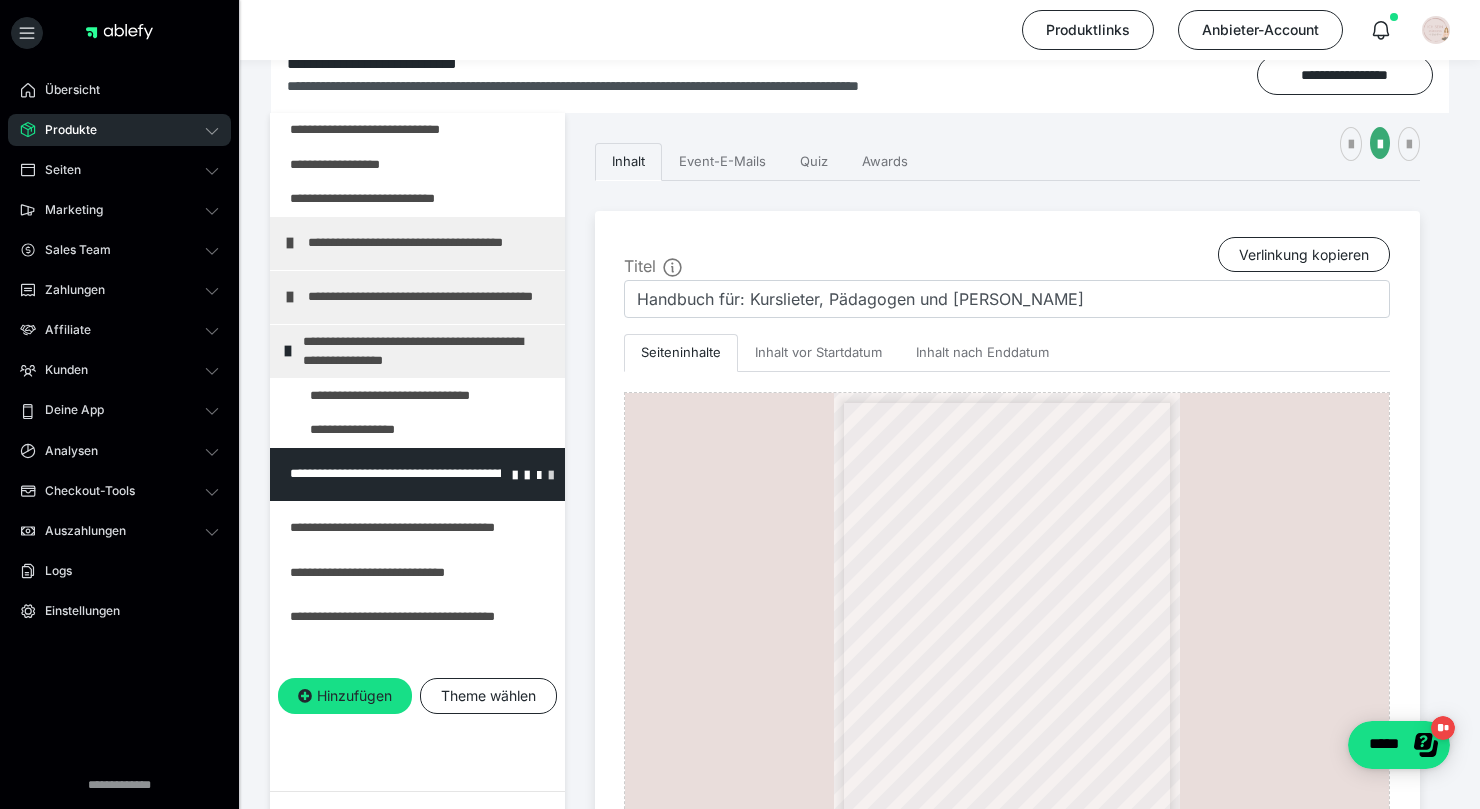 click at bounding box center (551, 474) 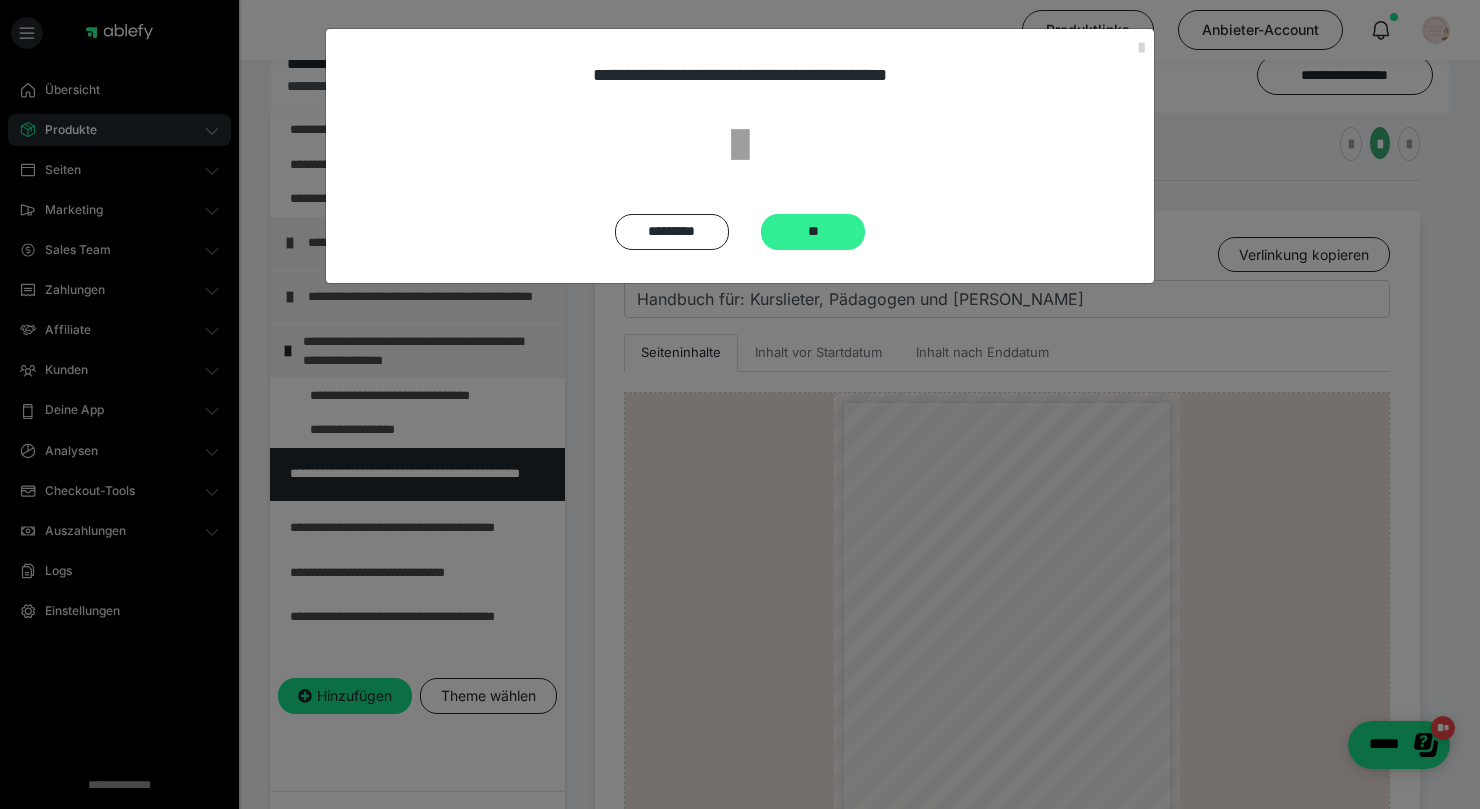 click on "**" at bounding box center [813, 232] 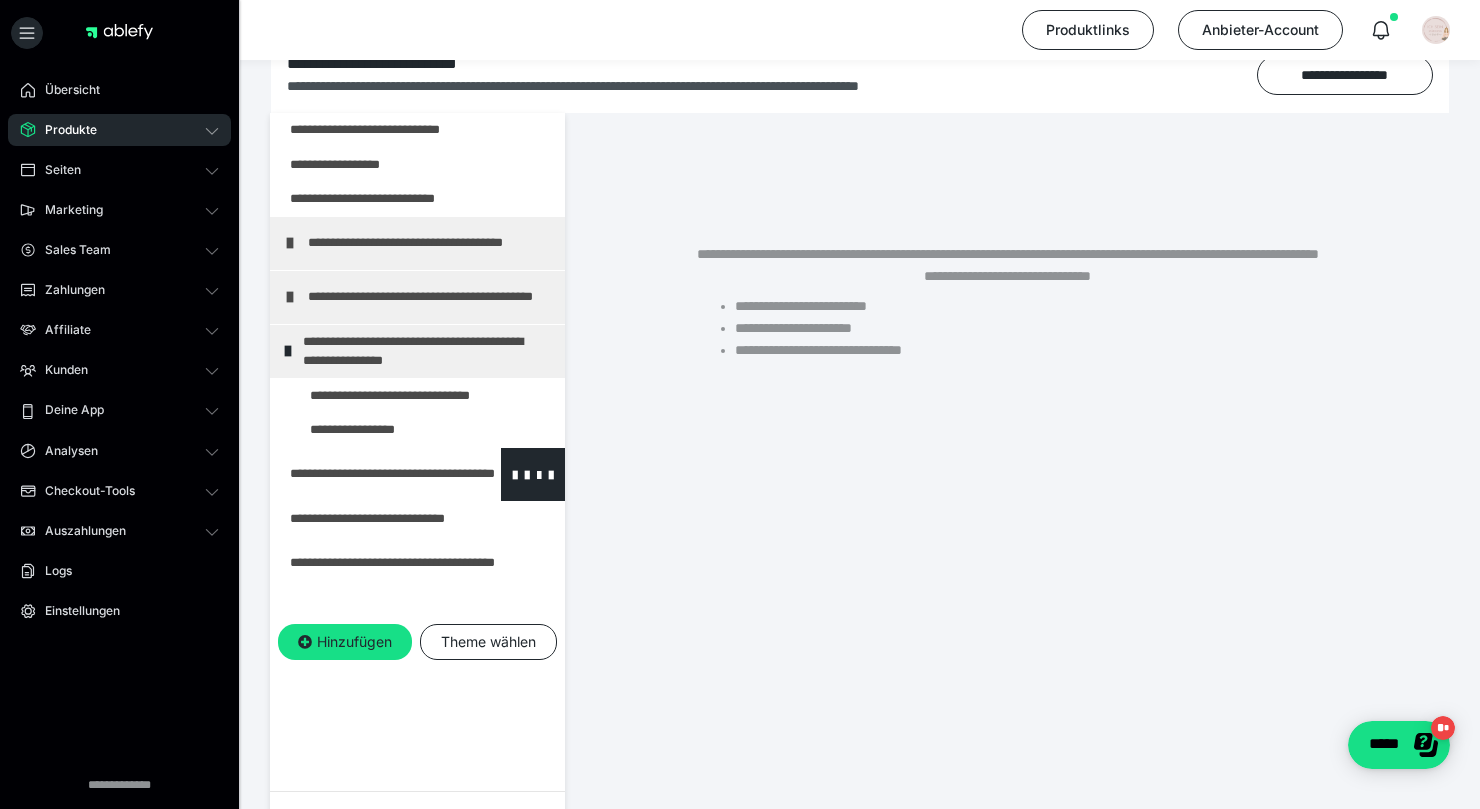 click at bounding box center (365, 474) 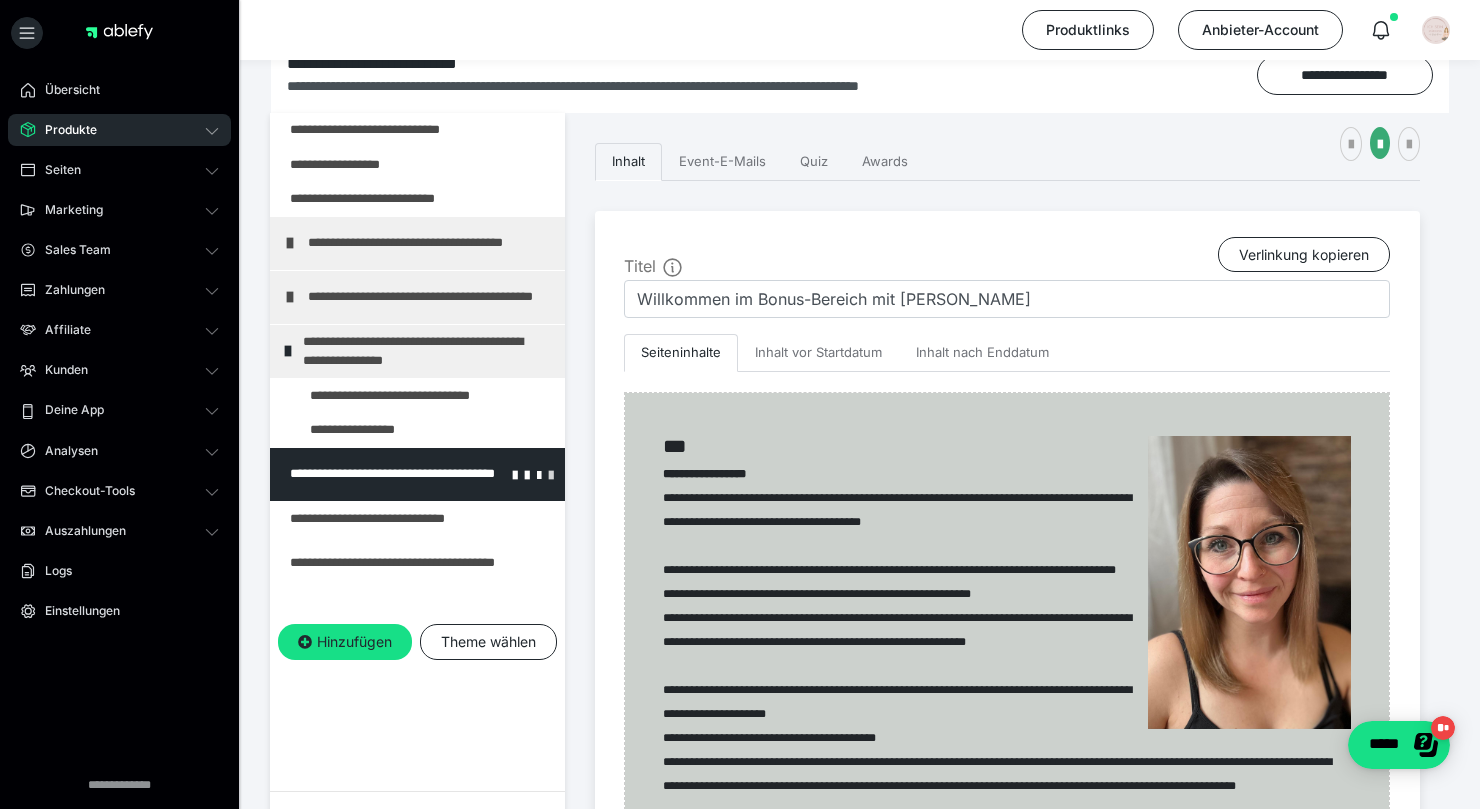 click at bounding box center (551, 474) 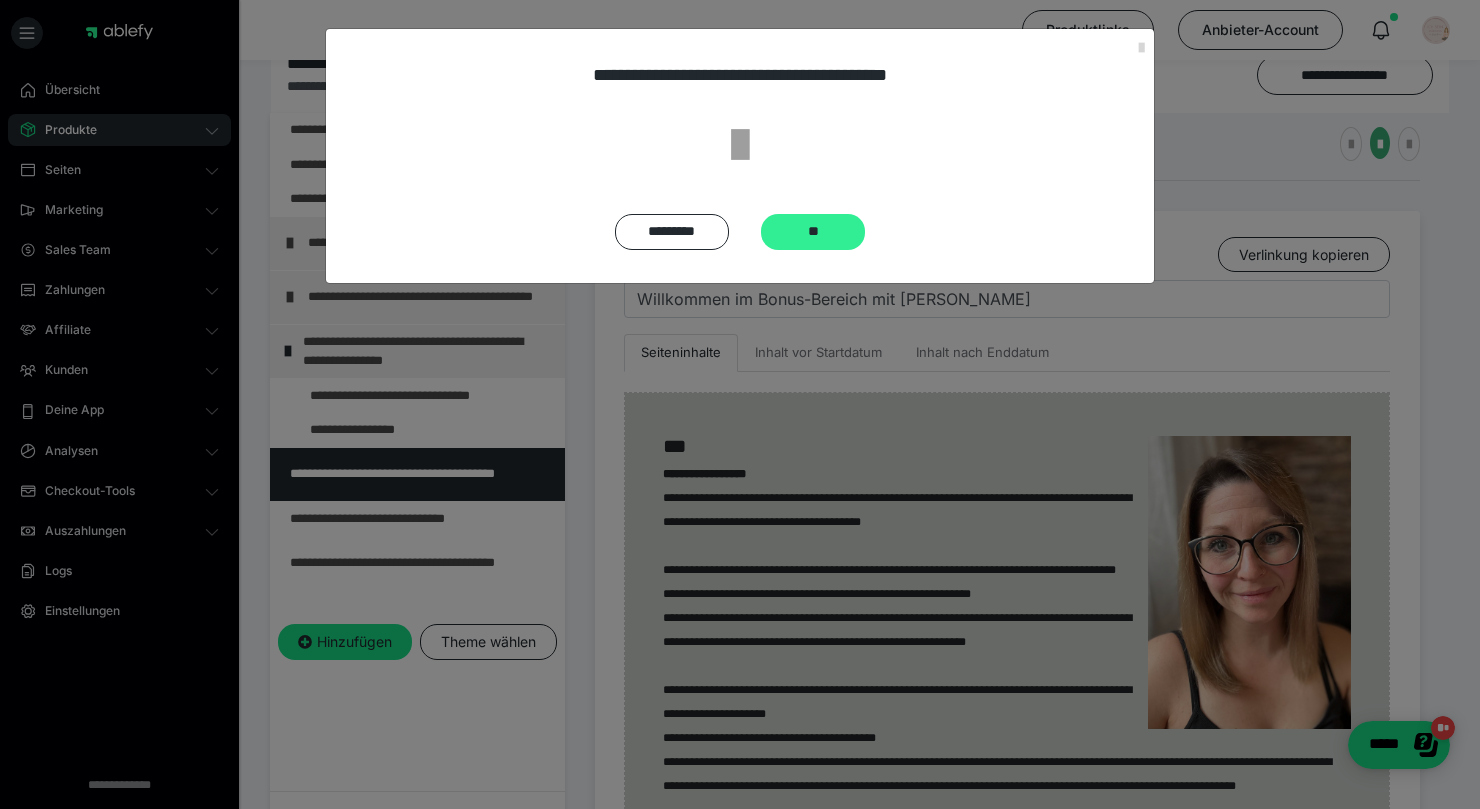 click on "**" at bounding box center (813, 232) 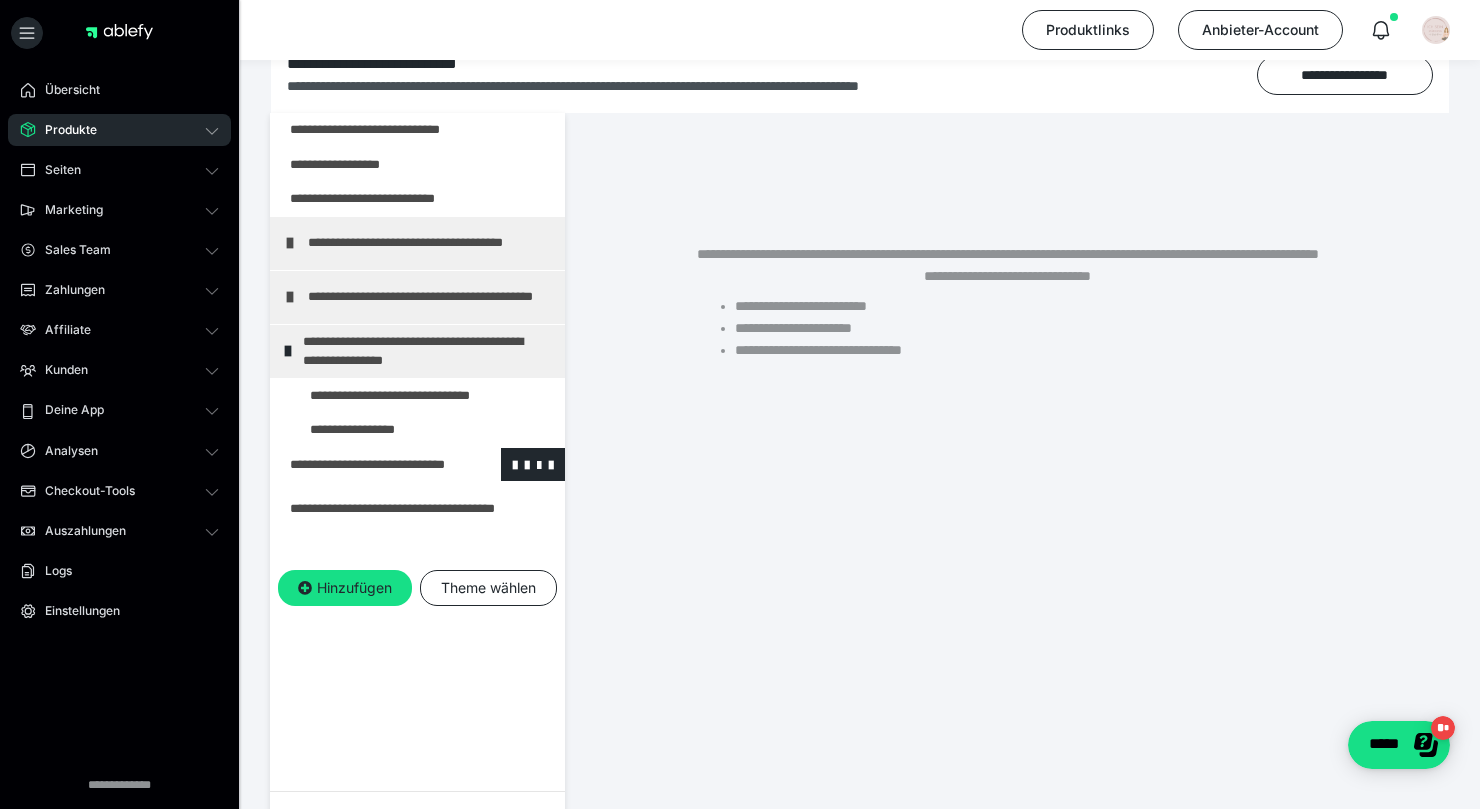 click at bounding box center (365, 465) 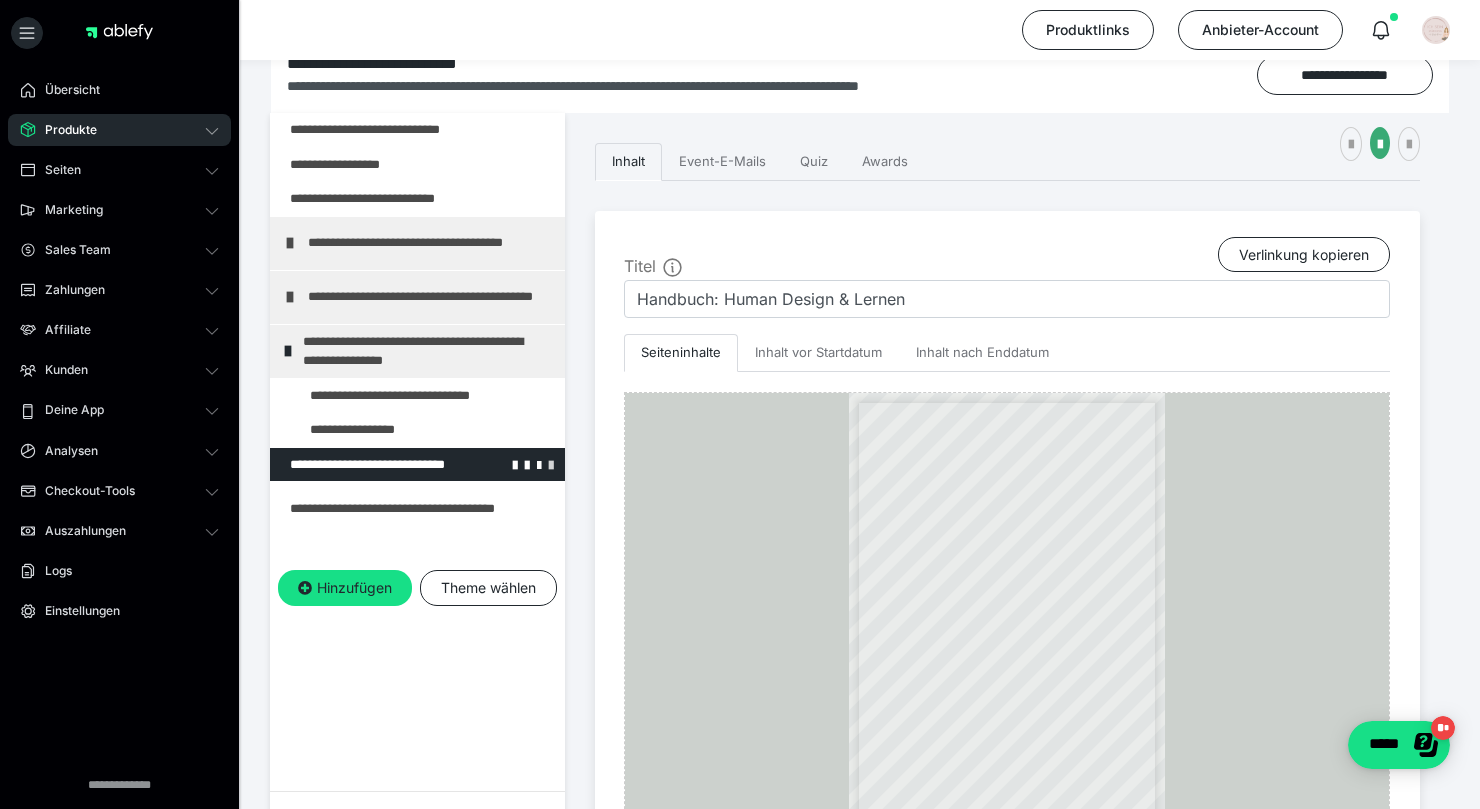 click at bounding box center [551, 464] 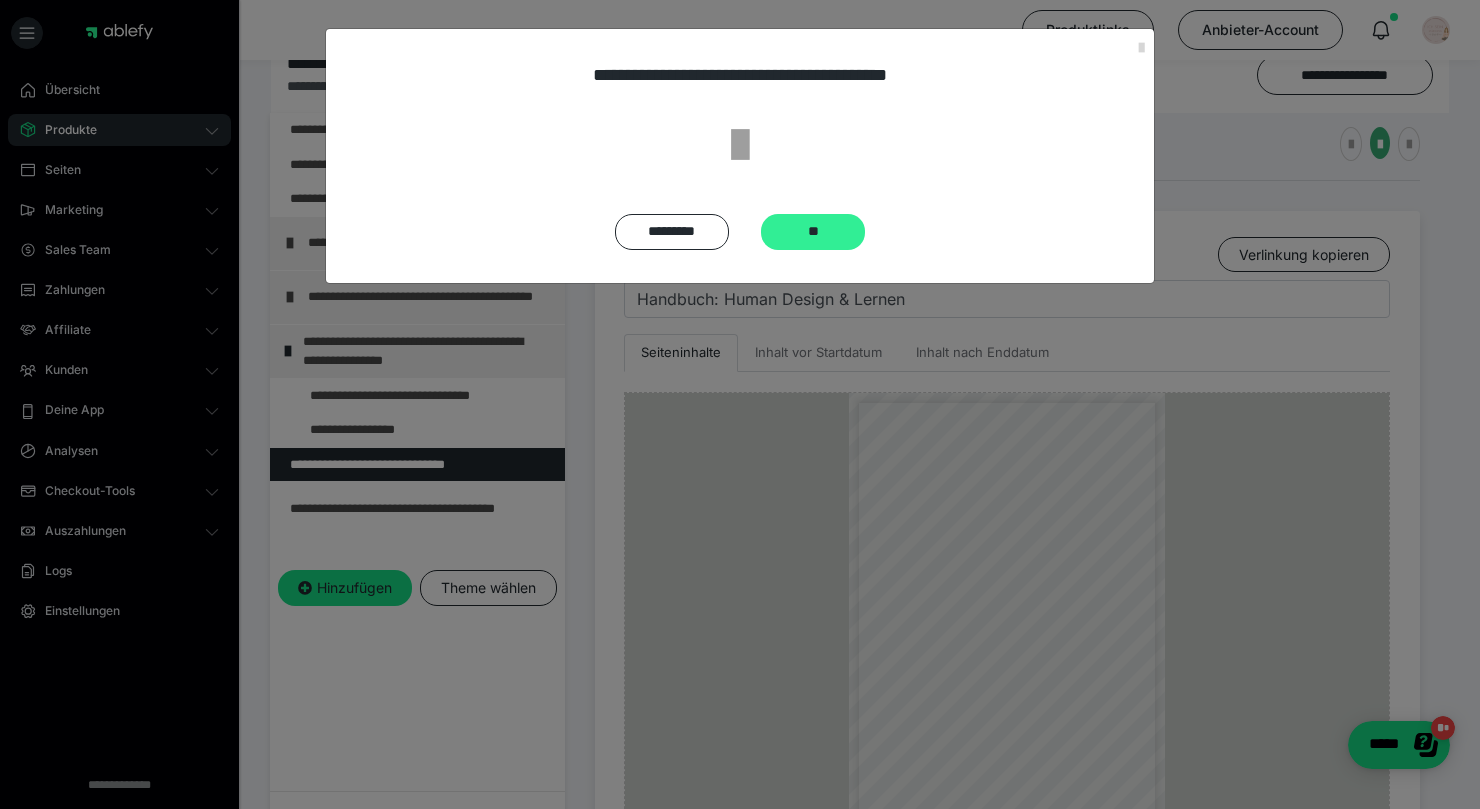click on "**" at bounding box center [813, 232] 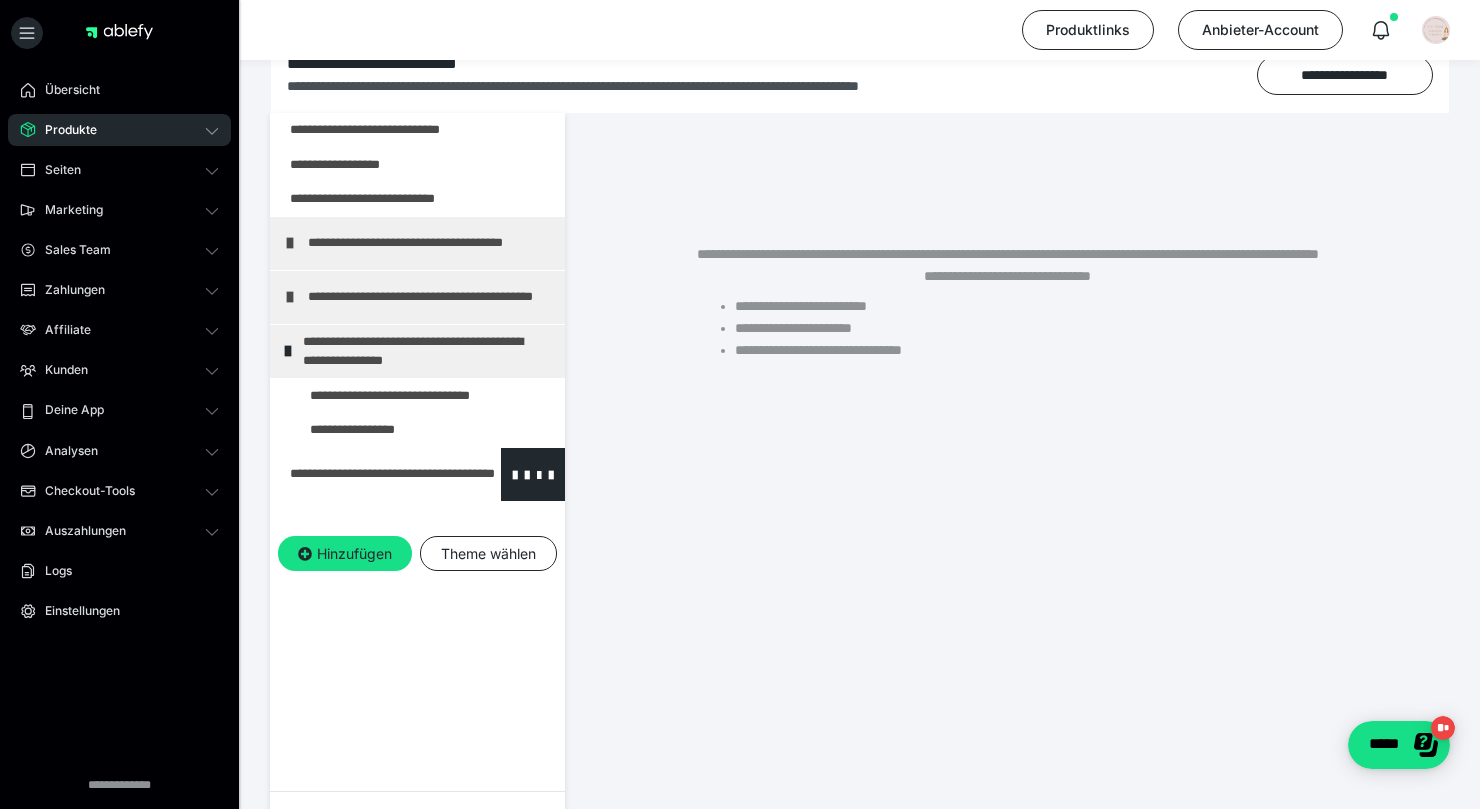 click at bounding box center [365, 474] 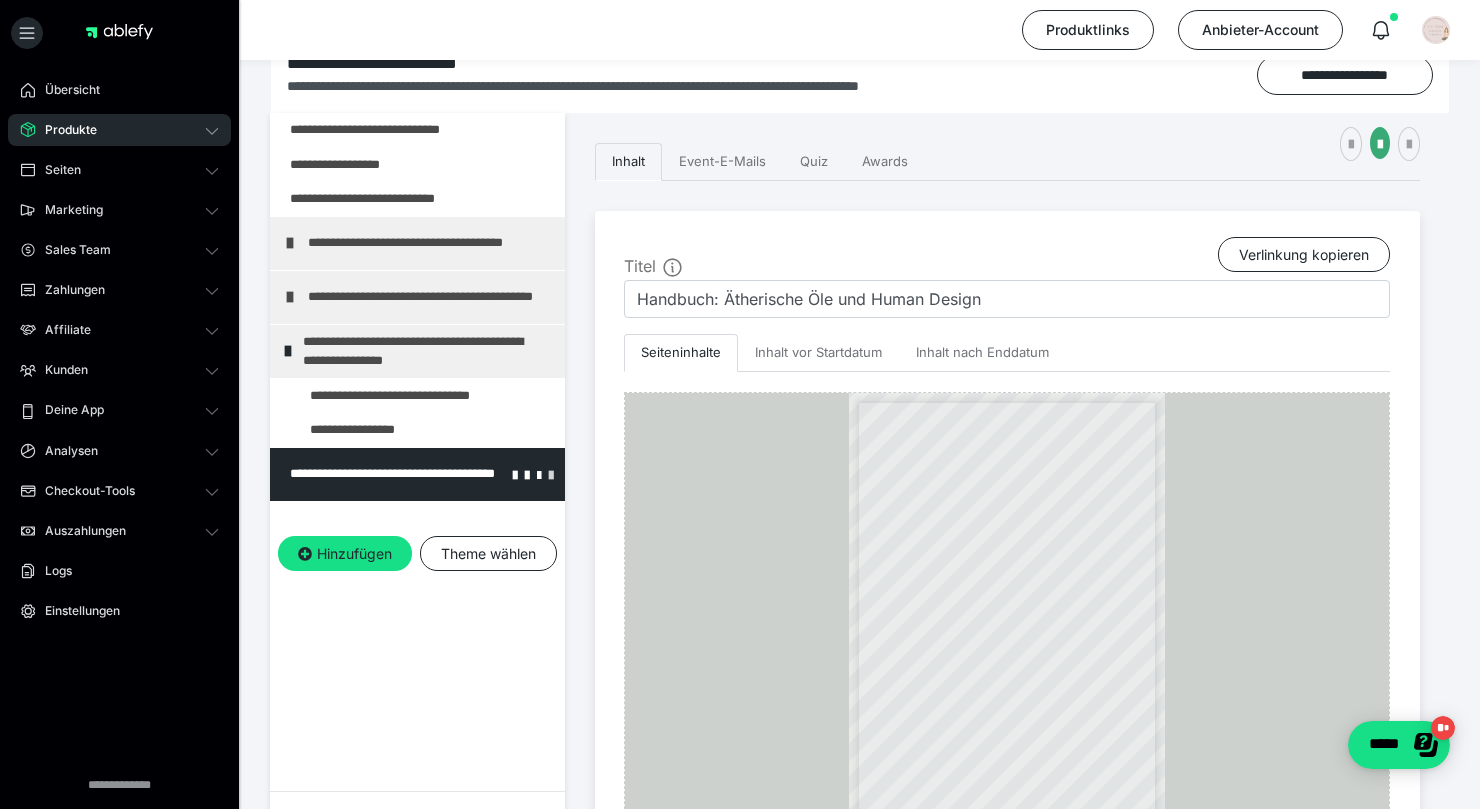 click at bounding box center [551, 474] 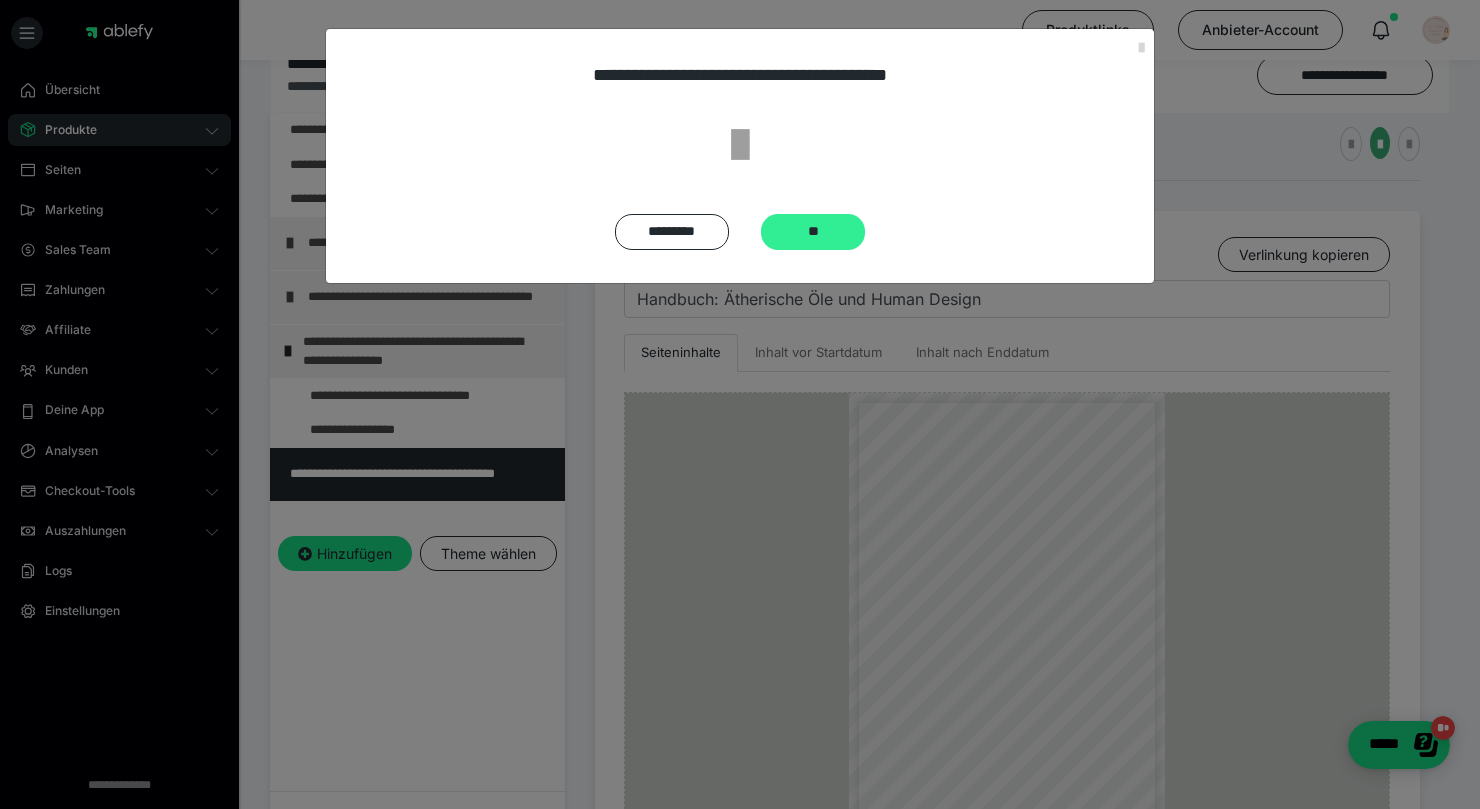 click on "**" at bounding box center [813, 232] 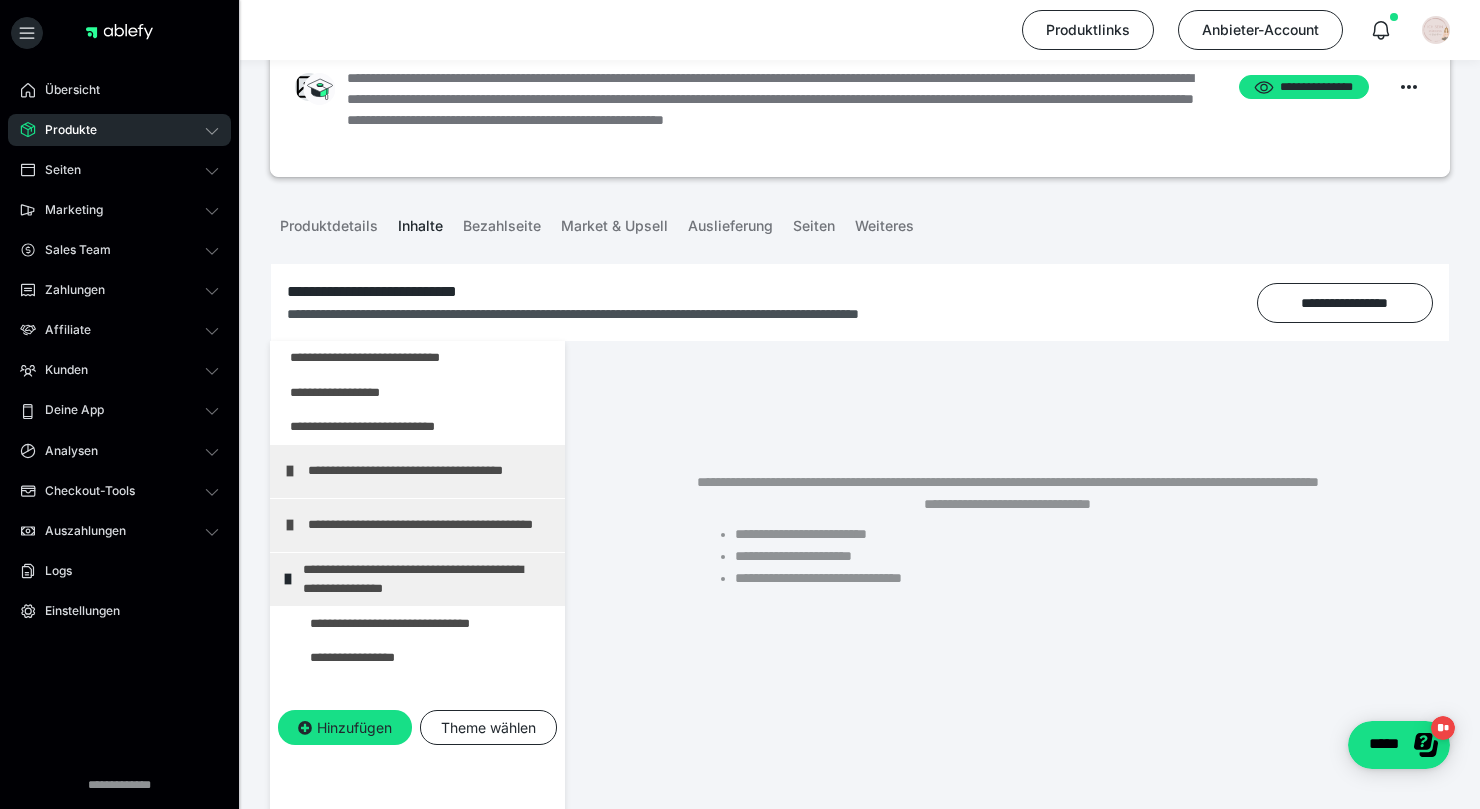 scroll, scrollTop: 0, scrollLeft: 0, axis: both 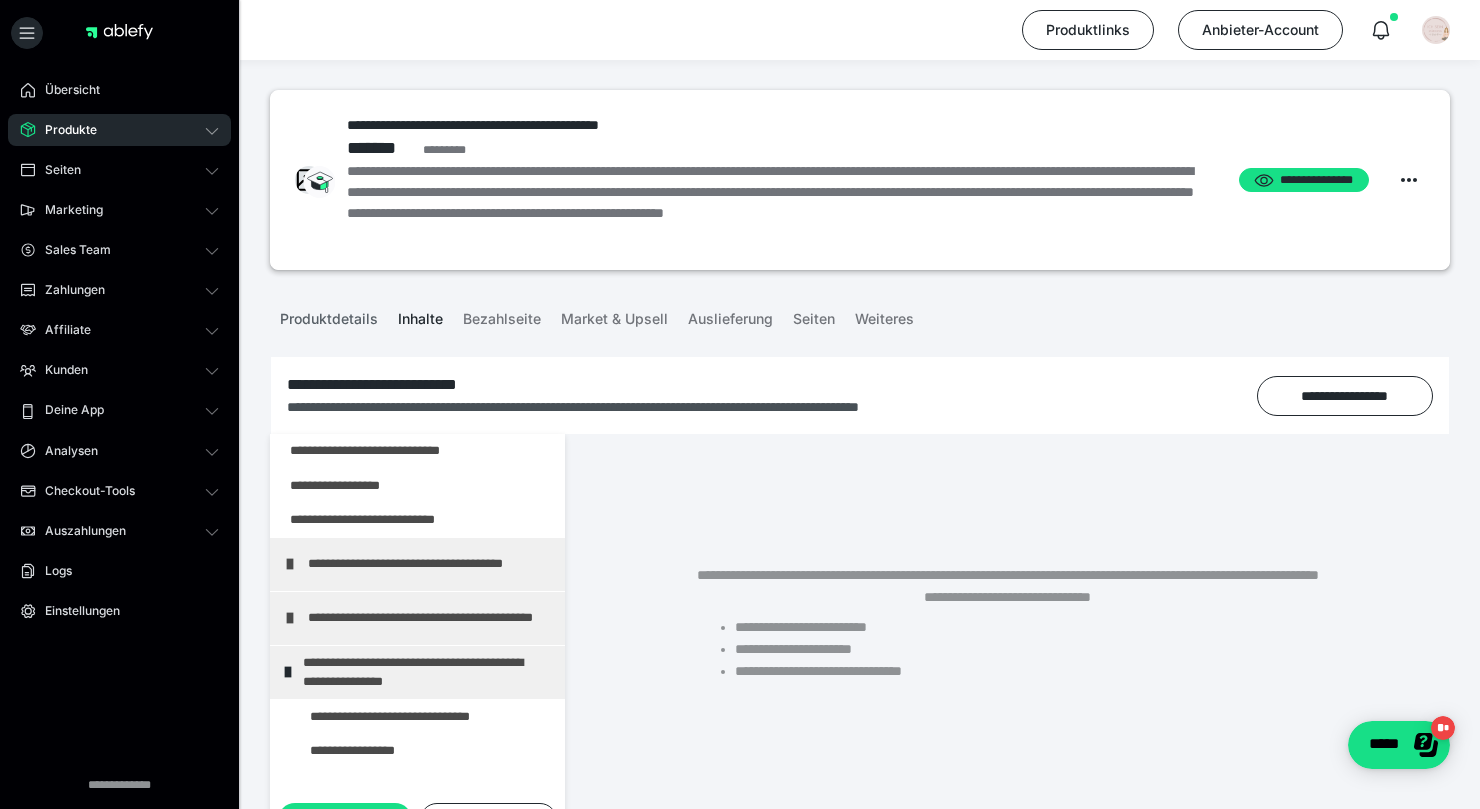 click on "Produktdetails" at bounding box center (329, 315) 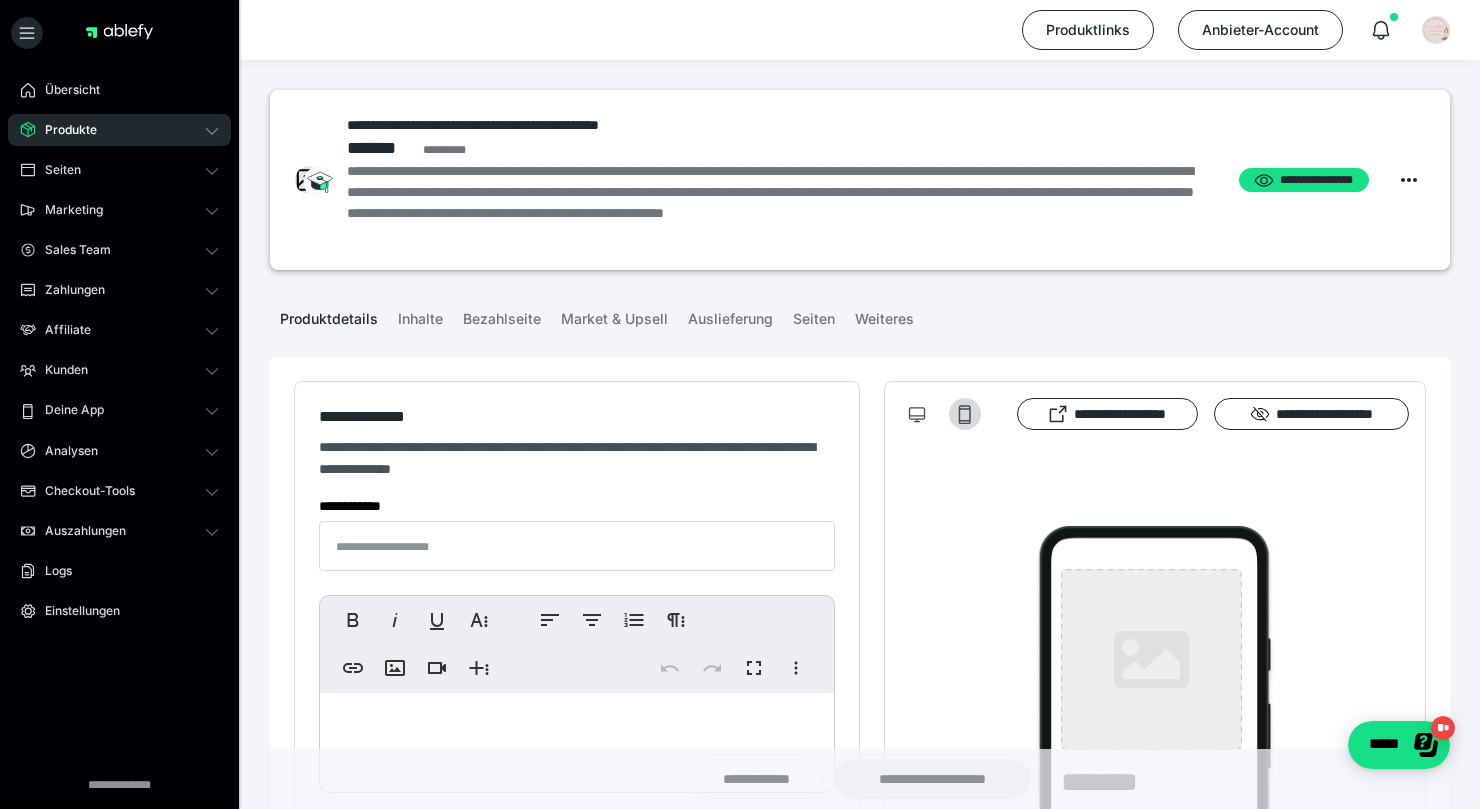 type on "**********" 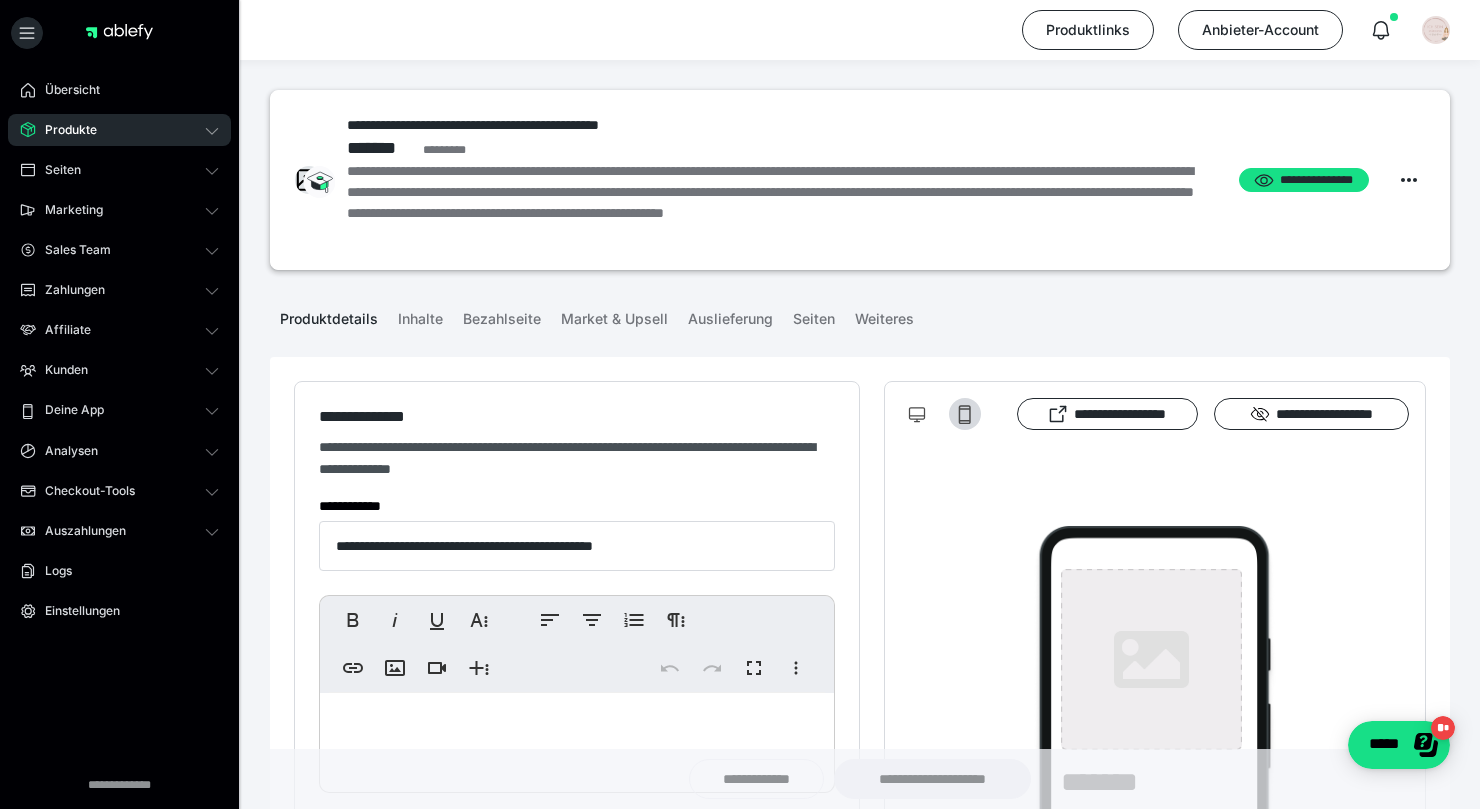 type on "**********" 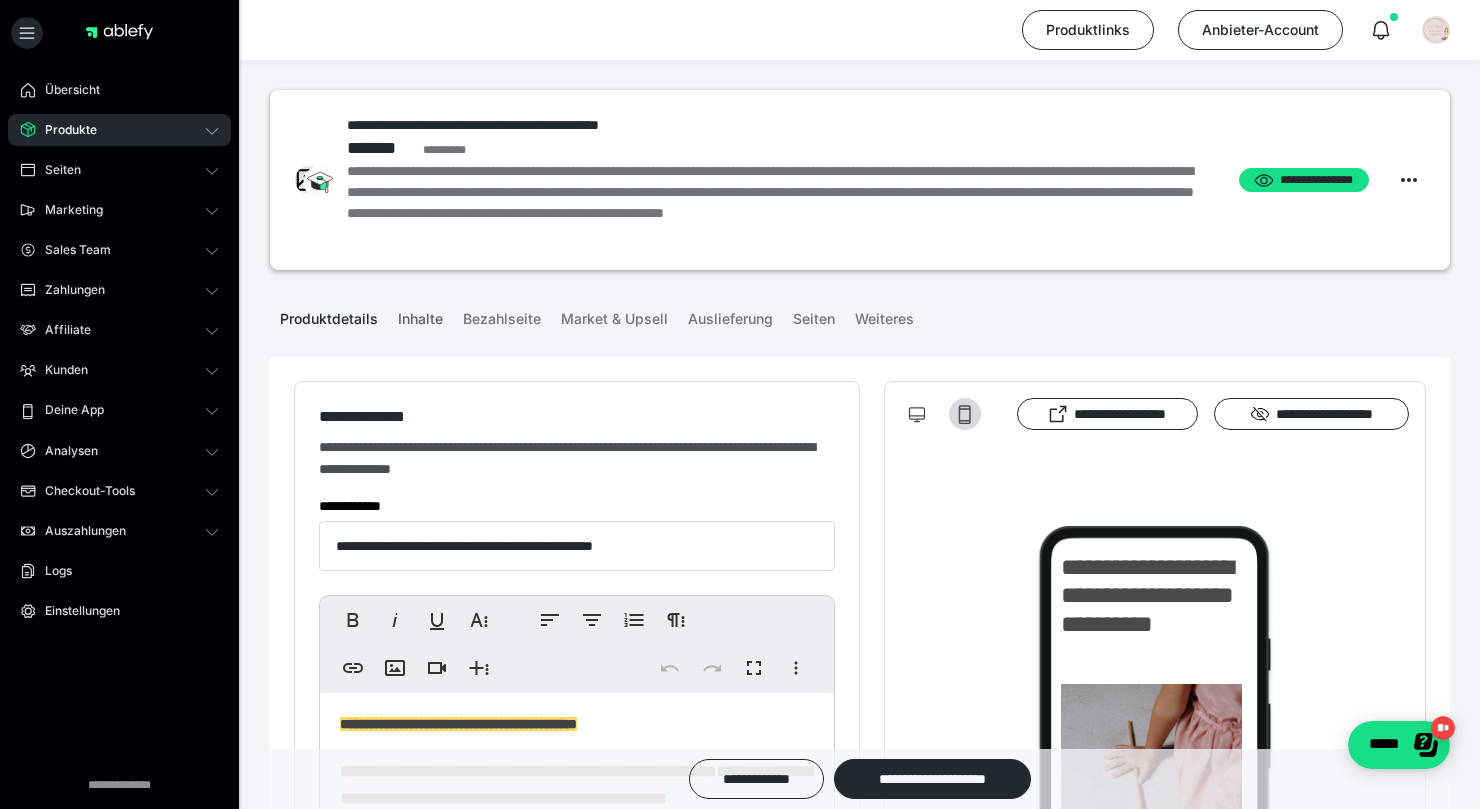 click on "Inhalte" at bounding box center [420, 315] 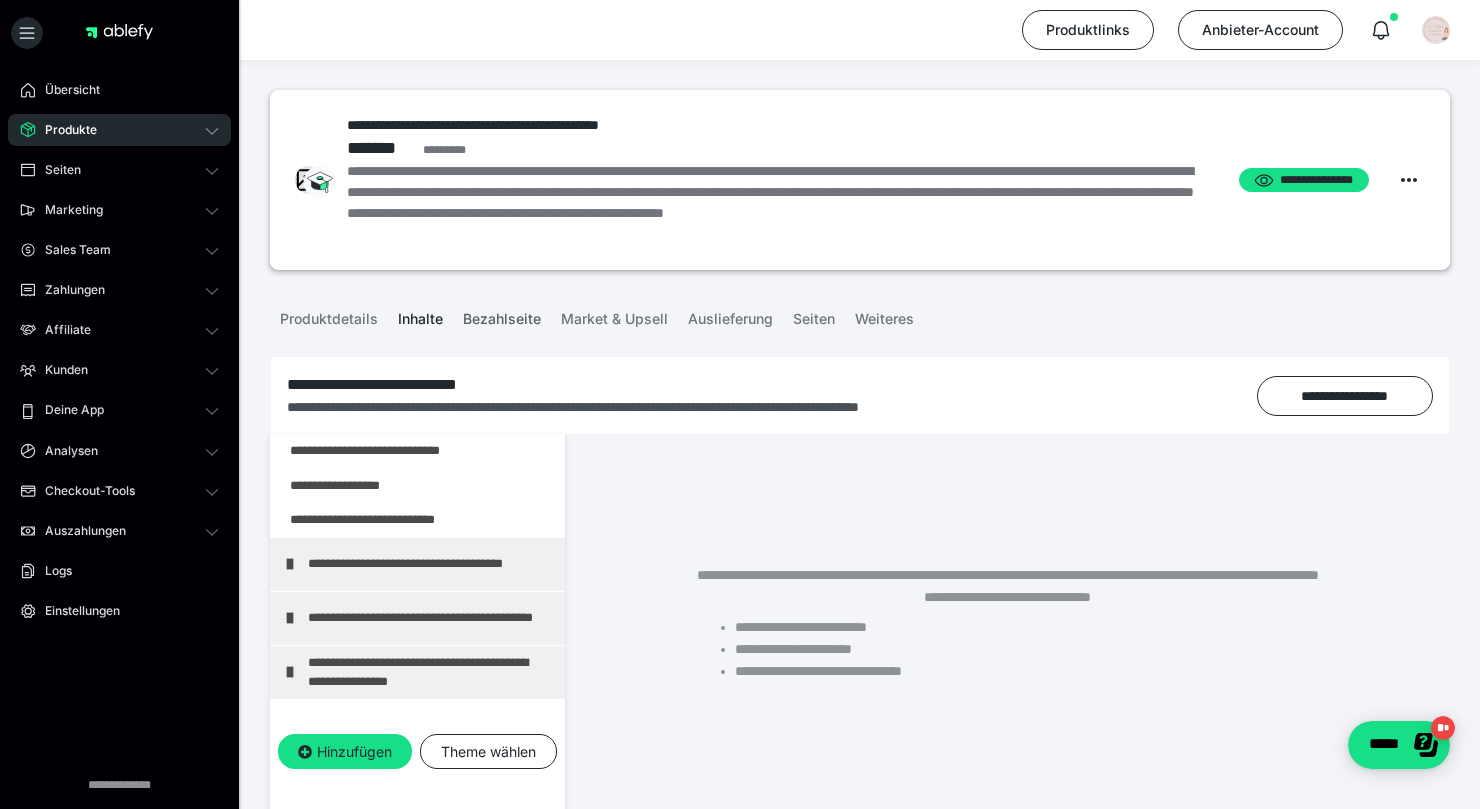 click on "Bezahlseite" at bounding box center (502, 315) 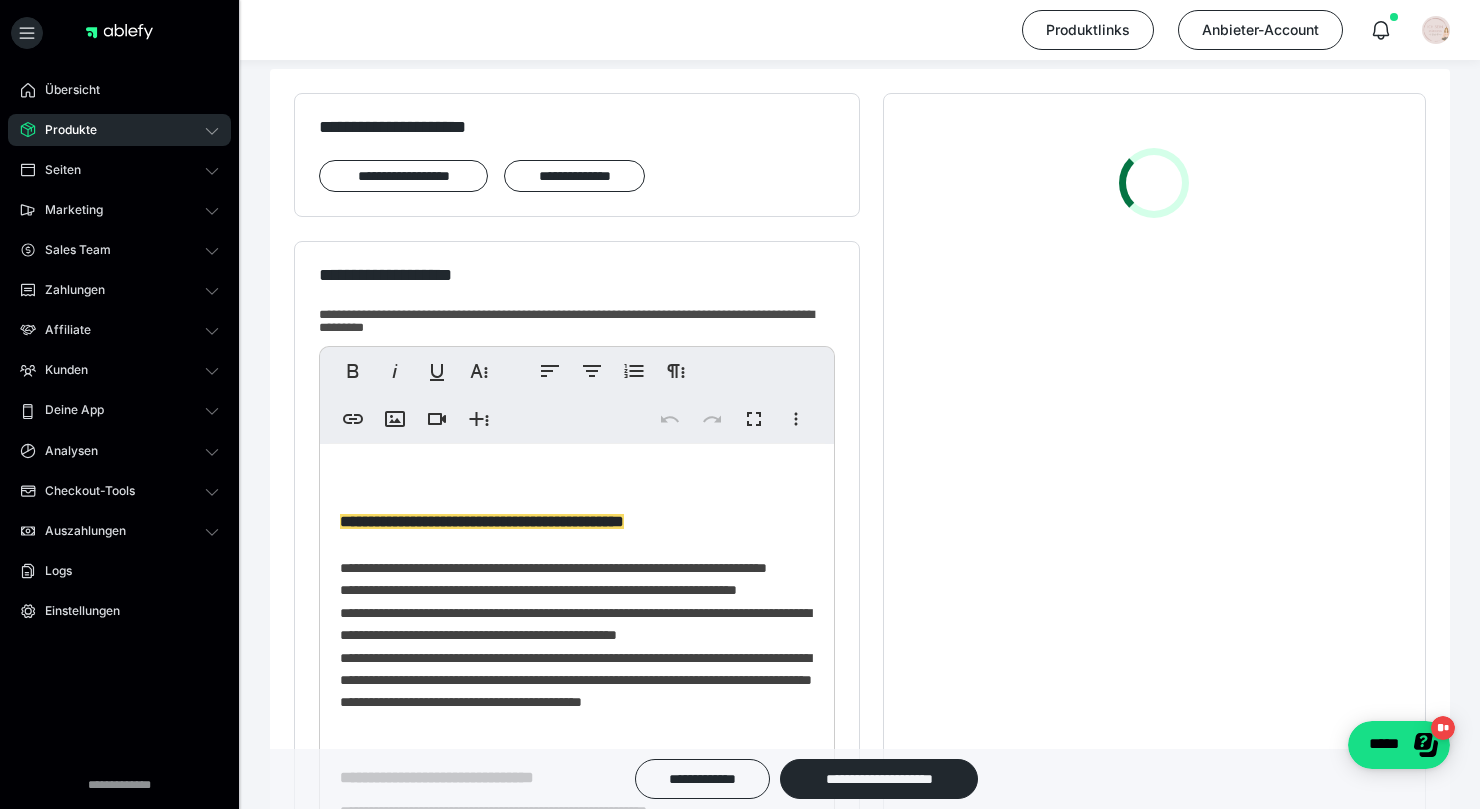 scroll, scrollTop: 327, scrollLeft: 0, axis: vertical 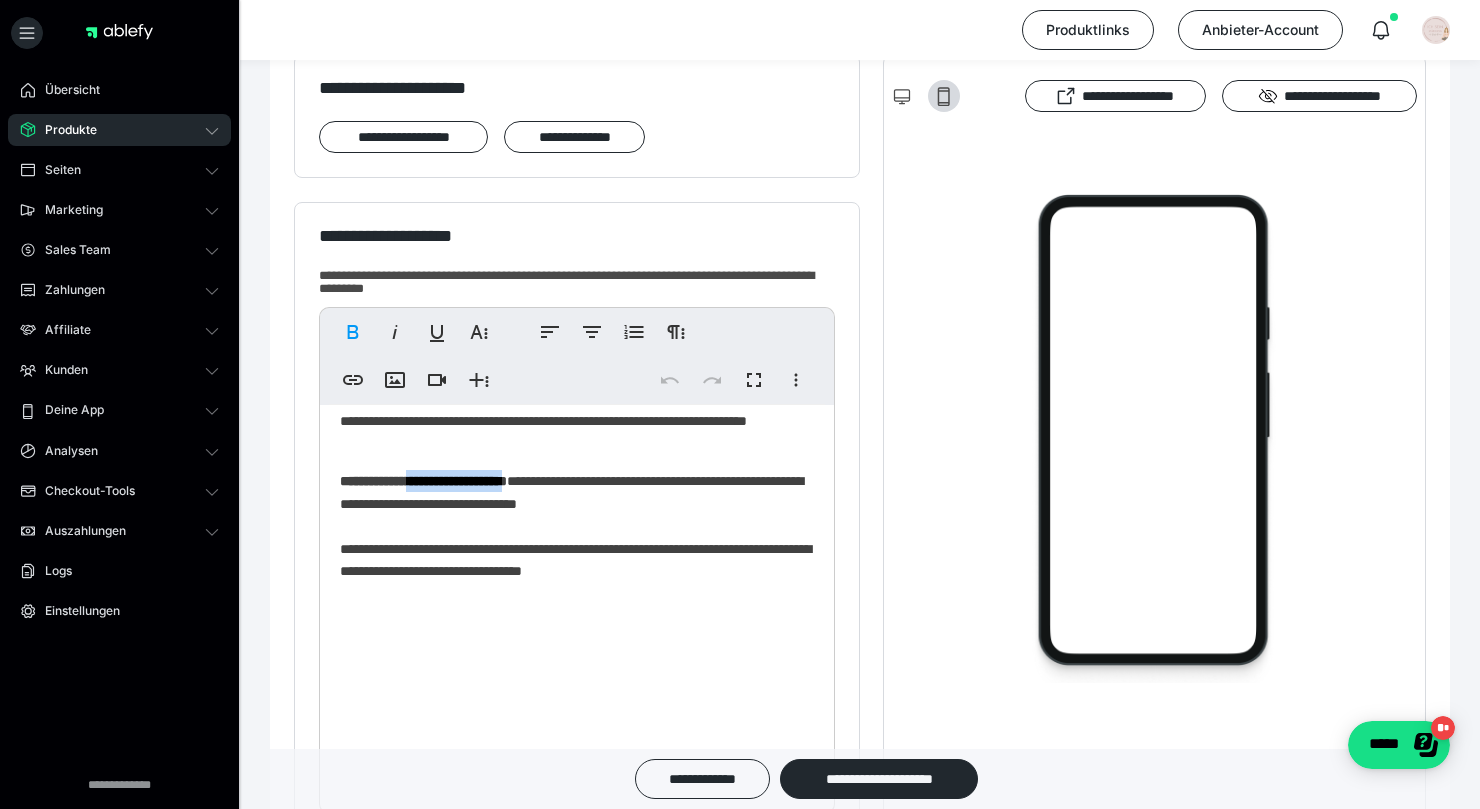 drag, startPoint x: 428, startPoint y: 569, endPoint x: 577, endPoint y: 577, distance: 149.21461 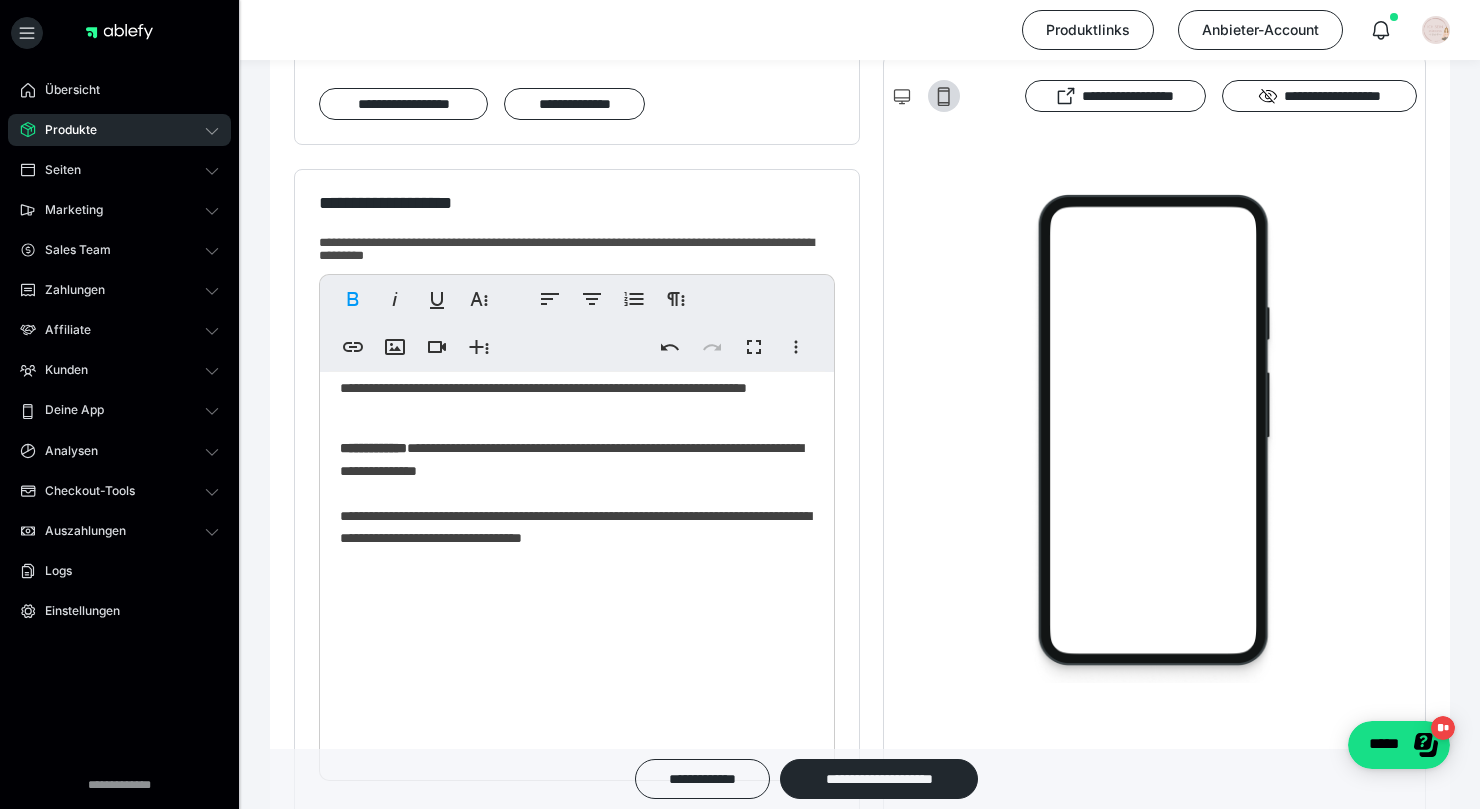 scroll, scrollTop: 361, scrollLeft: 0, axis: vertical 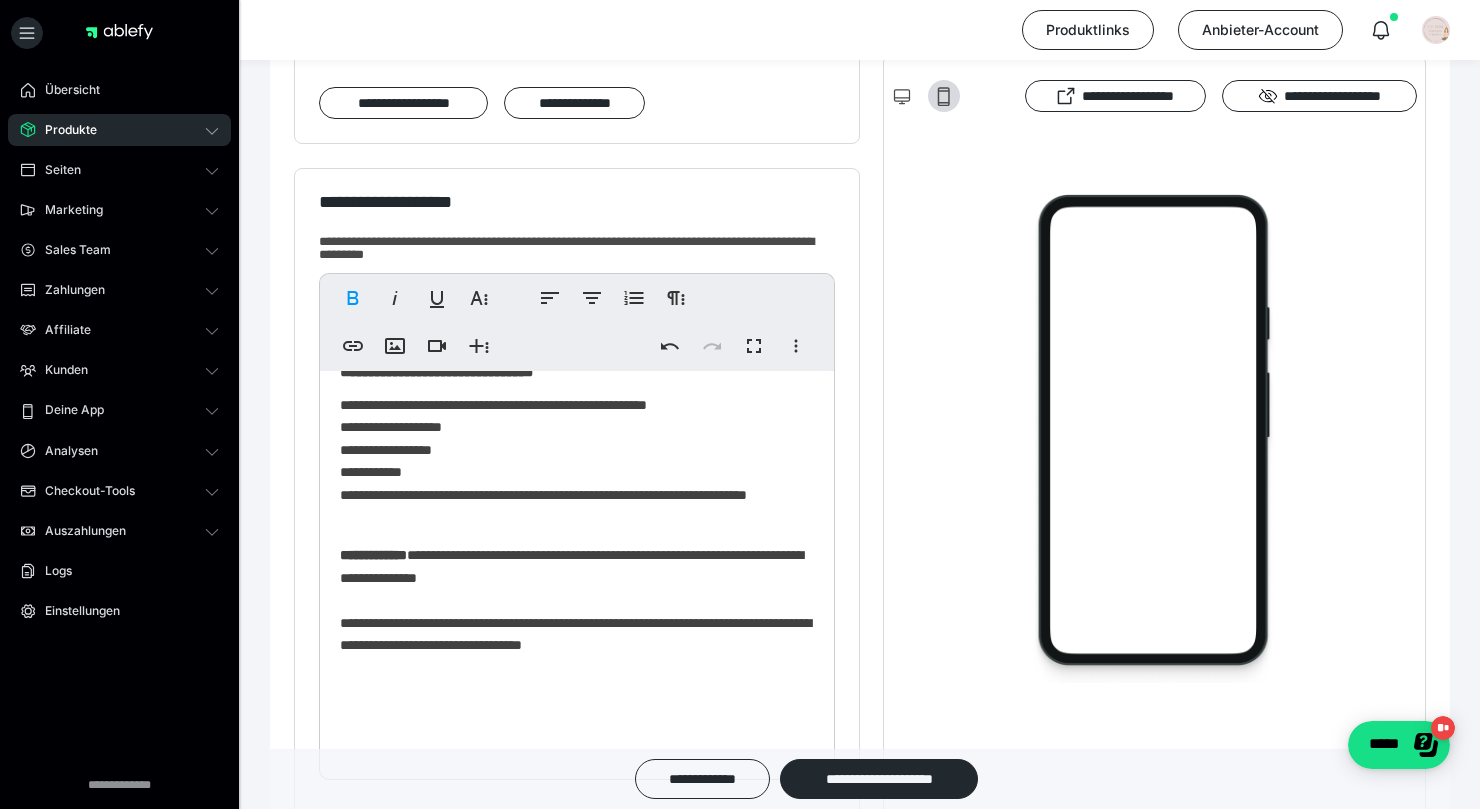 click on "****" at bounding box center [0, 0] 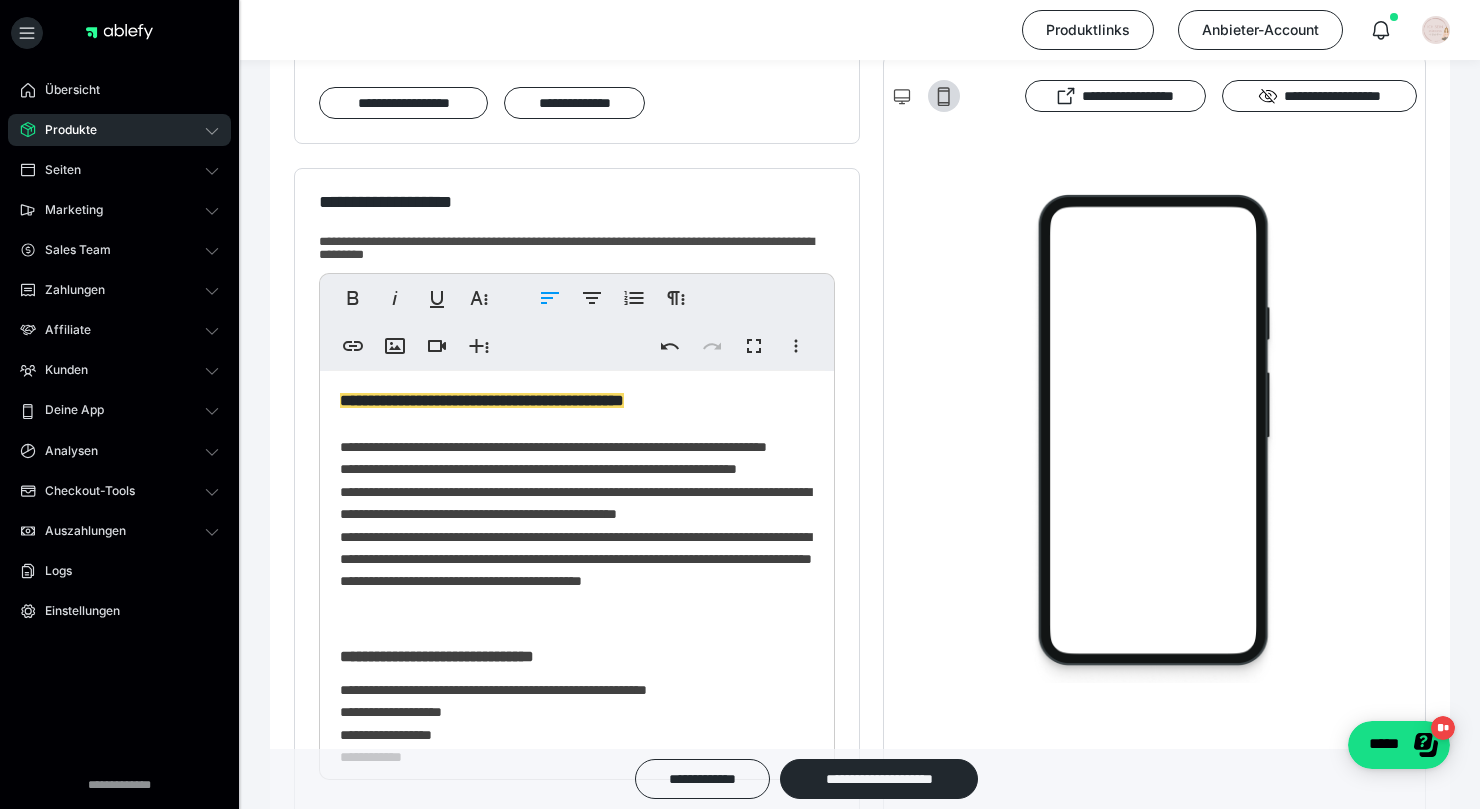 scroll, scrollTop: 0, scrollLeft: 0, axis: both 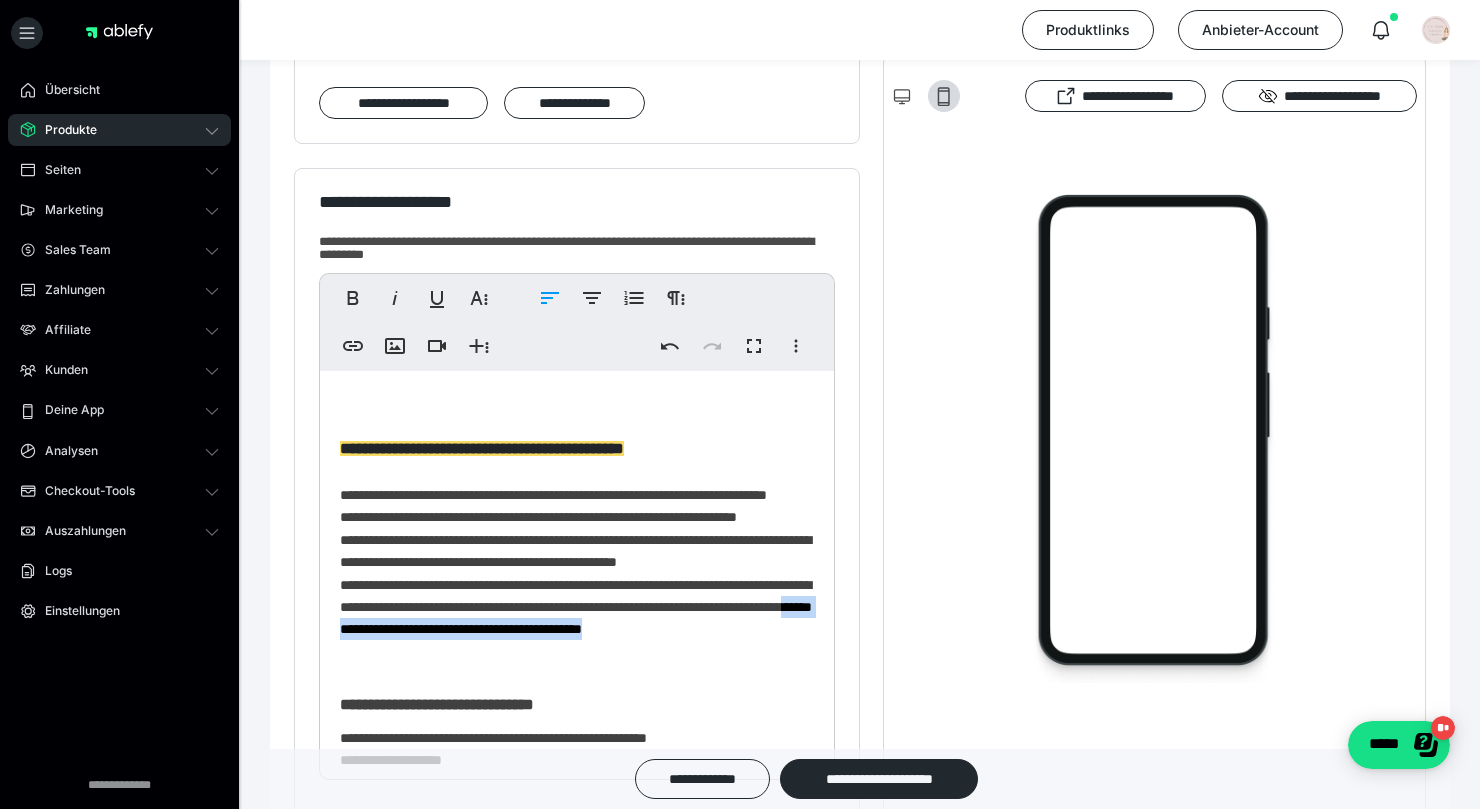 drag, startPoint x: 506, startPoint y: 728, endPoint x: 591, endPoint y: 704, distance: 88.32327 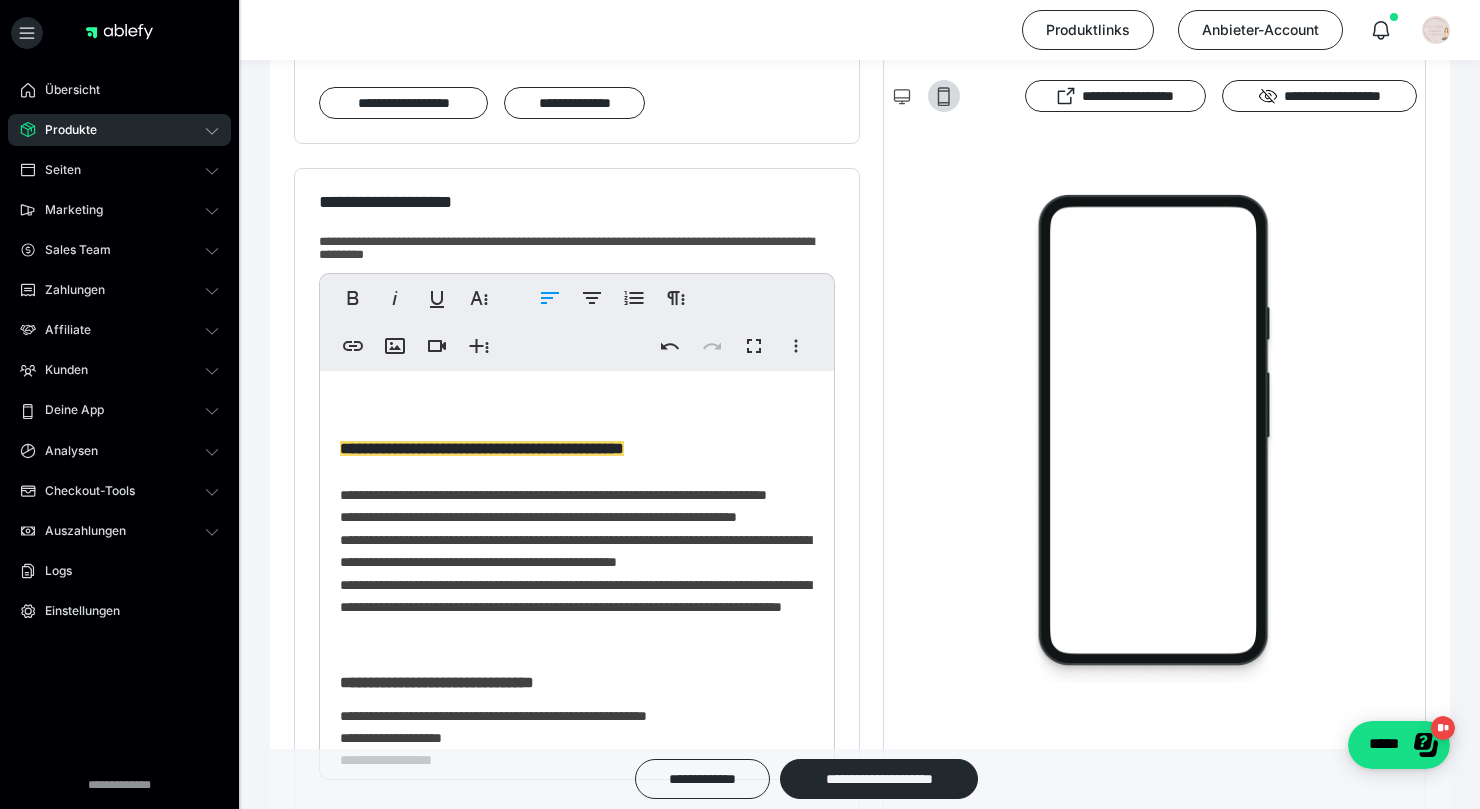 scroll, scrollTop: 418, scrollLeft: 0, axis: vertical 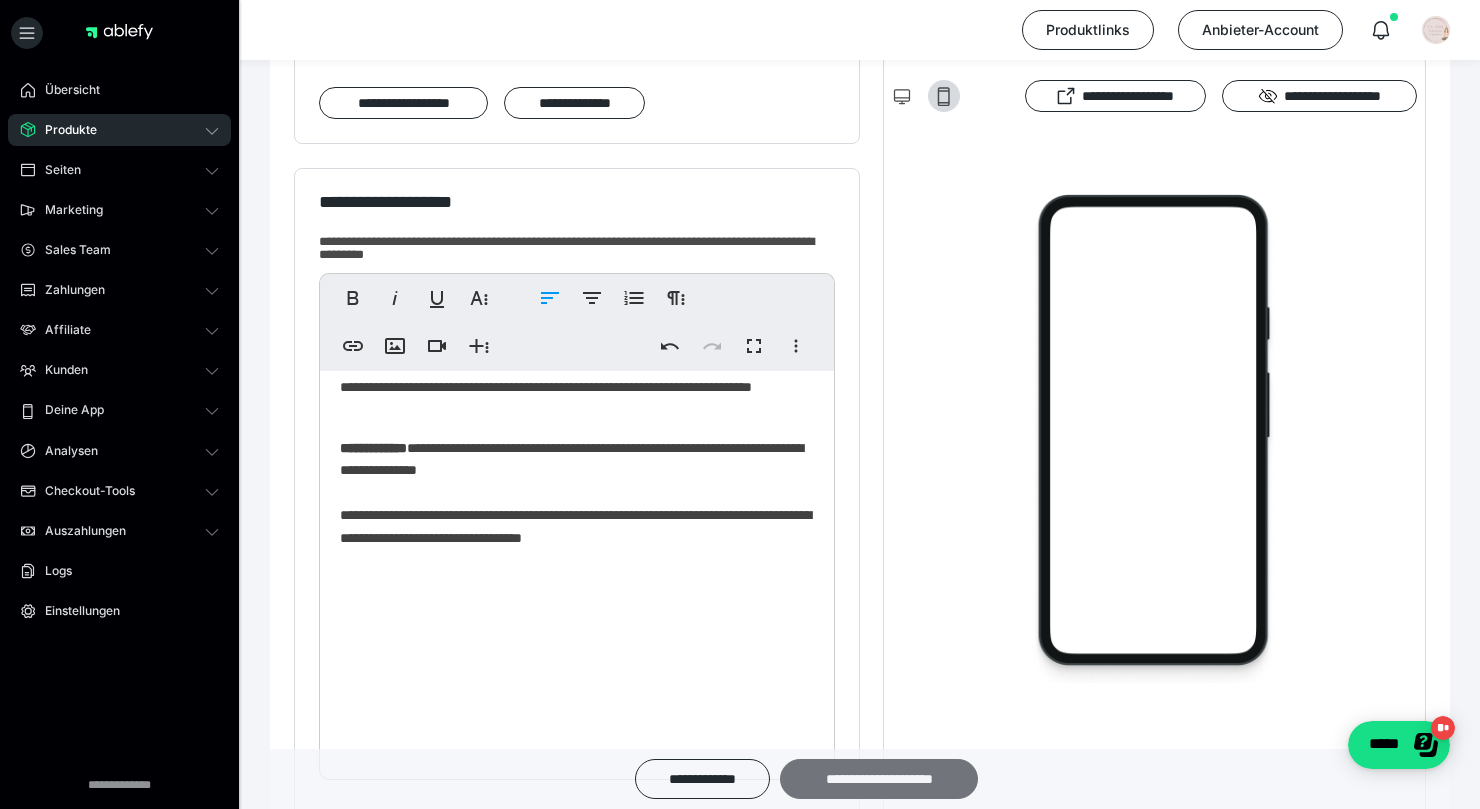 click on "**********" at bounding box center [879, 779] 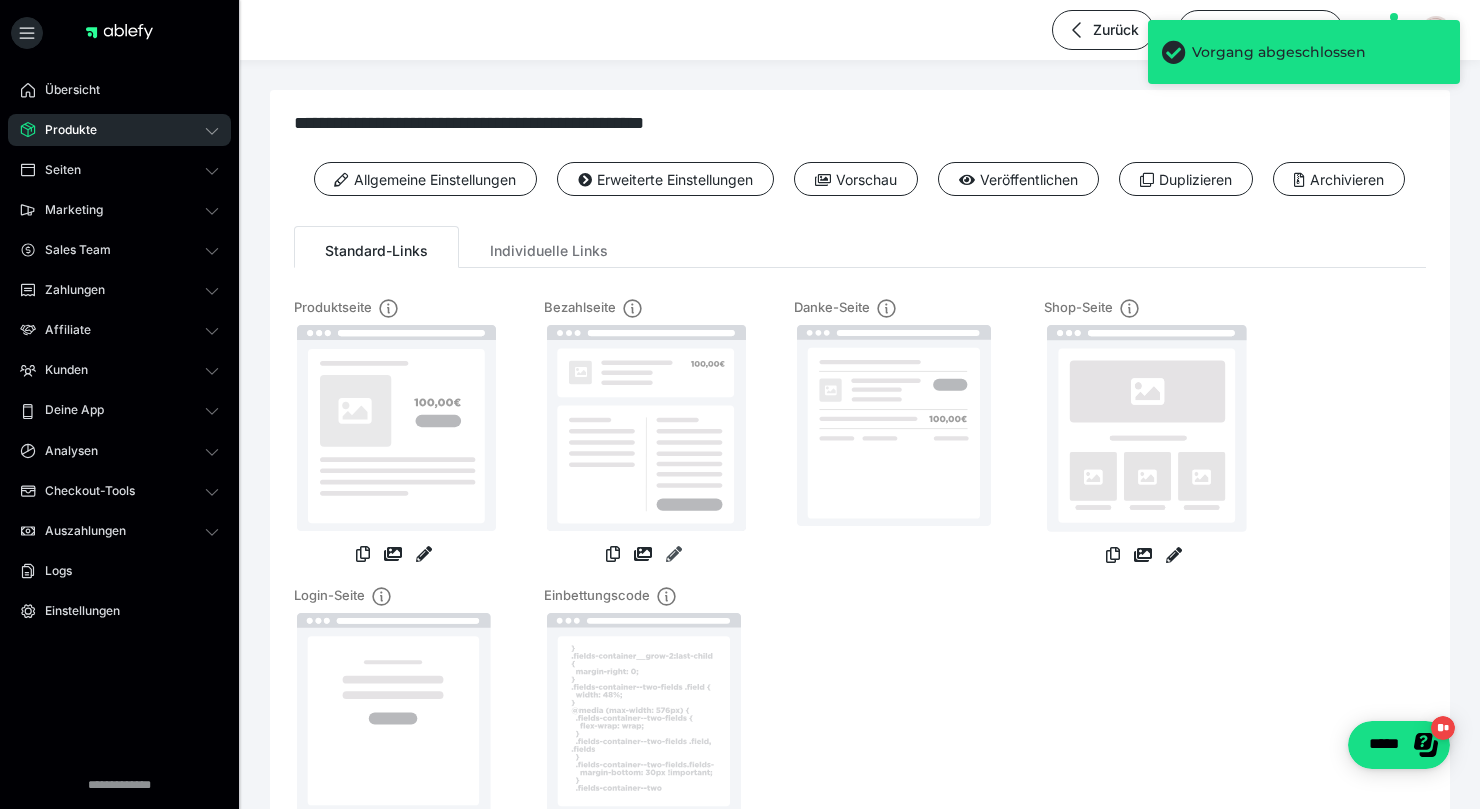click at bounding box center [674, 554] 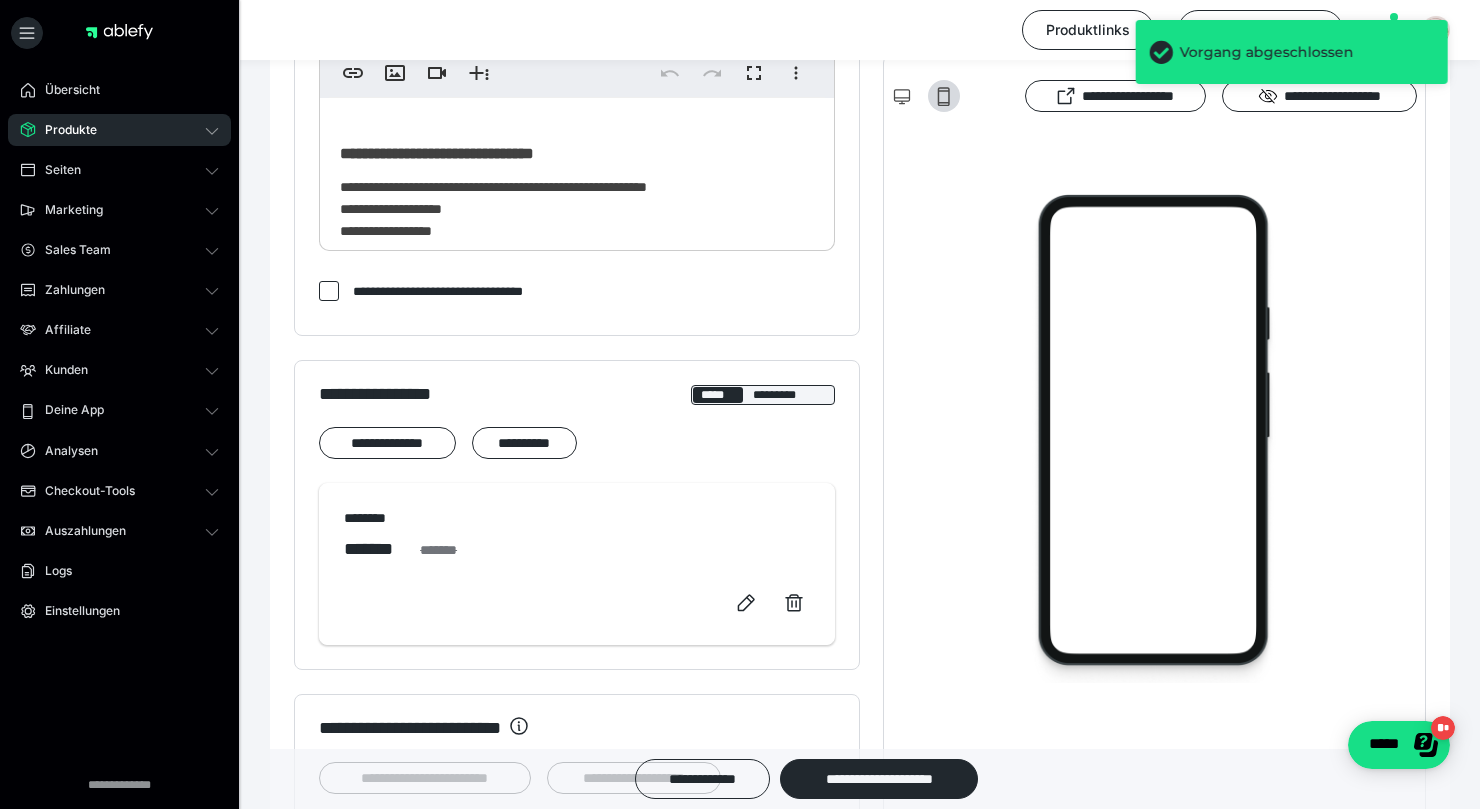 scroll, scrollTop: 876, scrollLeft: 0, axis: vertical 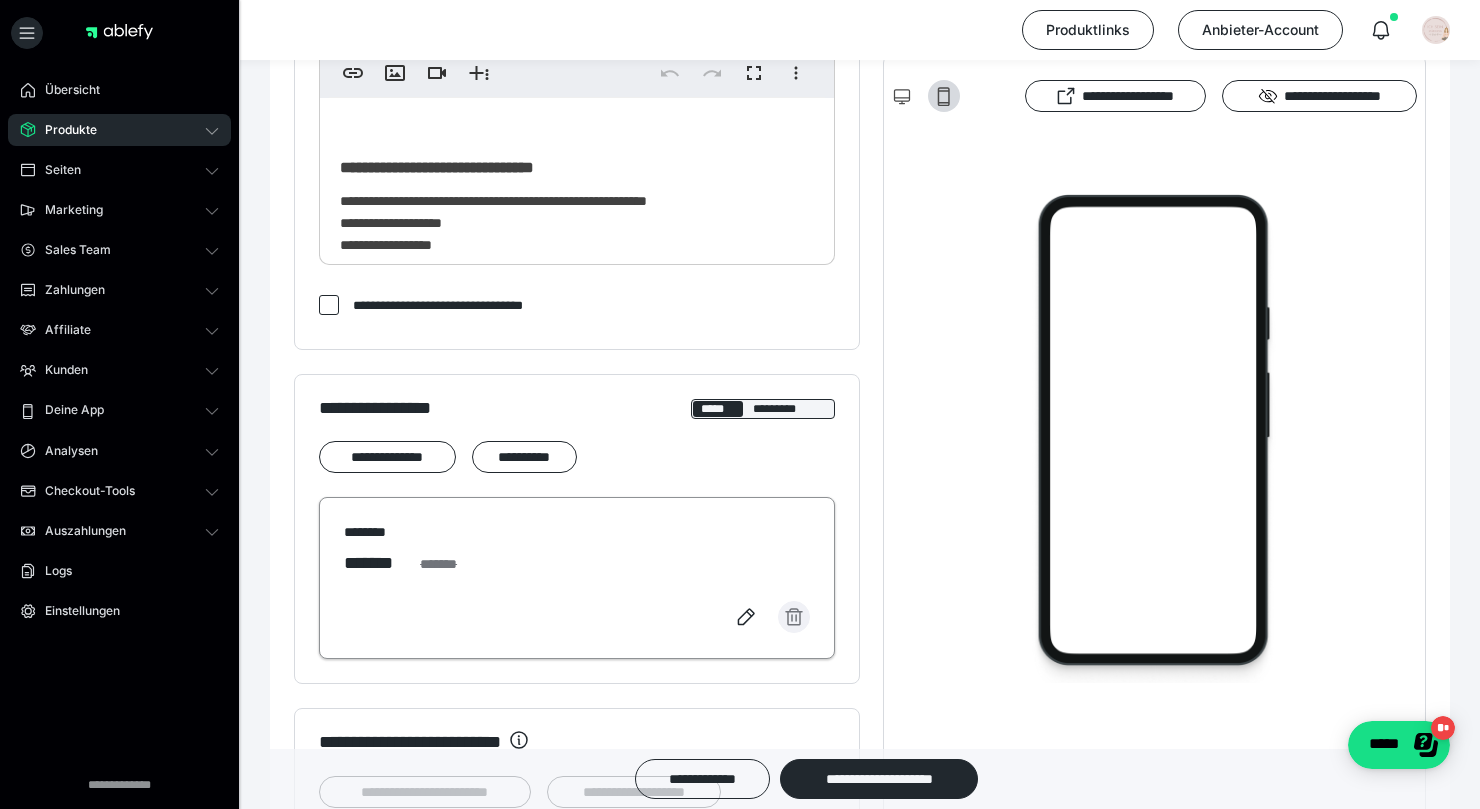 click 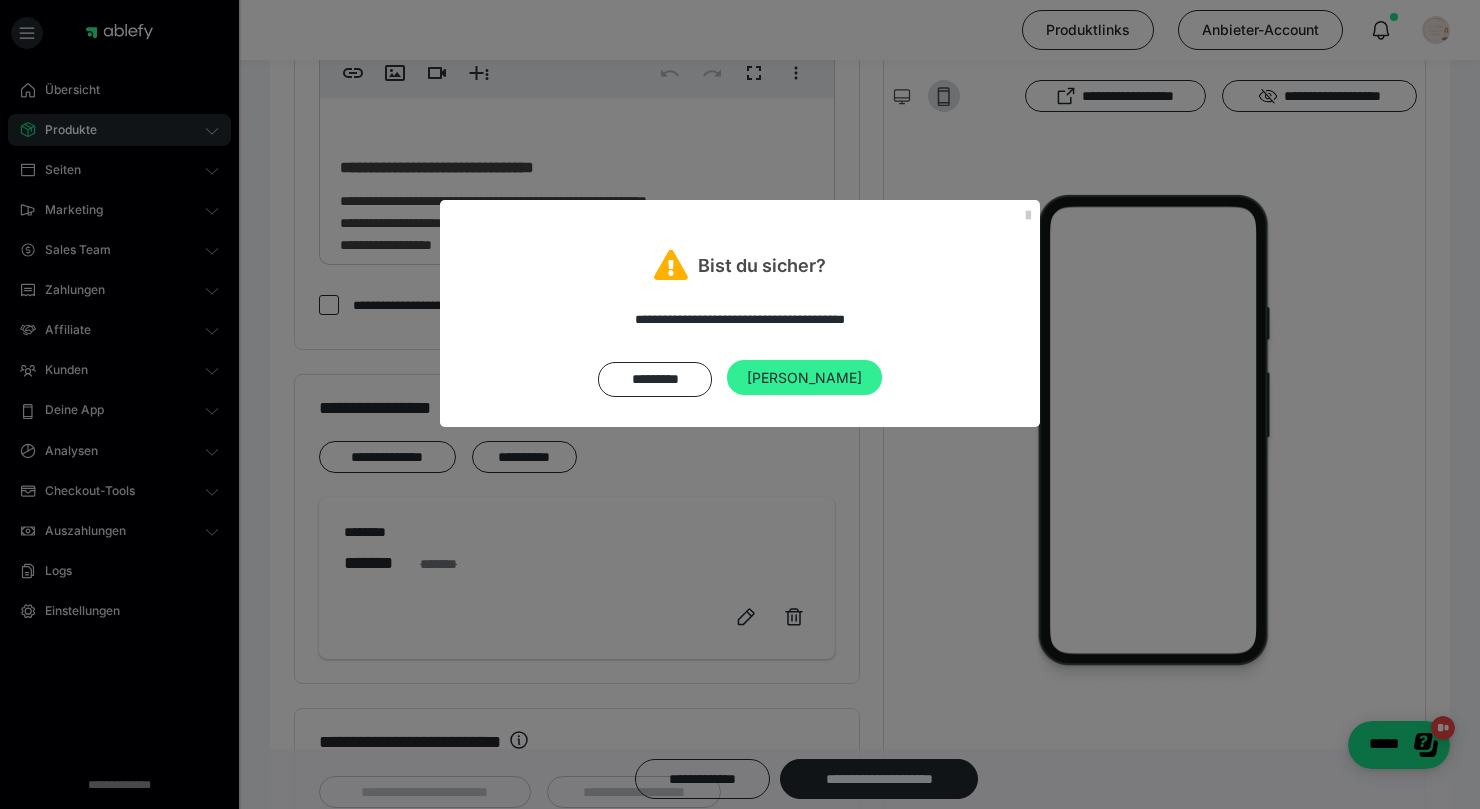 click on "Ja" at bounding box center [804, 378] 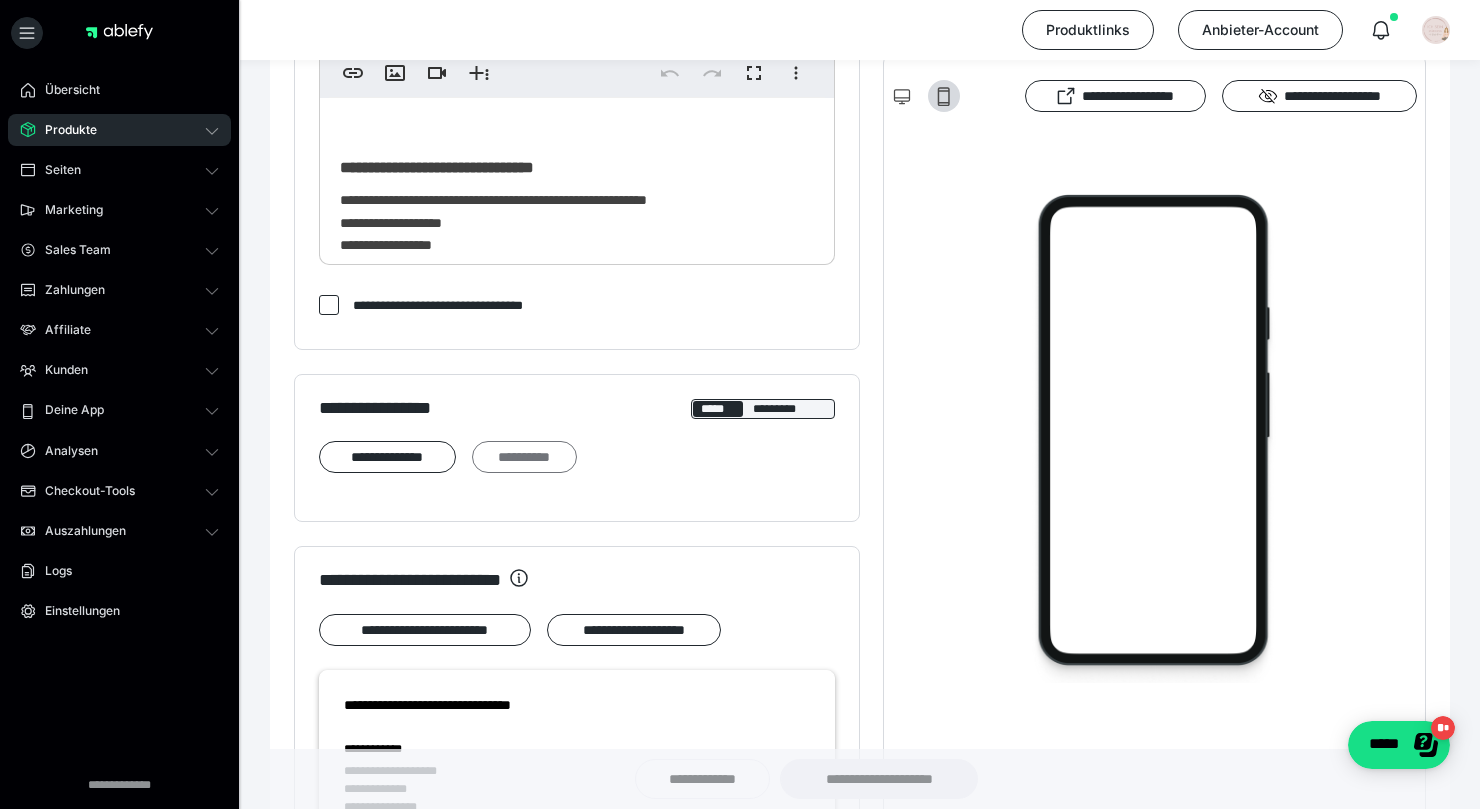 click on "**********" at bounding box center (524, 457) 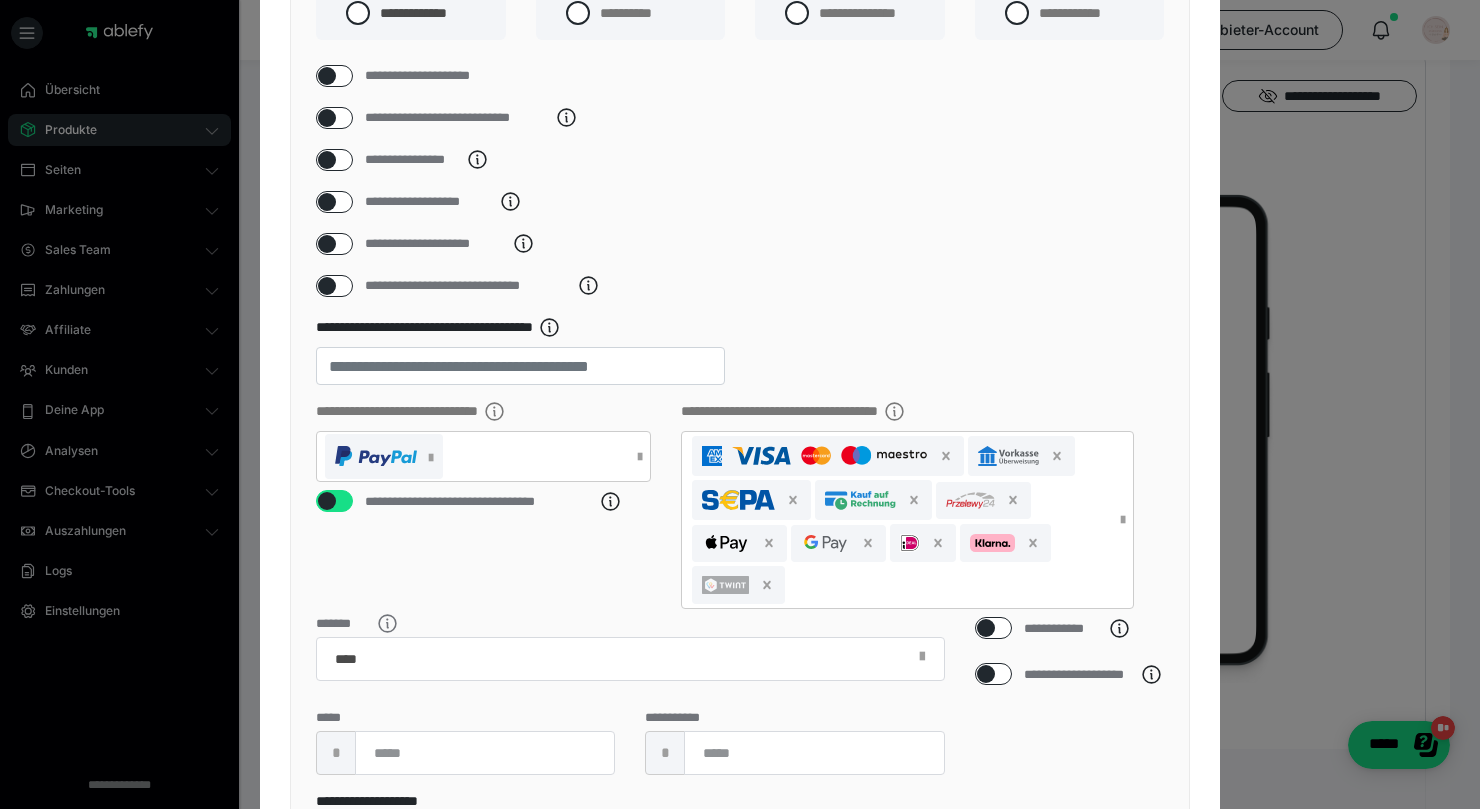 scroll, scrollTop: 187, scrollLeft: 0, axis: vertical 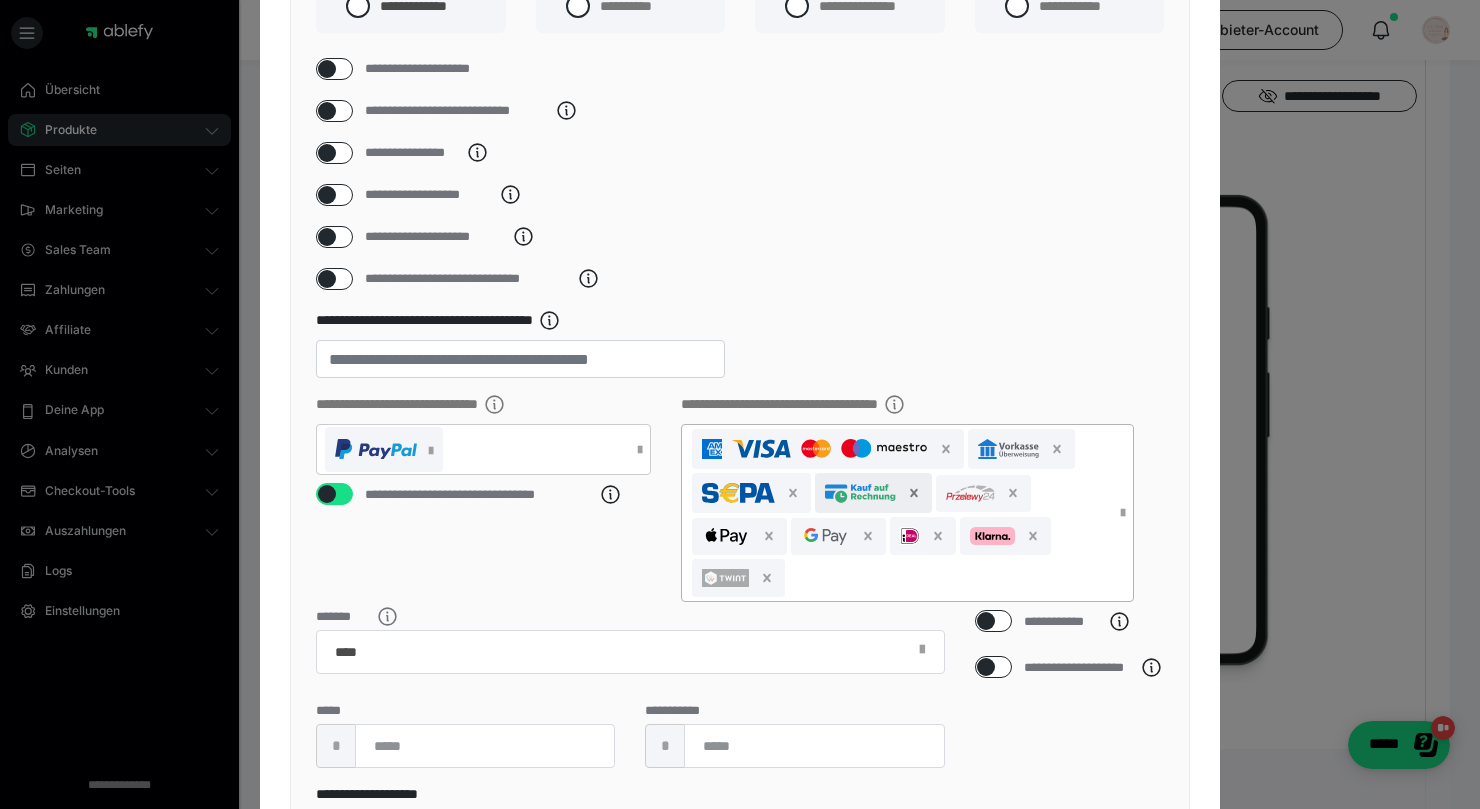 click 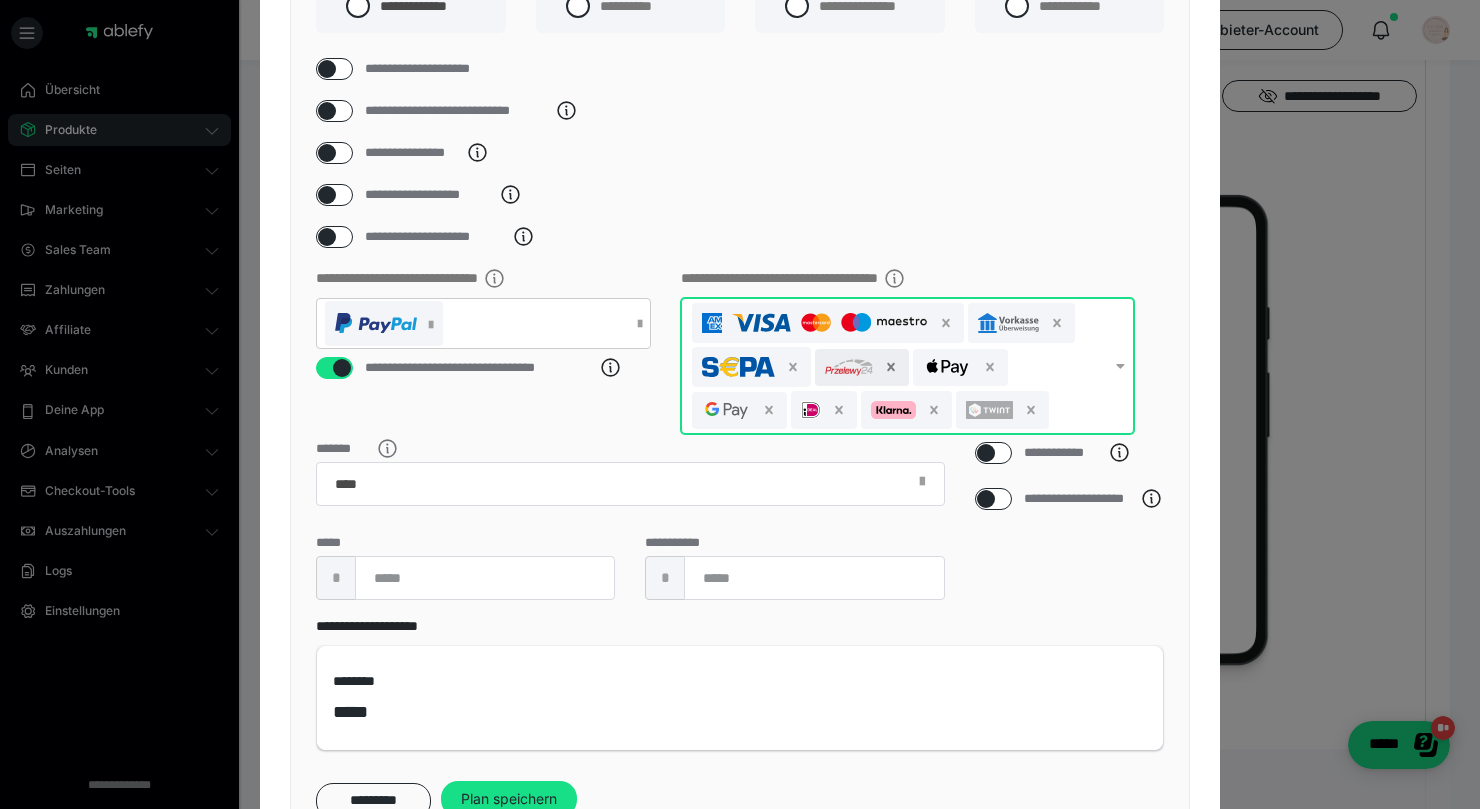 click 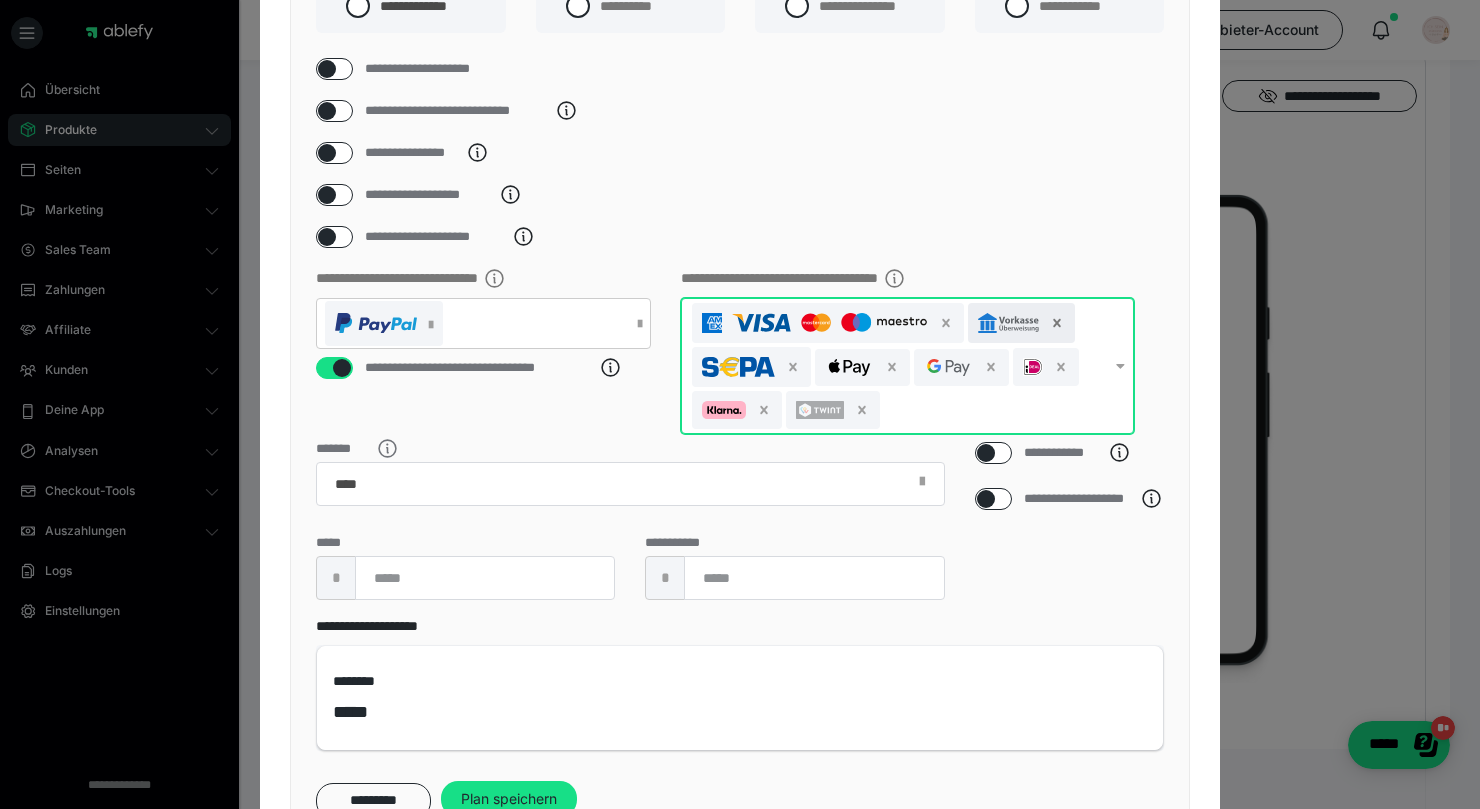 click 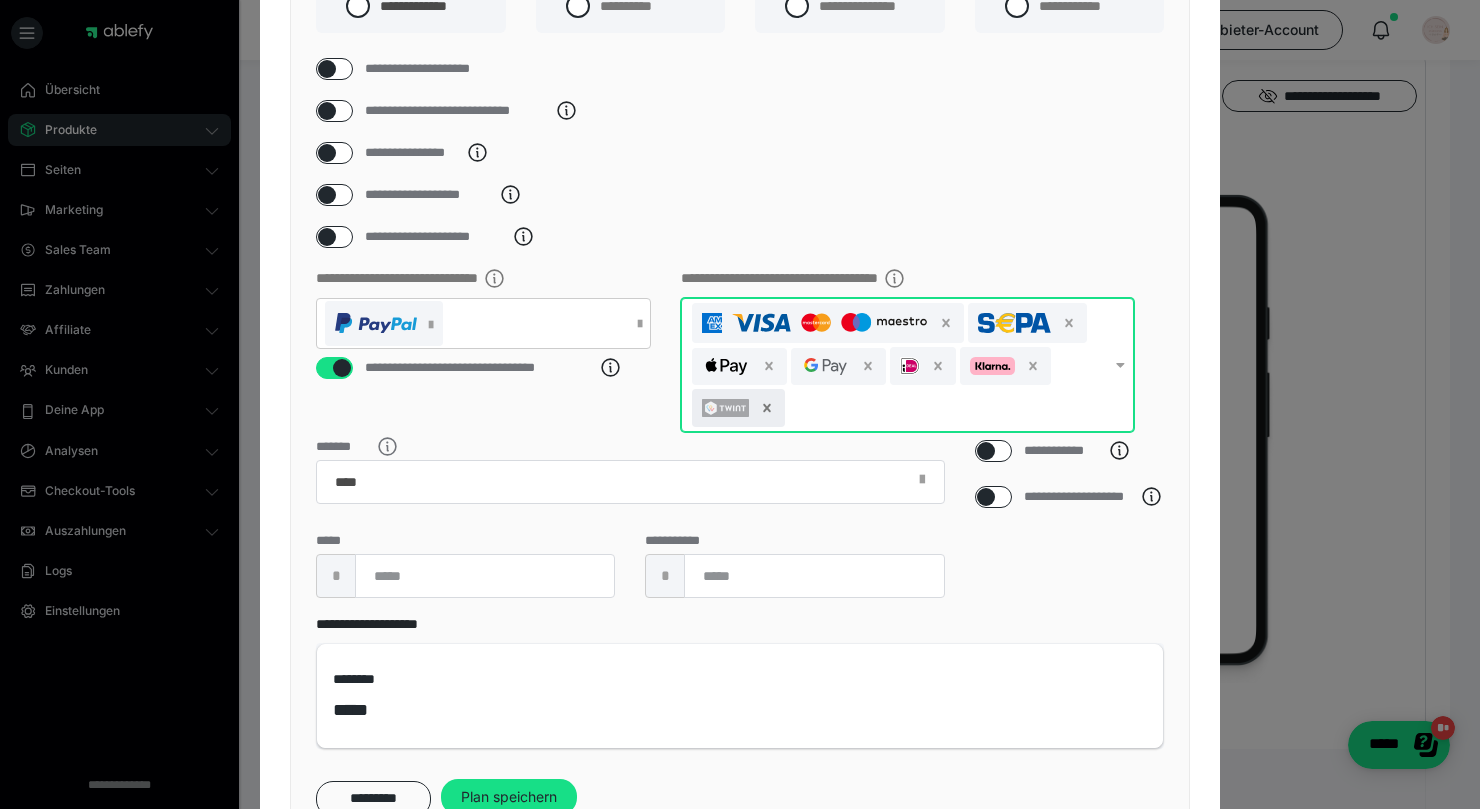 click 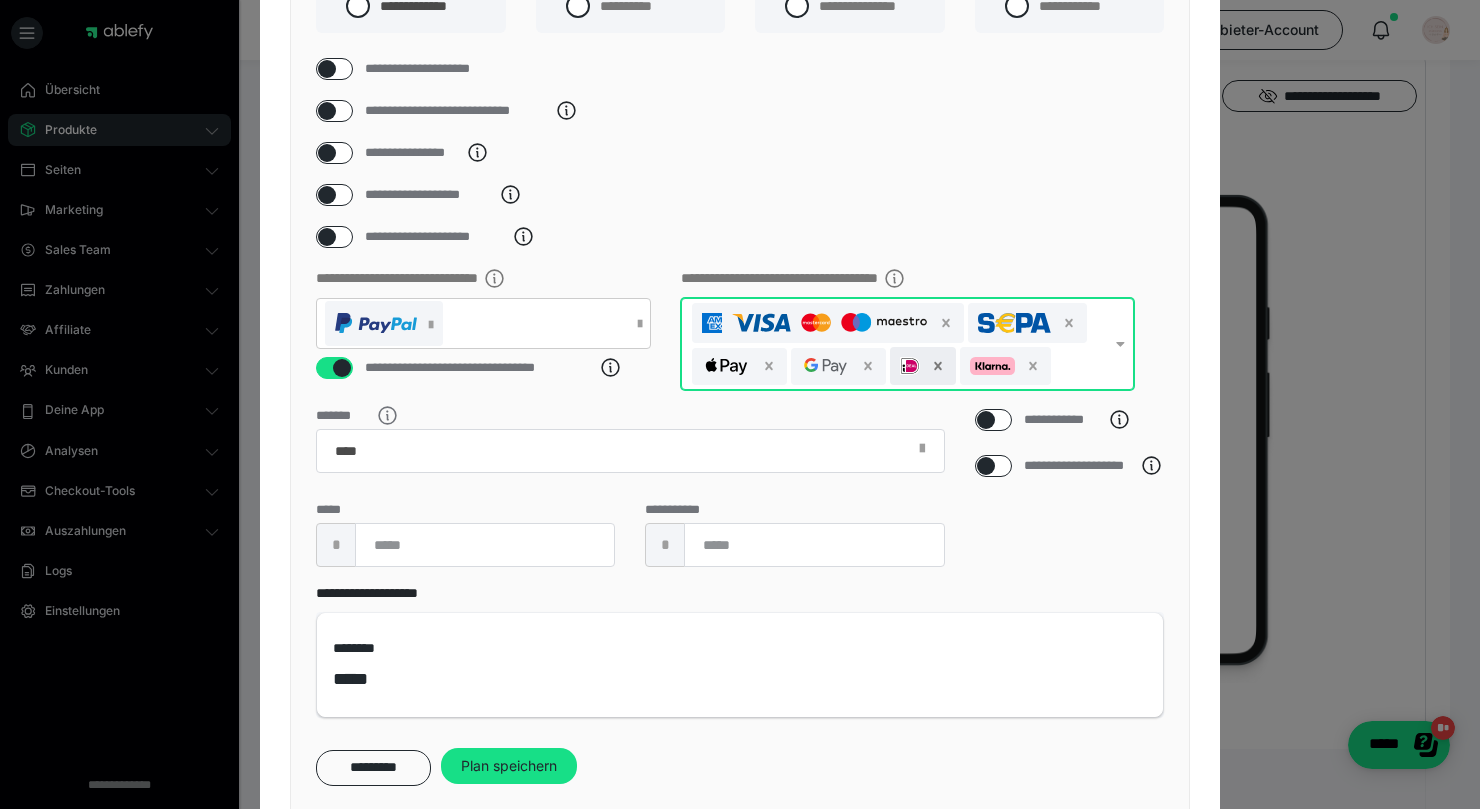 click 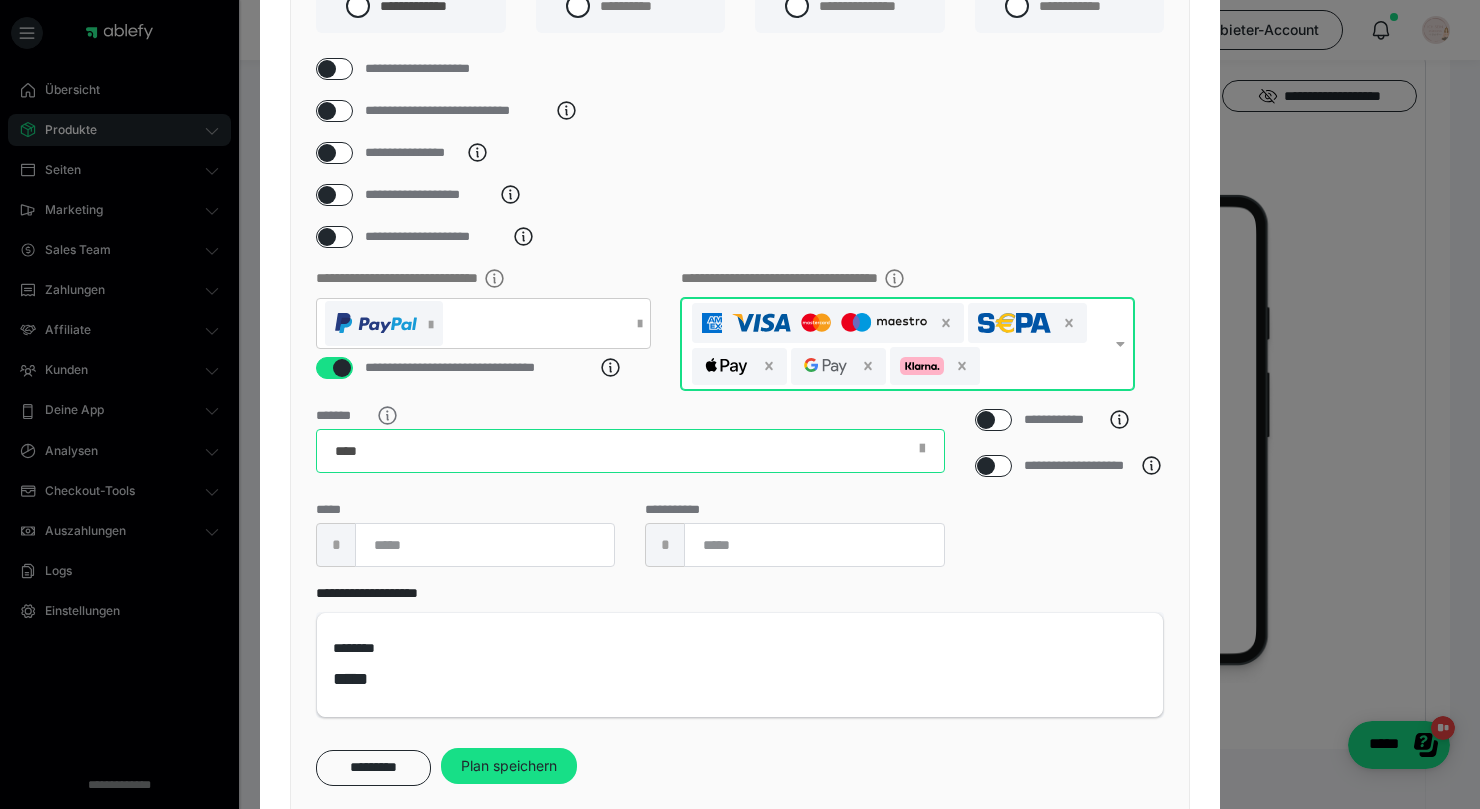 click on "*******" at bounding box center (630, 451) 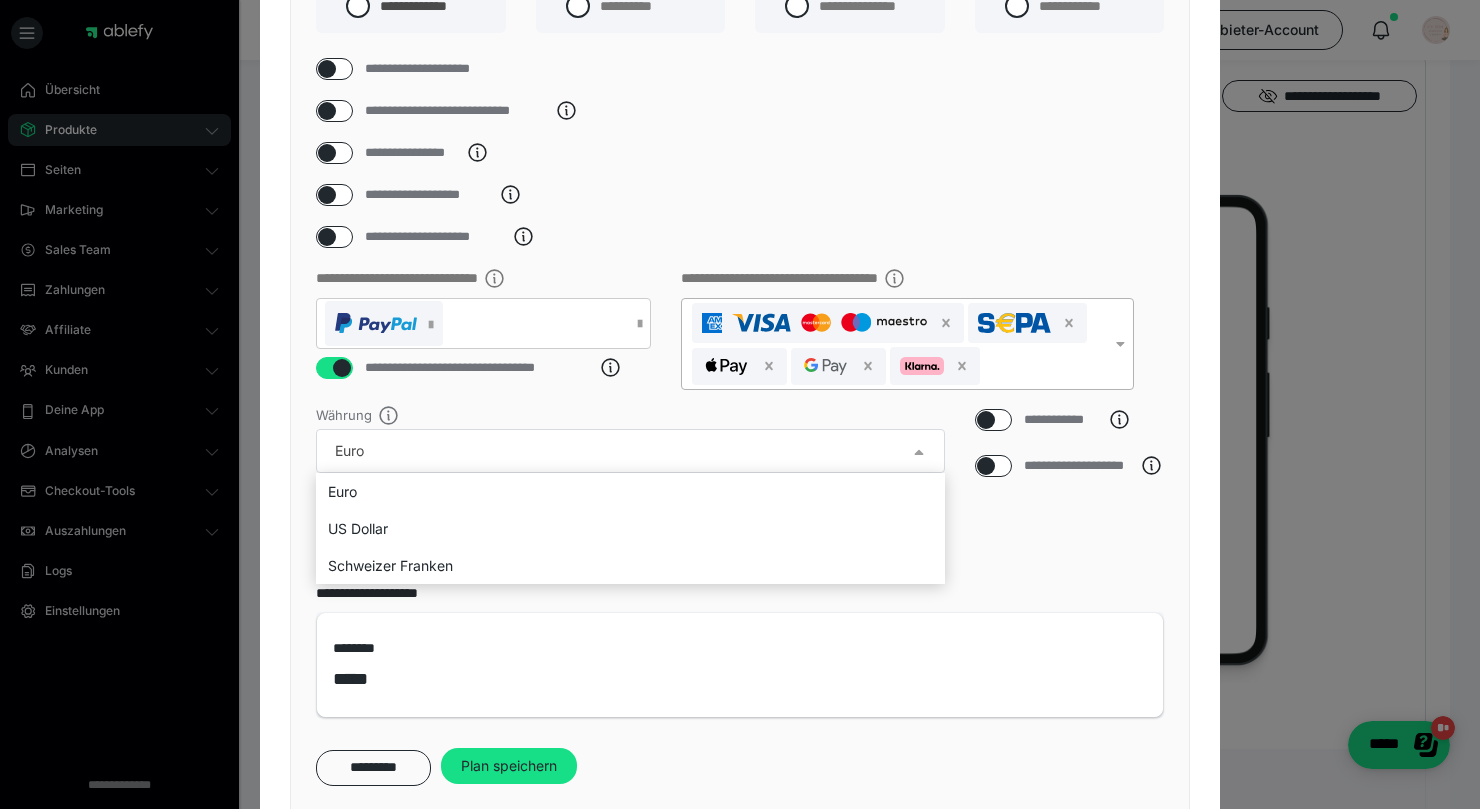 click at bounding box center [740, 404] 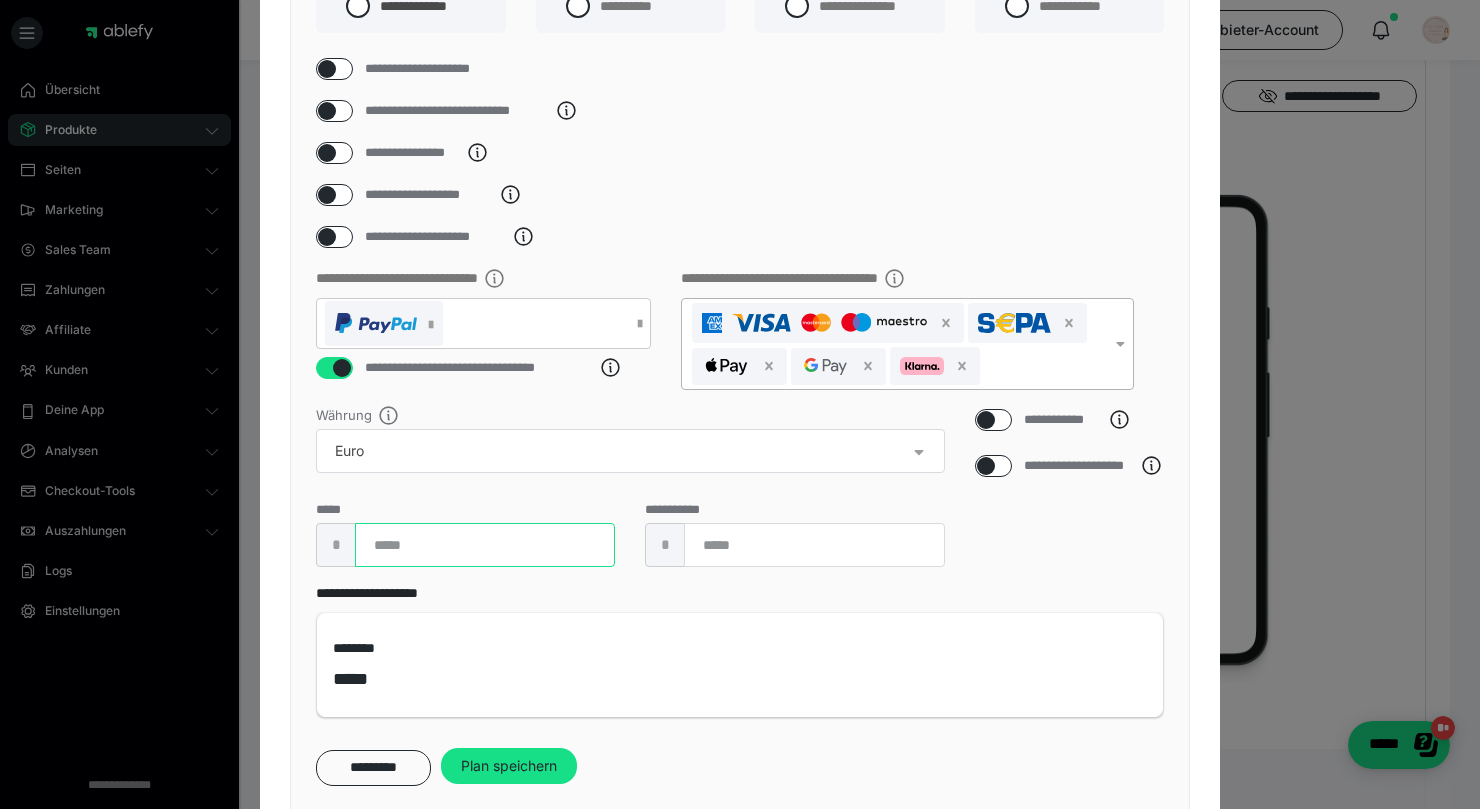 click at bounding box center (485, 545) 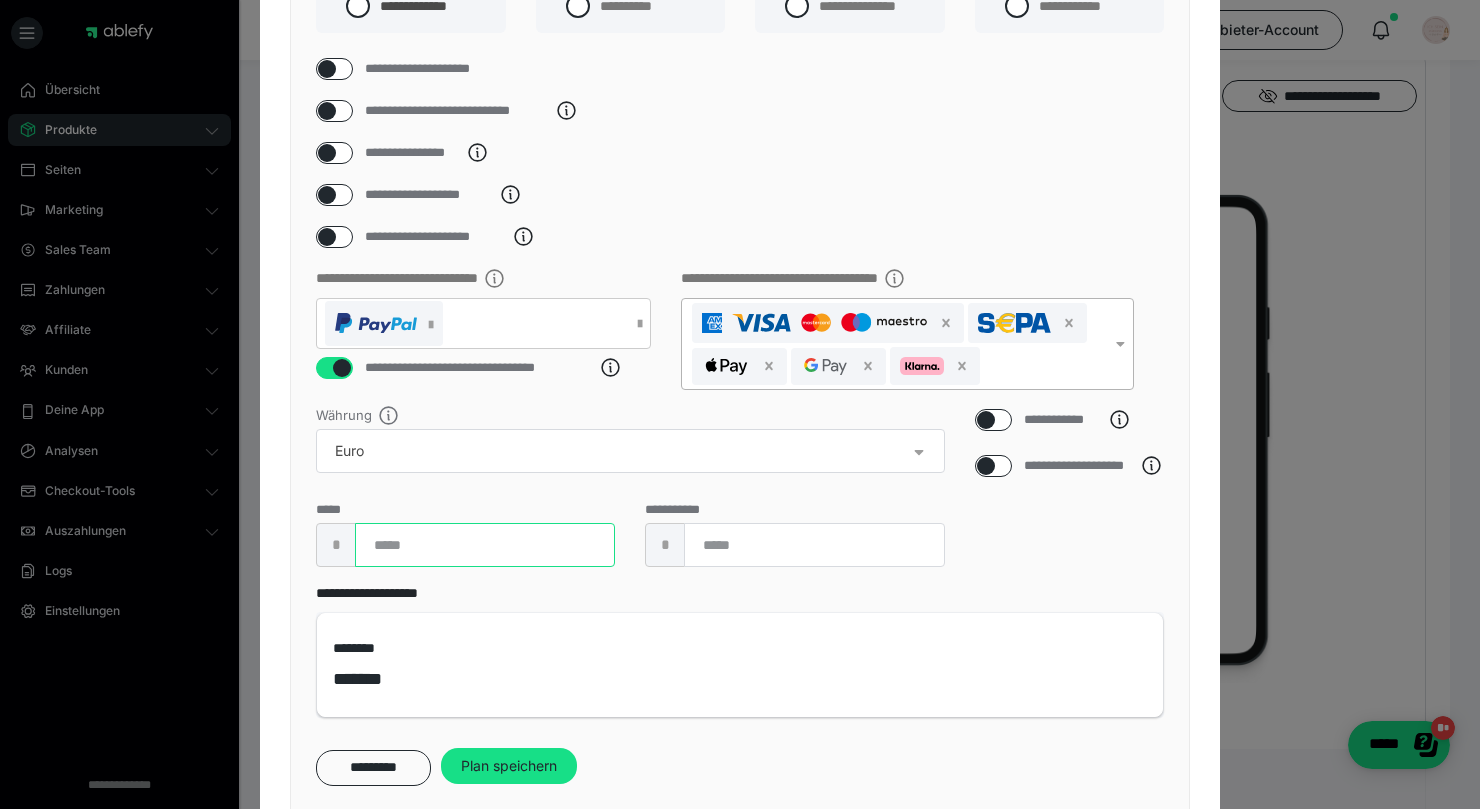 type on "***" 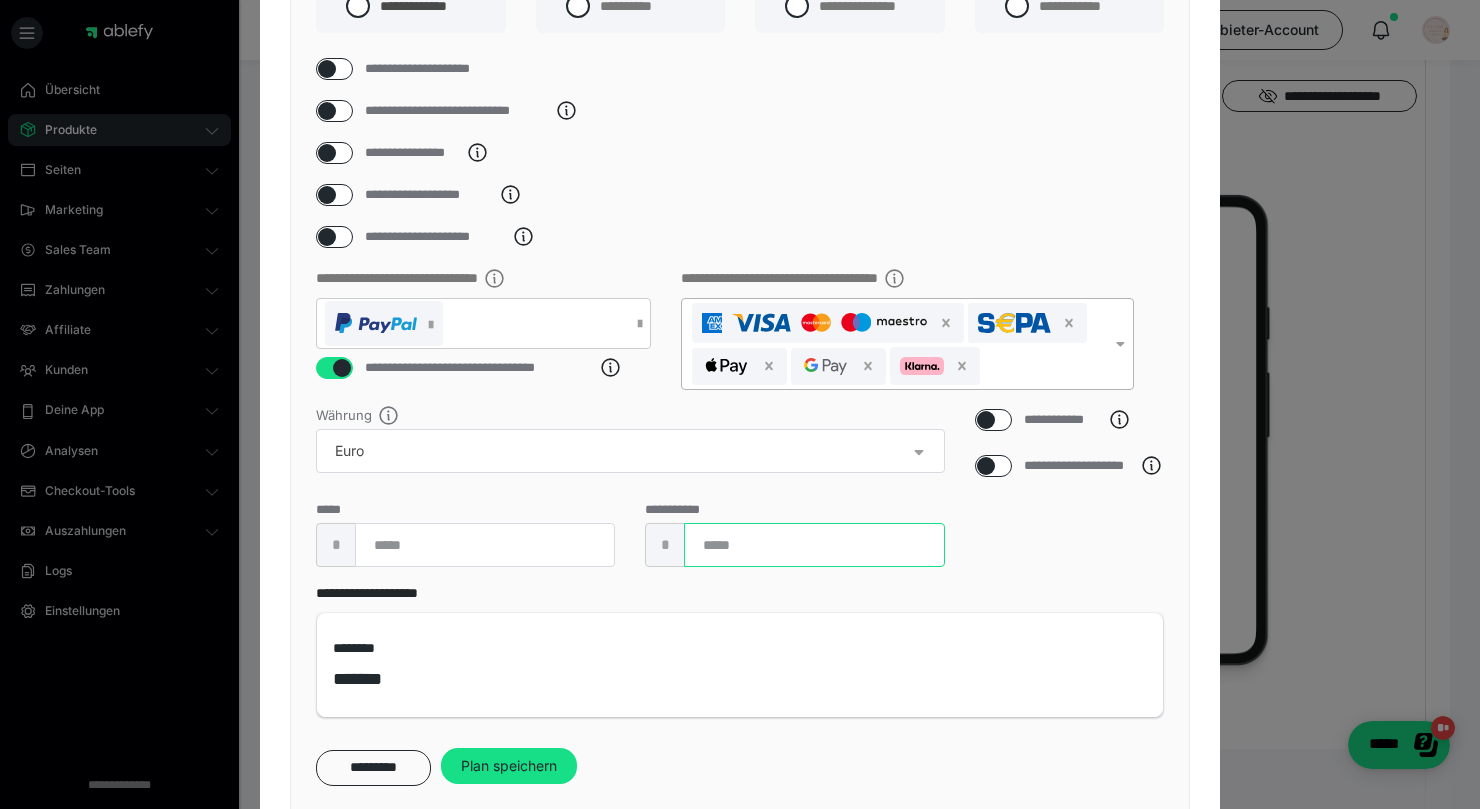 click at bounding box center [814, 545] 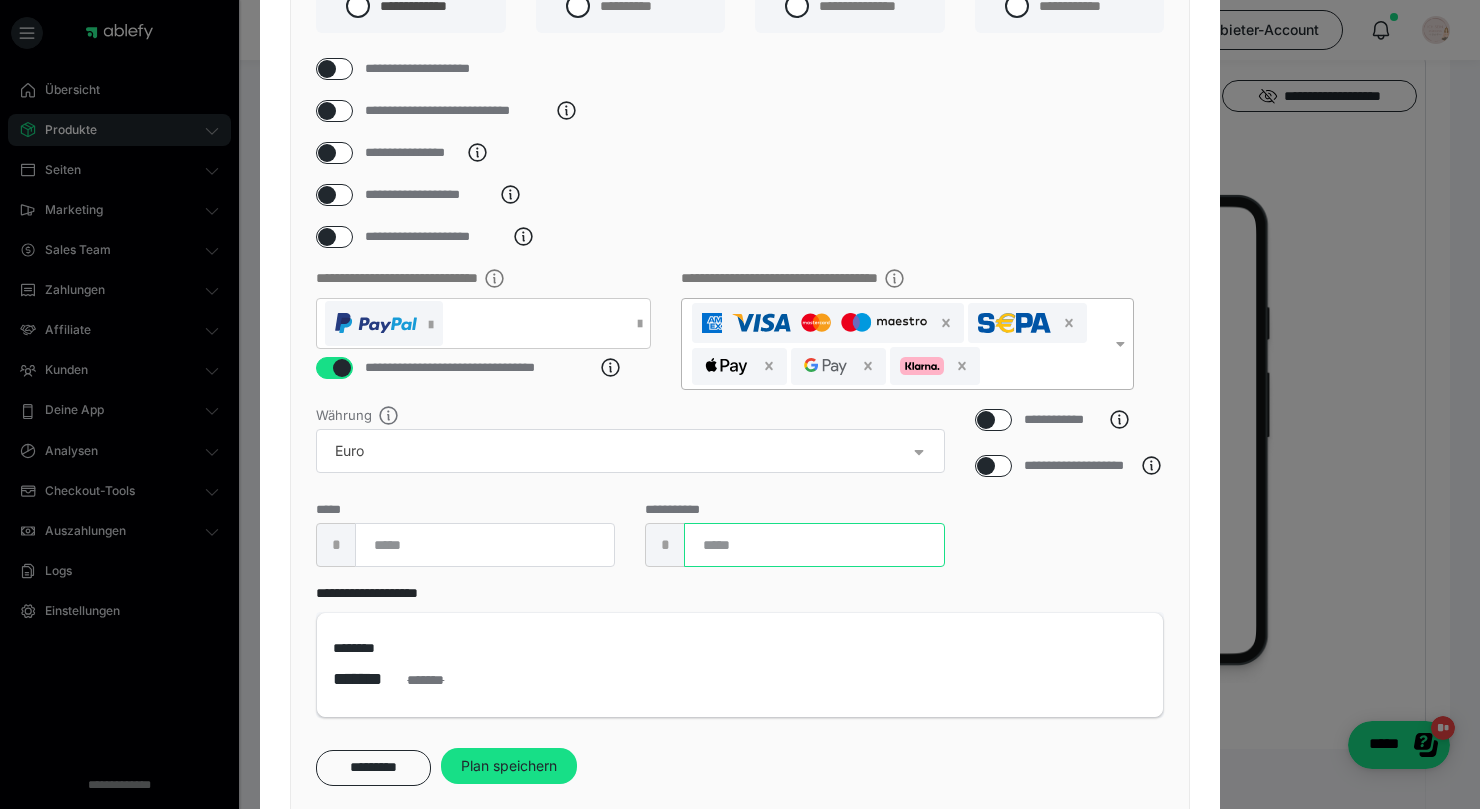 scroll, scrollTop: 276, scrollLeft: 0, axis: vertical 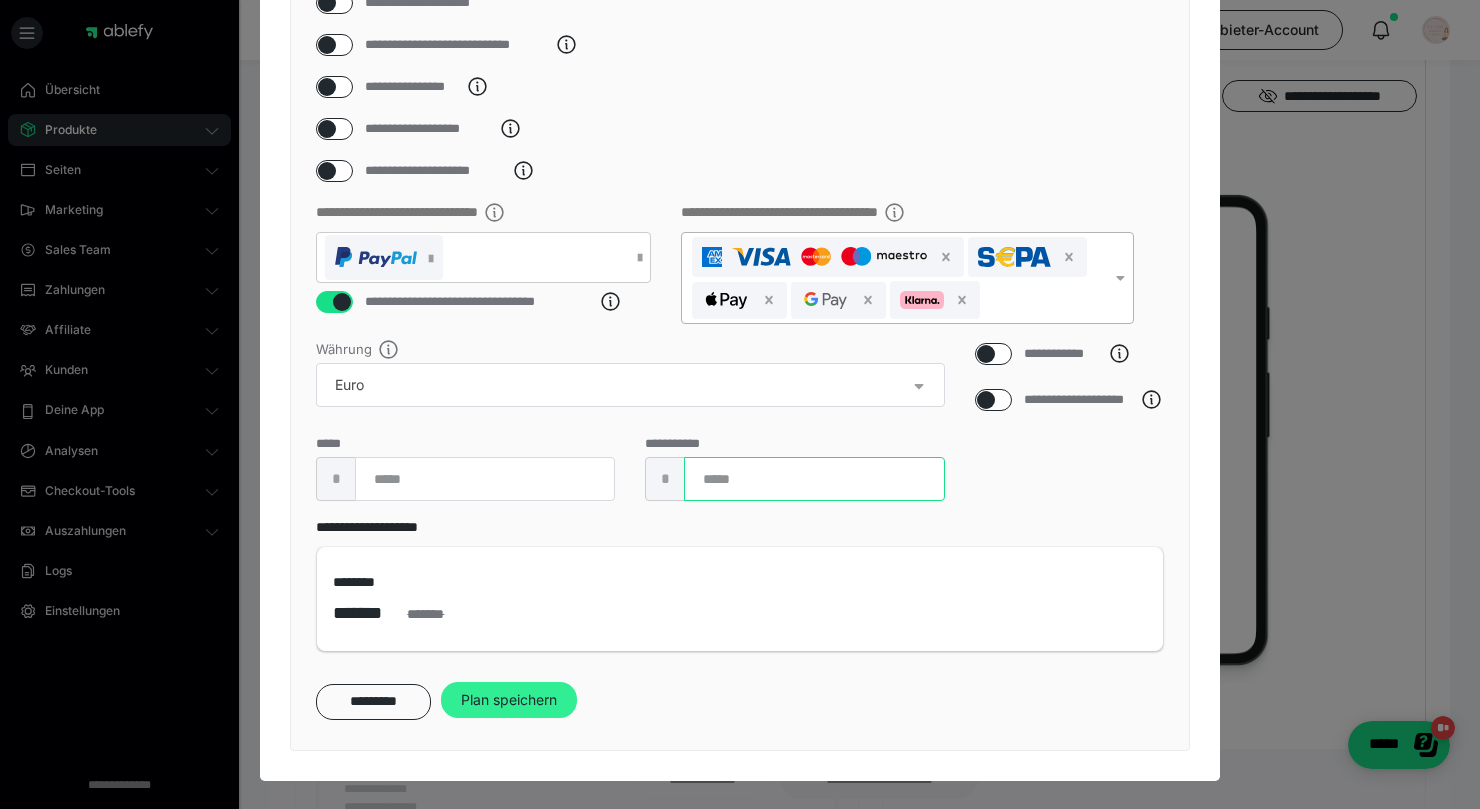 type on "***" 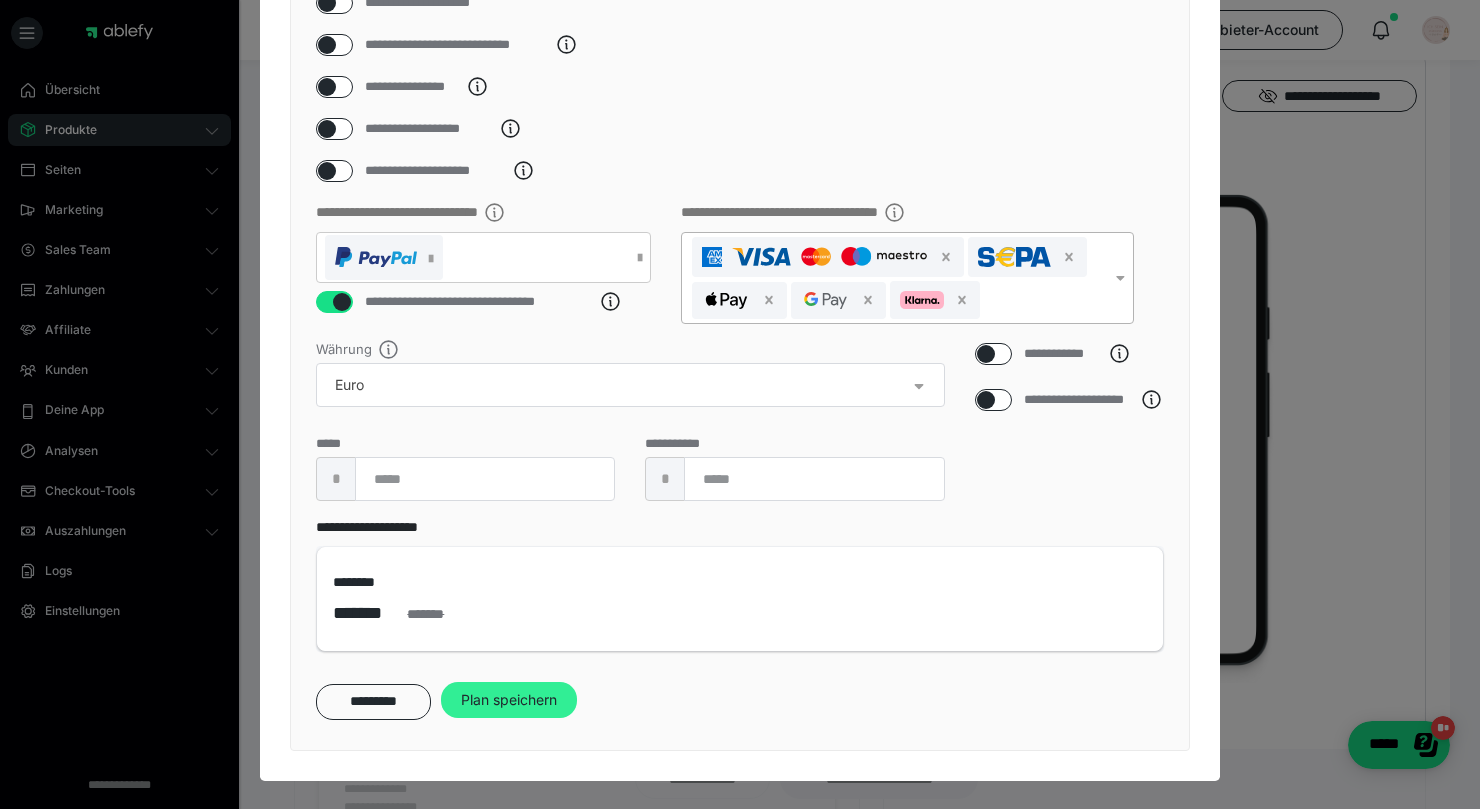 click on "Plan speichern" at bounding box center [509, 700] 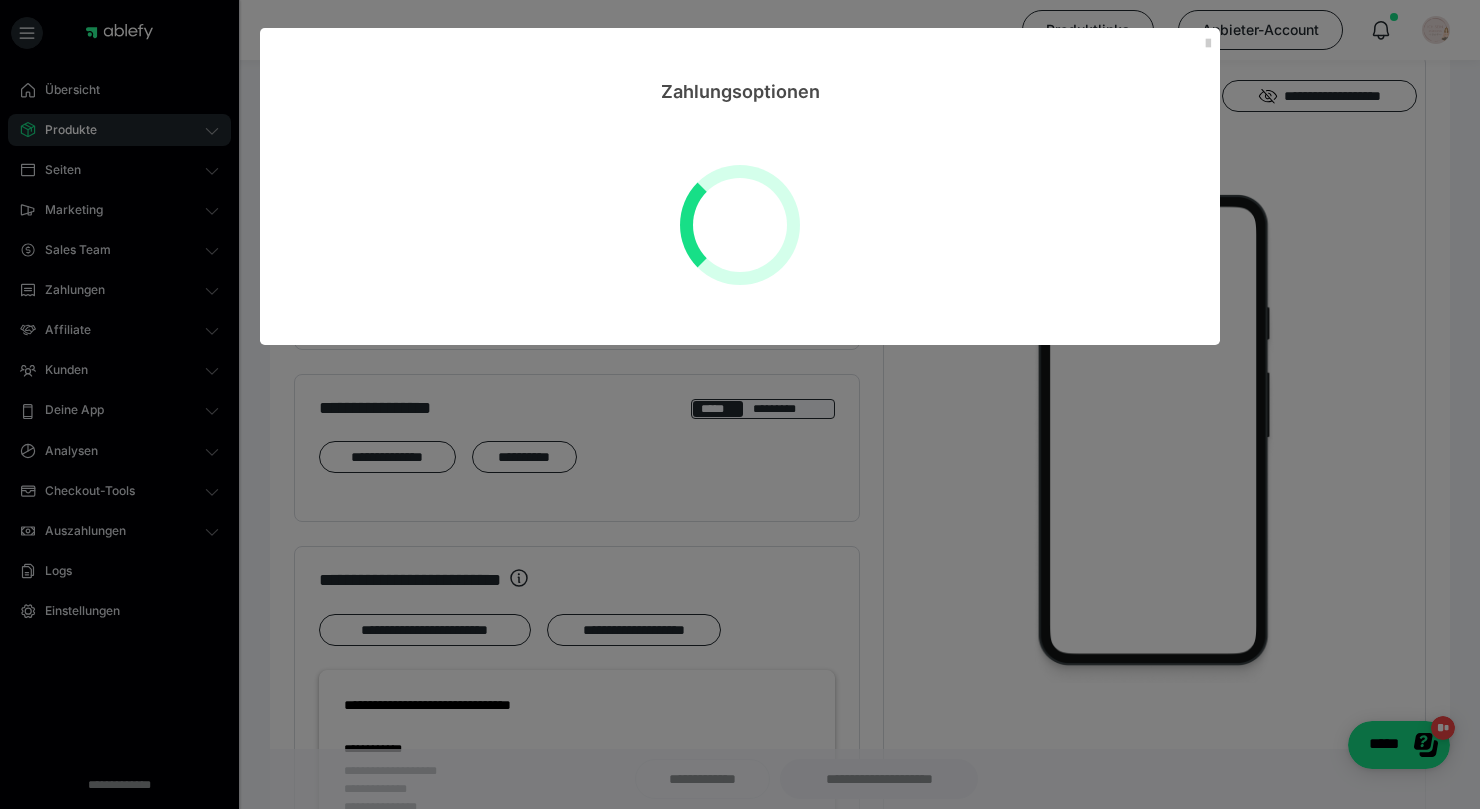 scroll, scrollTop: 0, scrollLeft: 0, axis: both 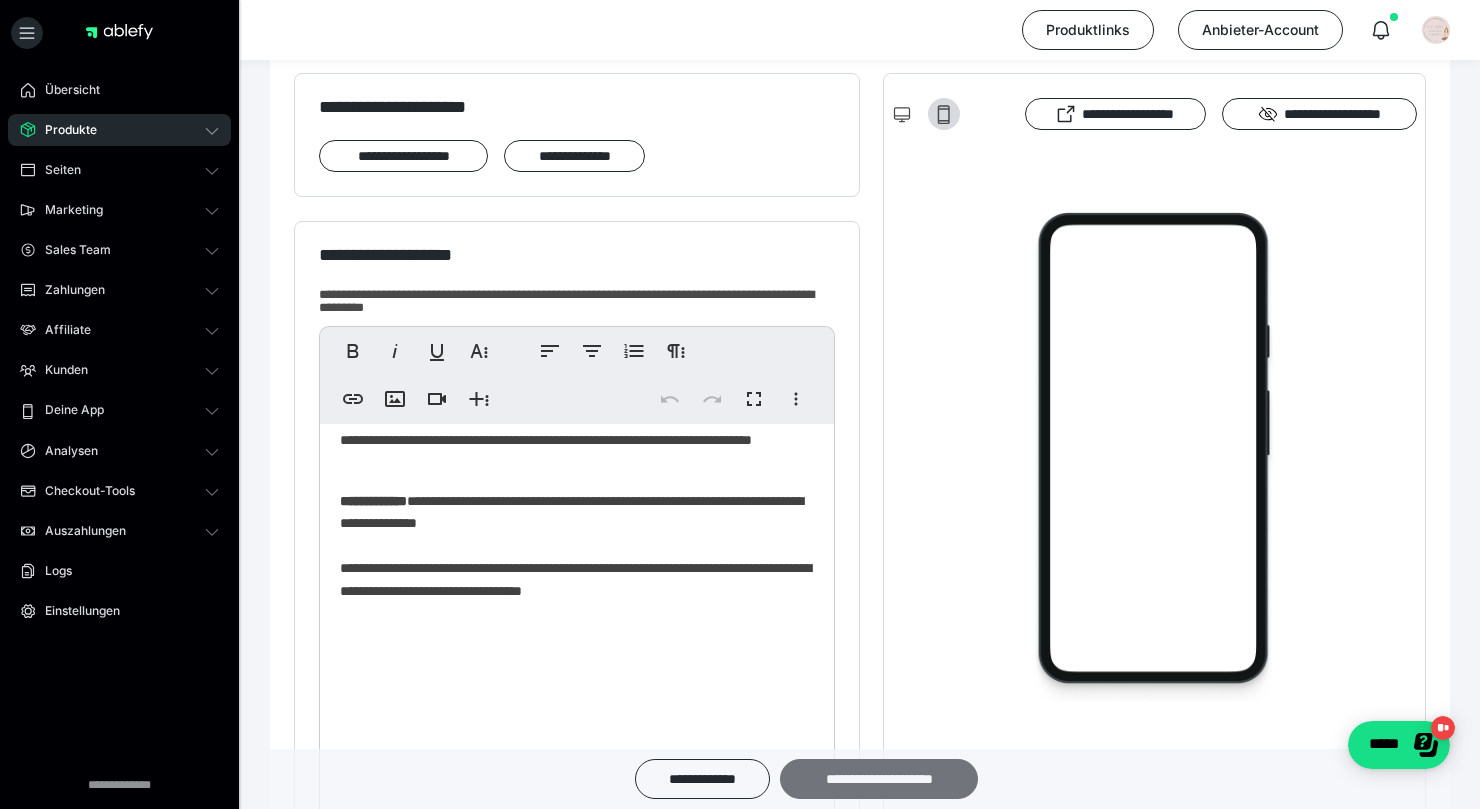 click on "**********" at bounding box center [879, 779] 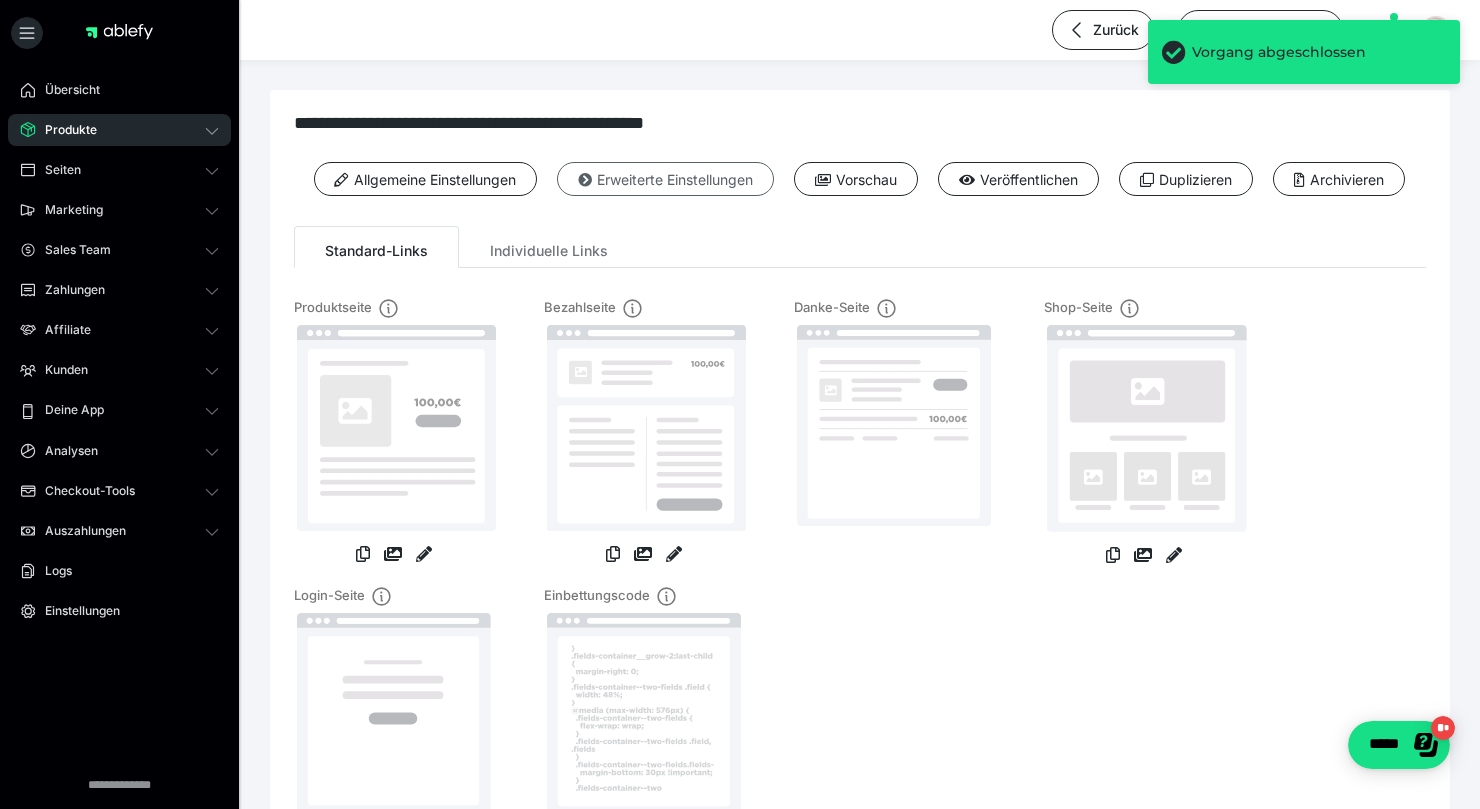 click at bounding box center (585, 180) 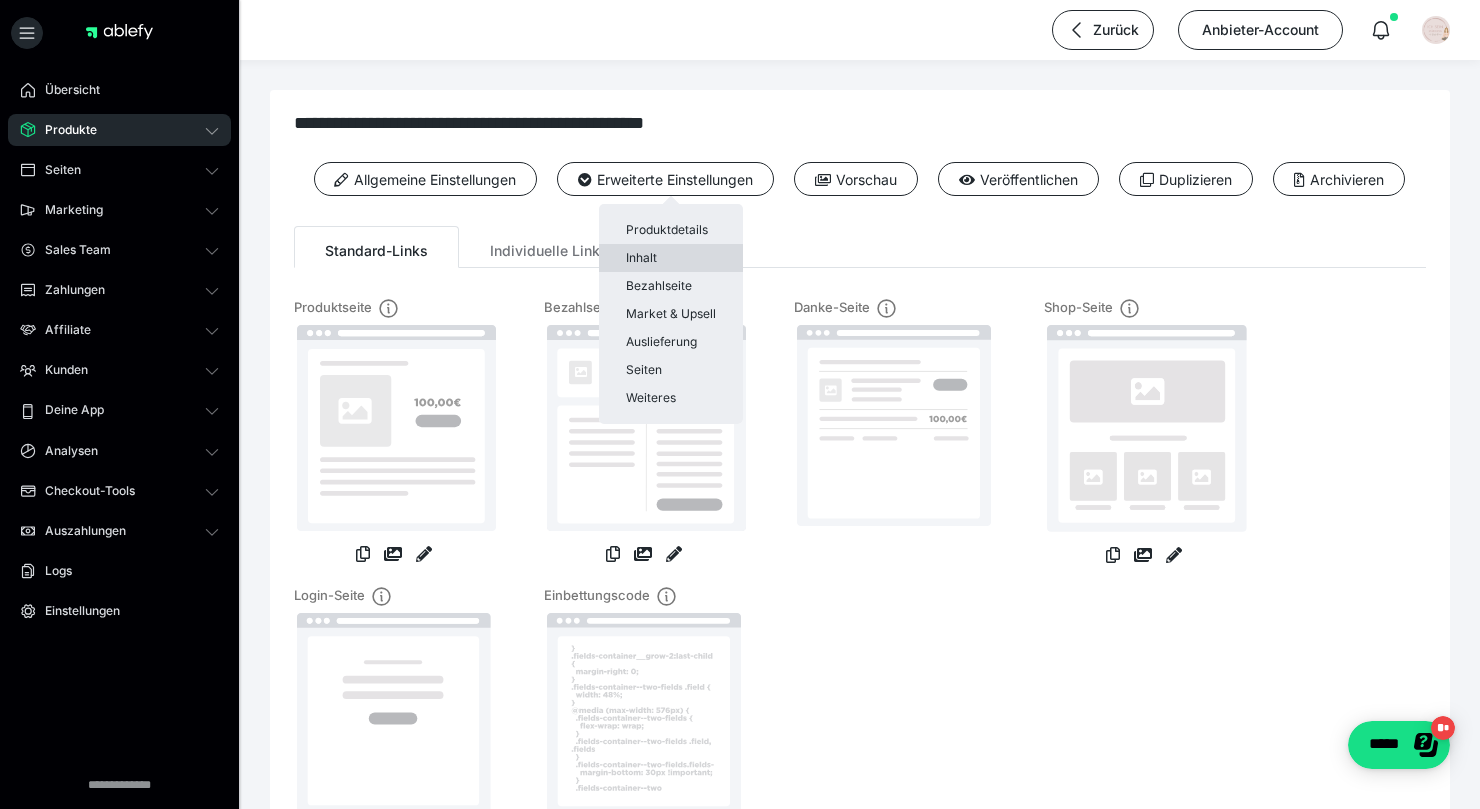 click on "Inhalt" at bounding box center (671, 258) 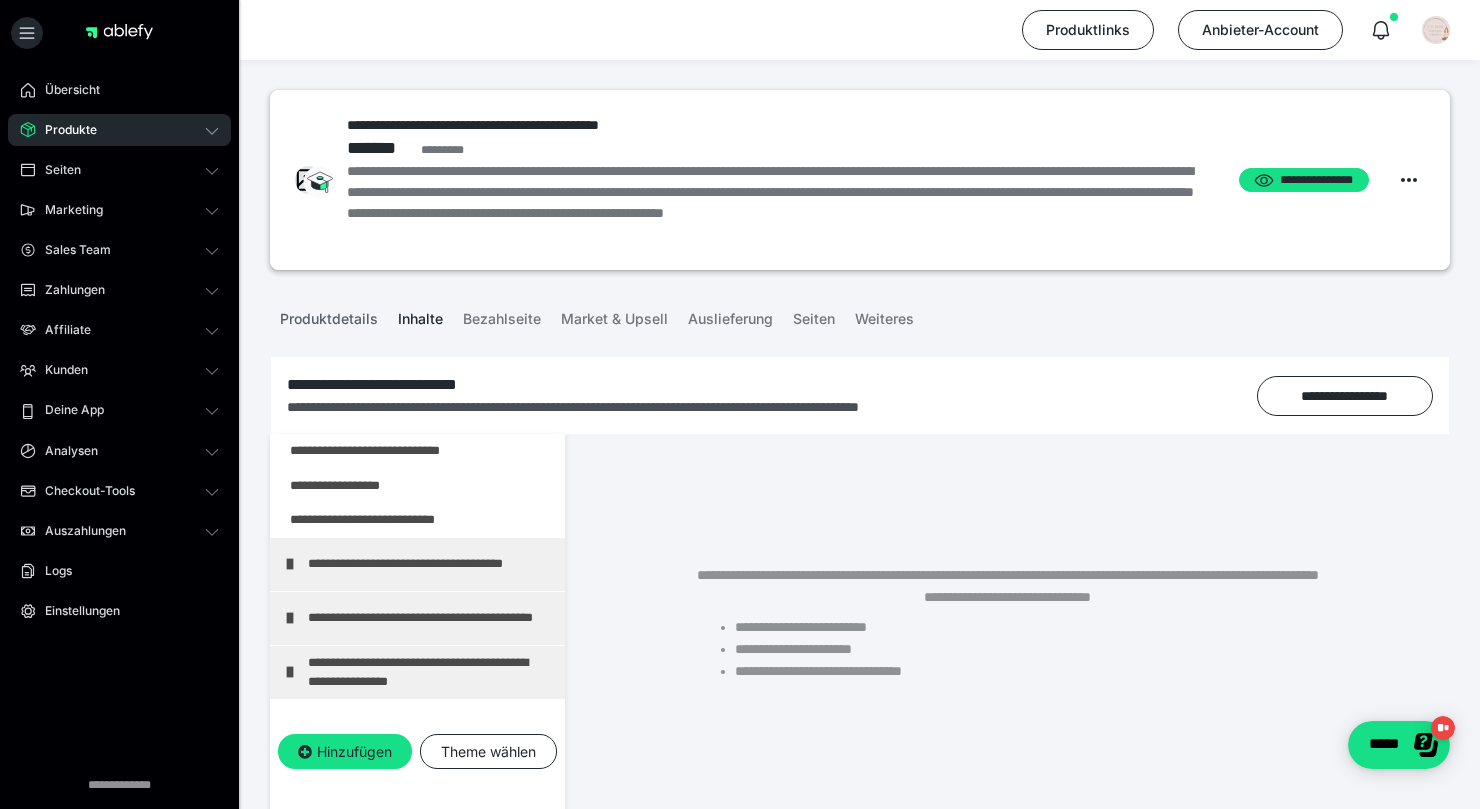 click on "Produktdetails" at bounding box center (329, 315) 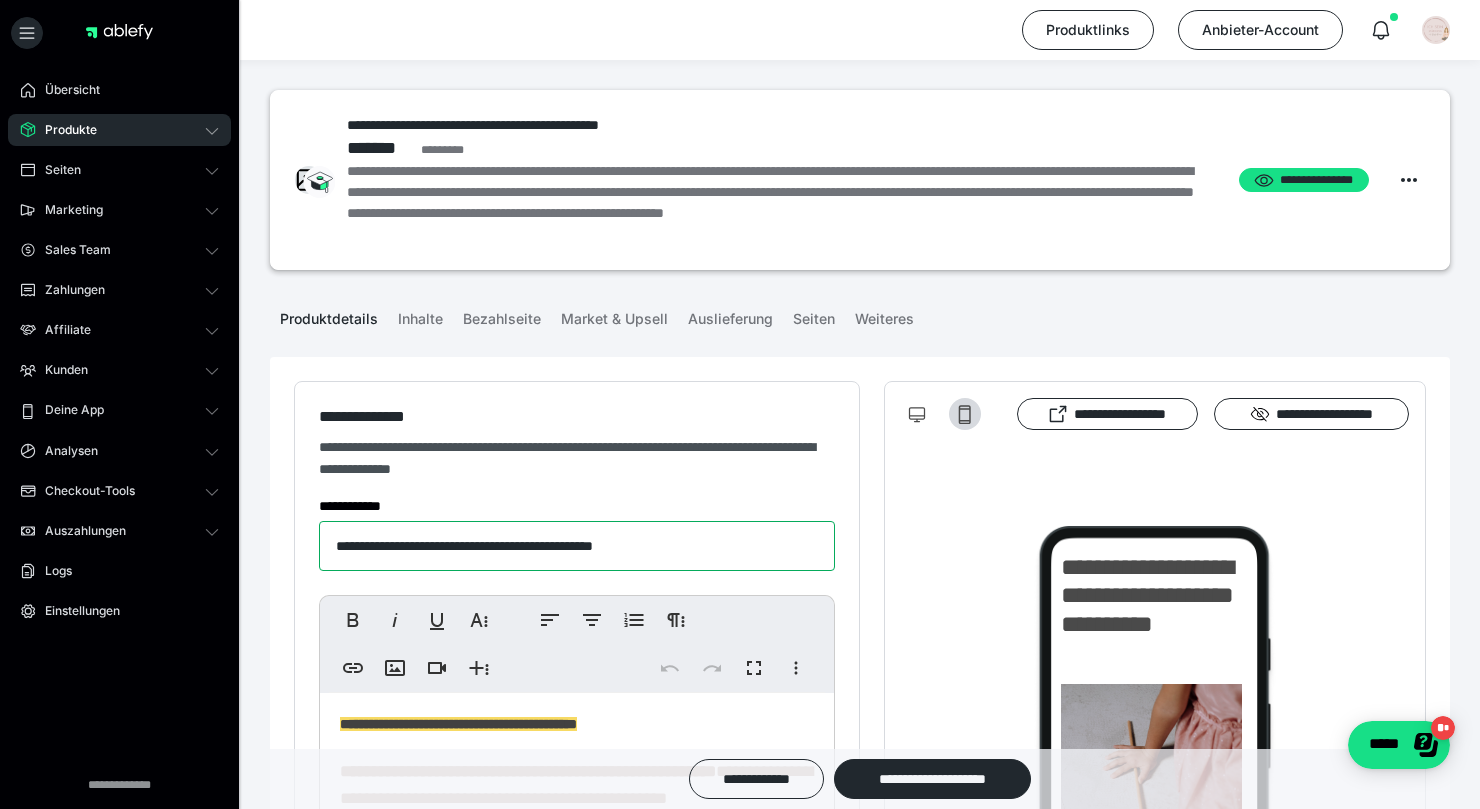 drag, startPoint x: 403, startPoint y: 550, endPoint x: 302, endPoint y: 549, distance: 101.00495 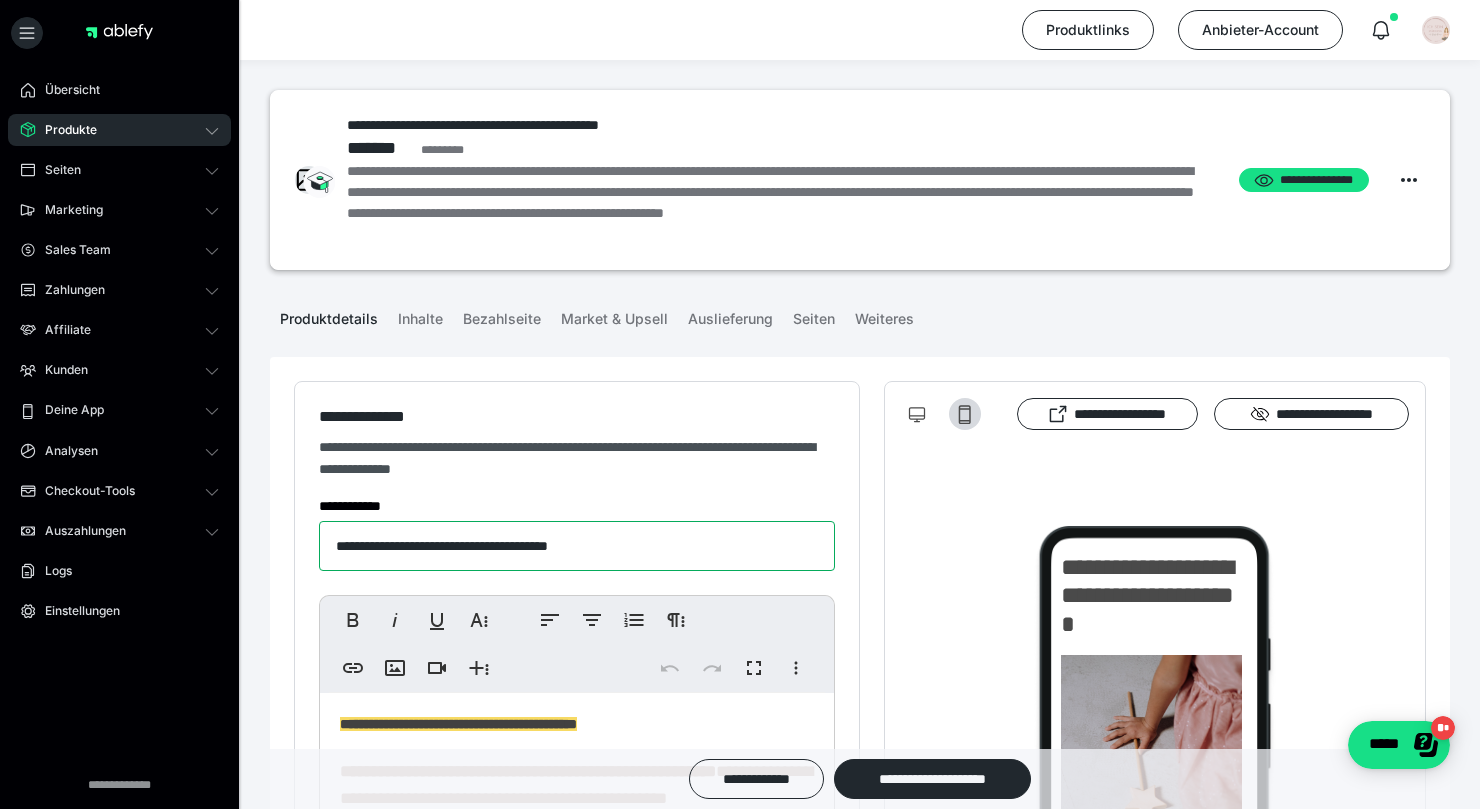 click on "**********" at bounding box center [577, 546] 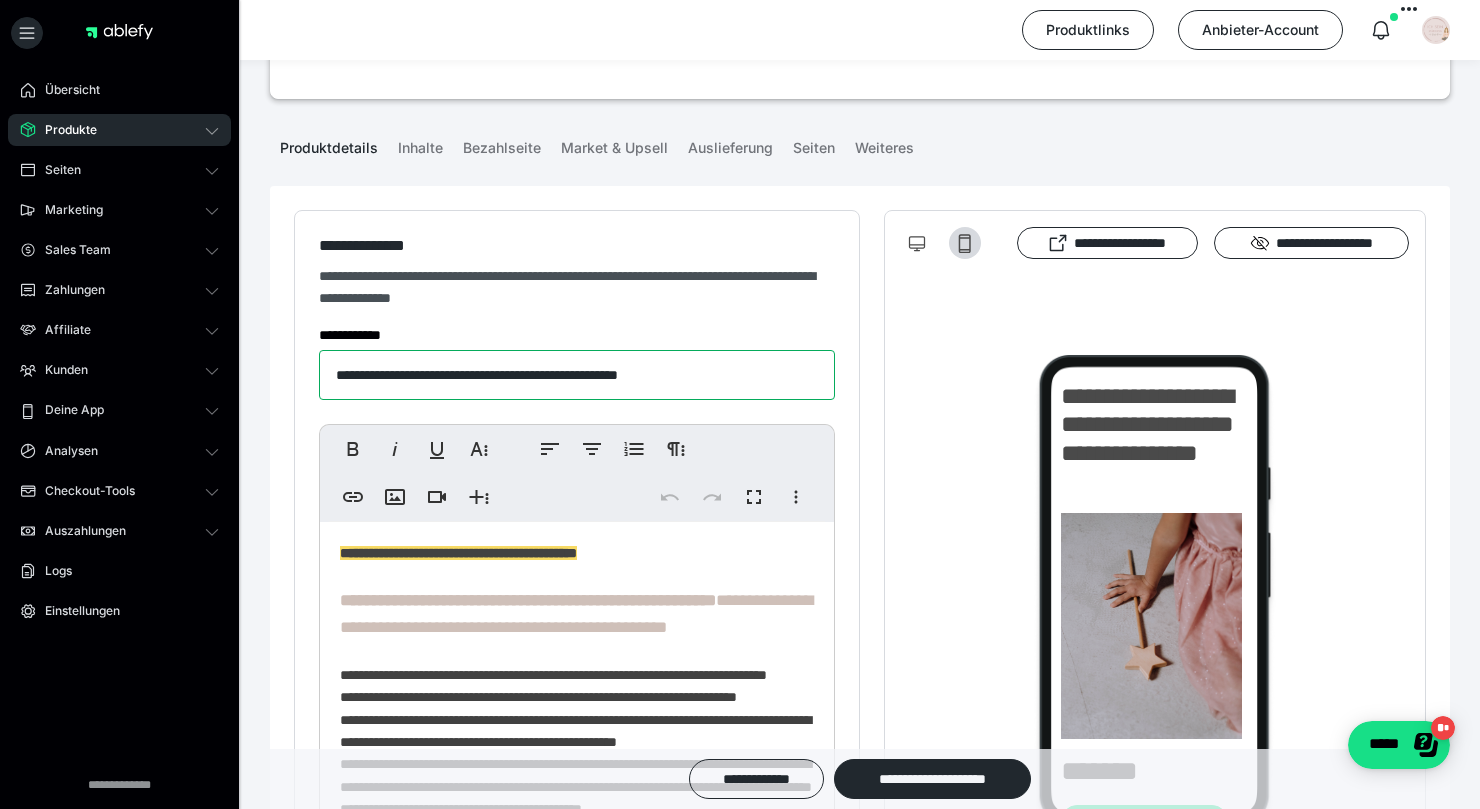 scroll, scrollTop: 173, scrollLeft: 0, axis: vertical 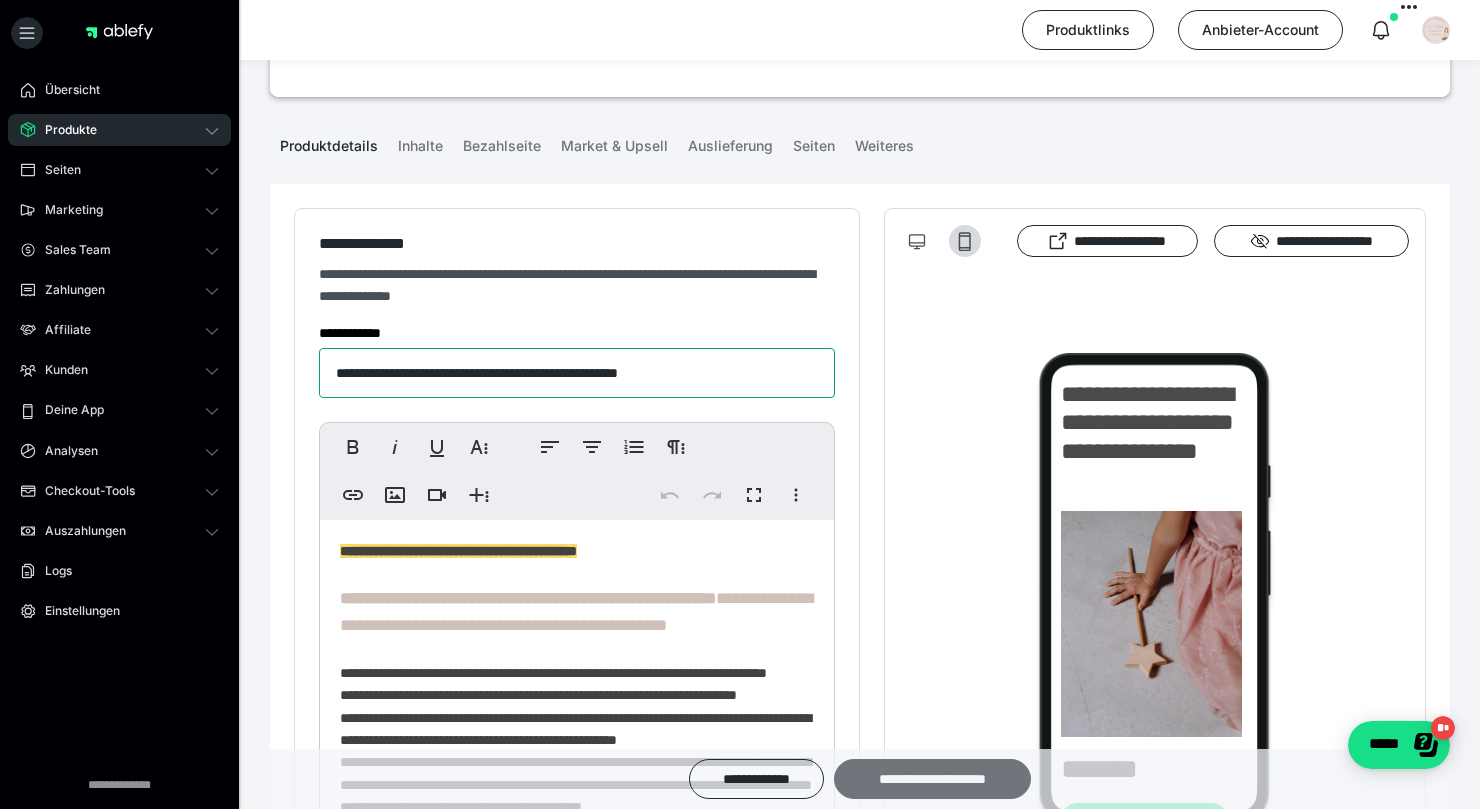 type on "**********" 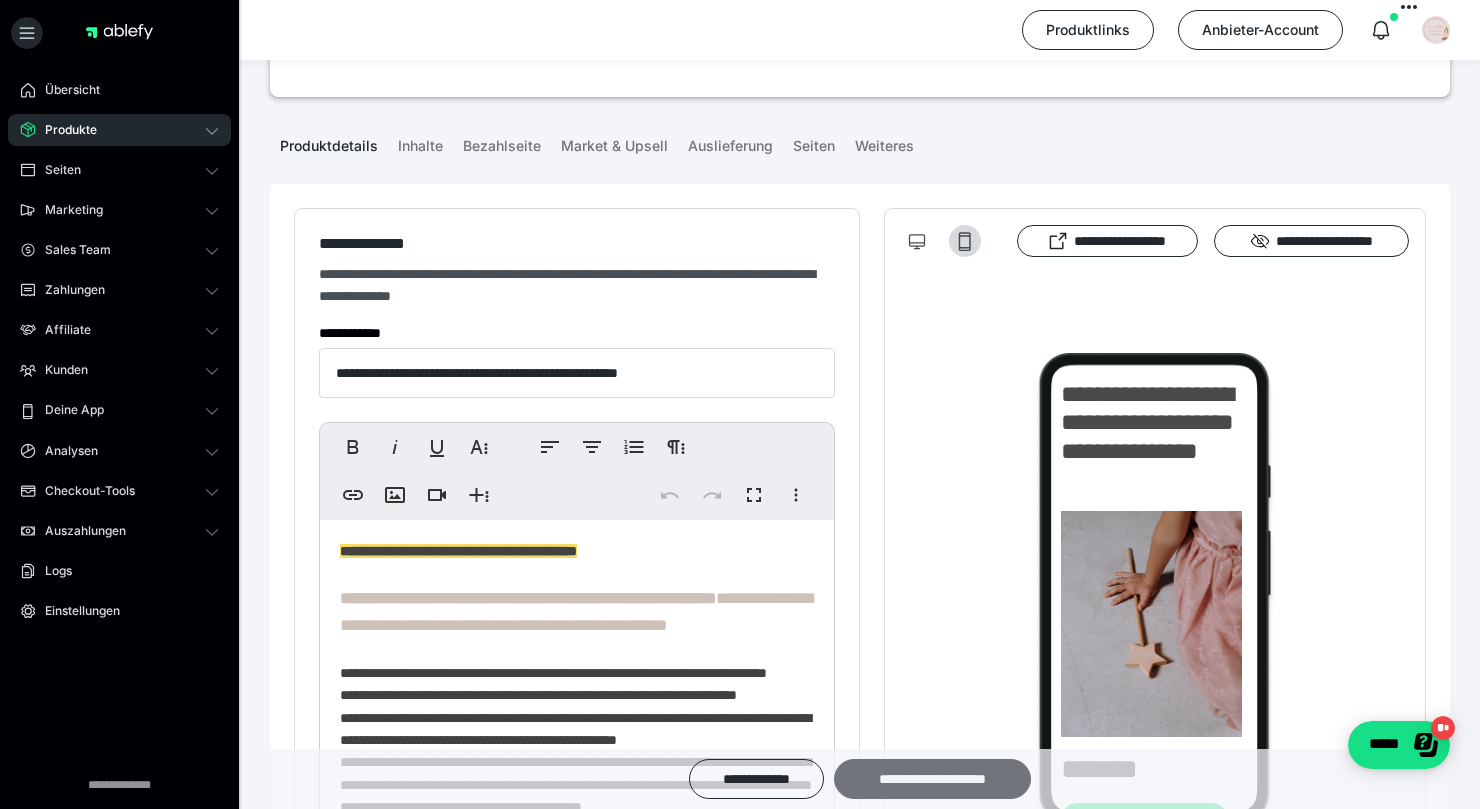 click on "**********" at bounding box center (933, 779) 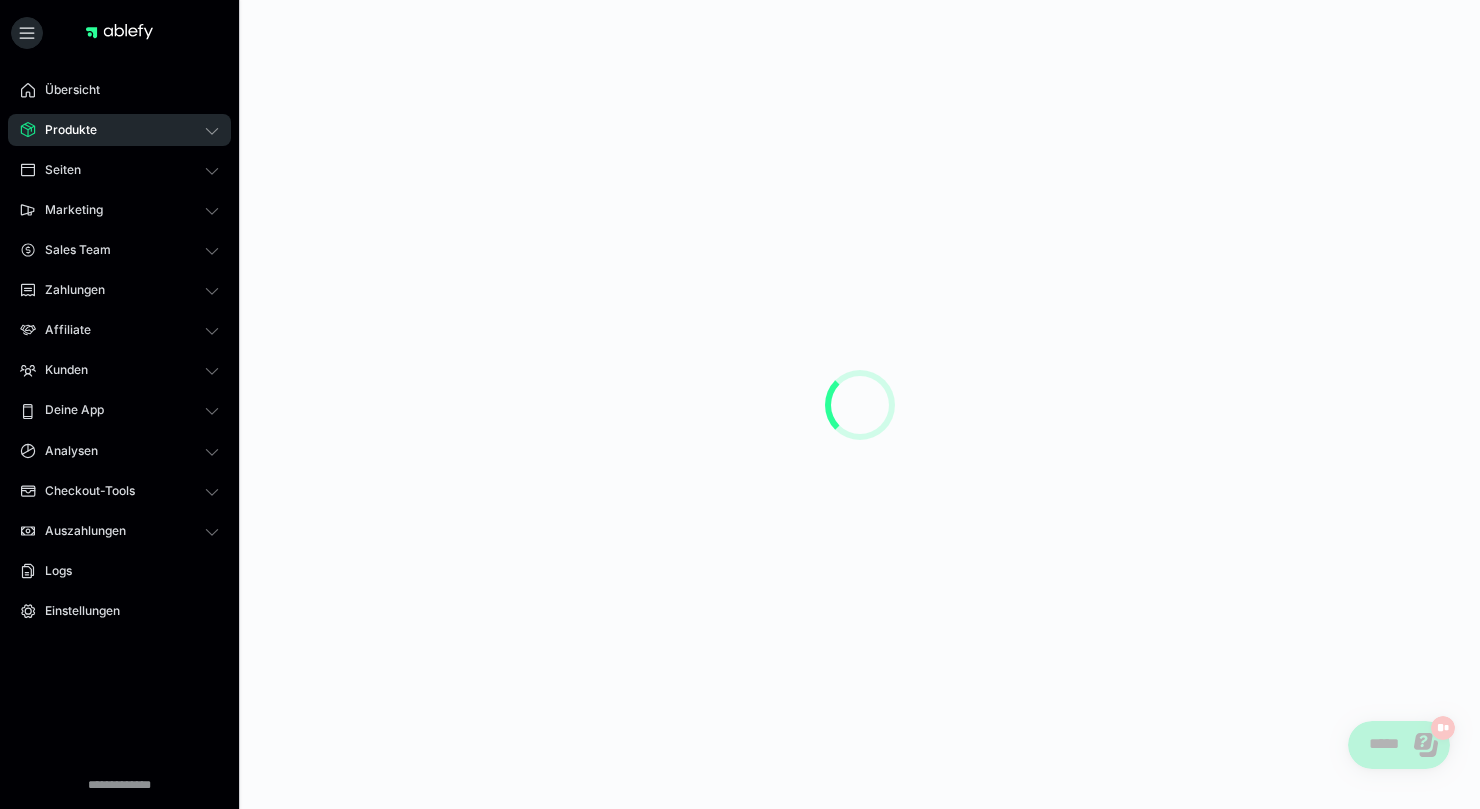 scroll, scrollTop: 0, scrollLeft: 0, axis: both 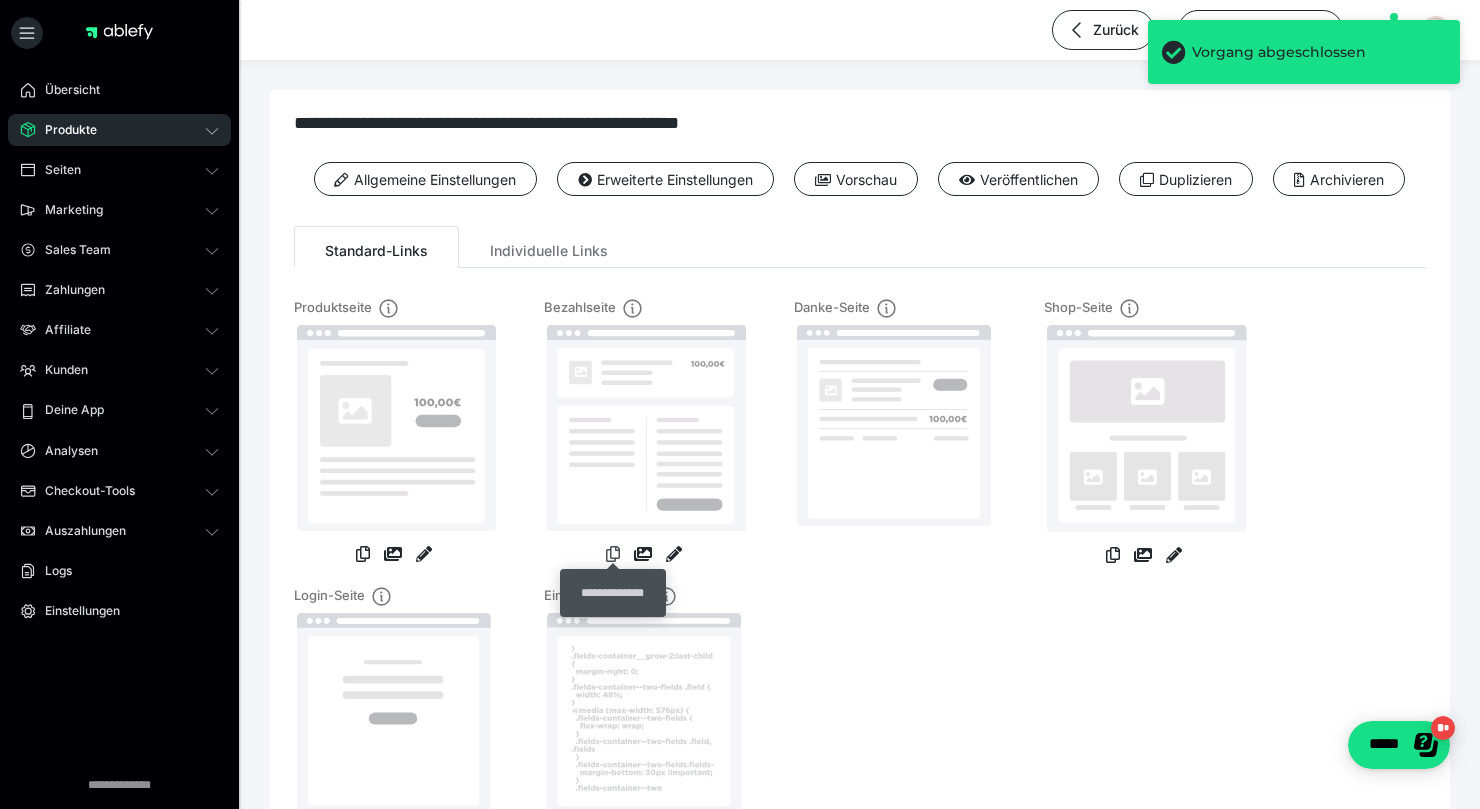 click at bounding box center (613, 554) 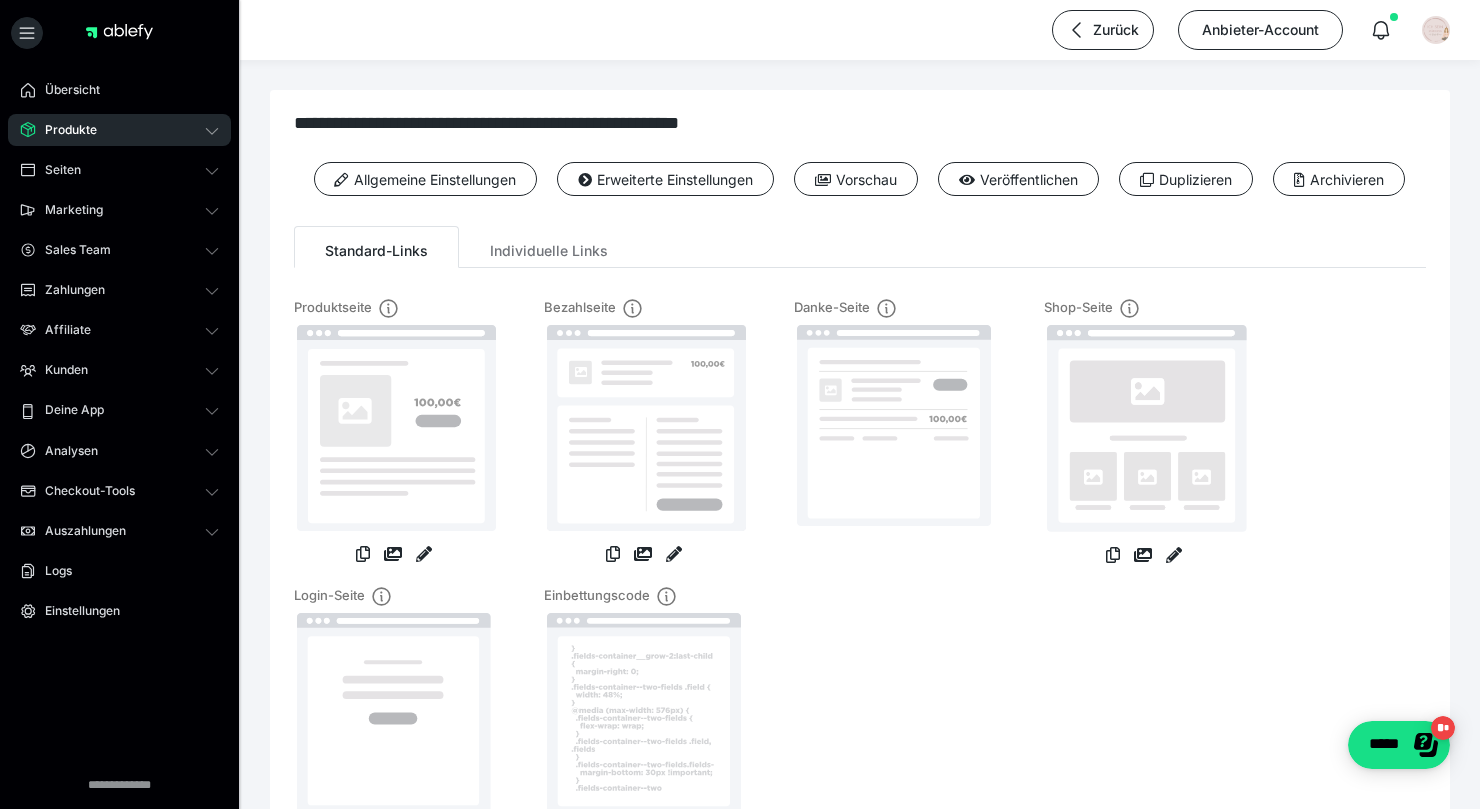 click on "Produkte" at bounding box center [64, 130] 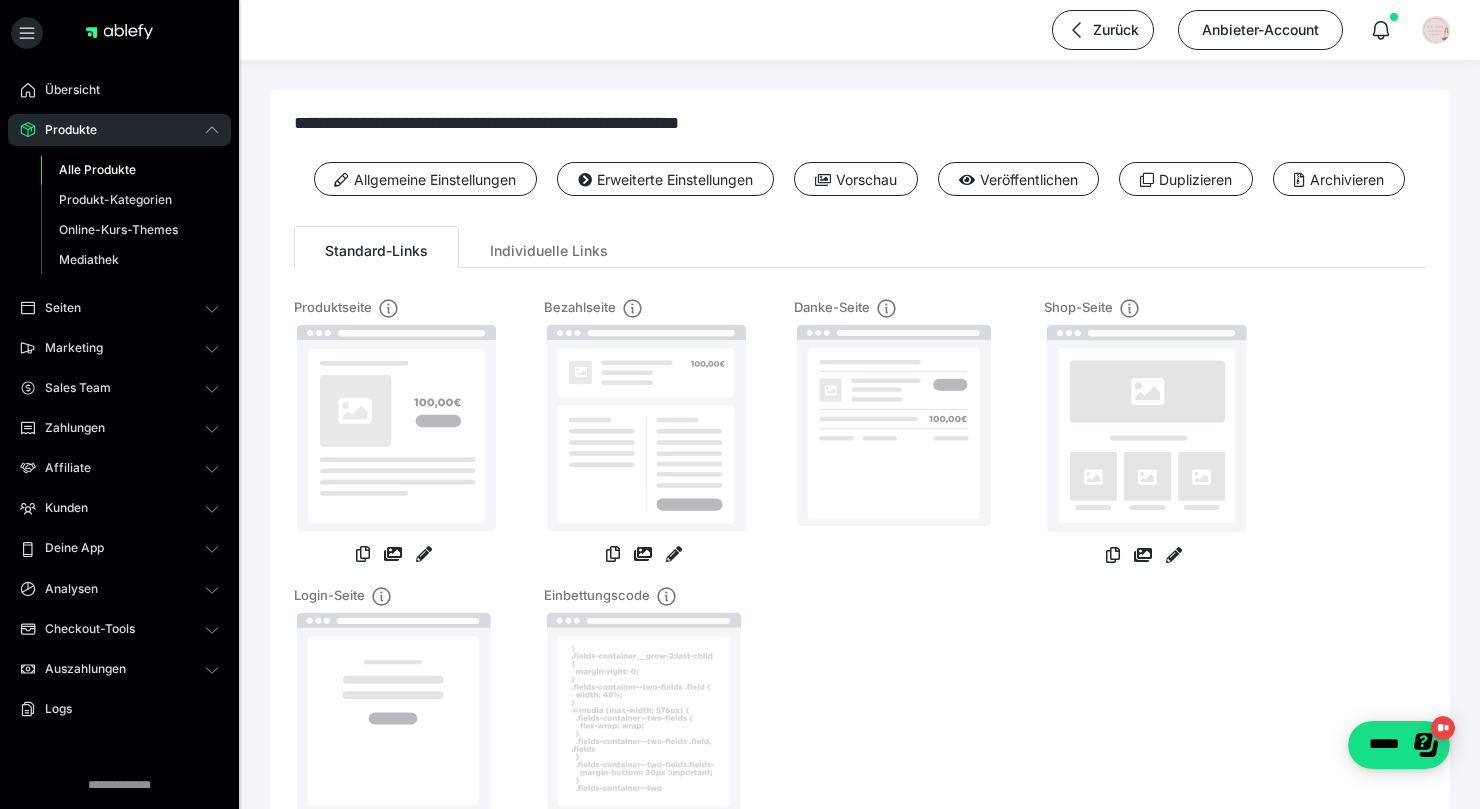 click on "Alle Produkte" at bounding box center [97, 169] 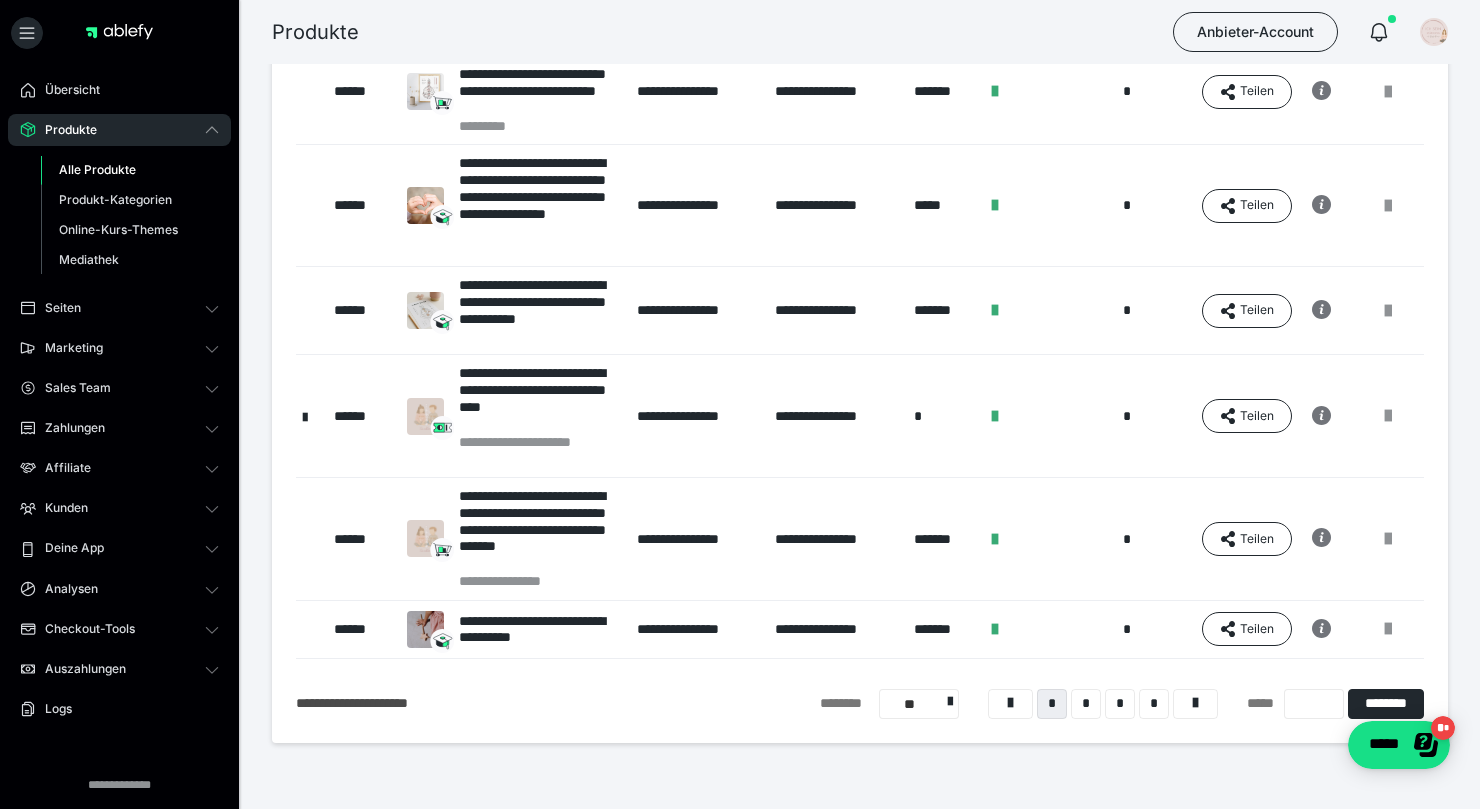 scroll, scrollTop: 597, scrollLeft: 0, axis: vertical 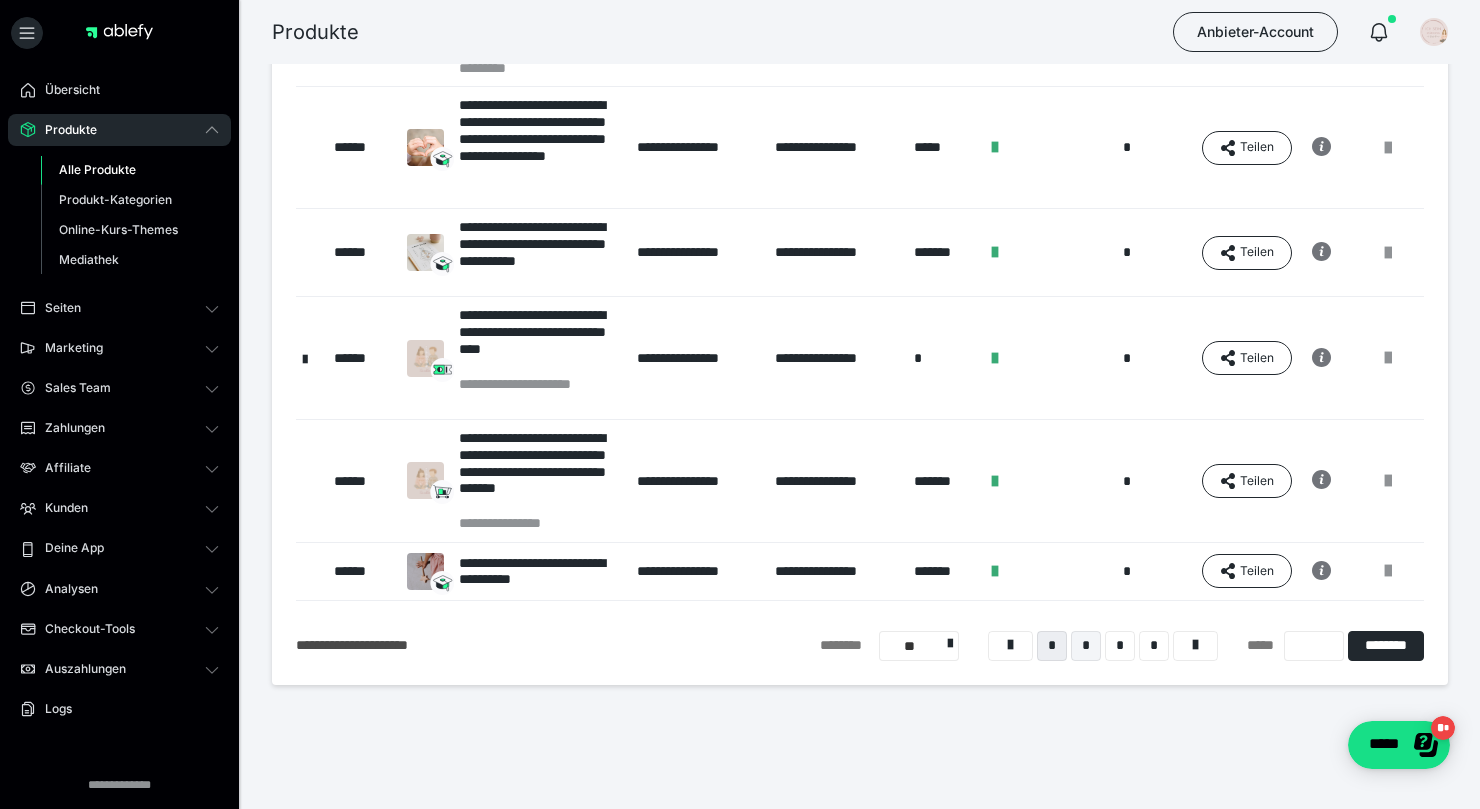 click on "*" at bounding box center [1086, 646] 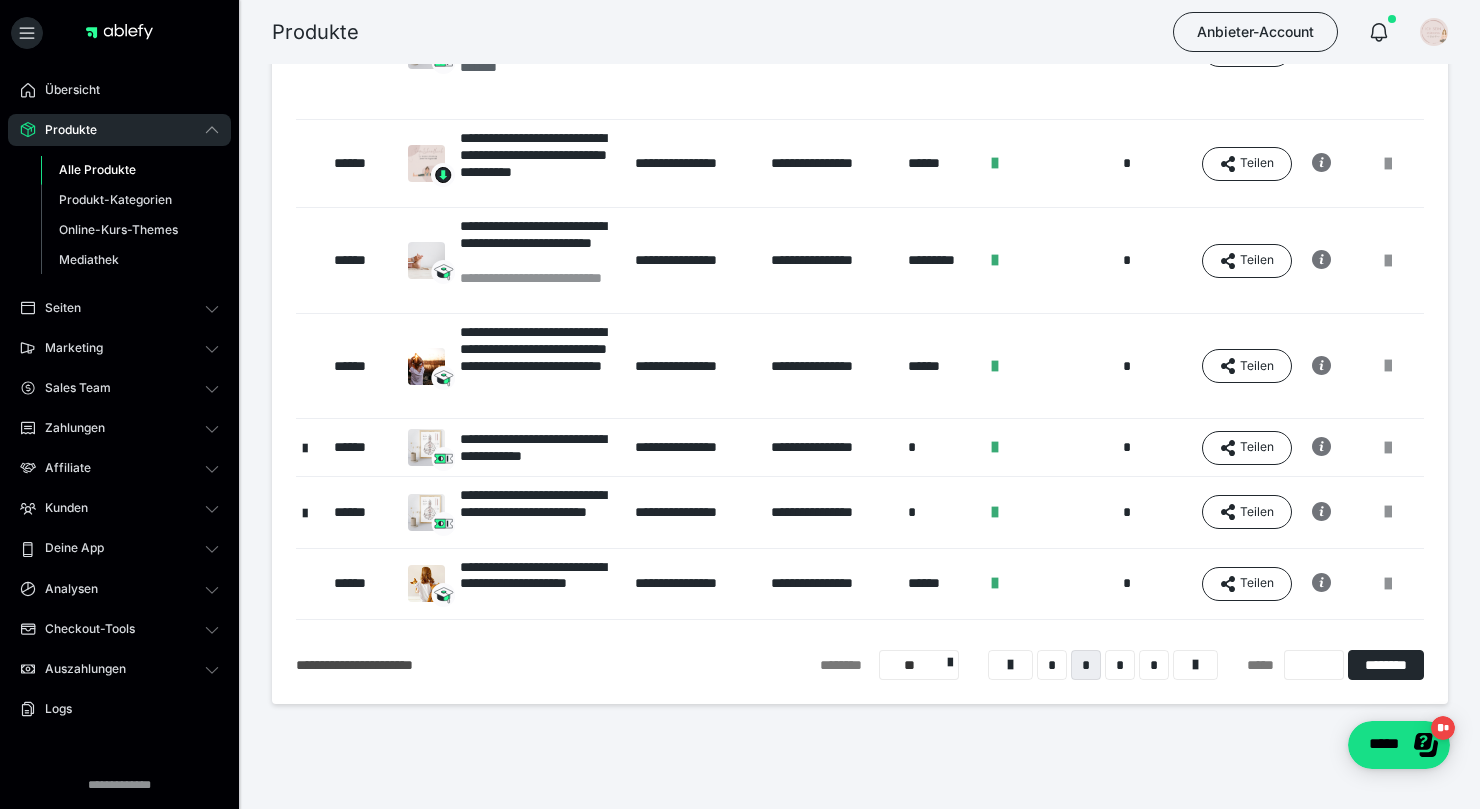 scroll, scrollTop: 528, scrollLeft: 0, axis: vertical 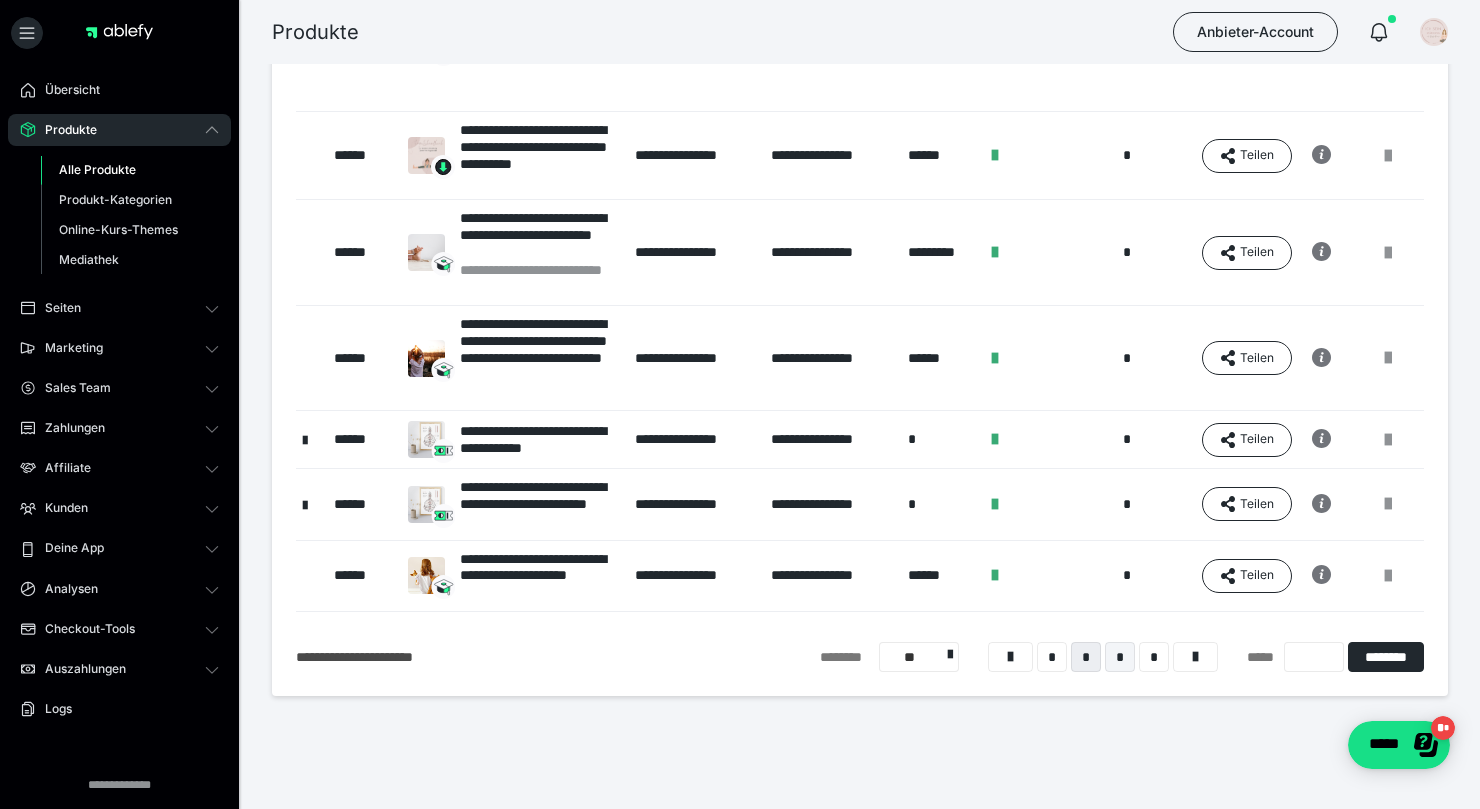 click on "*" at bounding box center [1120, 657] 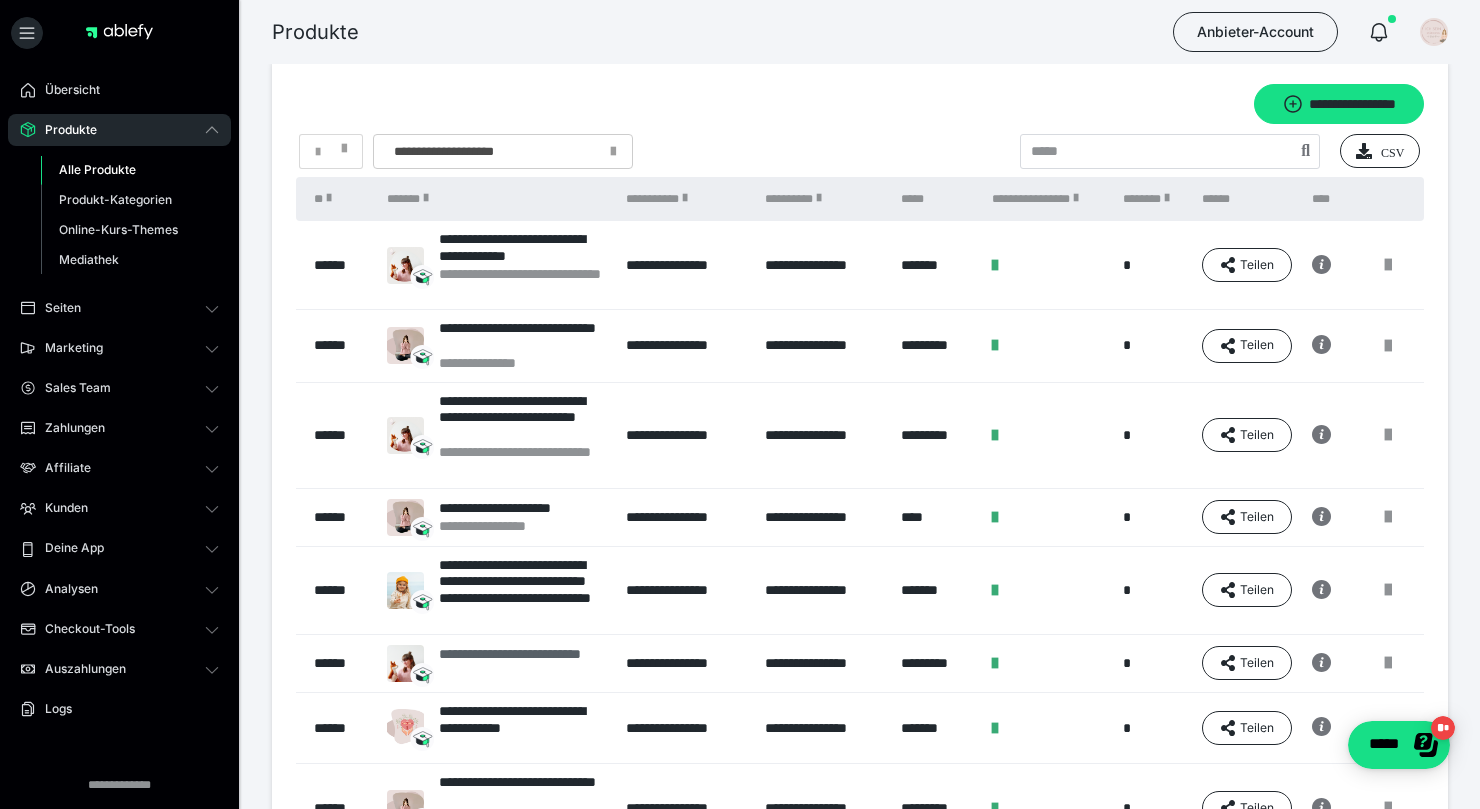 click on "**********" at bounding box center (522, 663) 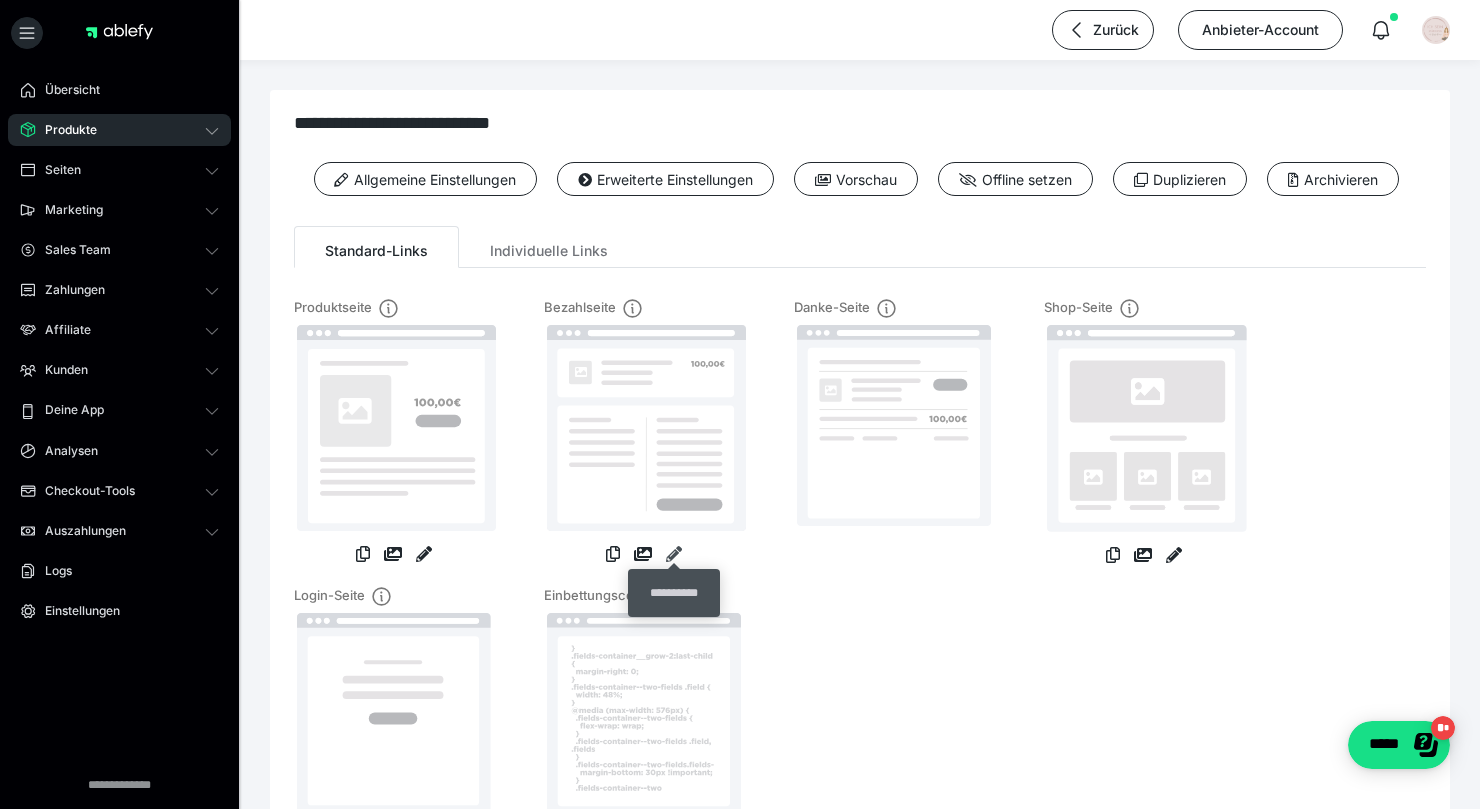 click at bounding box center [674, 554] 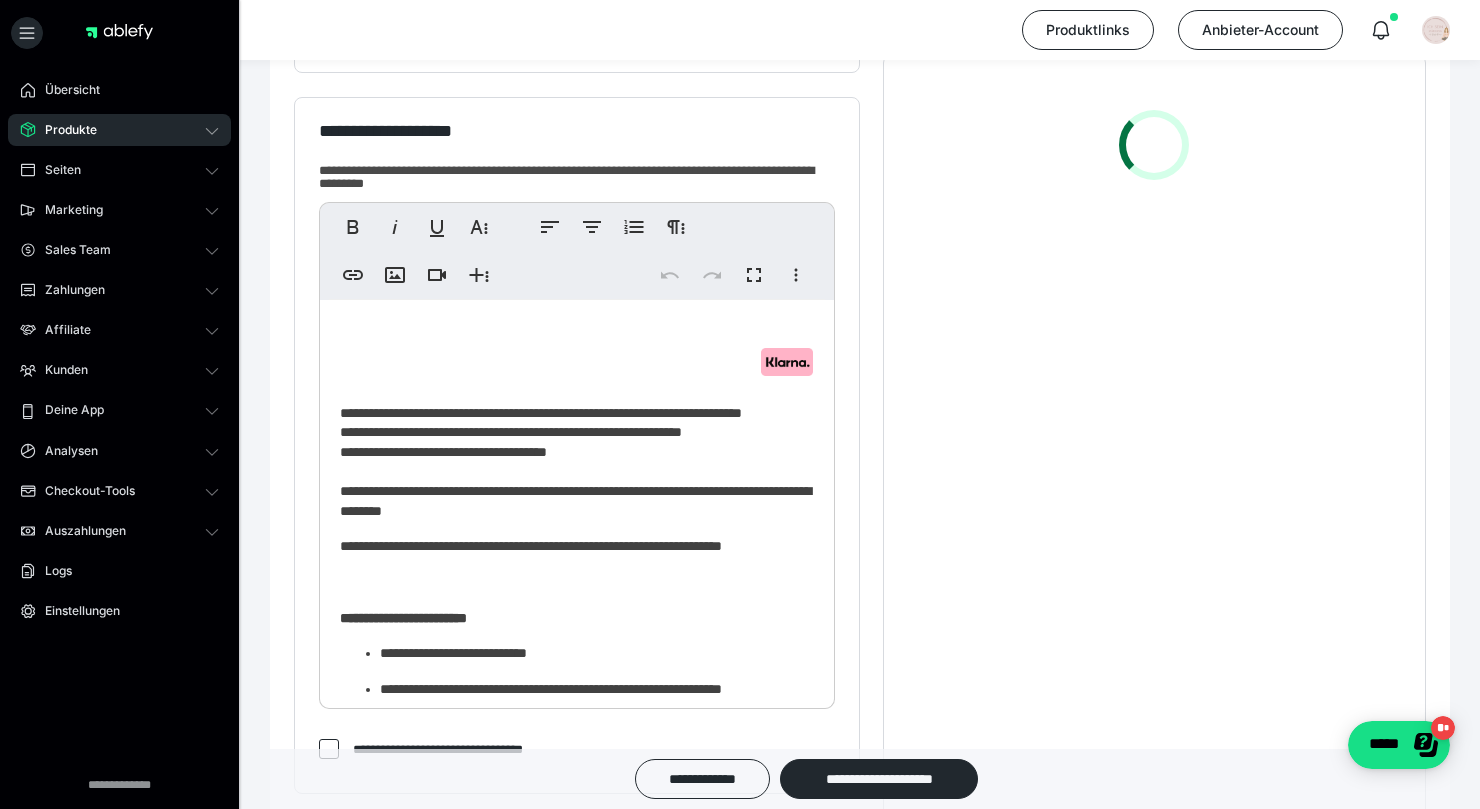 scroll, scrollTop: 523, scrollLeft: 0, axis: vertical 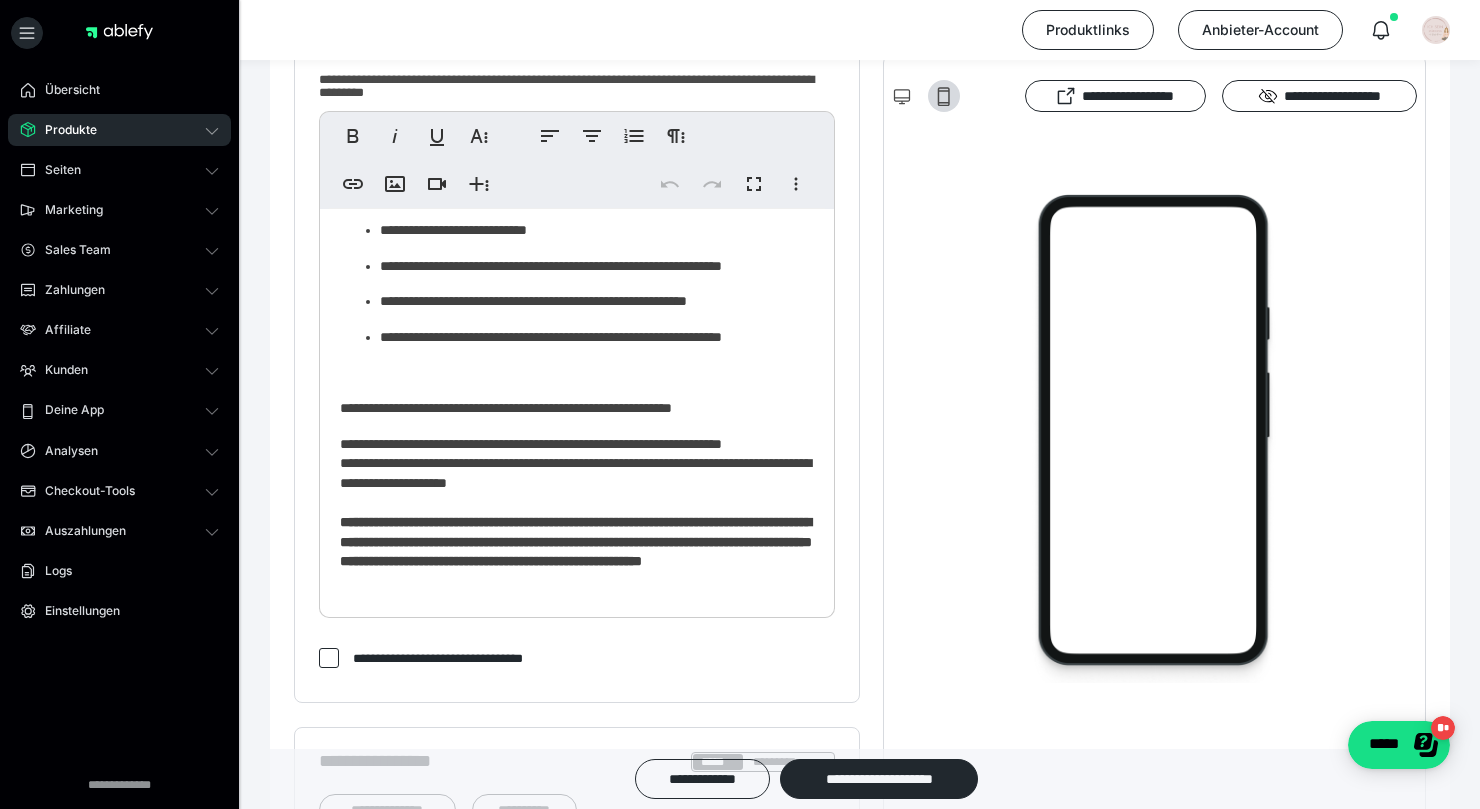 click on "**********" at bounding box center [577, 503] 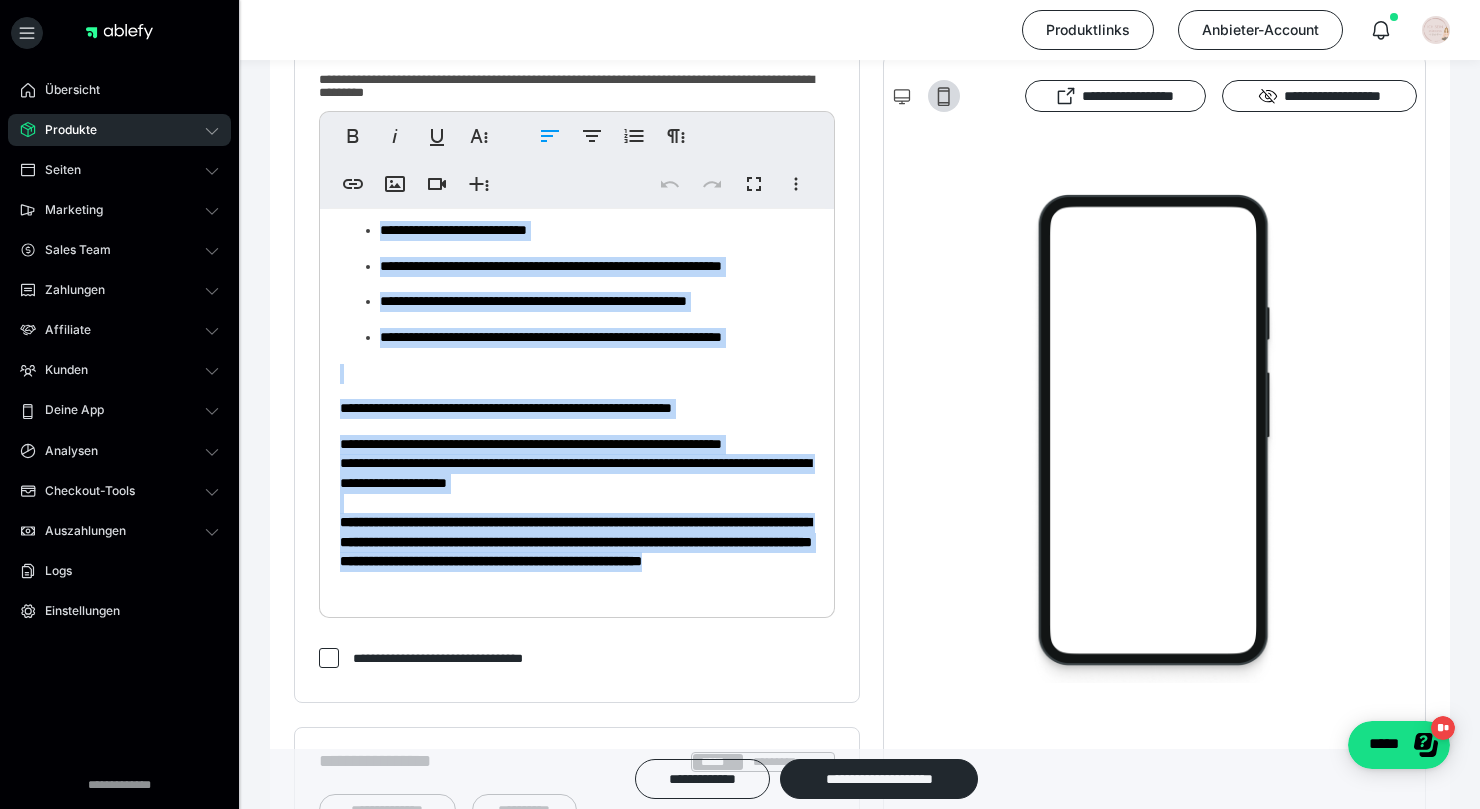 scroll, scrollTop: 0, scrollLeft: 0, axis: both 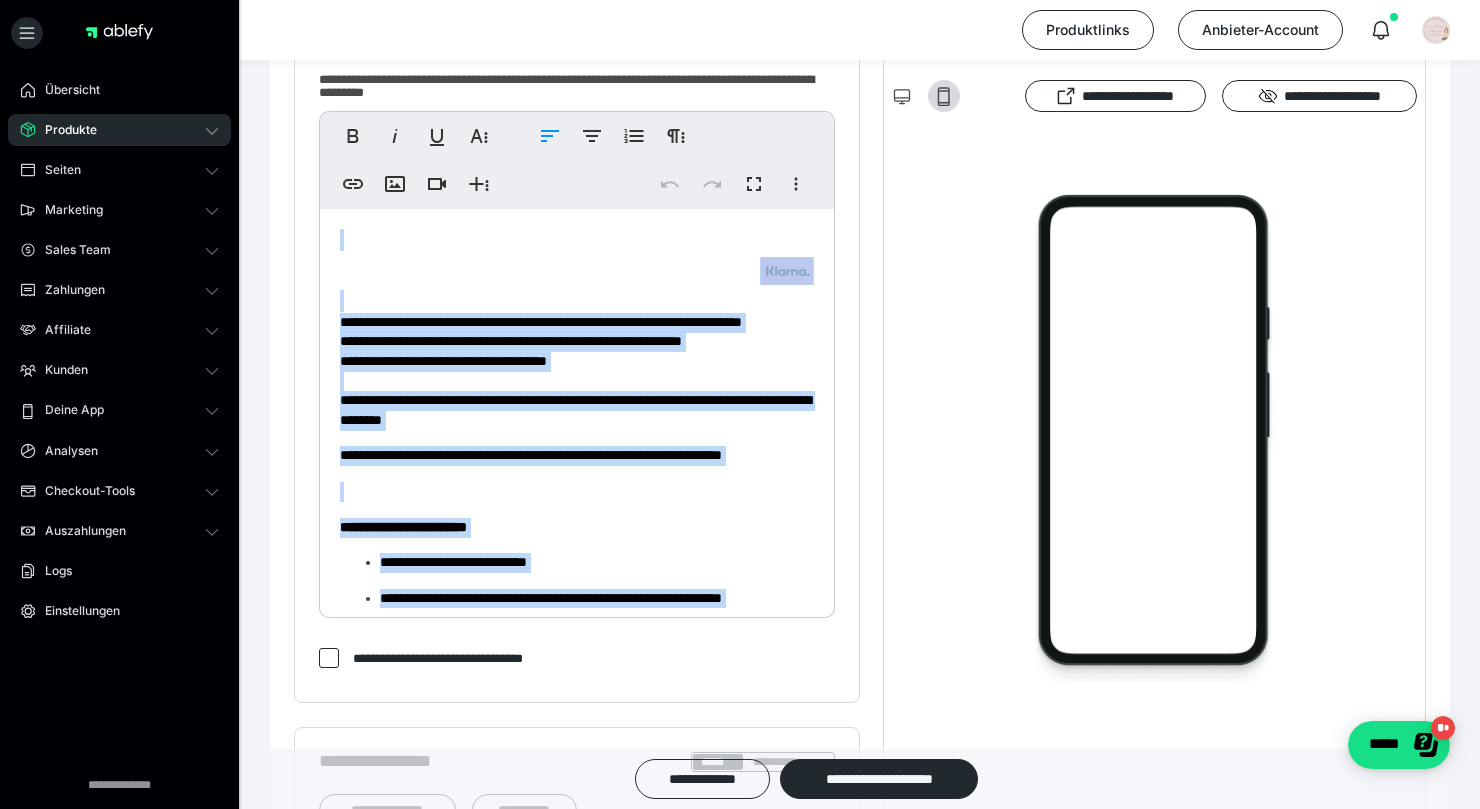 drag, startPoint x: 662, startPoint y: 563, endPoint x: 56, endPoint y: 55, distance: 790.75916 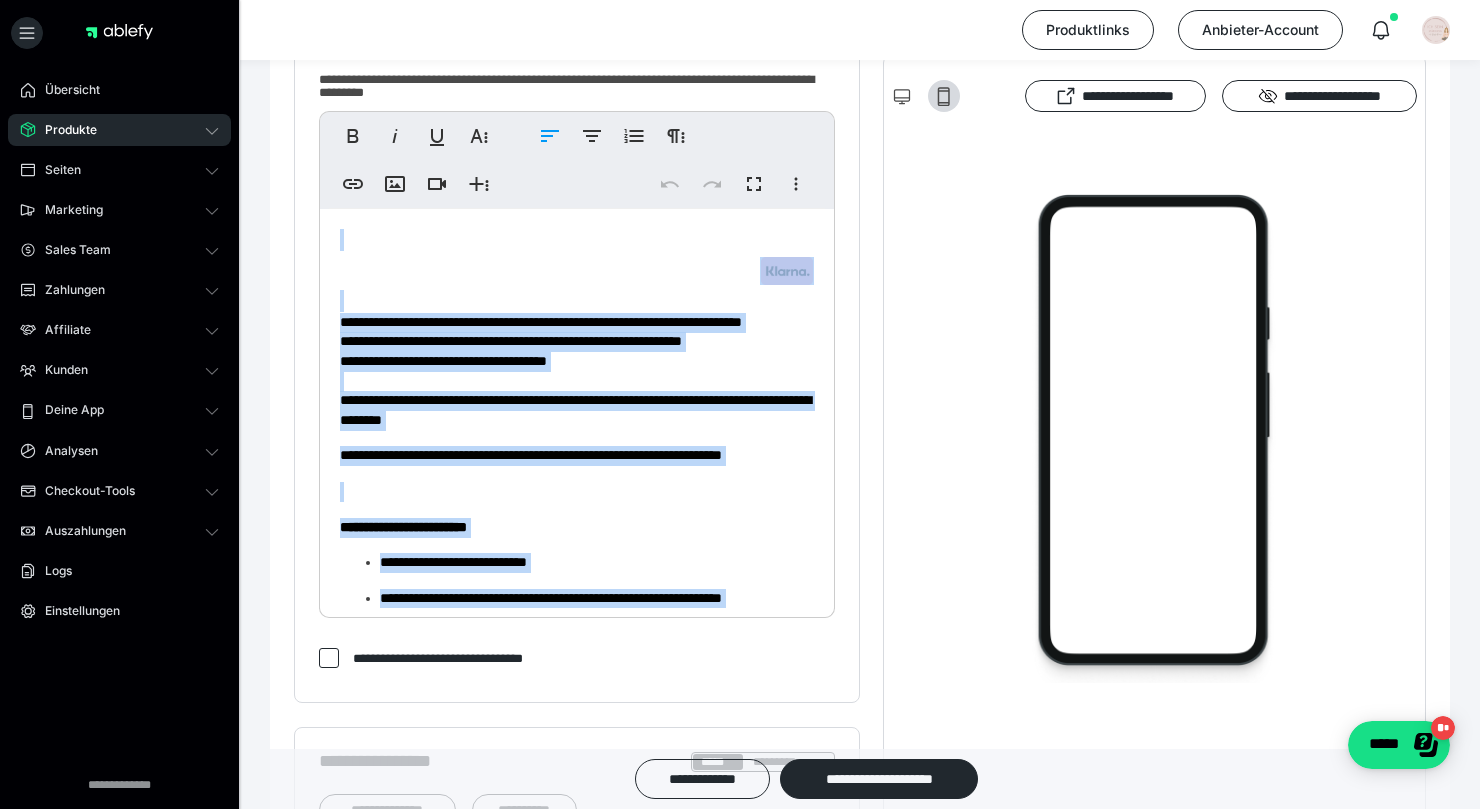 click on "**********" at bounding box center [577, 574] 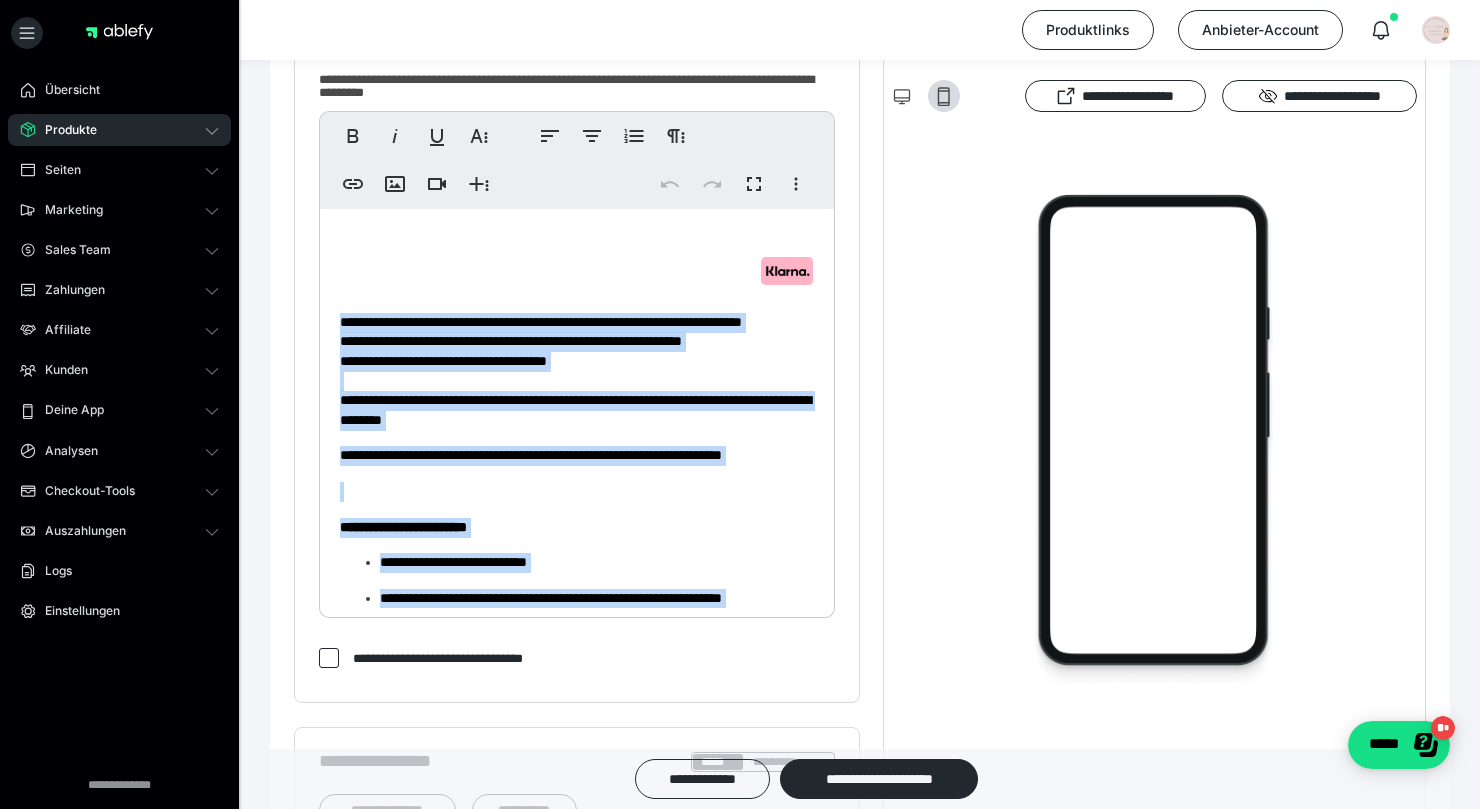 scroll, scrollTop: 460, scrollLeft: 0, axis: vertical 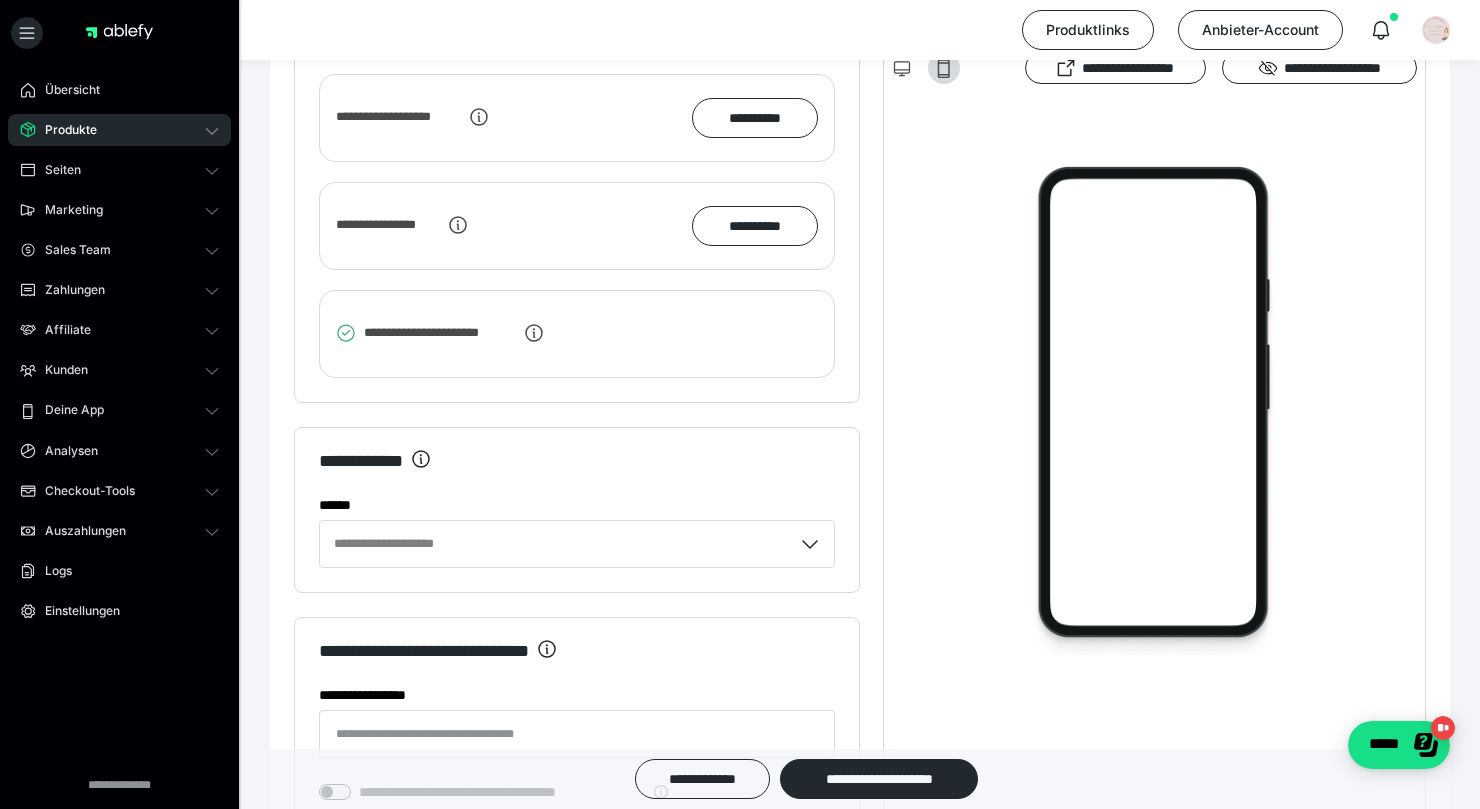 drag, startPoint x: 337, startPoint y: 324, endPoint x: 568, endPoint y: 838, distance: 563.522 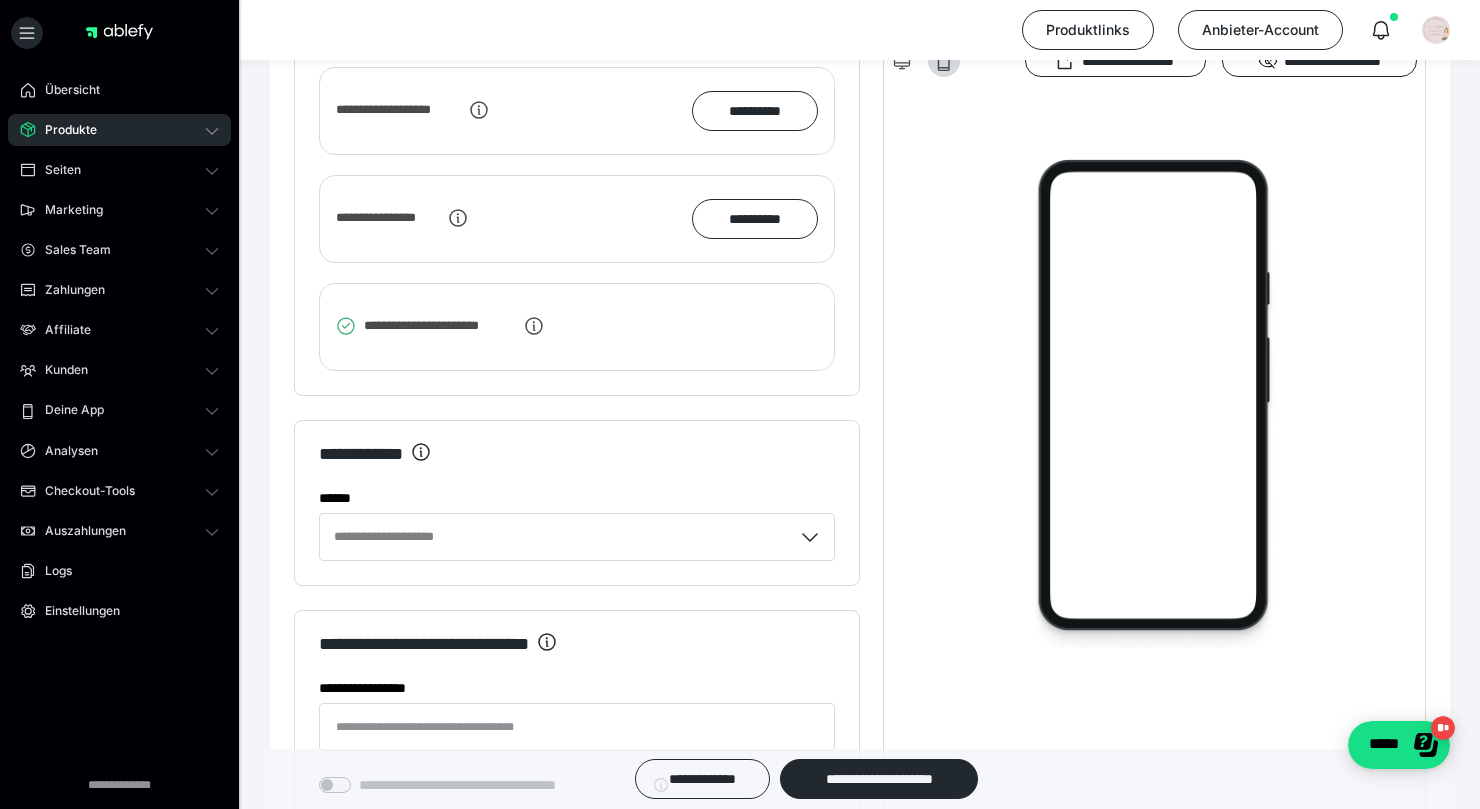 click on "**********" at bounding box center (740, -1138) 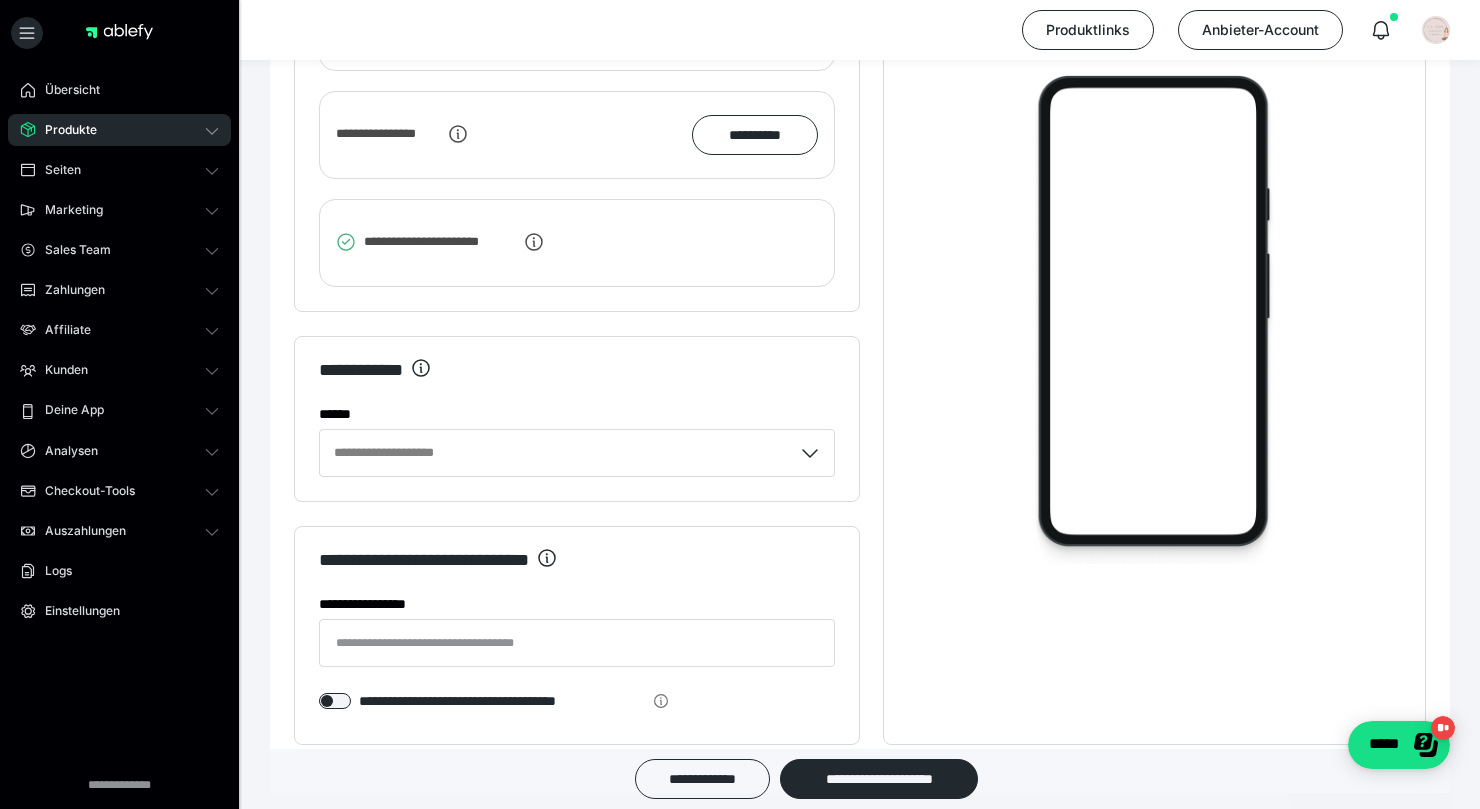 scroll, scrollTop: 3180, scrollLeft: 0, axis: vertical 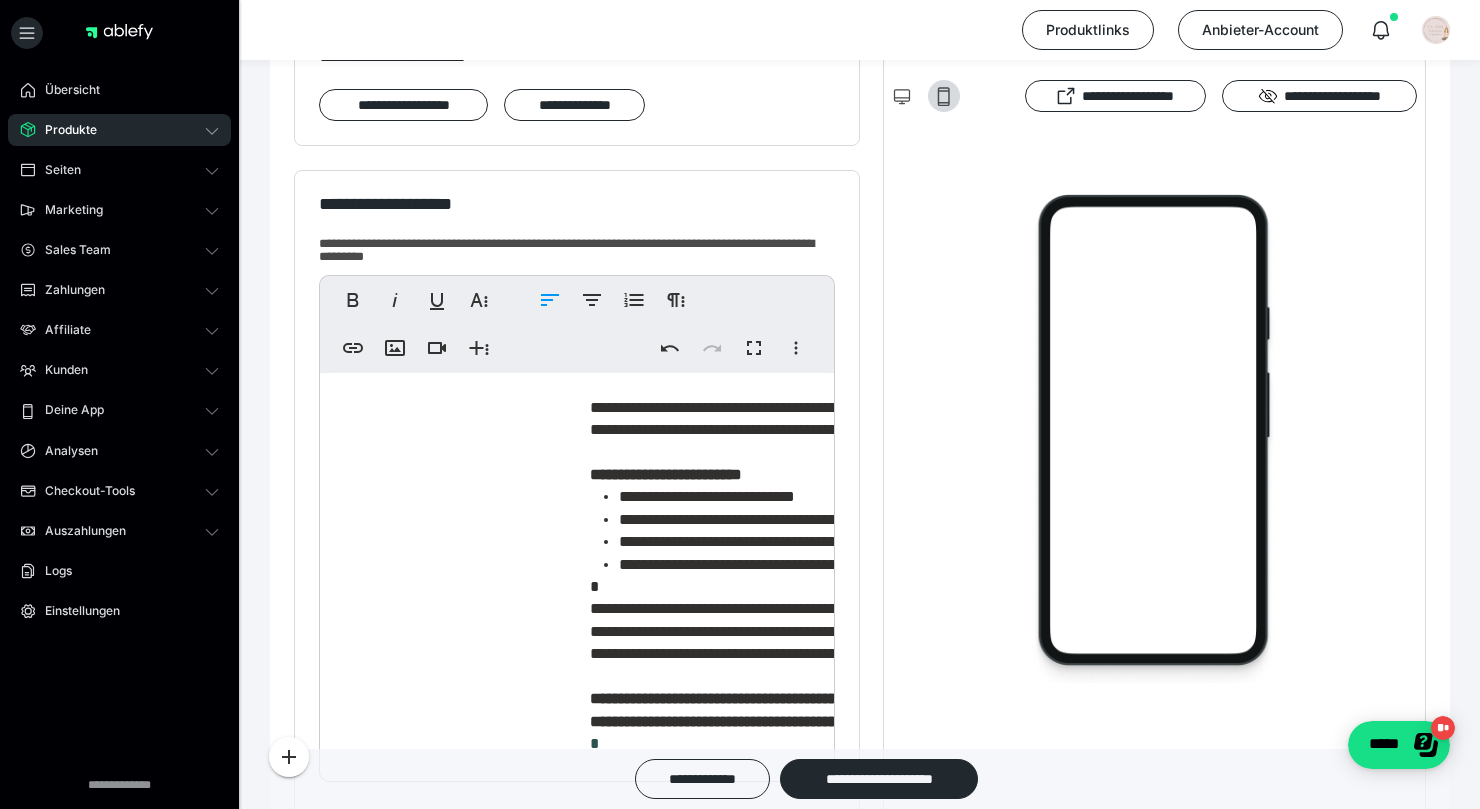 click on "**********" at bounding box center (666, 474) 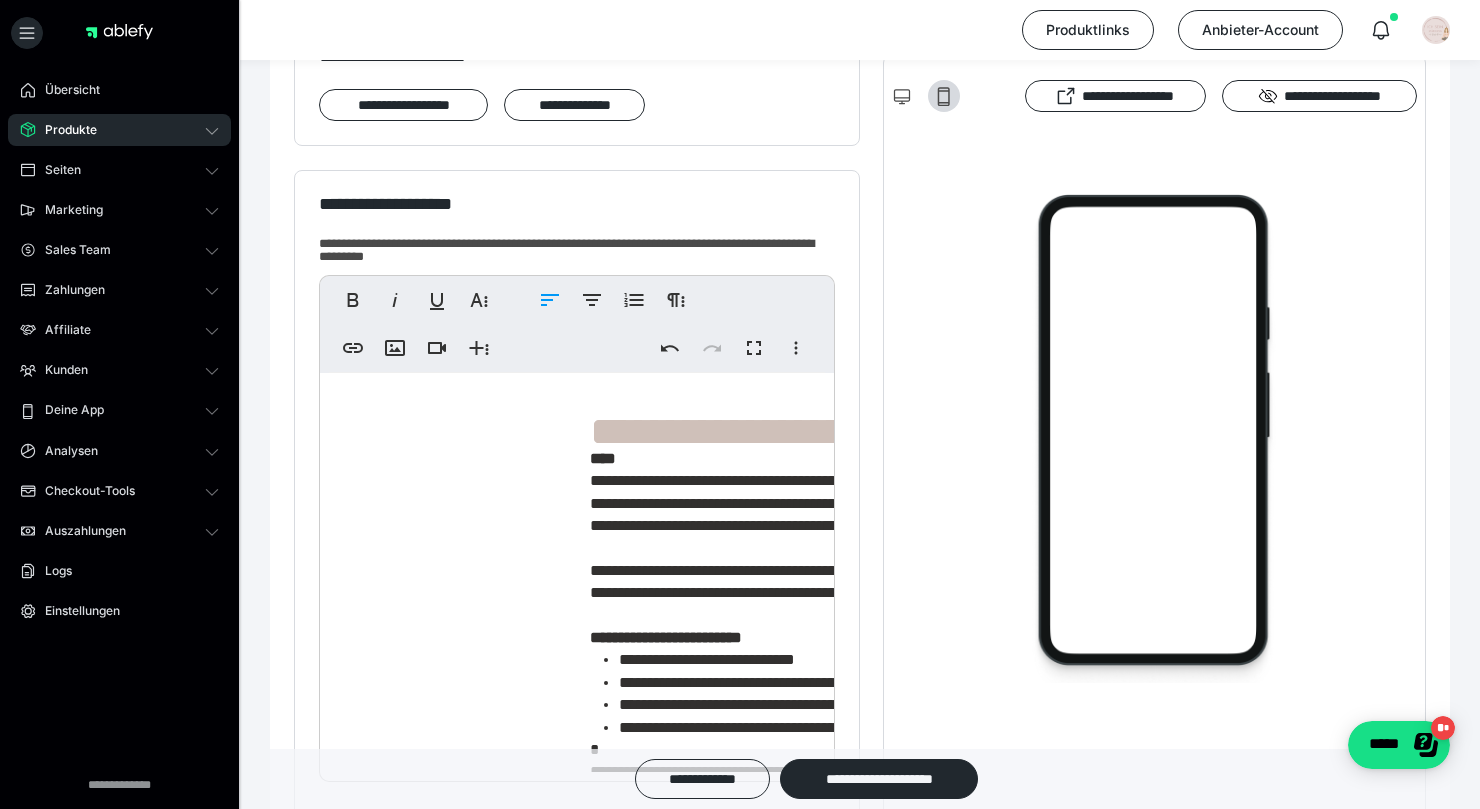 scroll, scrollTop: 51, scrollLeft: 0, axis: vertical 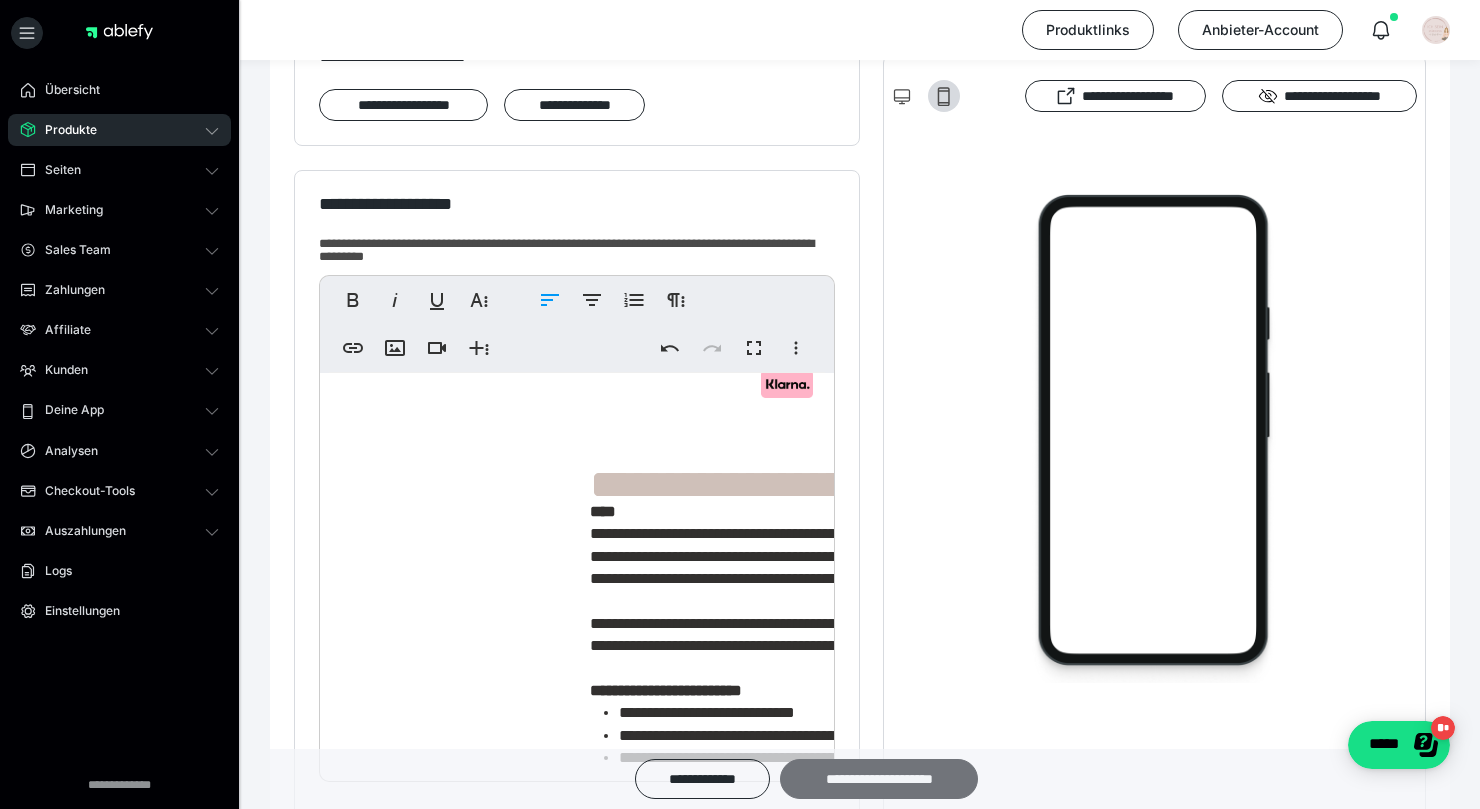 drag, startPoint x: 589, startPoint y: 486, endPoint x: 827, endPoint y: 761, distance: 363.68805 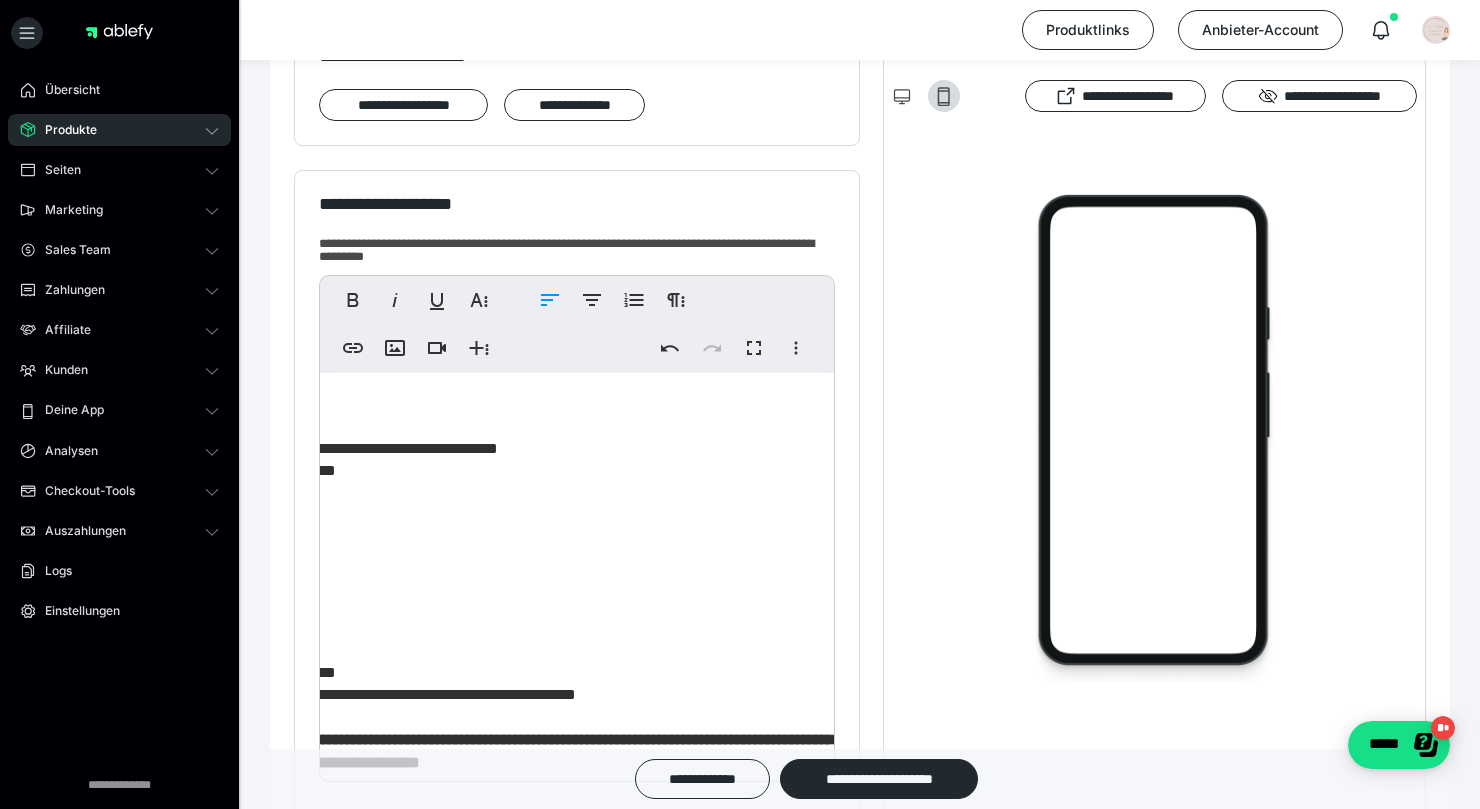 scroll, scrollTop: 226, scrollLeft: 704, axis: both 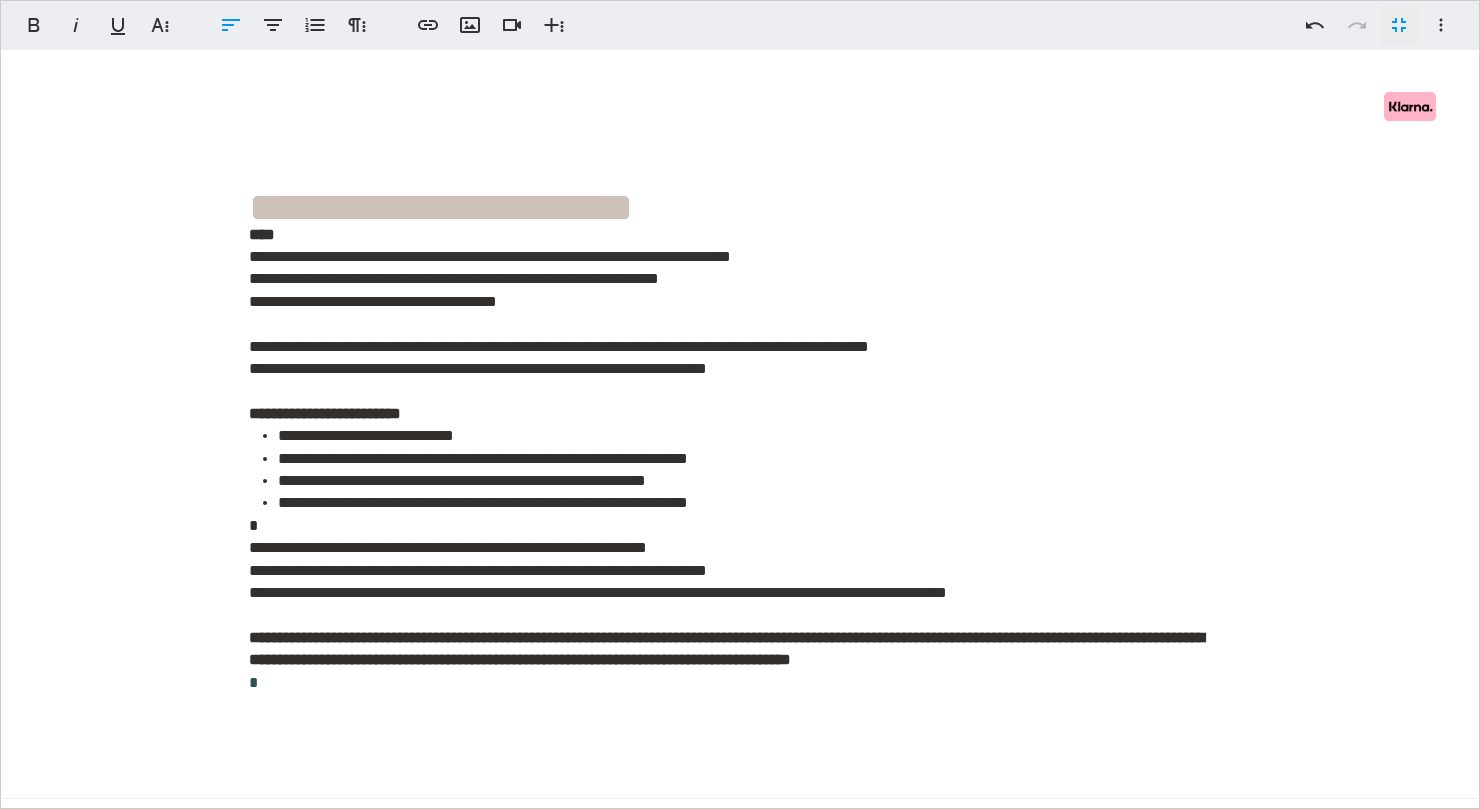 click at bounding box center (719, 438) 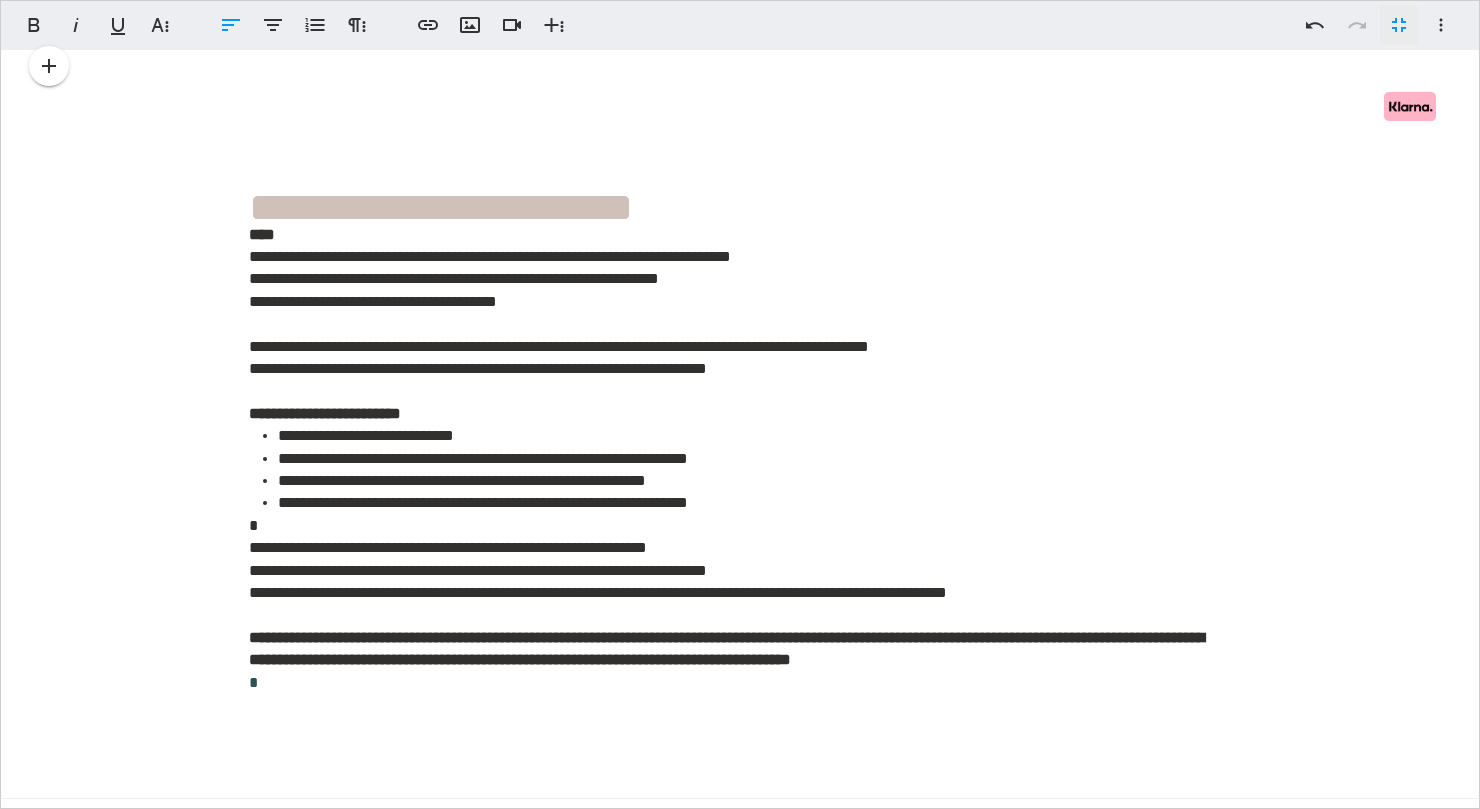 click on "**********" at bounding box center (441, 207) 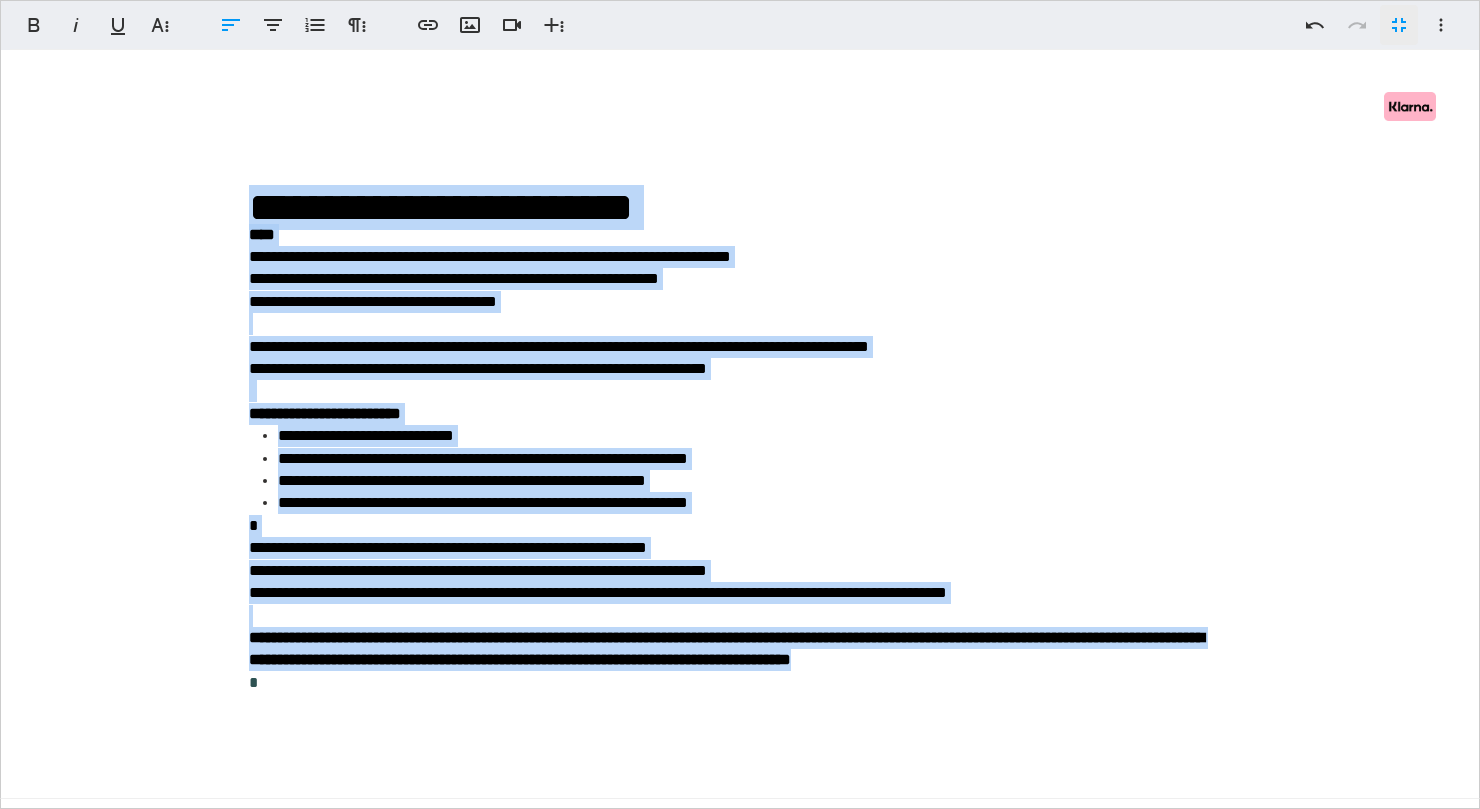 drag, startPoint x: 252, startPoint y: 210, endPoint x: 1163, endPoint y: 679, distance: 1024.6375 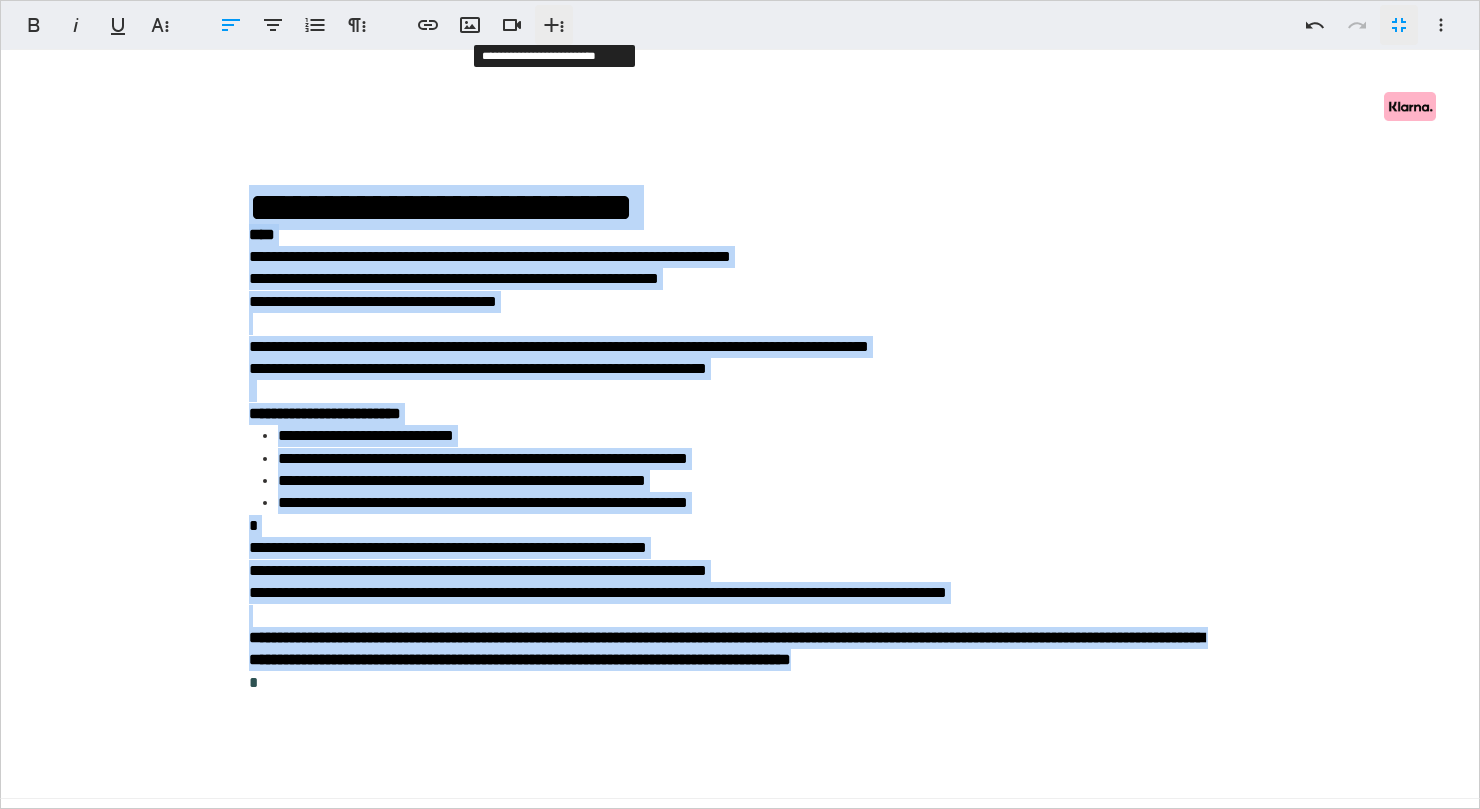 click 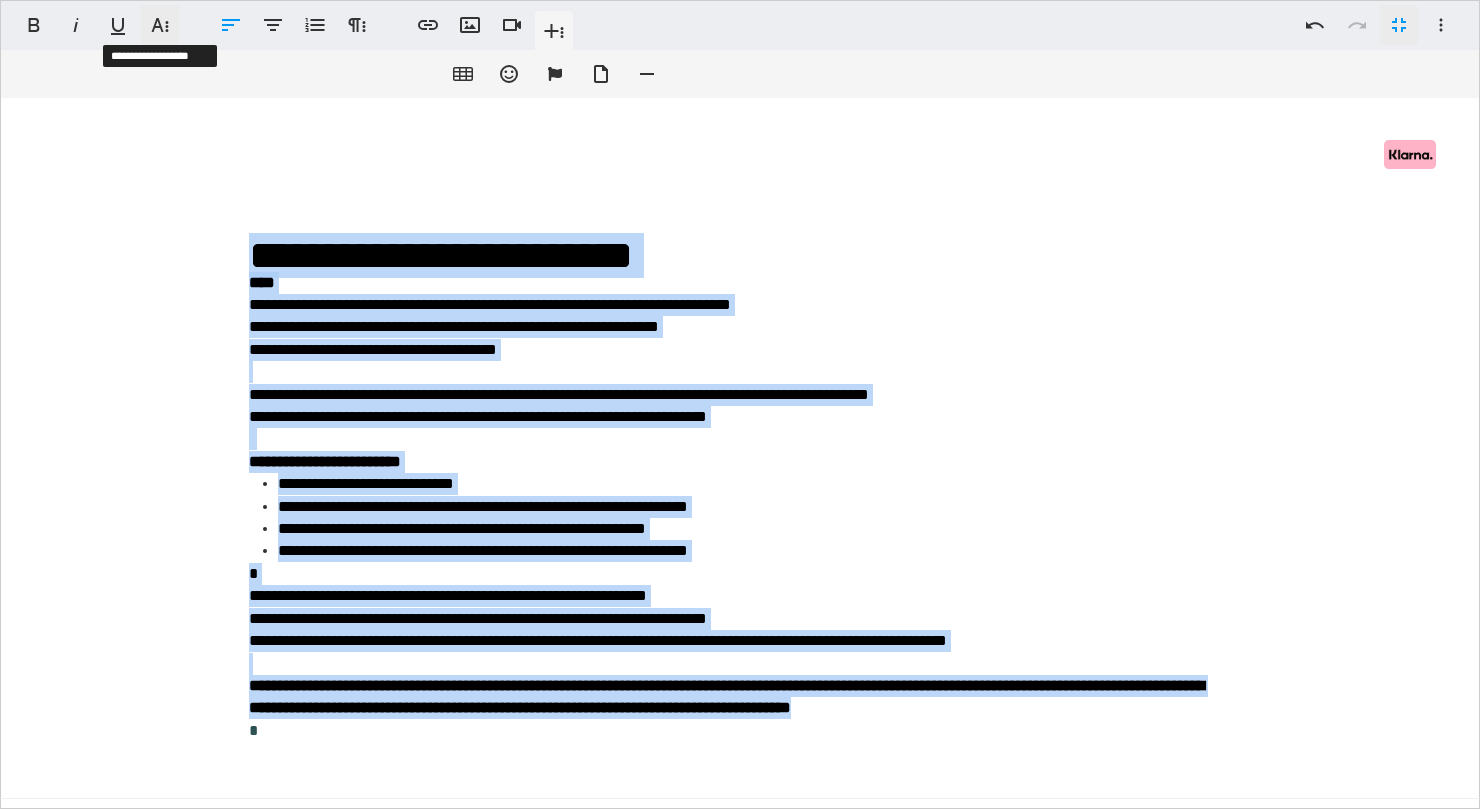 click 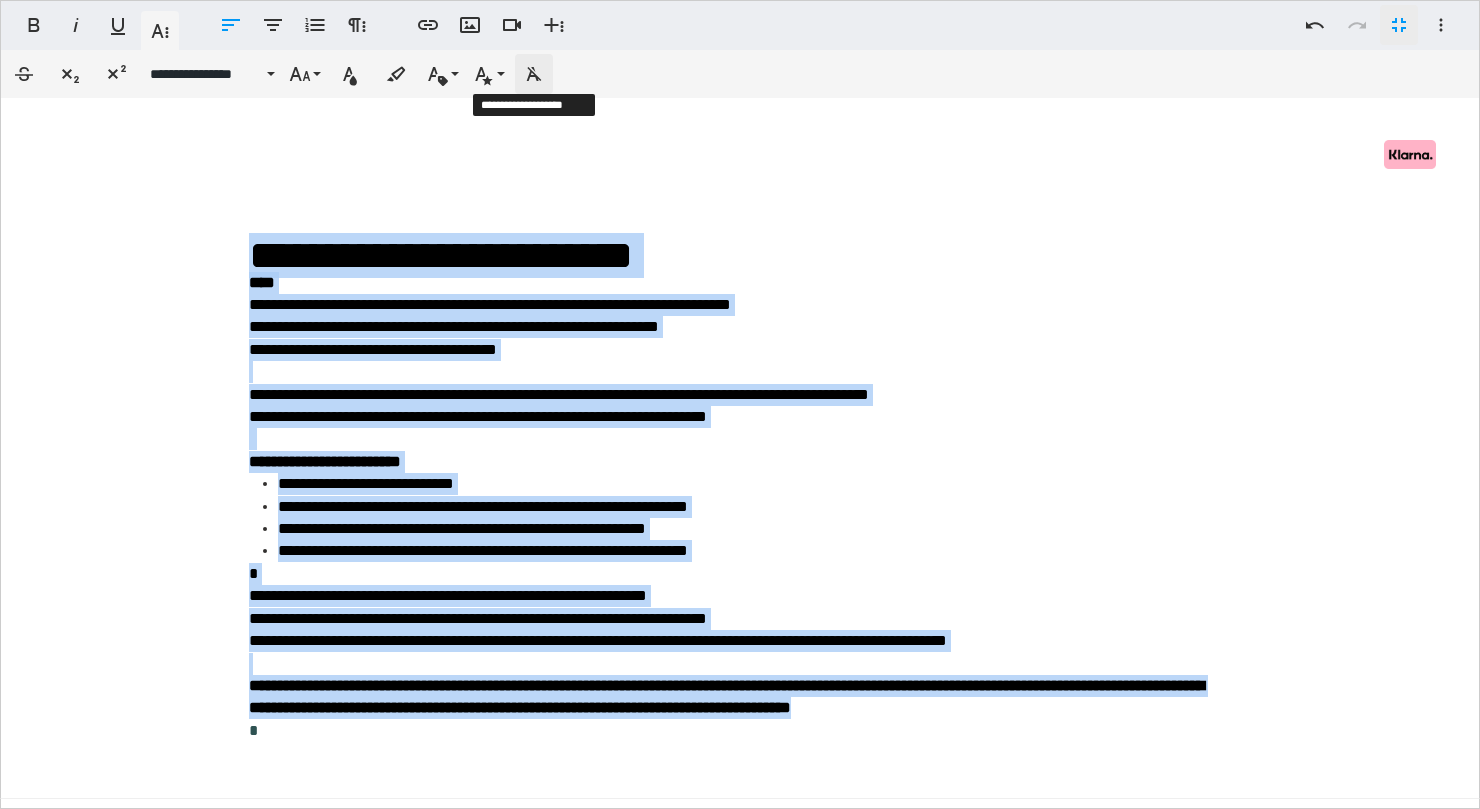 click 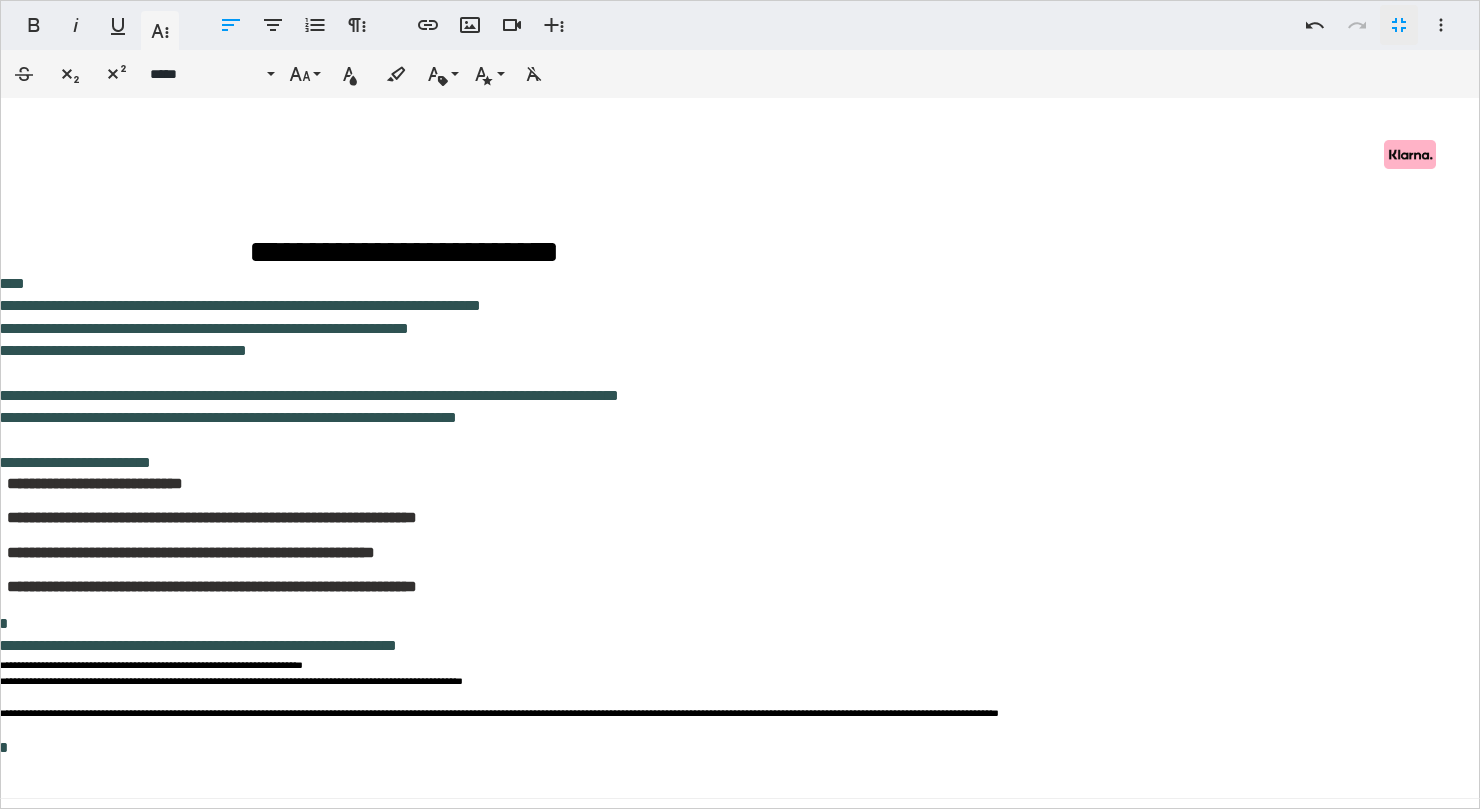 click at bounding box center (719, 486) 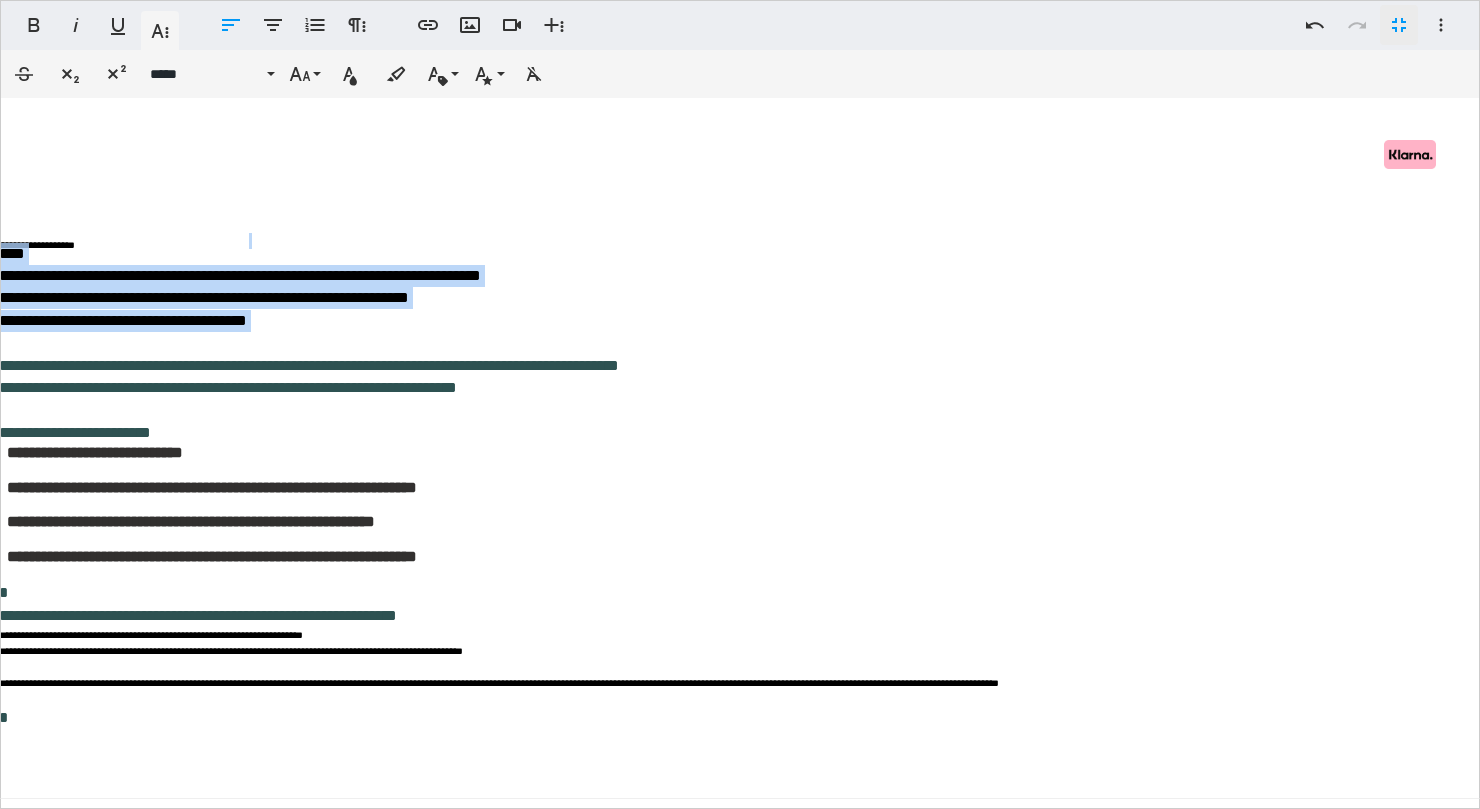 drag, startPoint x: 1179, startPoint y: 677, endPoint x: 26, endPoint y: 347, distance: 1199.2952 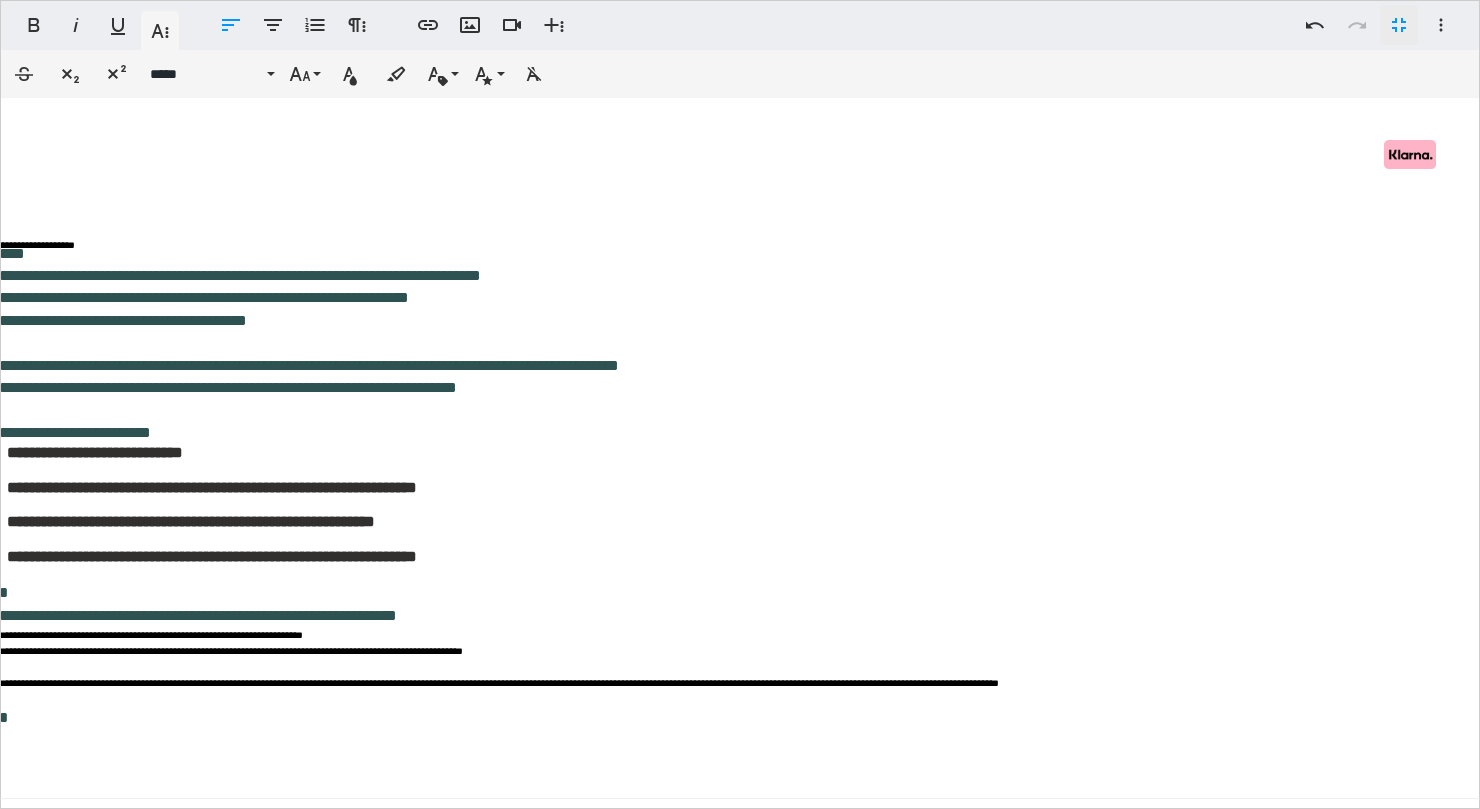 click on "**********" at bounding box center (719, 614) 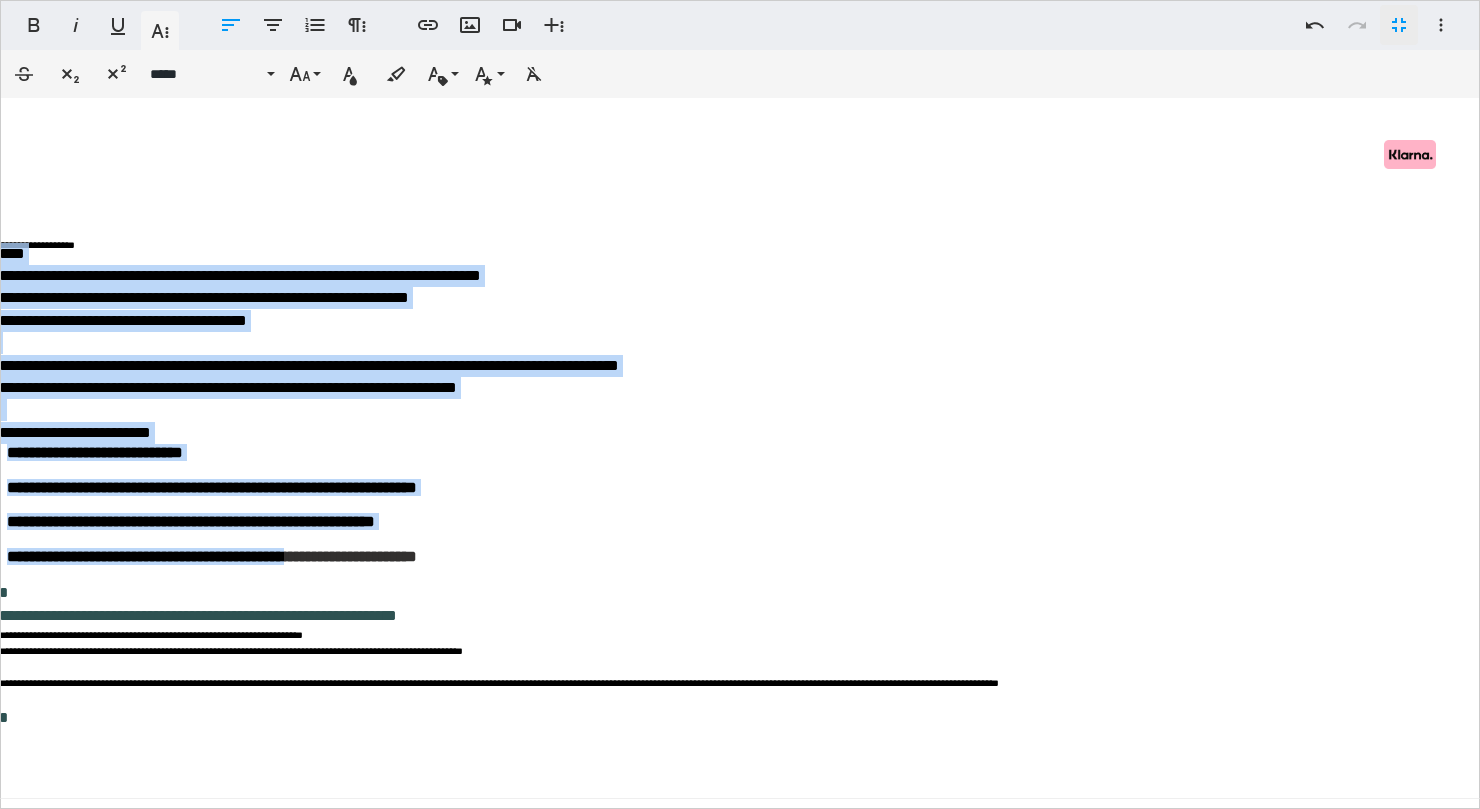 drag, startPoint x: 11, startPoint y: 244, endPoint x: 389, endPoint y: 612, distance: 527.5491 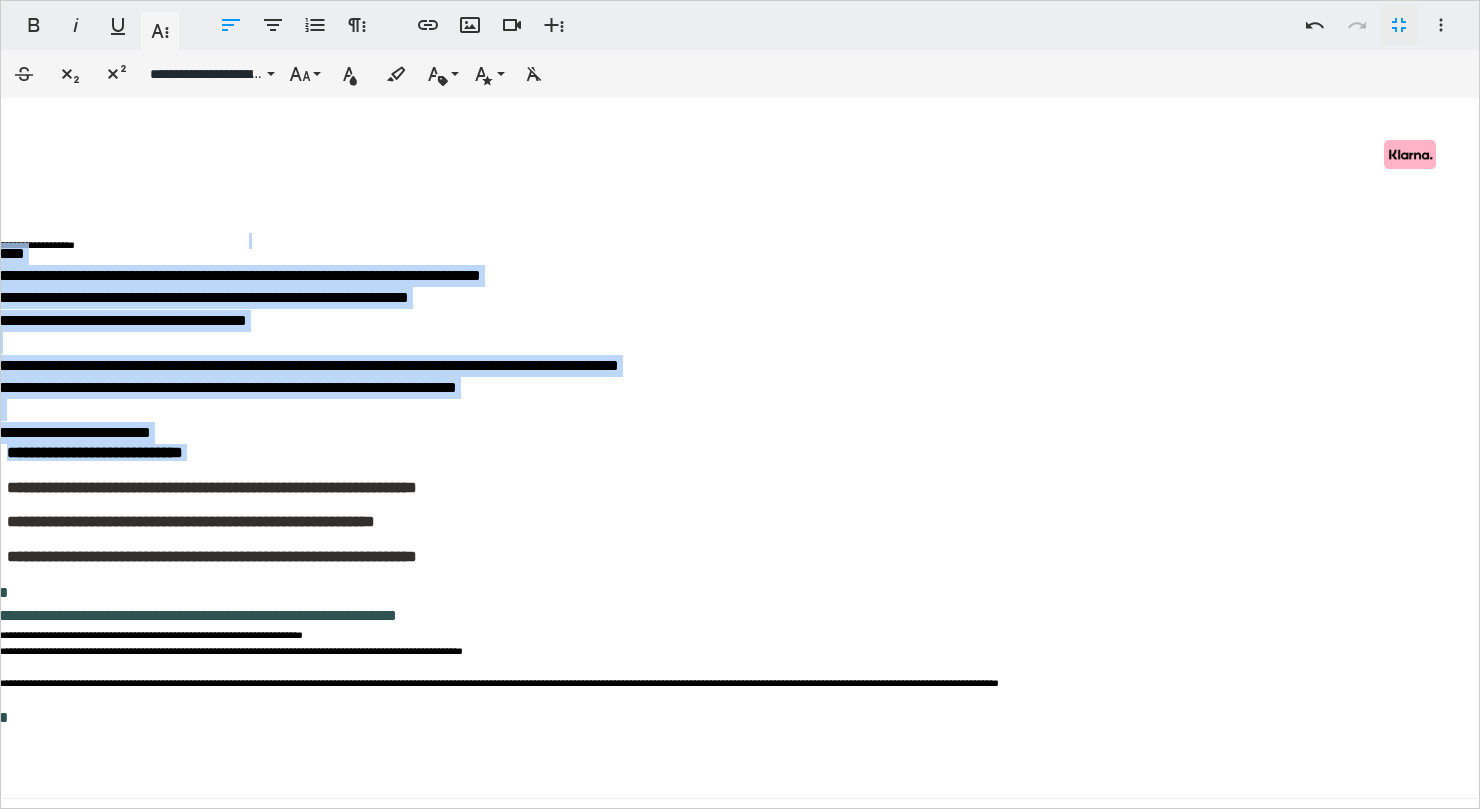 drag, startPoint x: 614, startPoint y: 742, endPoint x: 122, endPoint y: 475, distance: 559.7794 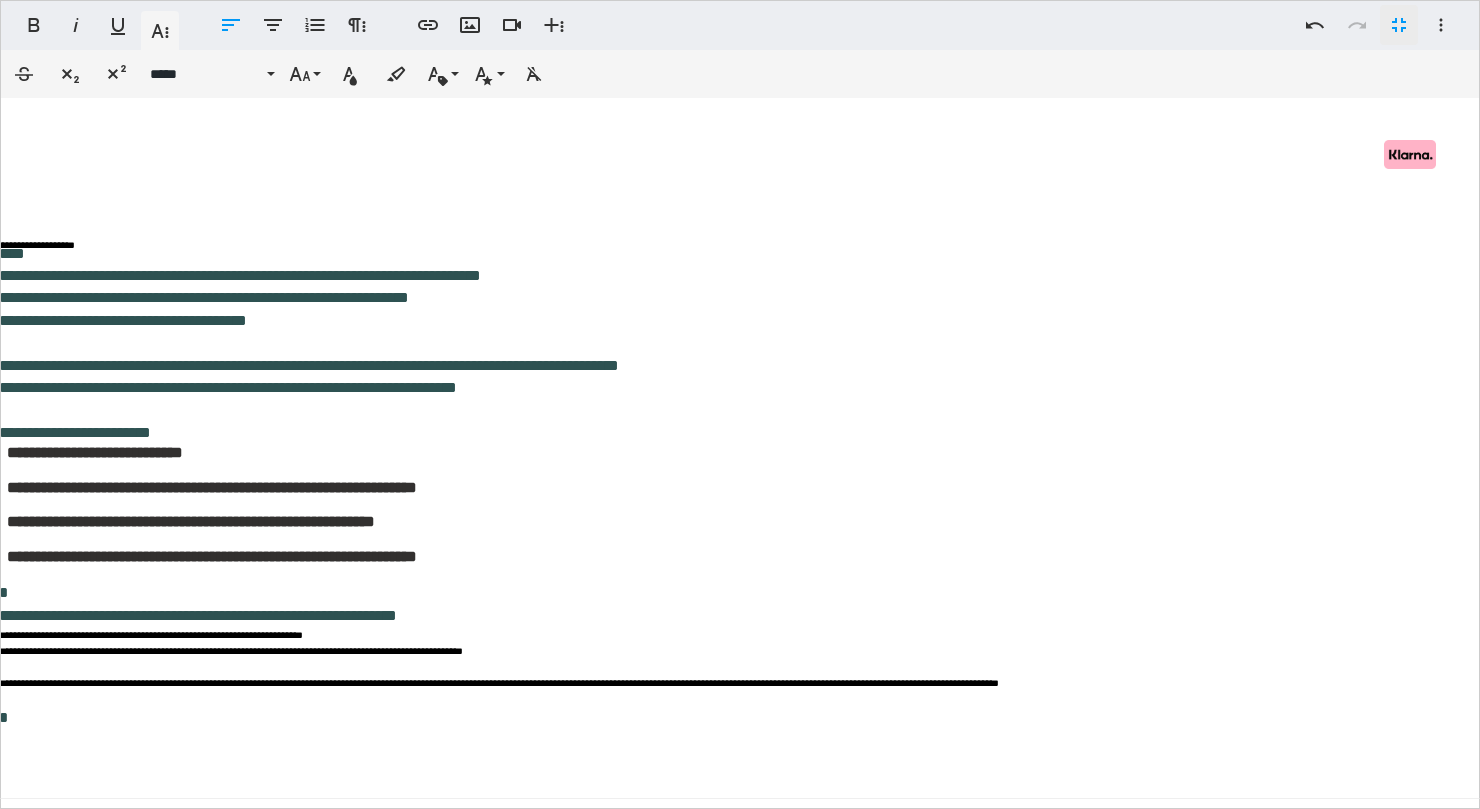 drag, startPoint x: 1204, startPoint y: 674, endPoint x: 1125, endPoint y: 745, distance: 106.21676 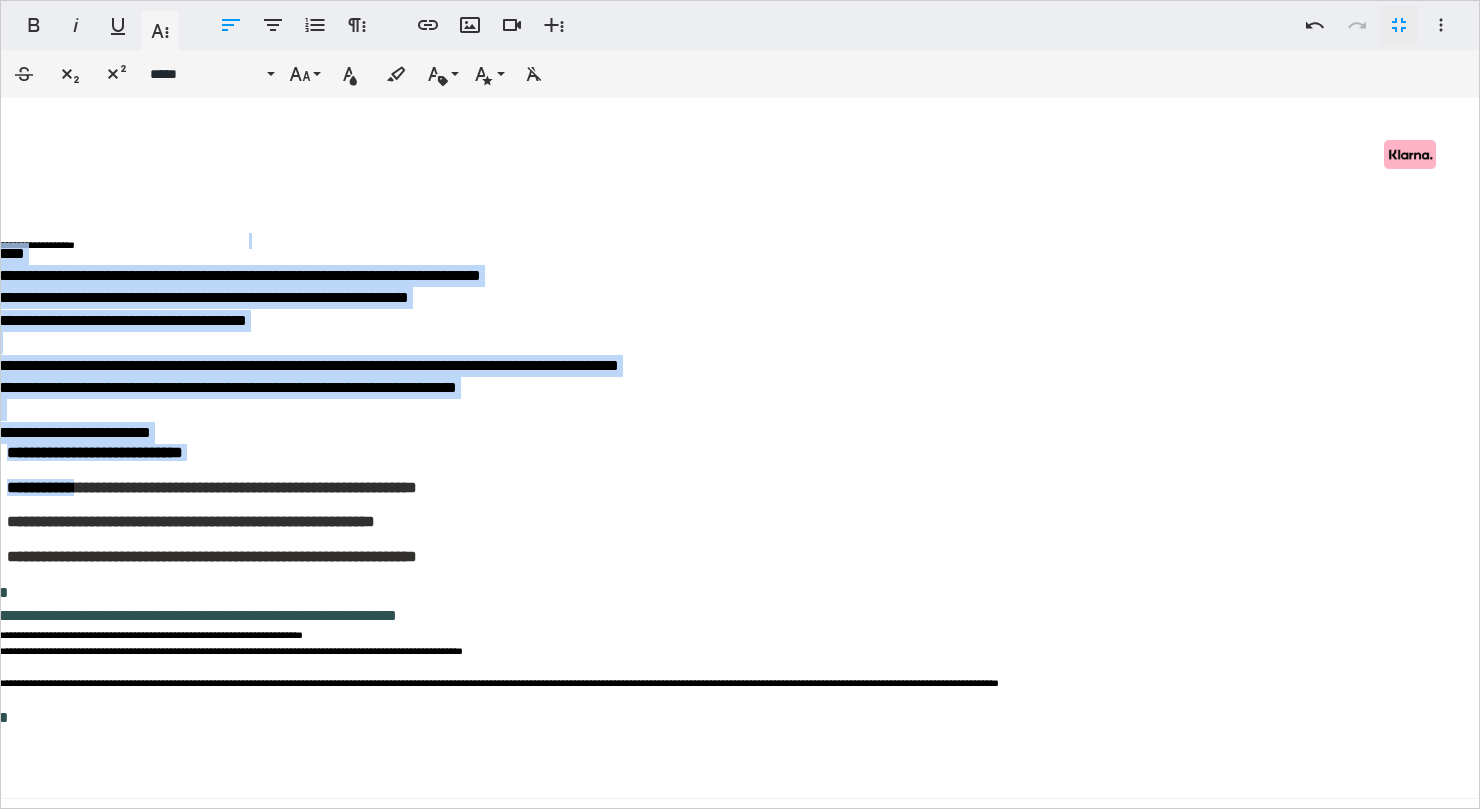 drag, startPoint x: 1159, startPoint y: 683, endPoint x: 80, endPoint y: 487, distance: 1096.6572 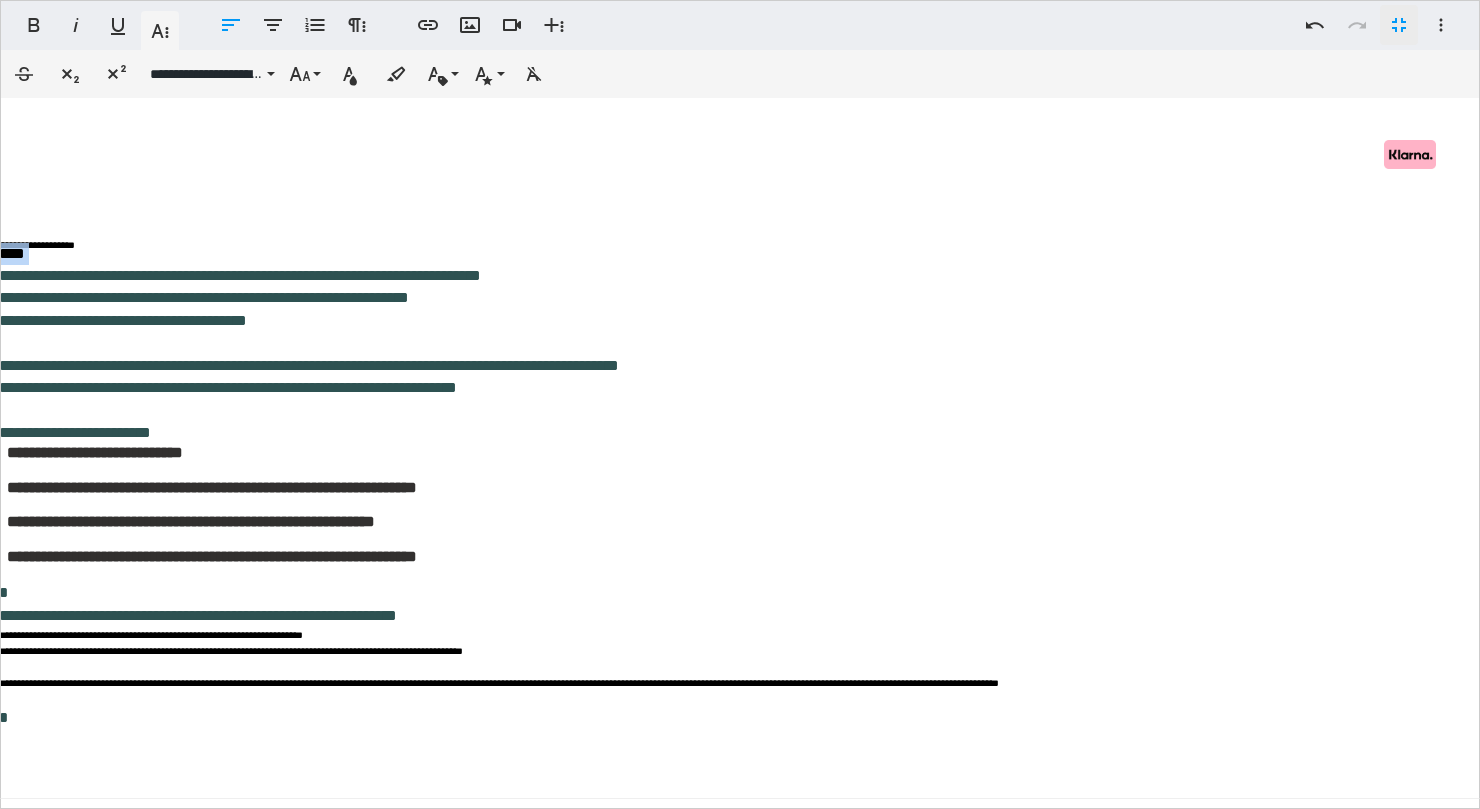 click on "****" at bounding box center (739, 254) 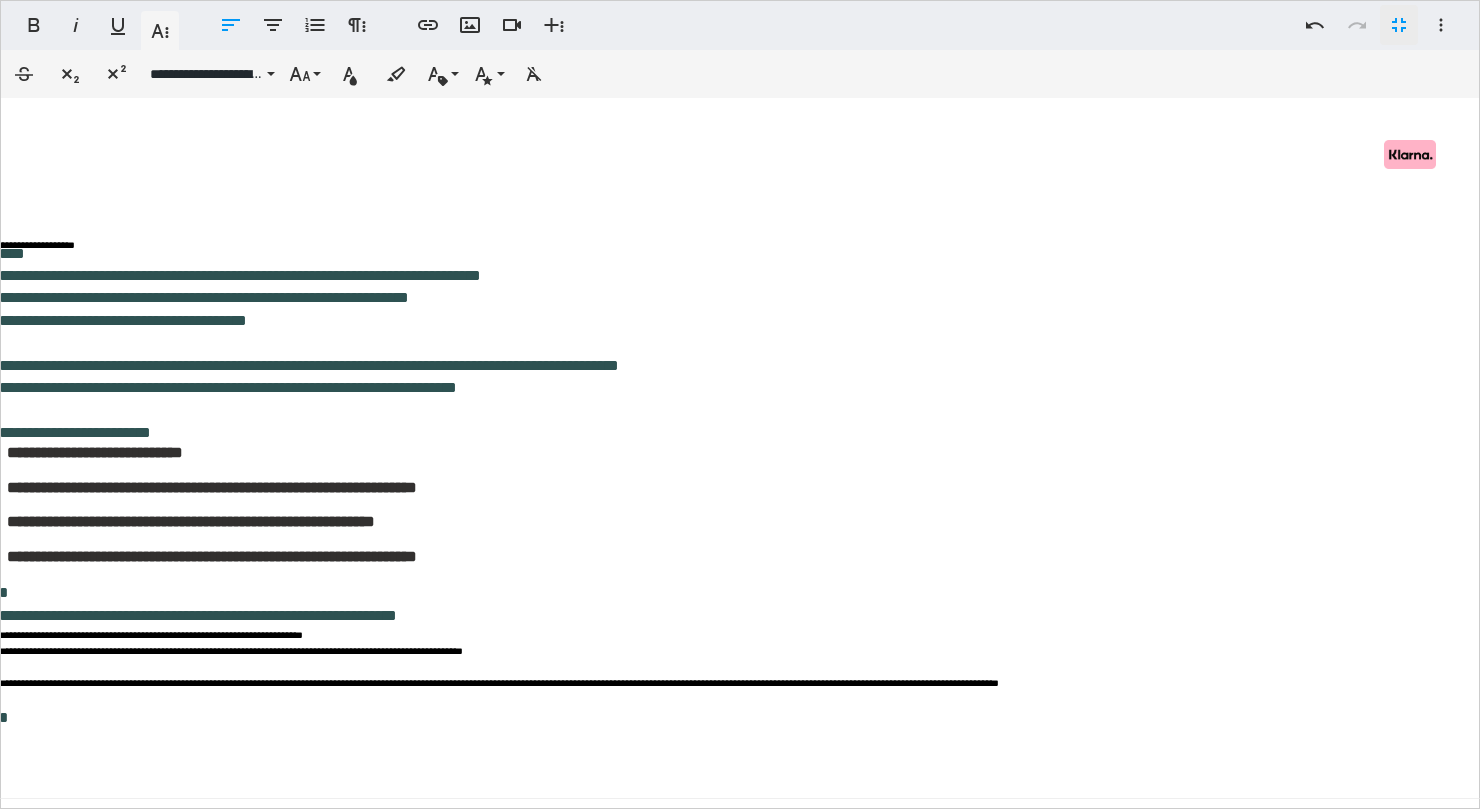 click on "**********" at bounding box center [719, 470] 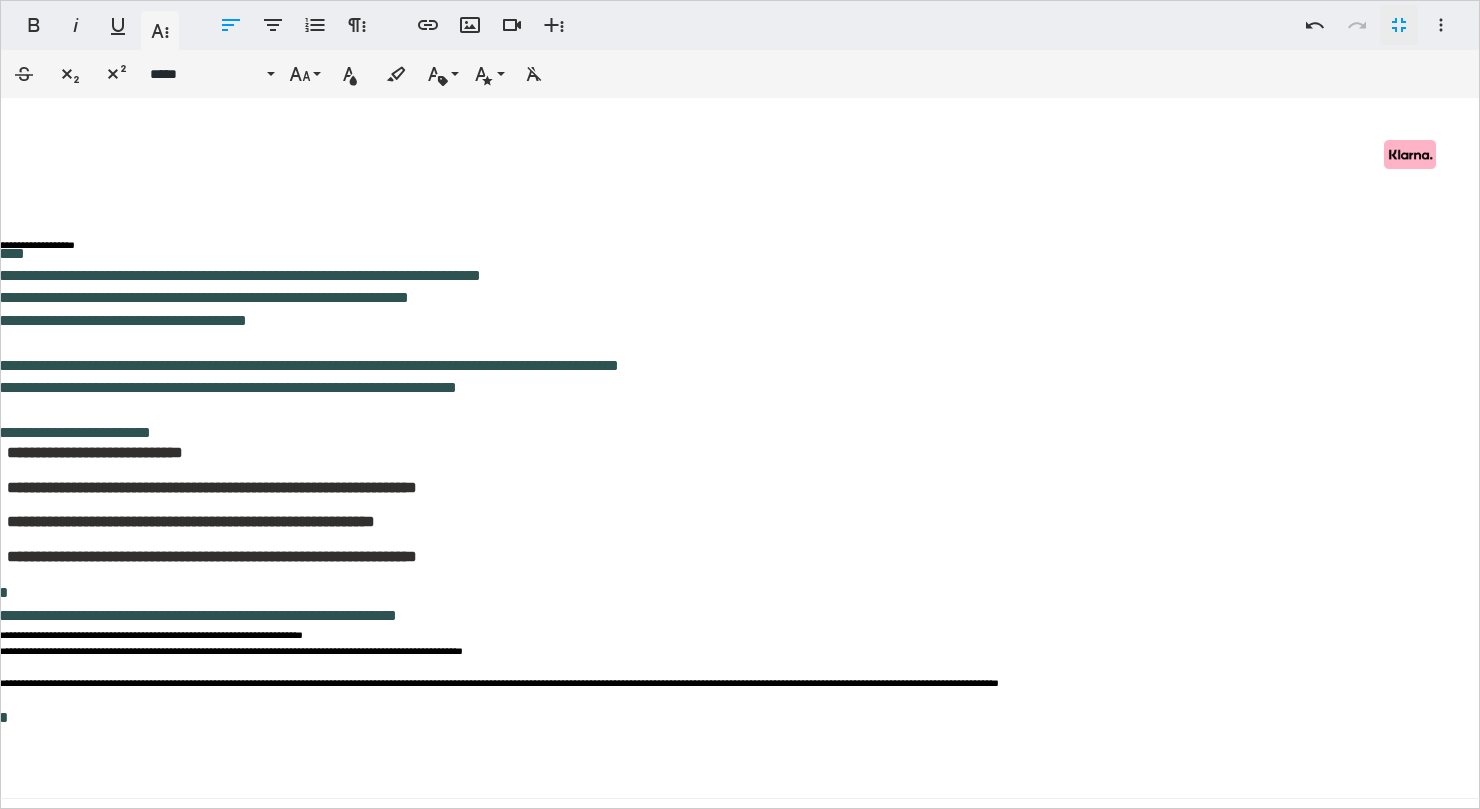 click on "**********" at bounding box center (719, 614) 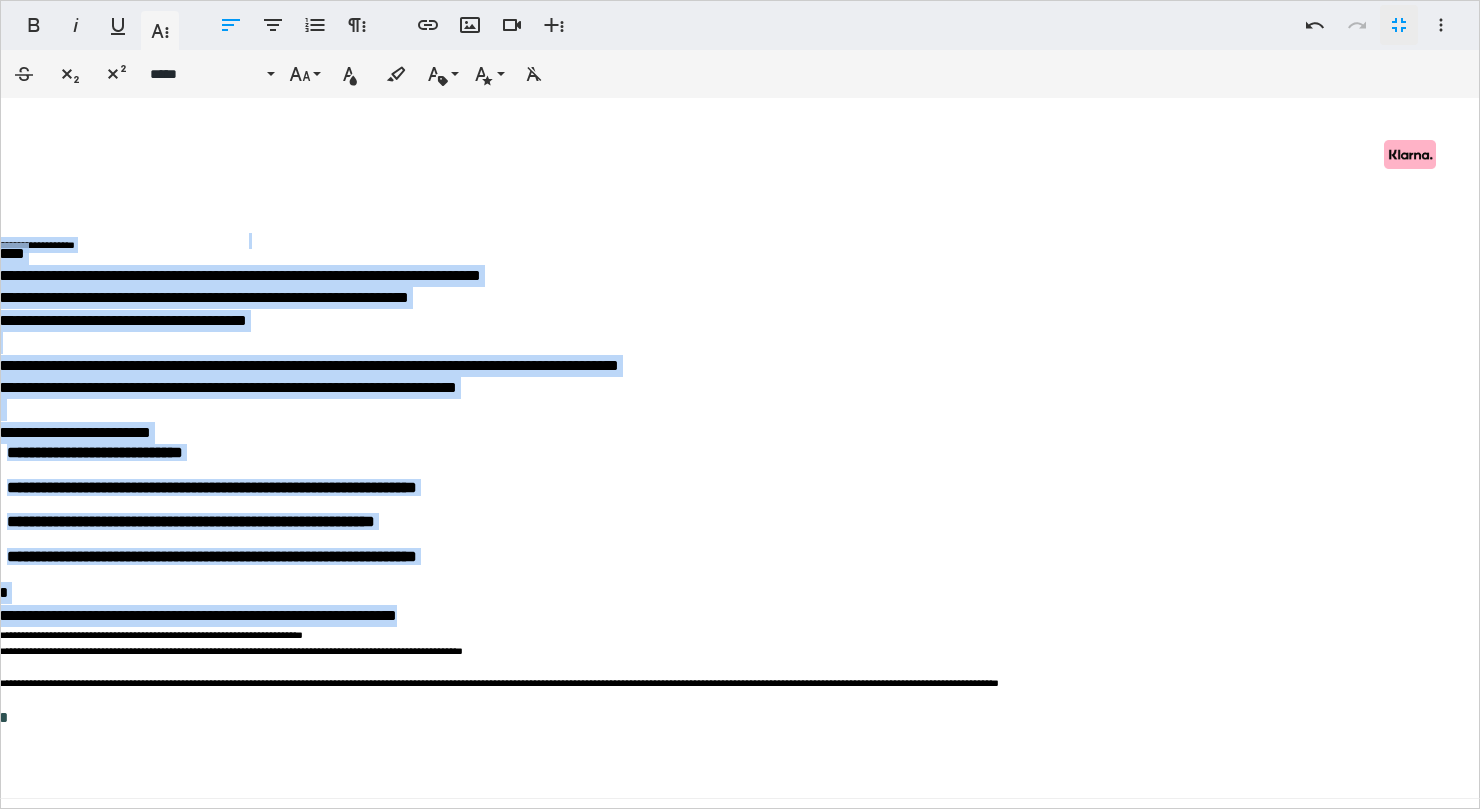 scroll, scrollTop: 5, scrollLeft: 0, axis: vertical 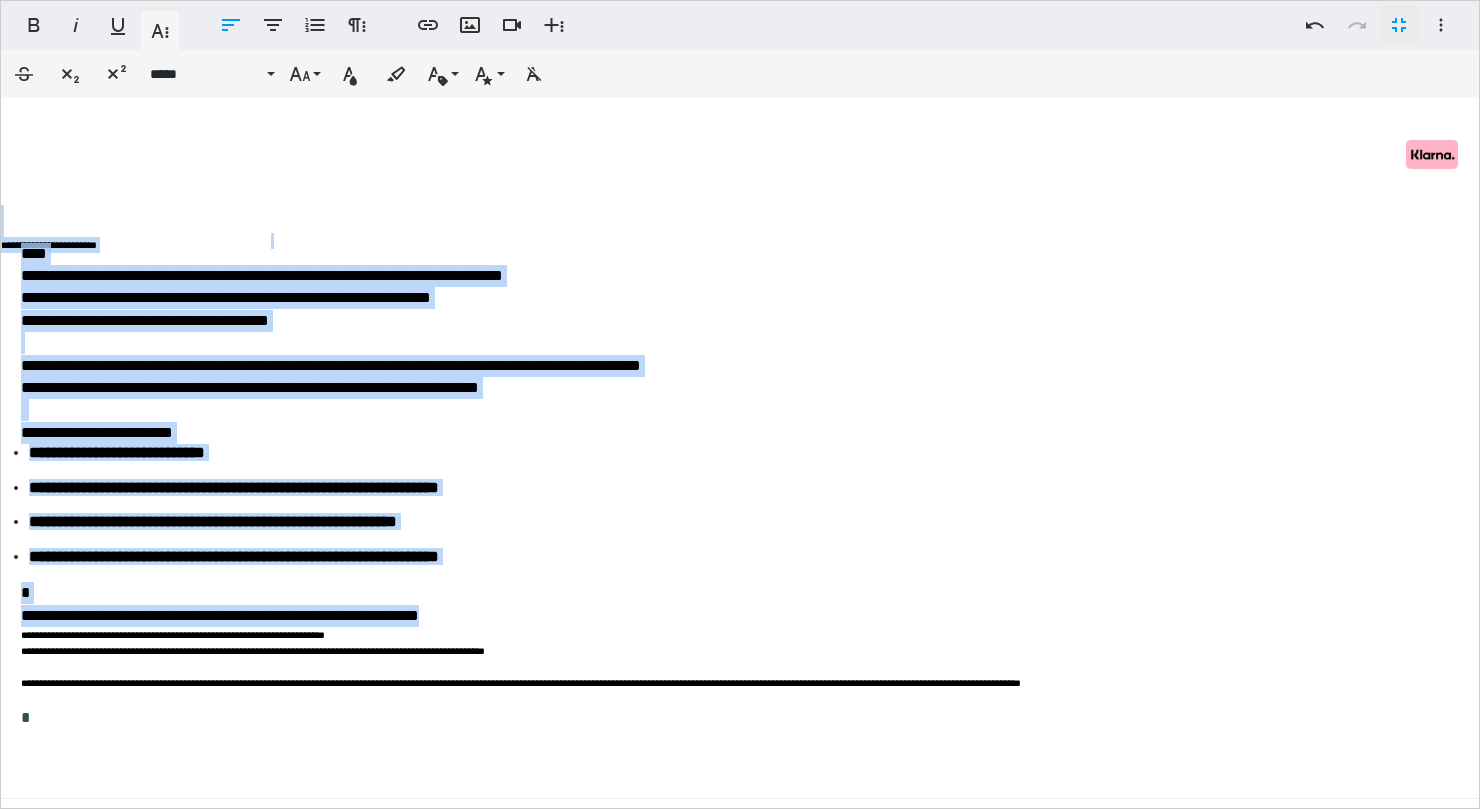 drag, startPoint x: 539, startPoint y: 604, endPoint x: 6, endPoint y: 218, distance: 658.0919 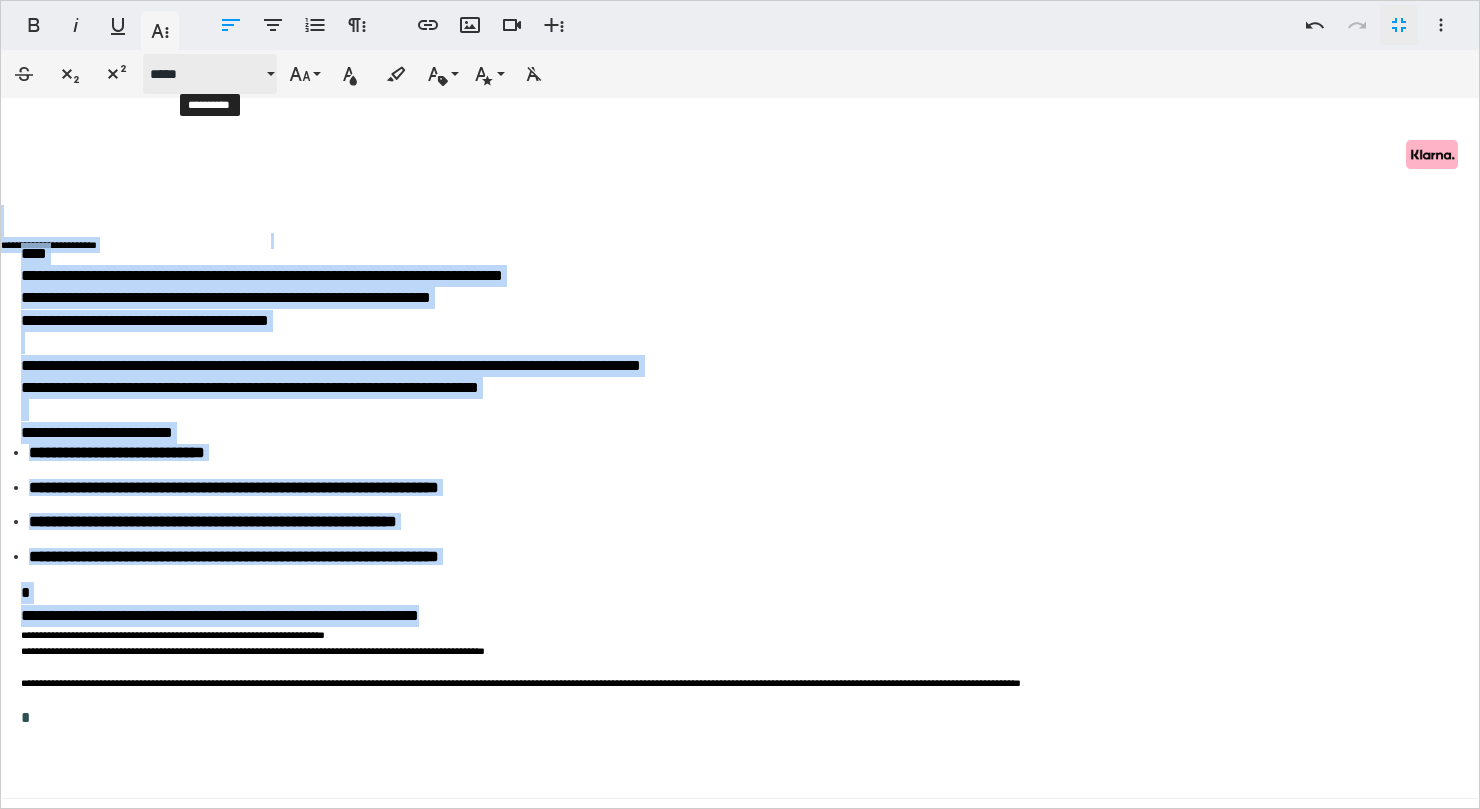 click on "*****" at bounding box center [206, 74] 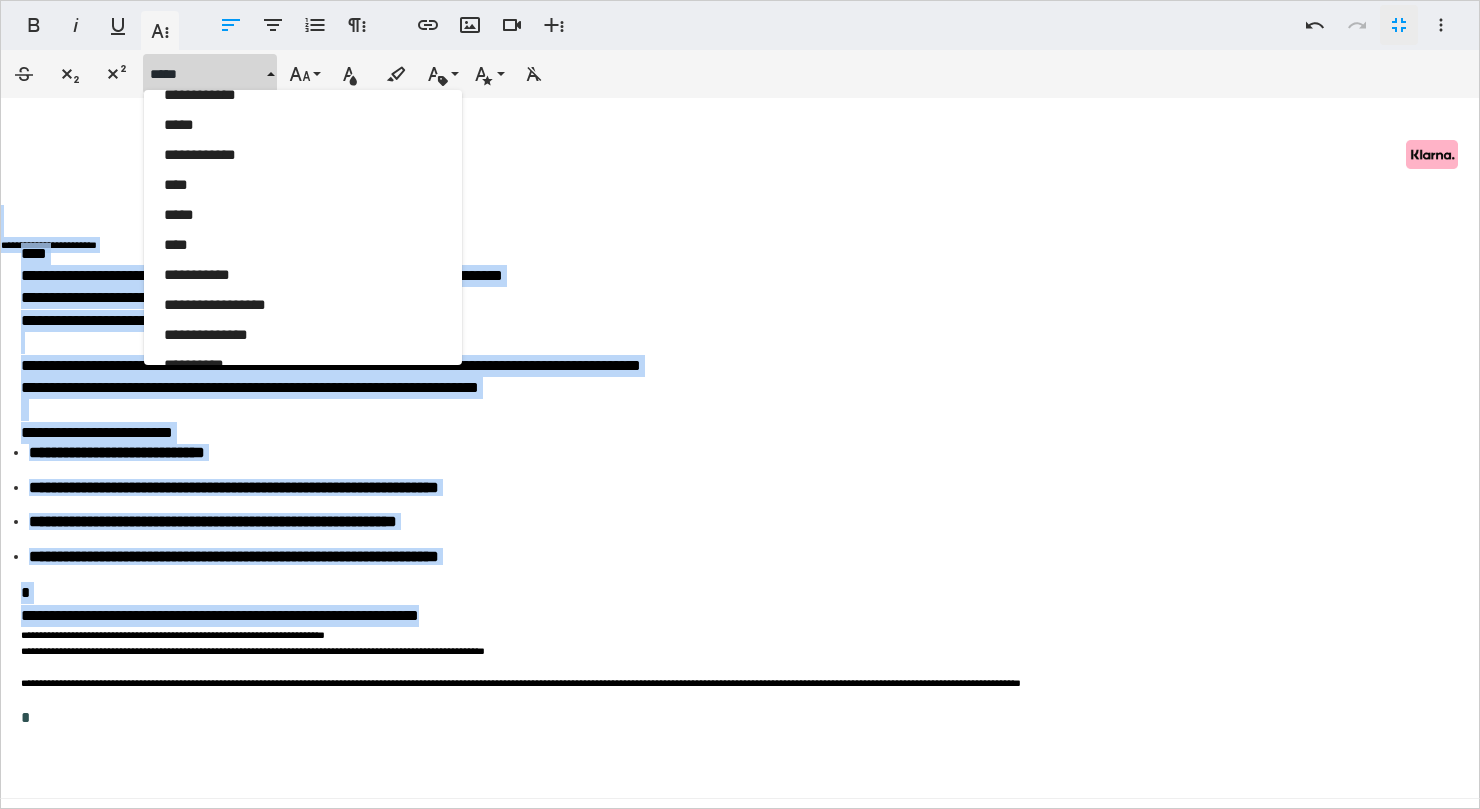scroll, scrollTop: 1515, scrollLeft: 0, axis: vertical 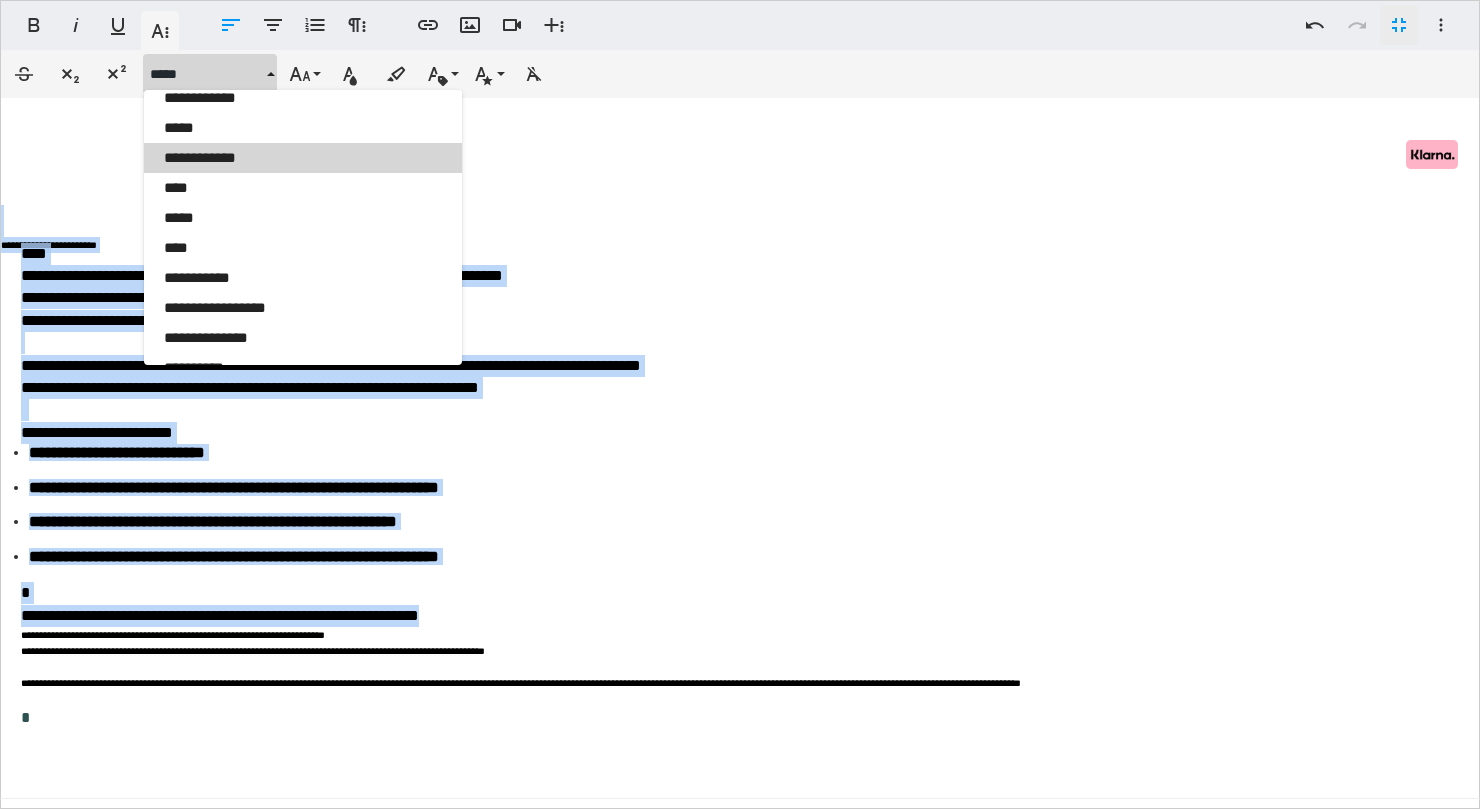 click on "**********" at bounding box center (303, 158) 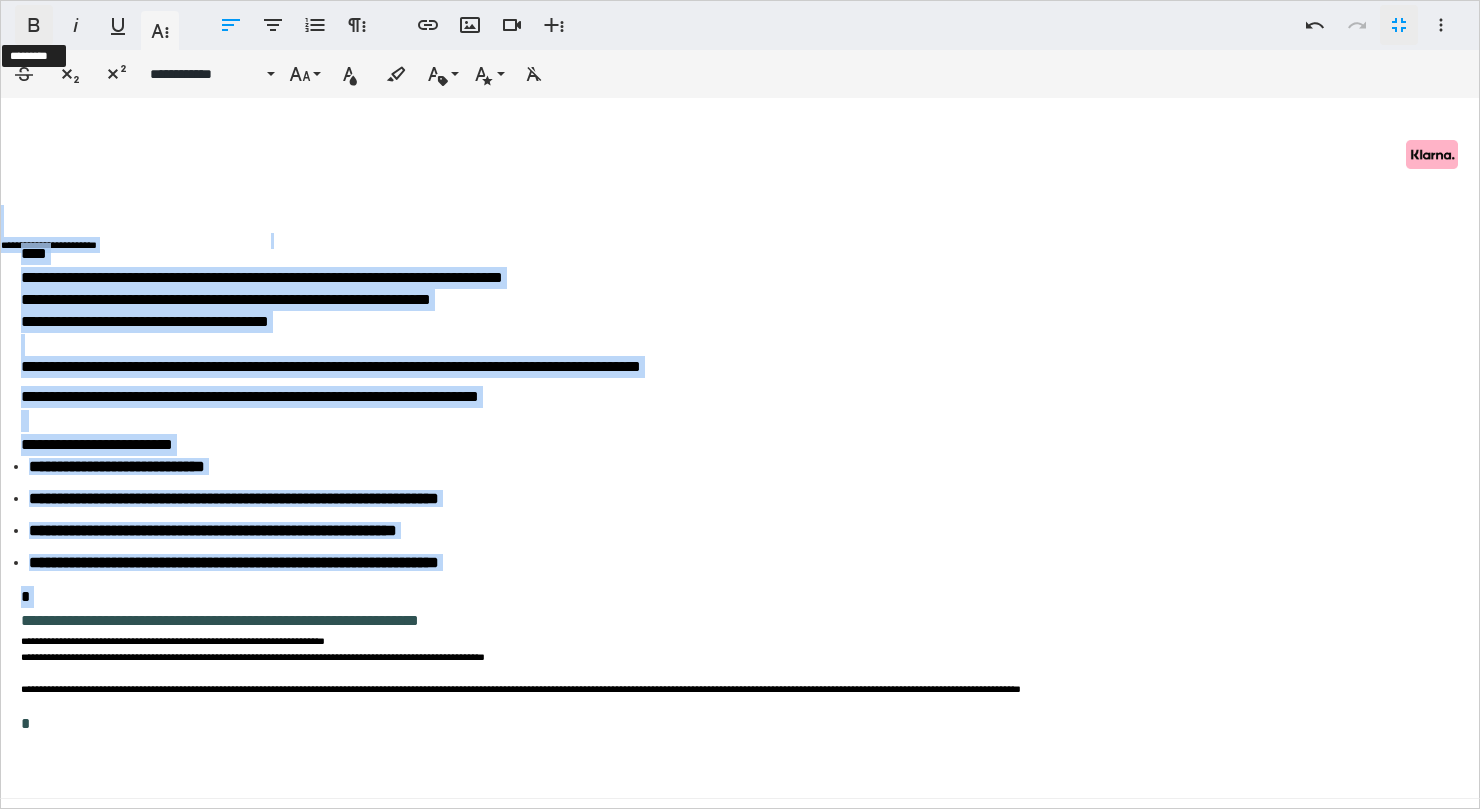 click 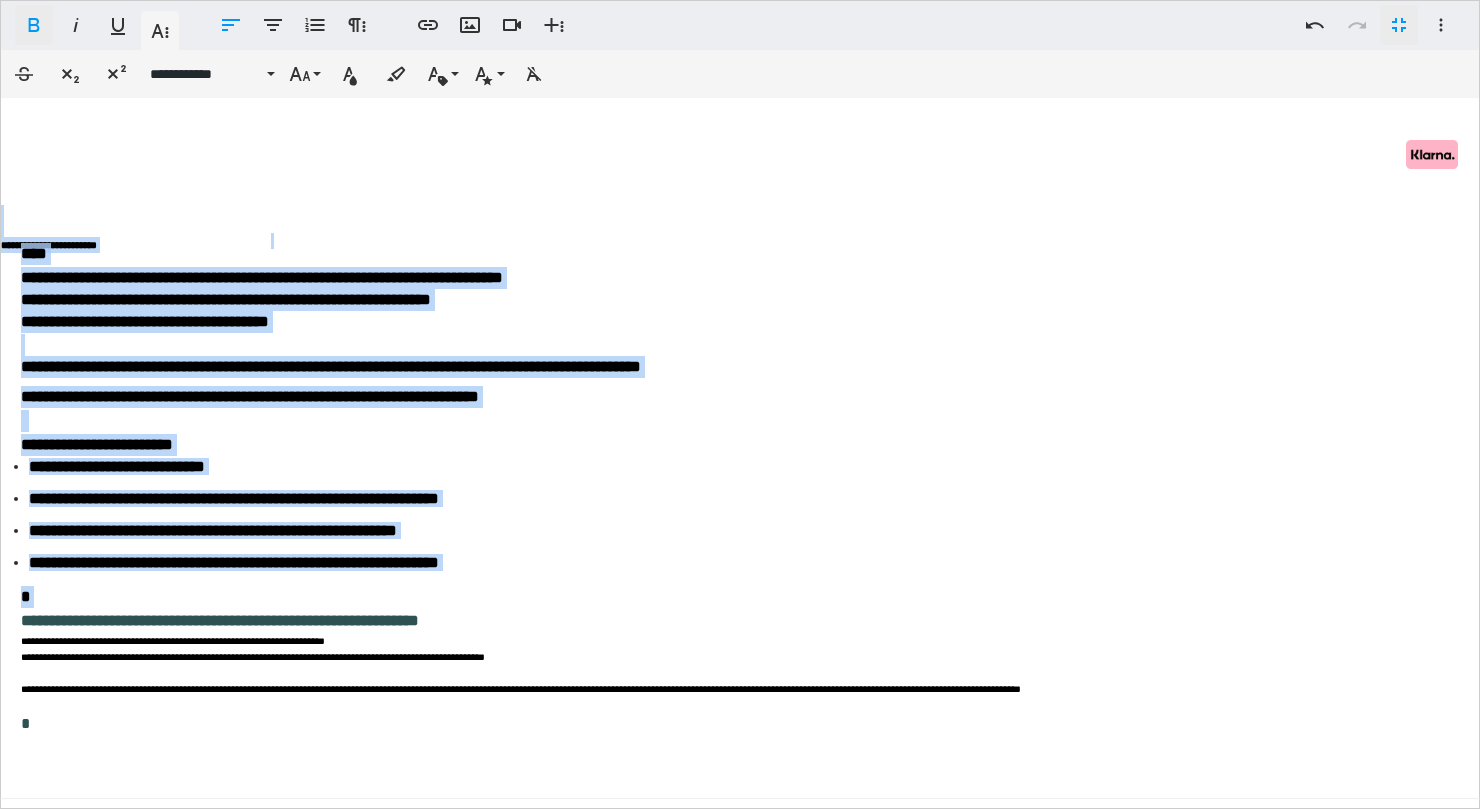 click 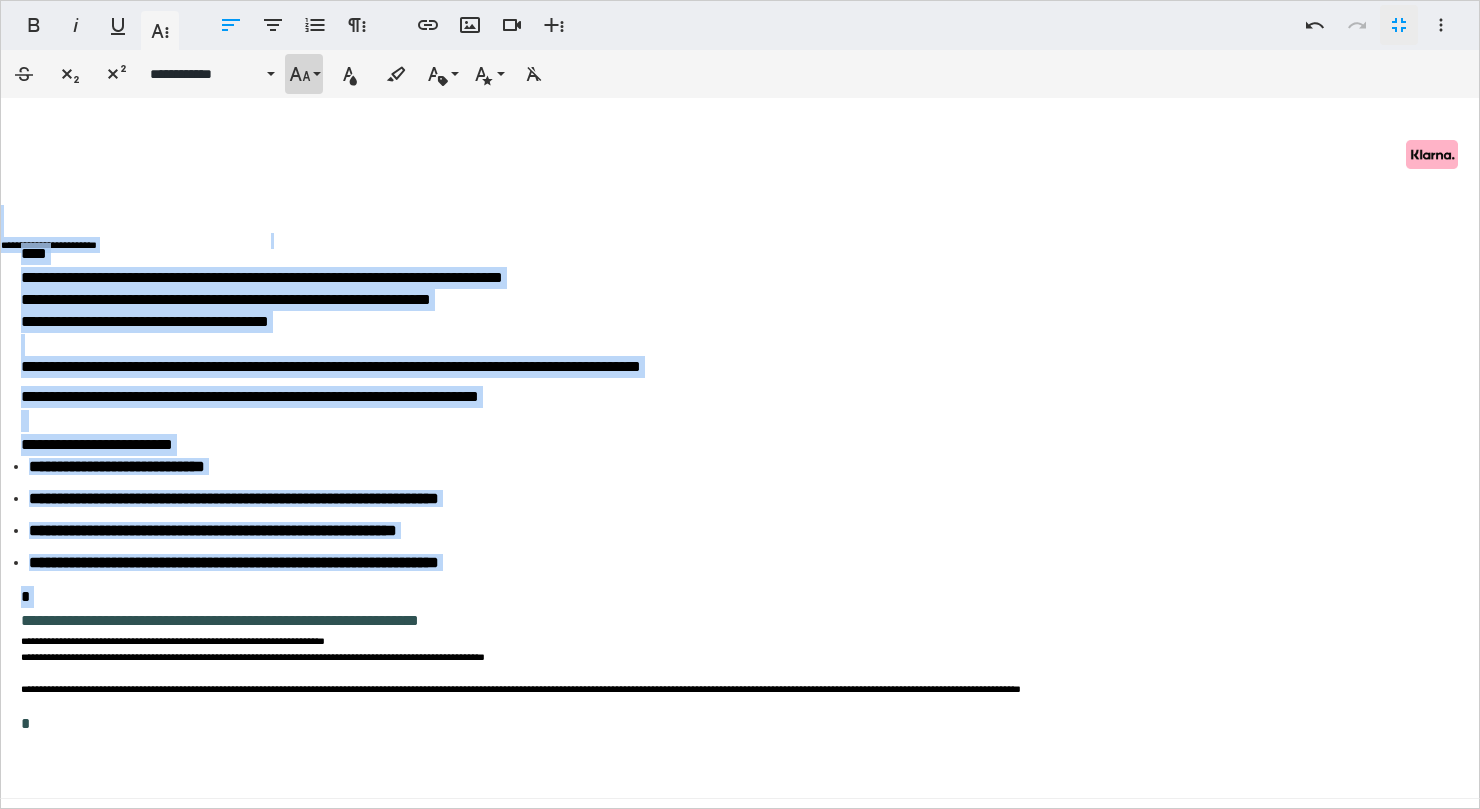 click 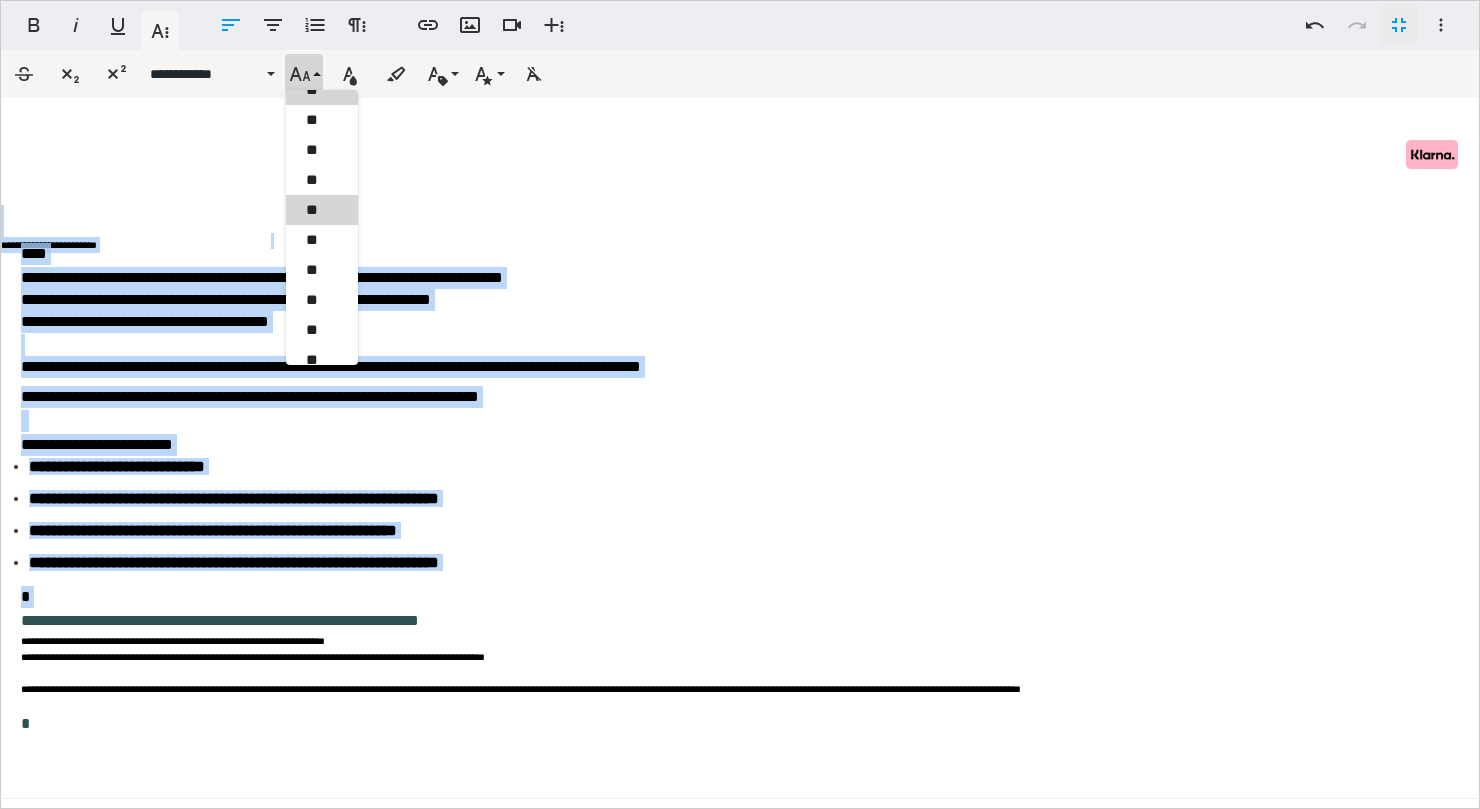 click on "**" at bounding box center (322, 210) 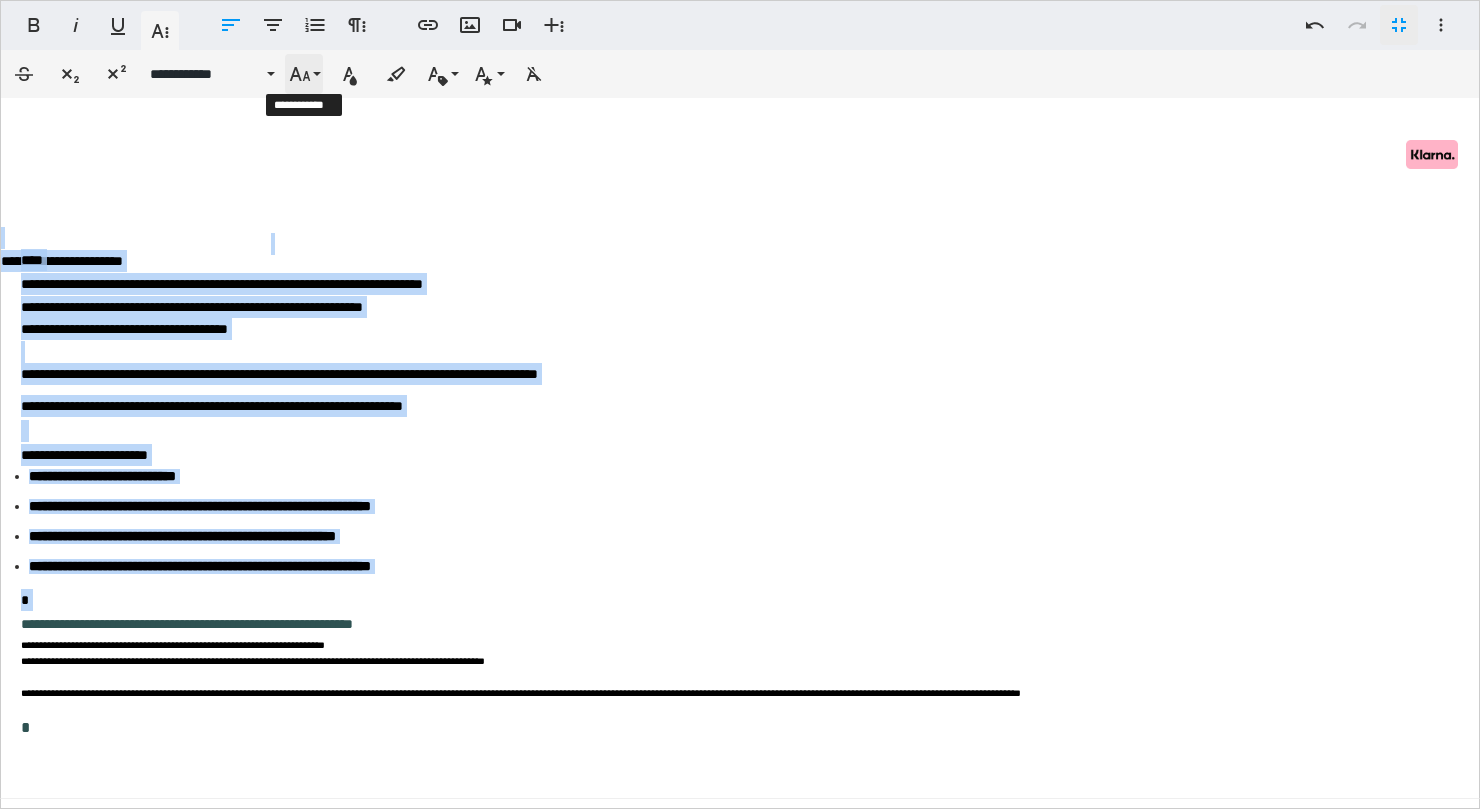 click 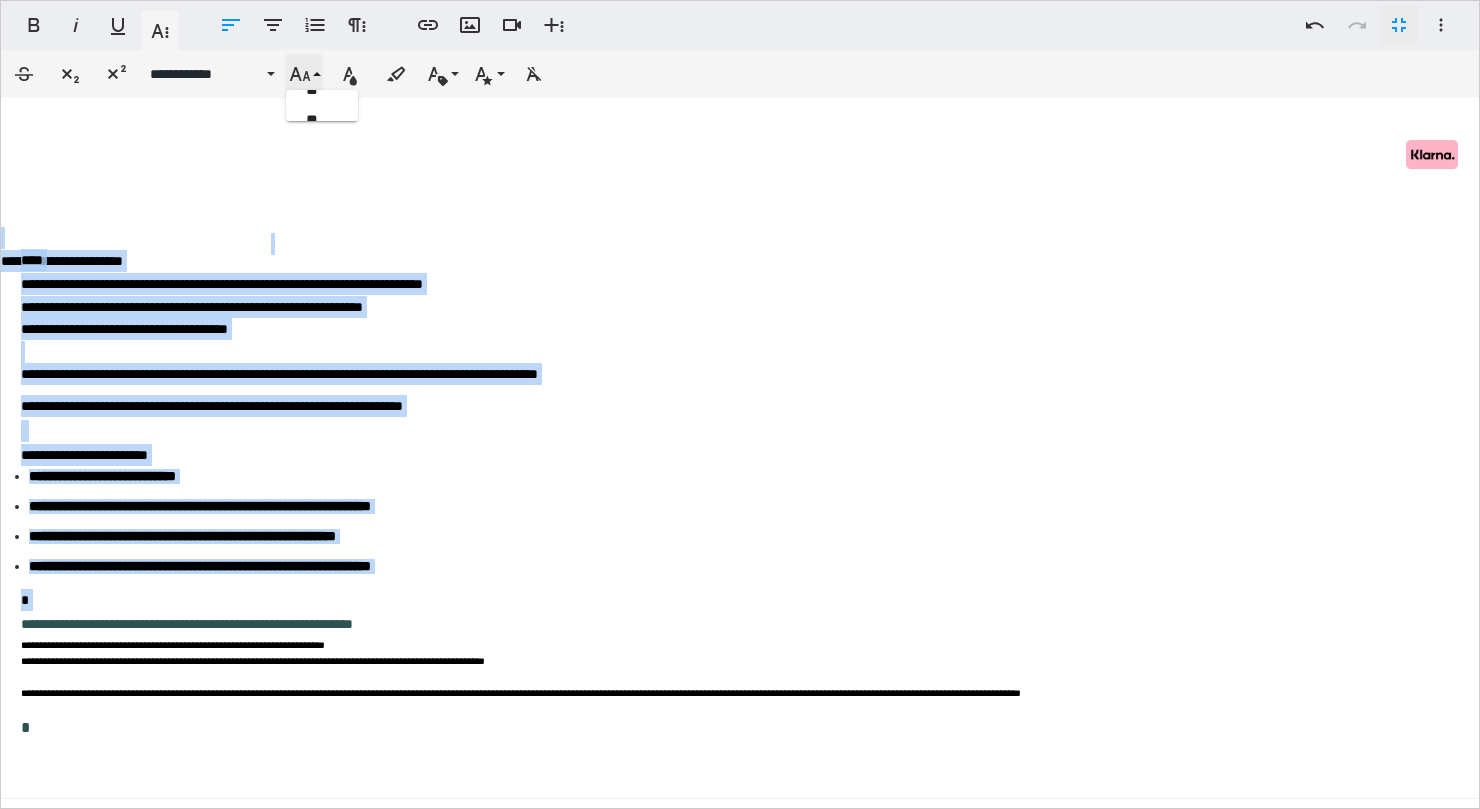 scroll, scrollTop: 413, scrollLeft: 0, axis: vertical 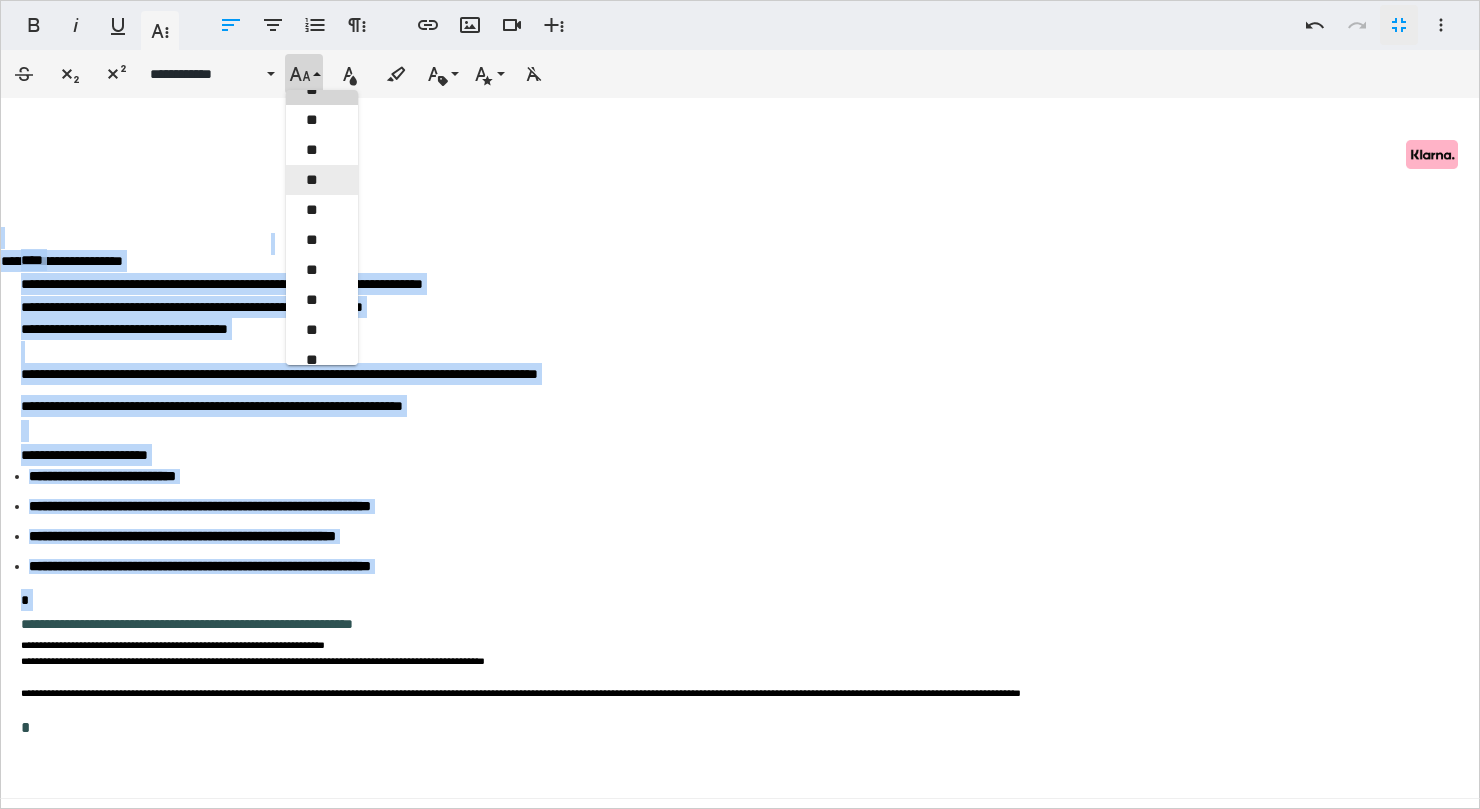 click on "**" at bounding box center (322, 180) 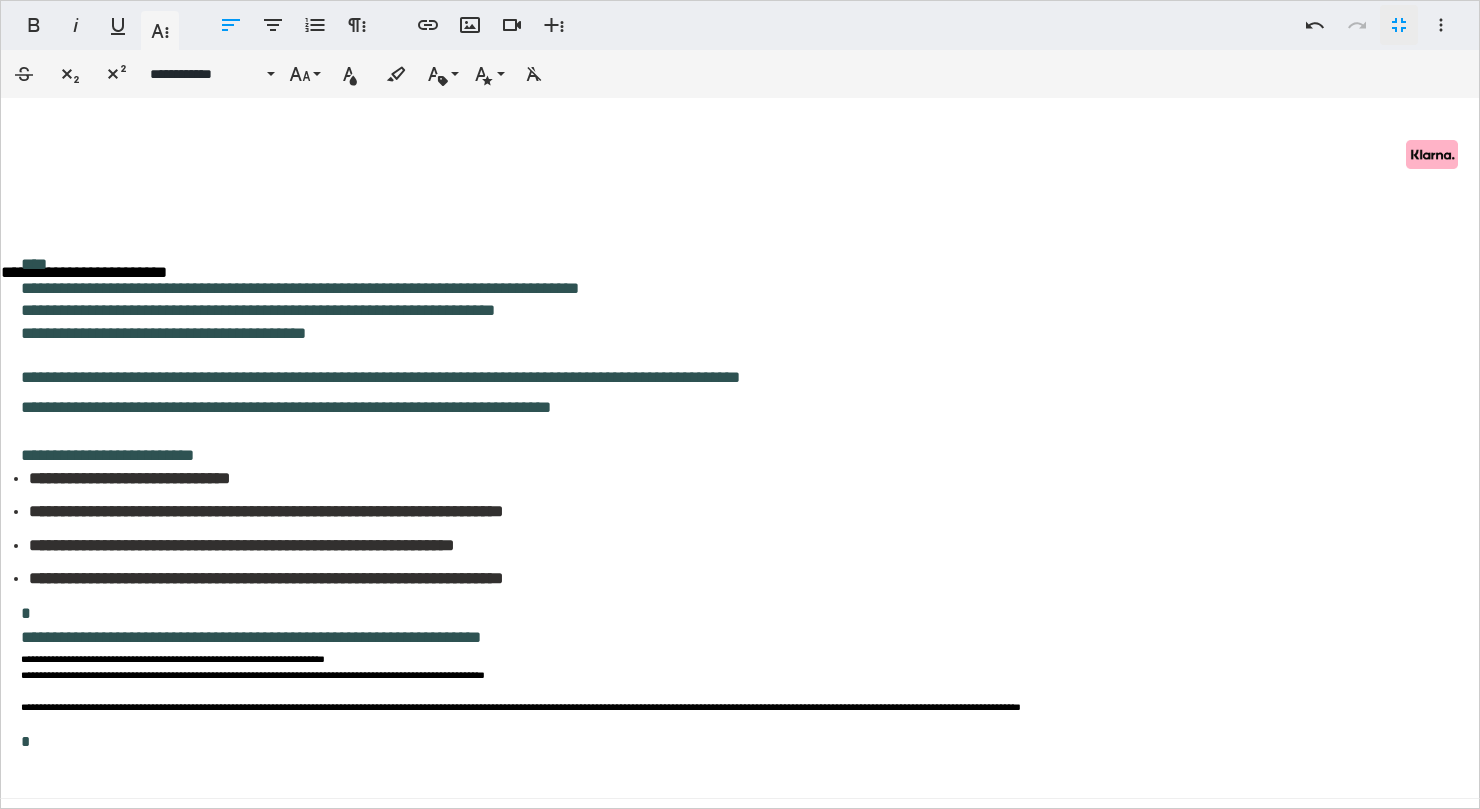 click on "**********" at bounding box center [741, 636] 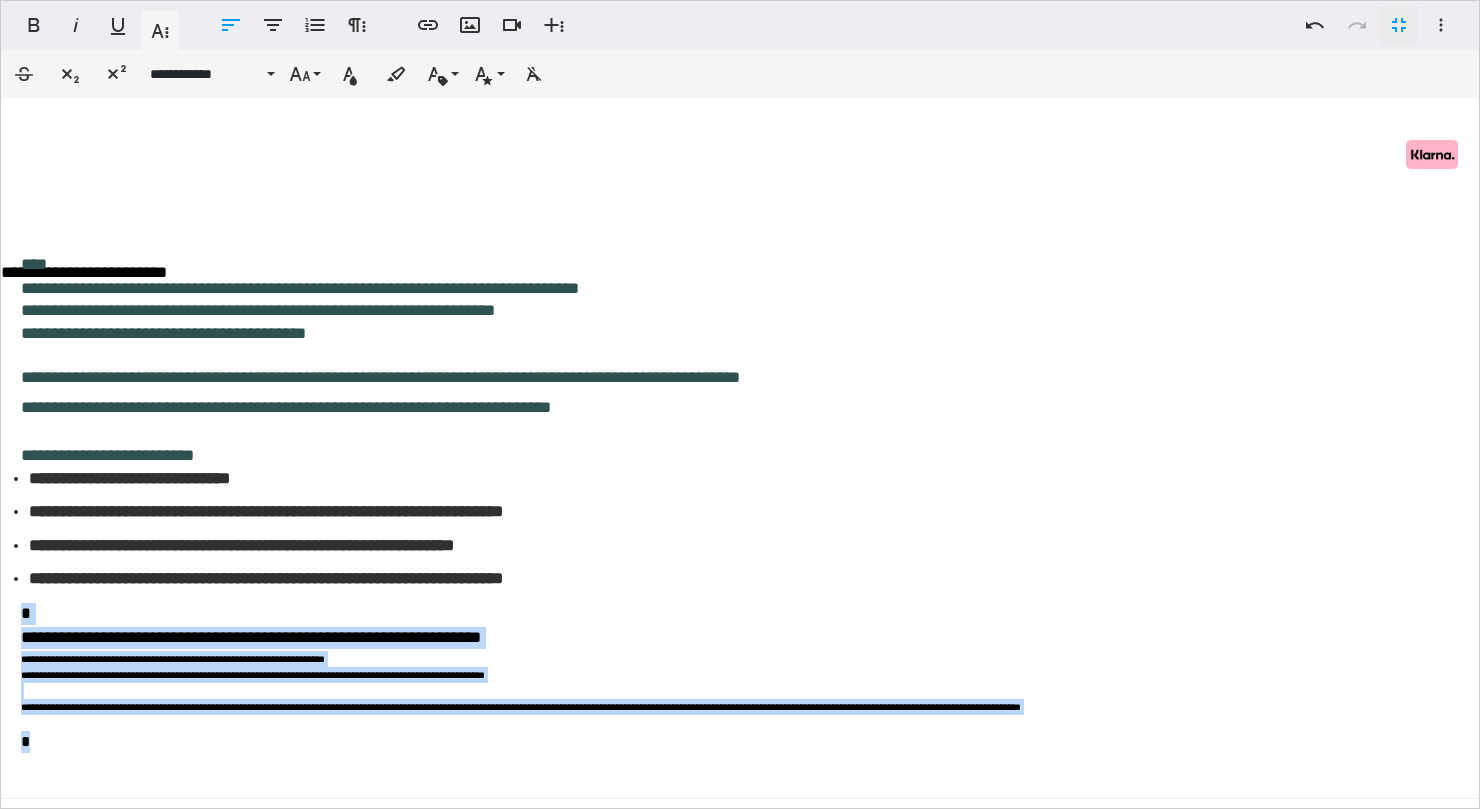 drag, startPoint x: 24, startPoint y: 620, endPoint x: 938, endPoint y: 737, distance: 921.45807 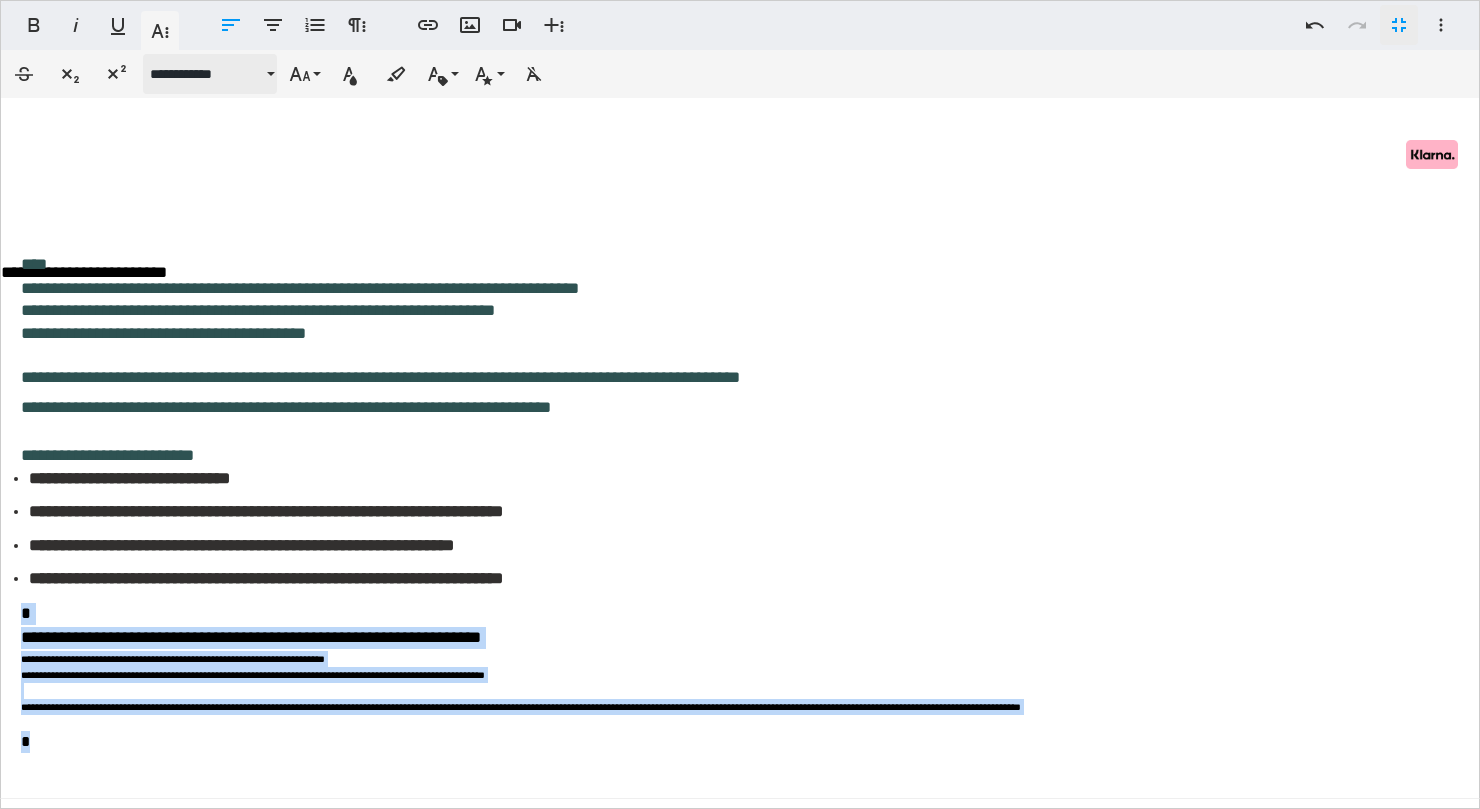 click on "**********" at bounding box center (206, 74) 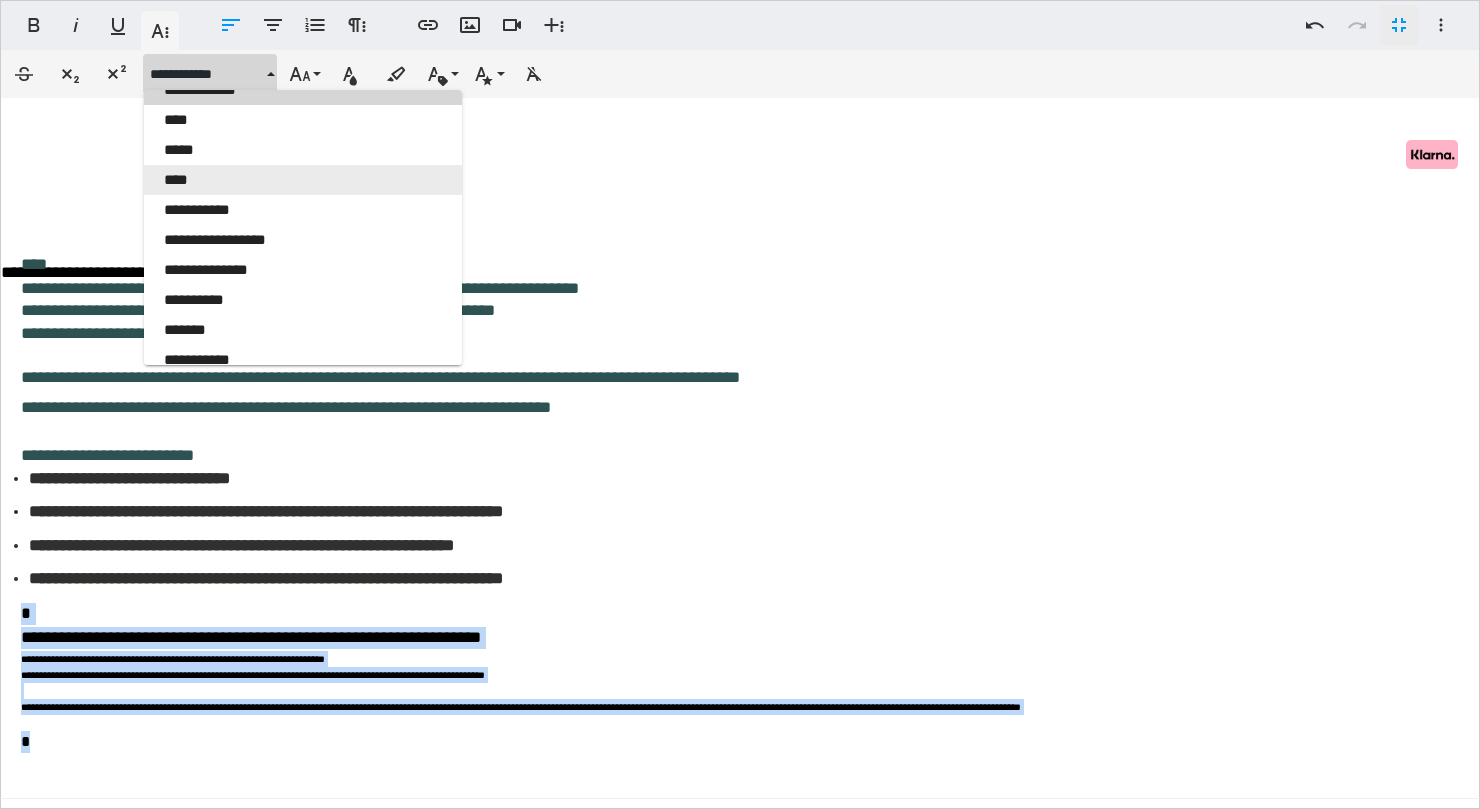 scroll, scrollTop: 1524, scrollLeft: 0, axis: vertical 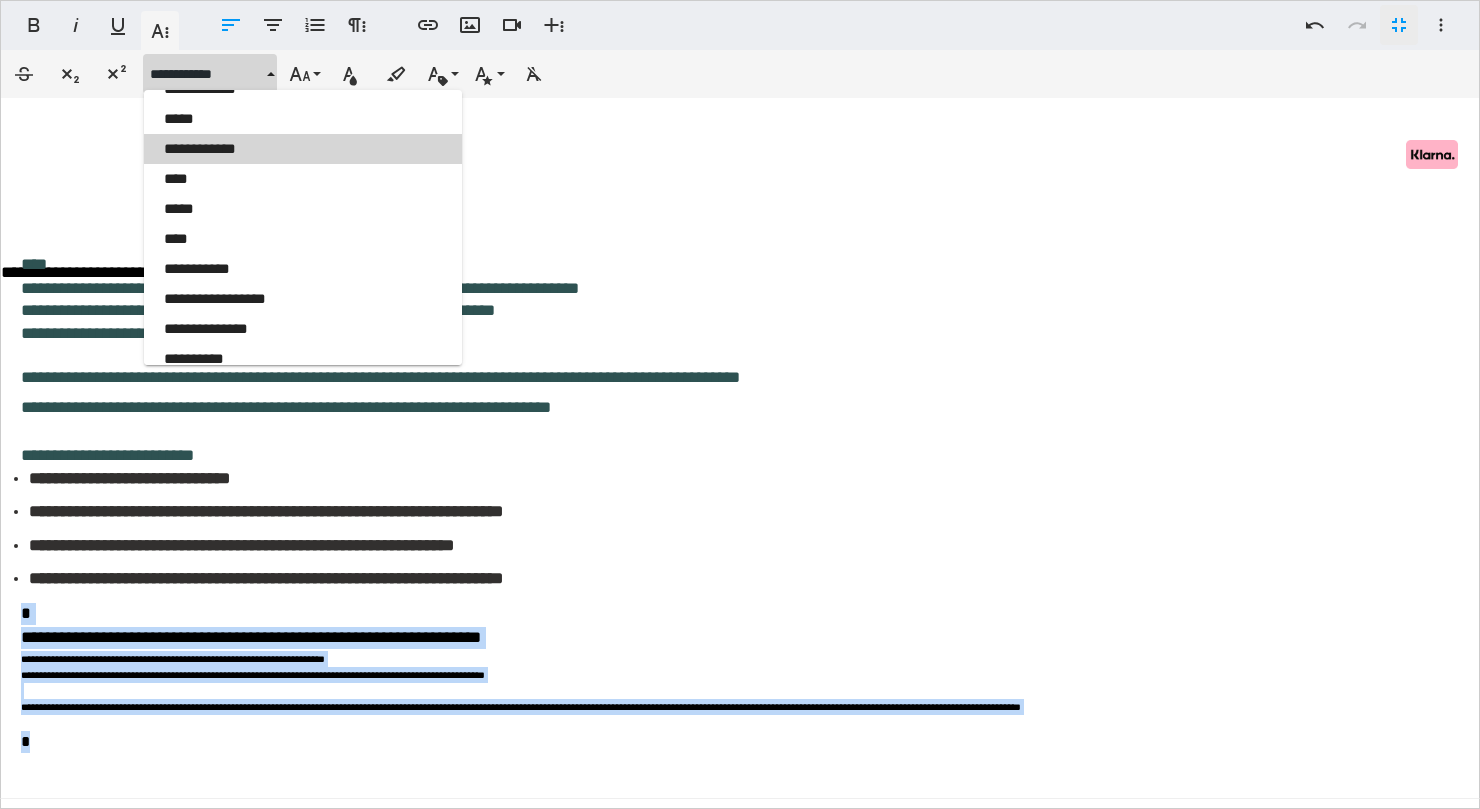 click on "**********" at bounding box center [303, 149] 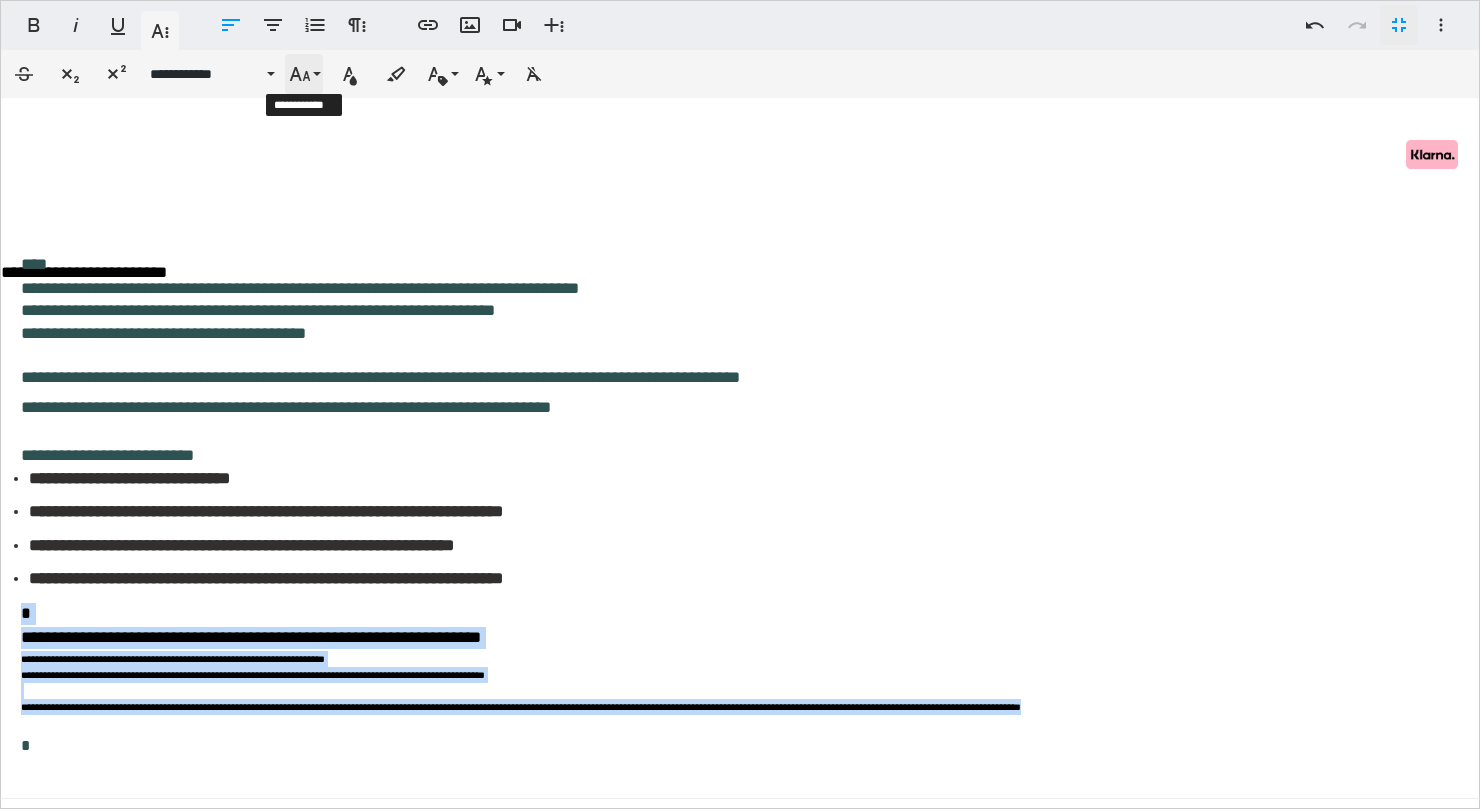 click 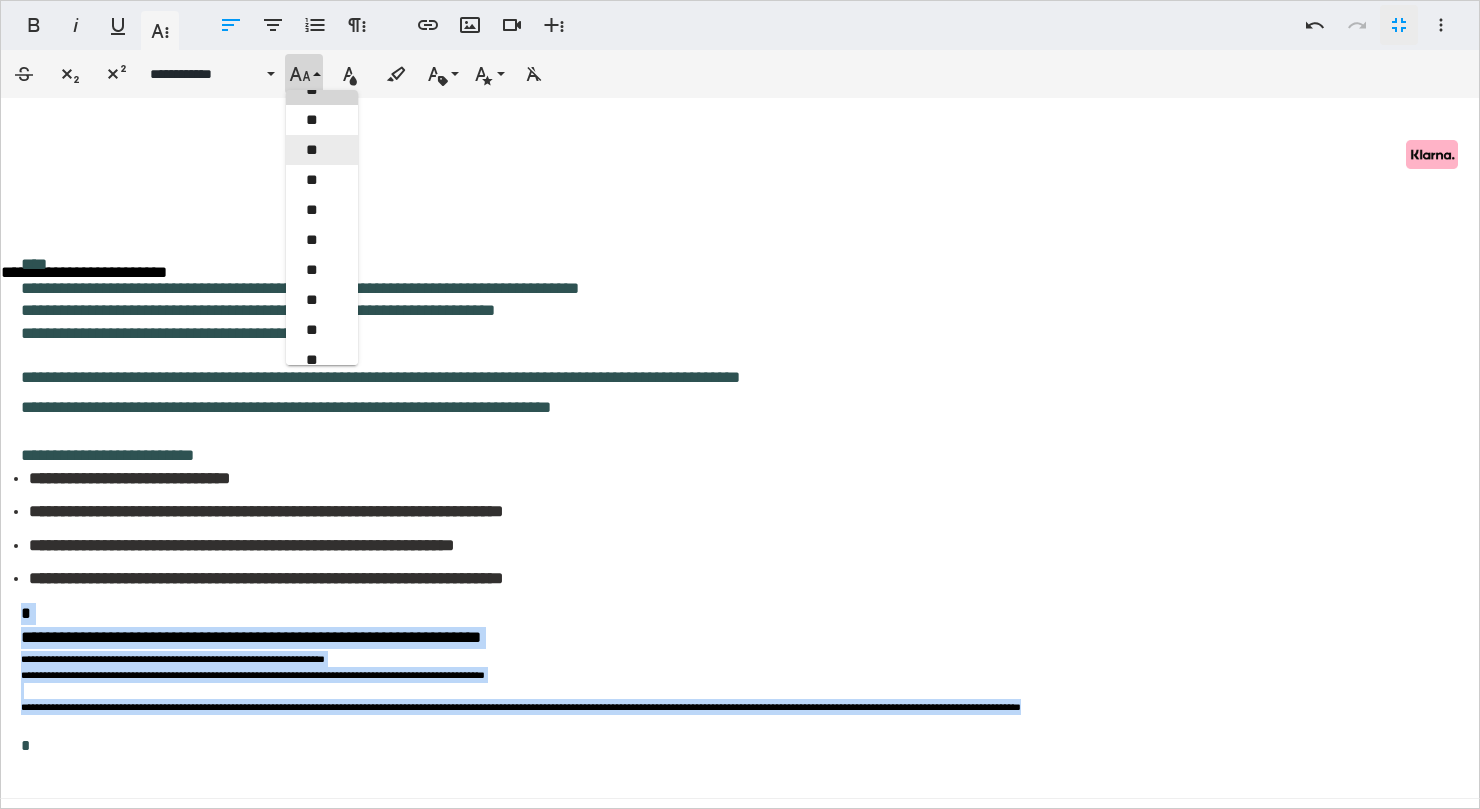 scroll, scrollTop: 468, scrollLeft: 0, axis: vertical 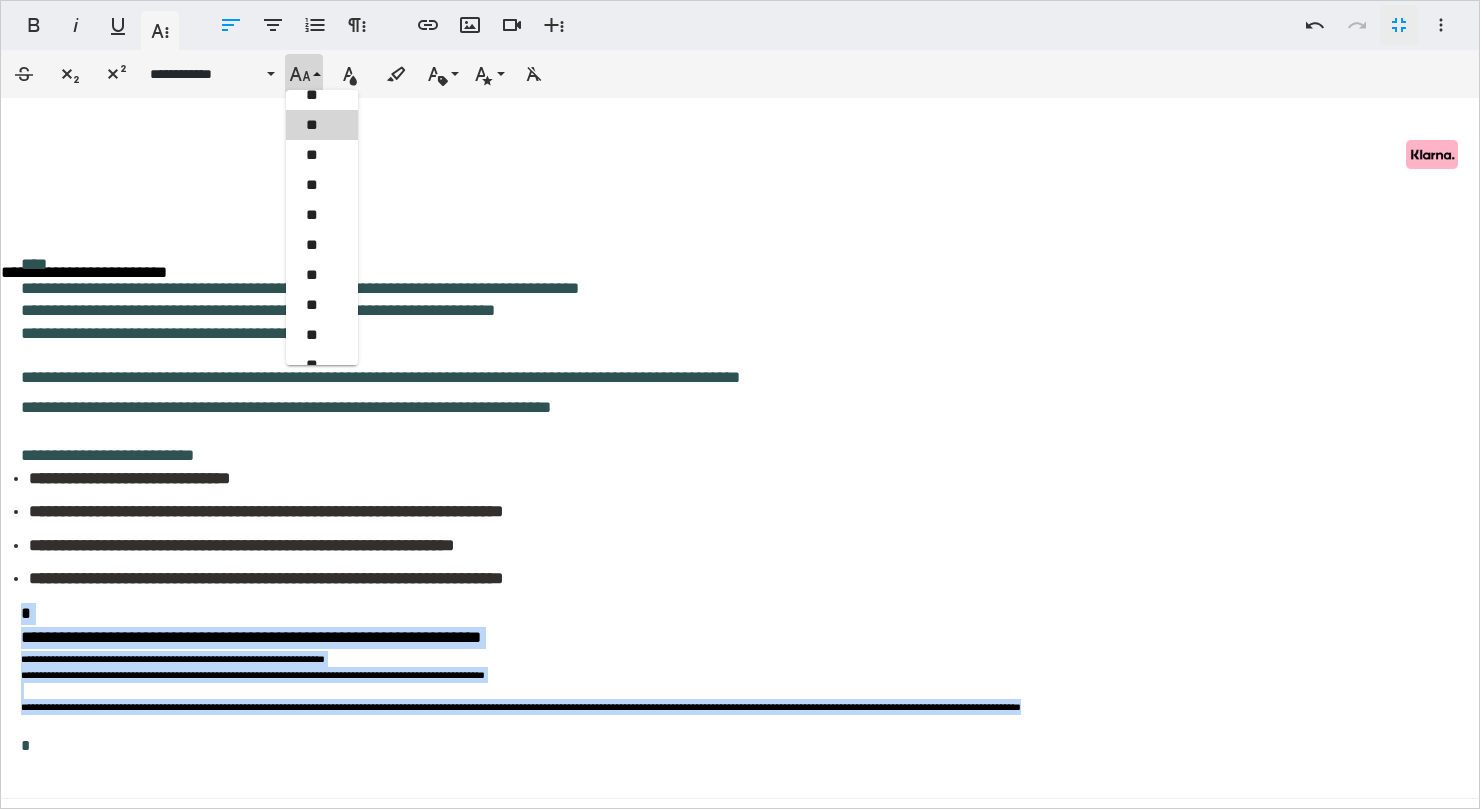 click on "**" at bounding box center (322, 125) 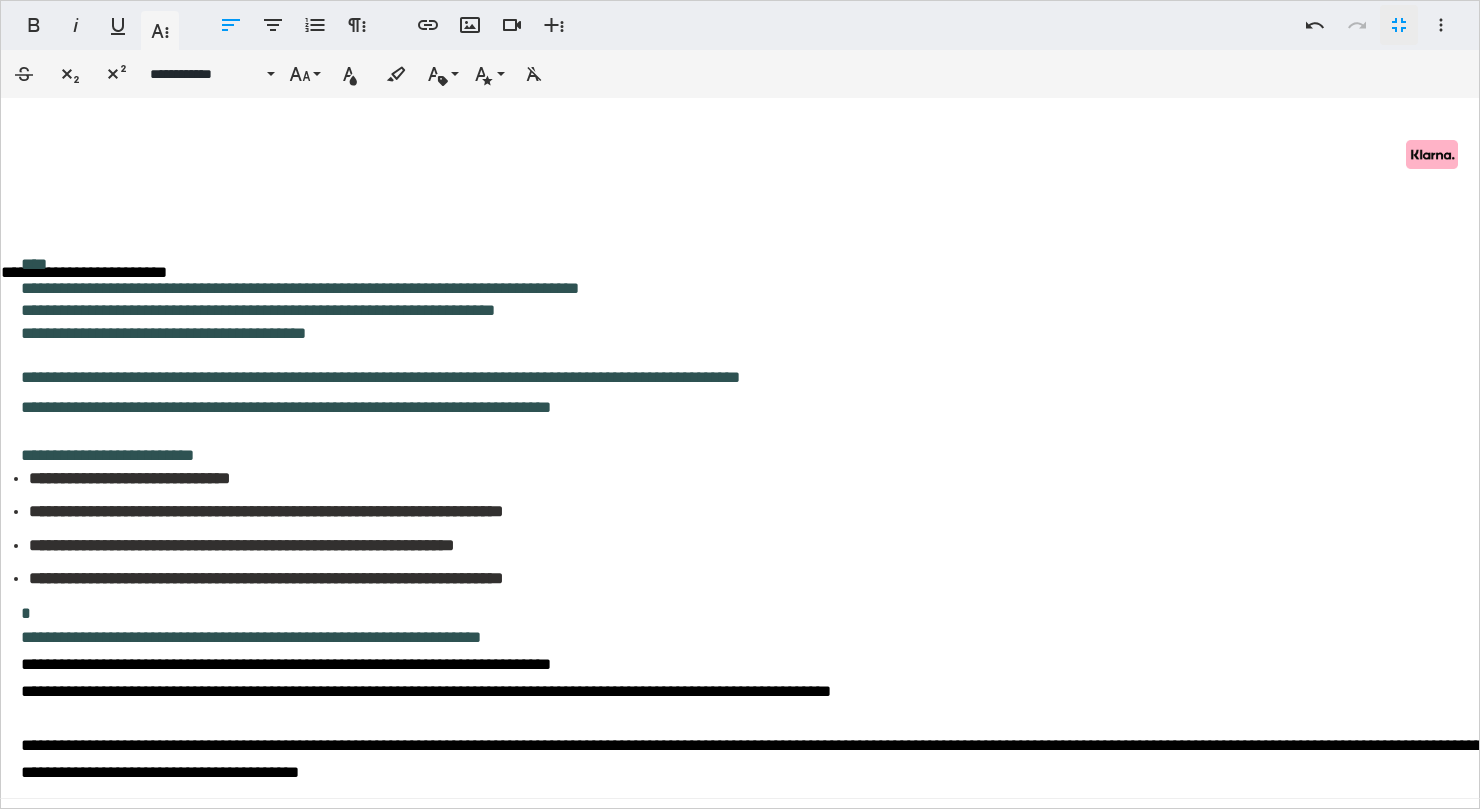click on "**********" at bounding box center (765, 478) 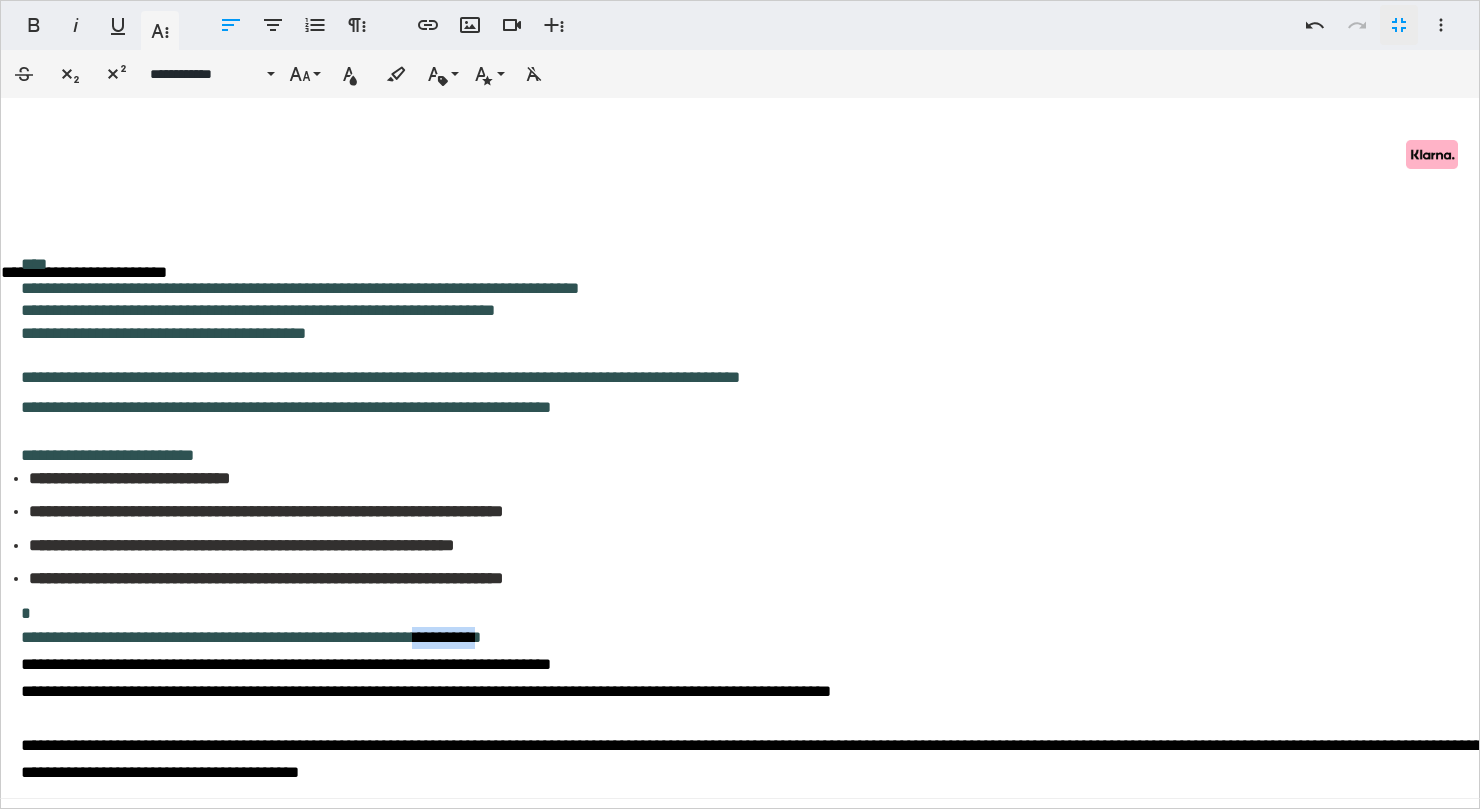 click on "**********" at bounding box center (251, 637) 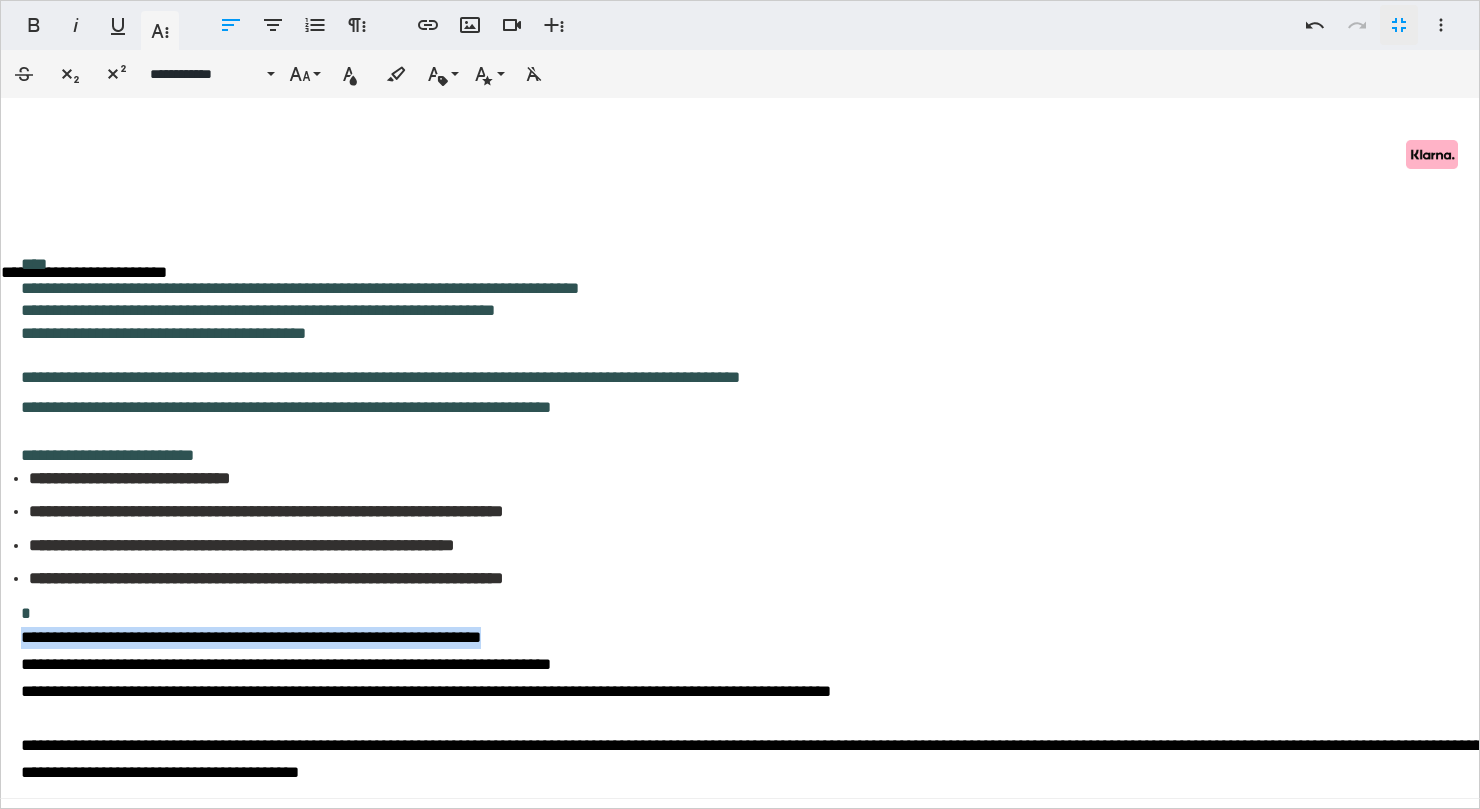 click on "**********" at bounding box center (251, 637) 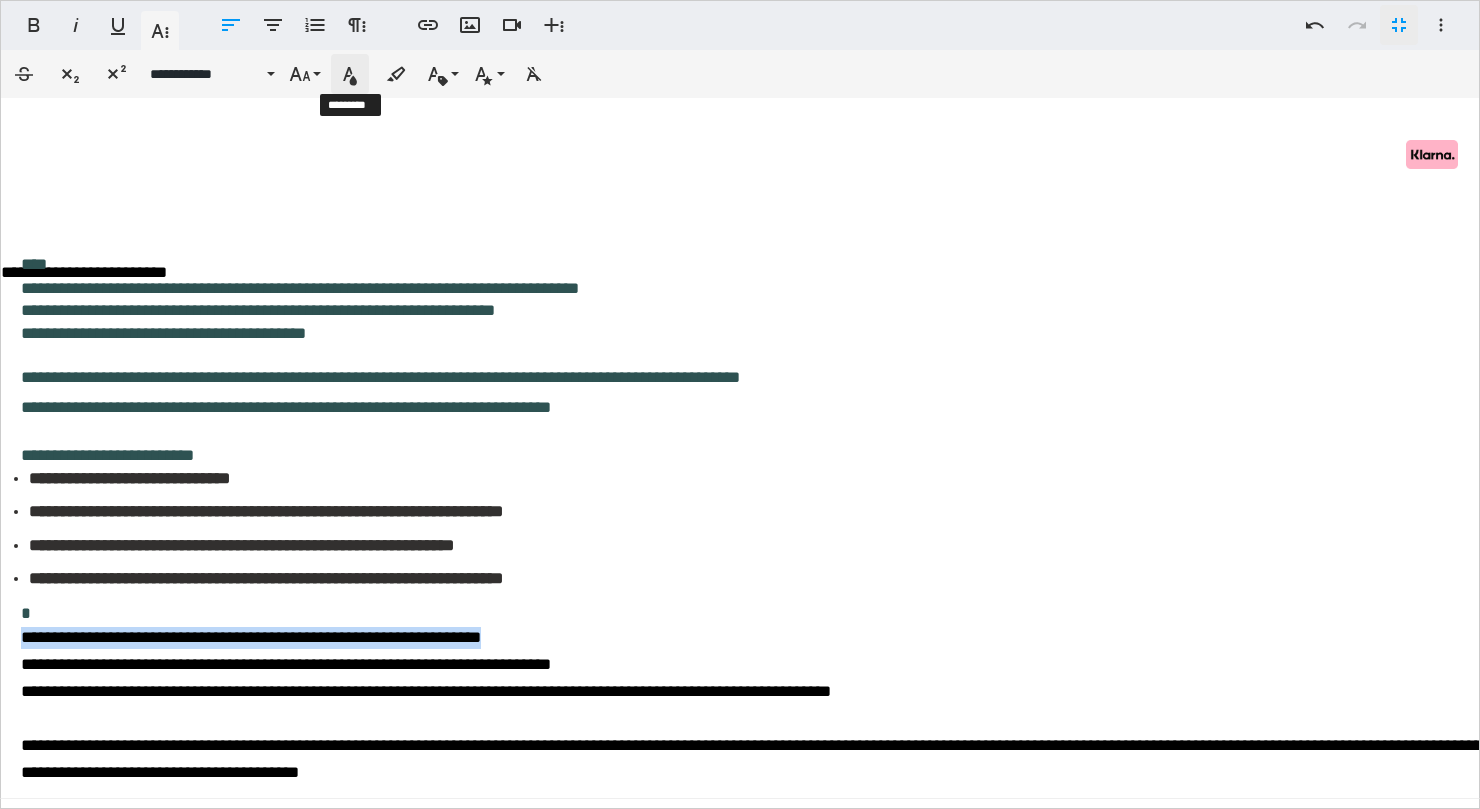 click 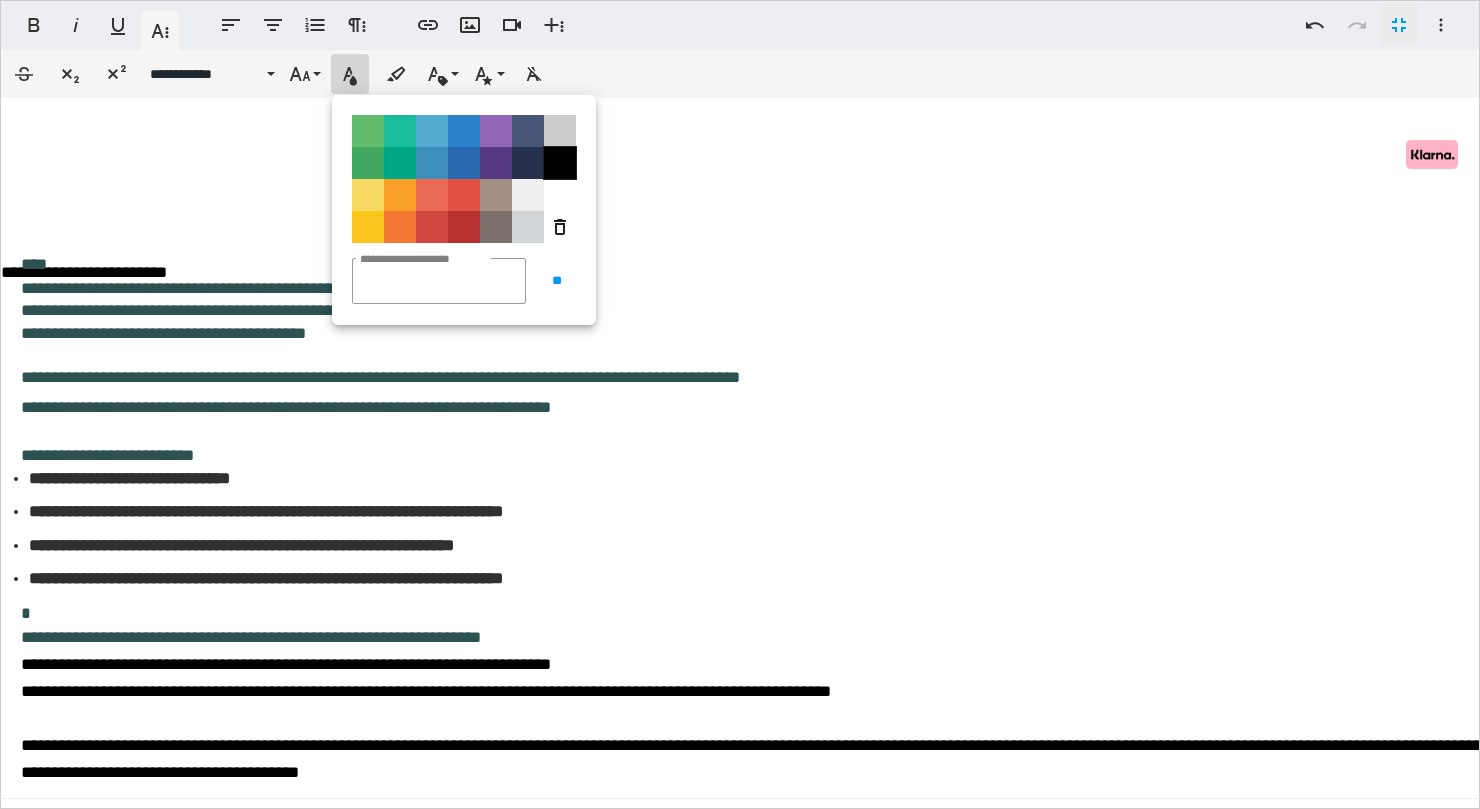 click on "**********" at bounding box center [560, 163] 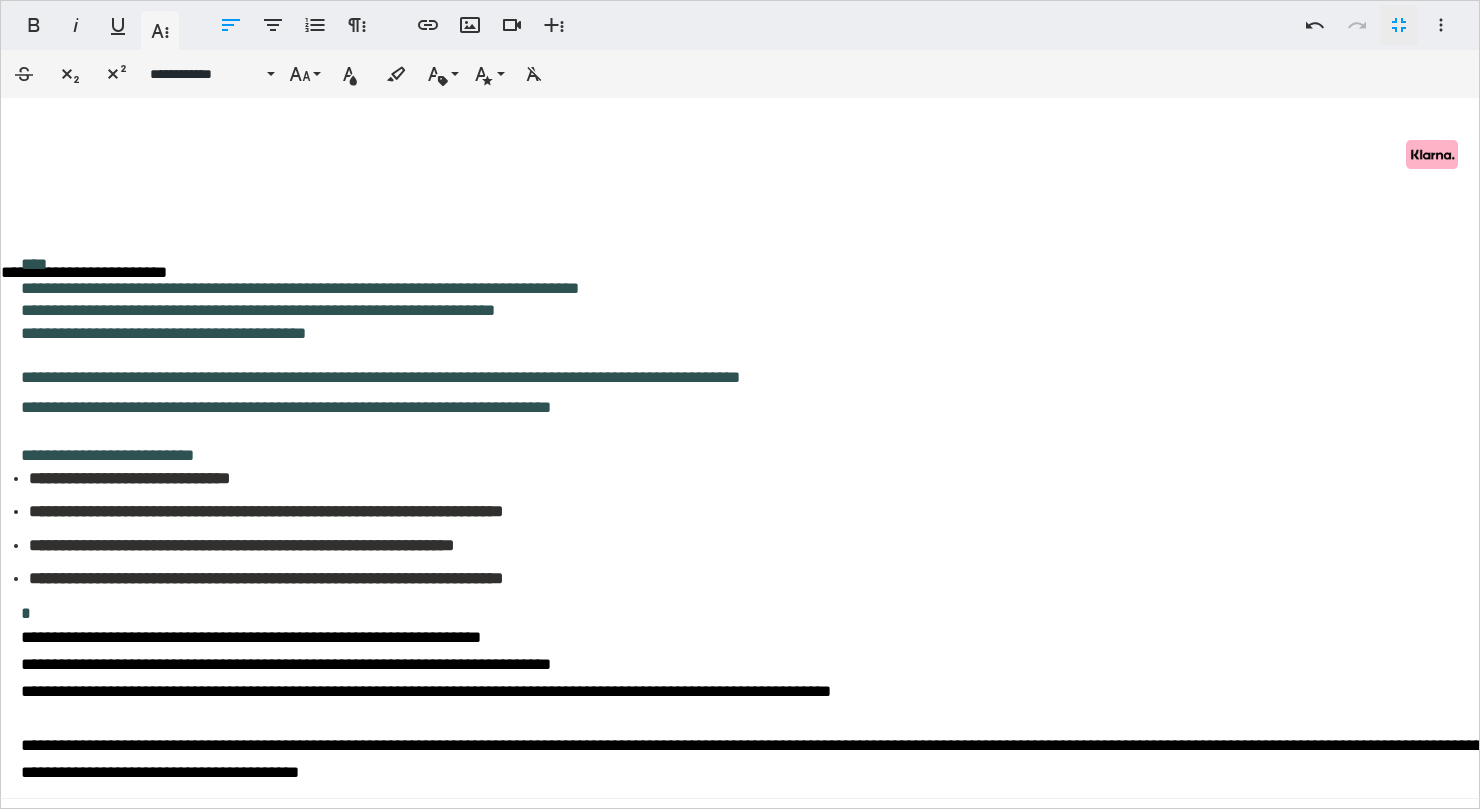 click on "**********" at bounding box center [761, 337] 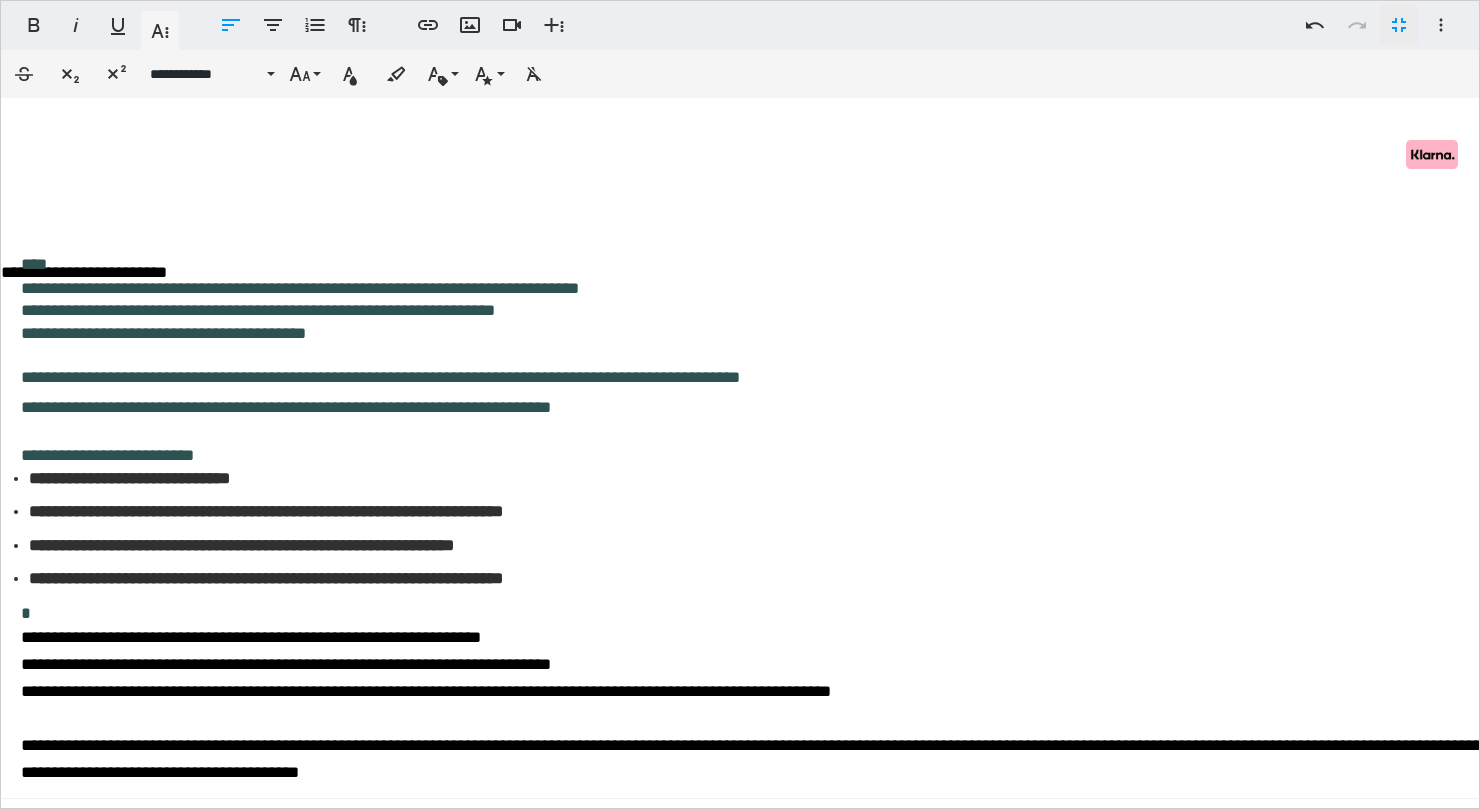click on "**********" at bounding box center [84, 272] 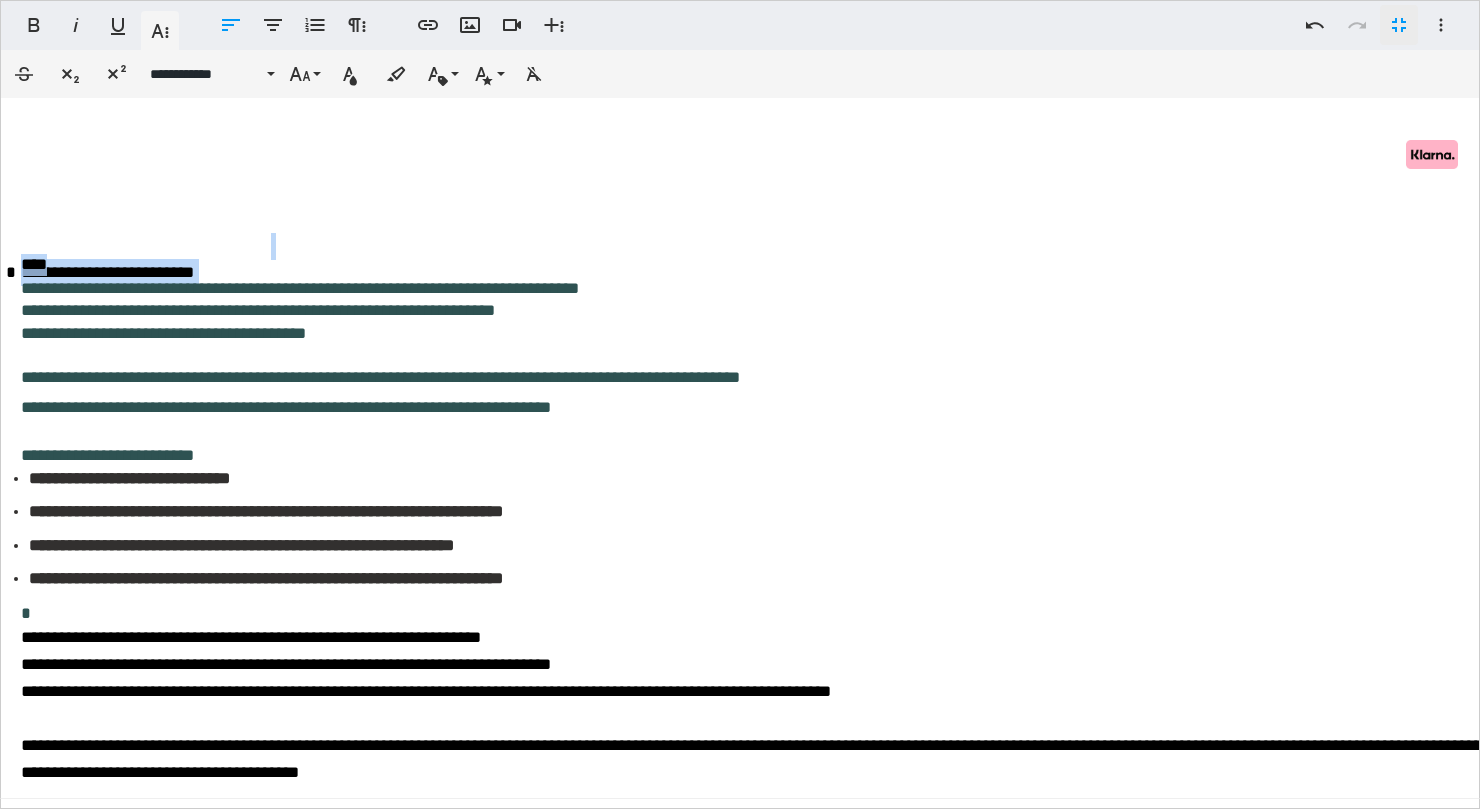 drag, startPoint x: 19, startPoint y: 261, endPoint x: 242, endPoint y: 263, distance: 223.00897 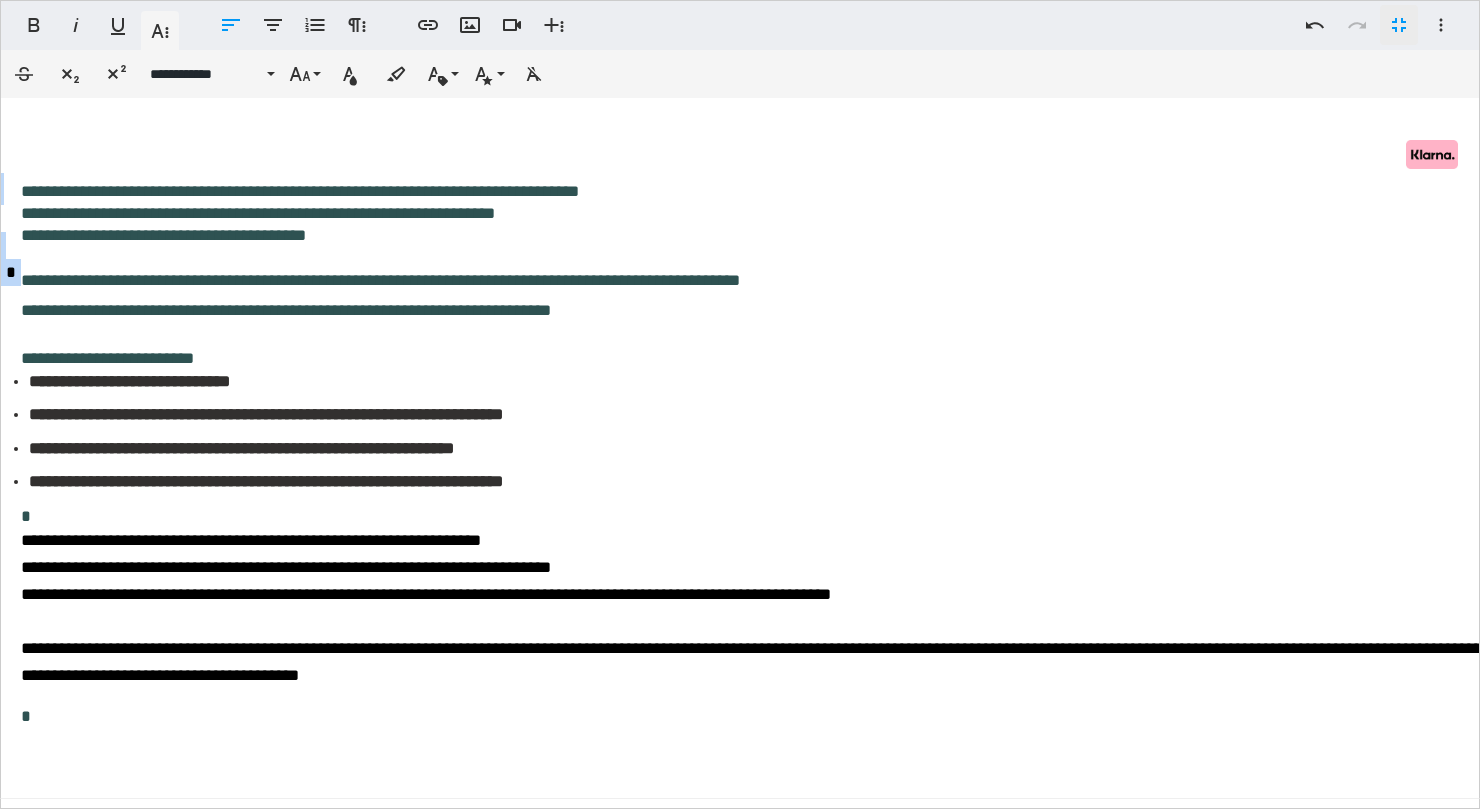 drag, startPoint x: 13, startPoint y: 180, endPoint x: 577, endPoint y: 685, distance: 757.04755 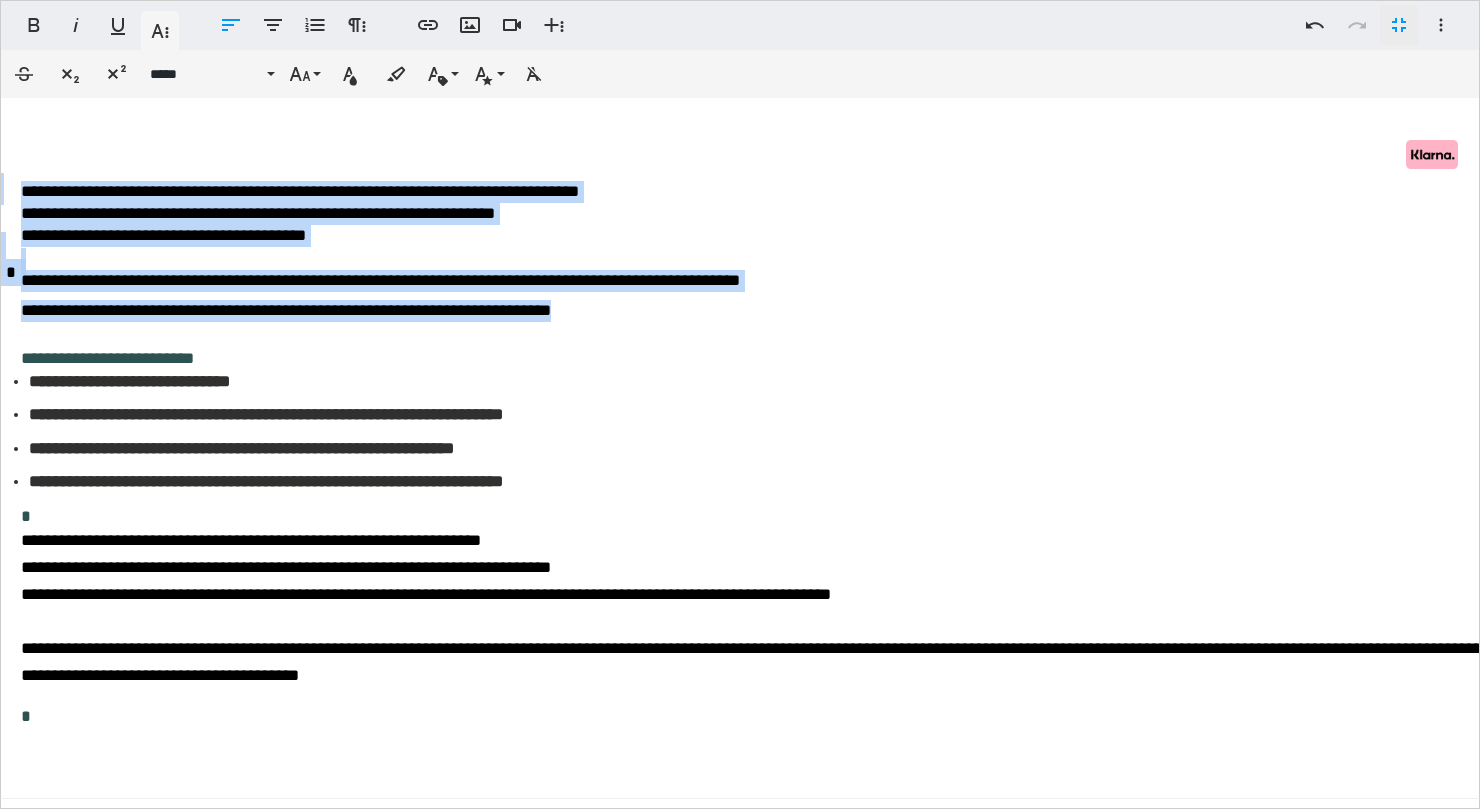 drag, startPoint x: 639, startPoint y: 304, endPoint x: 9, endPoint y: 188, distance: 640.59033 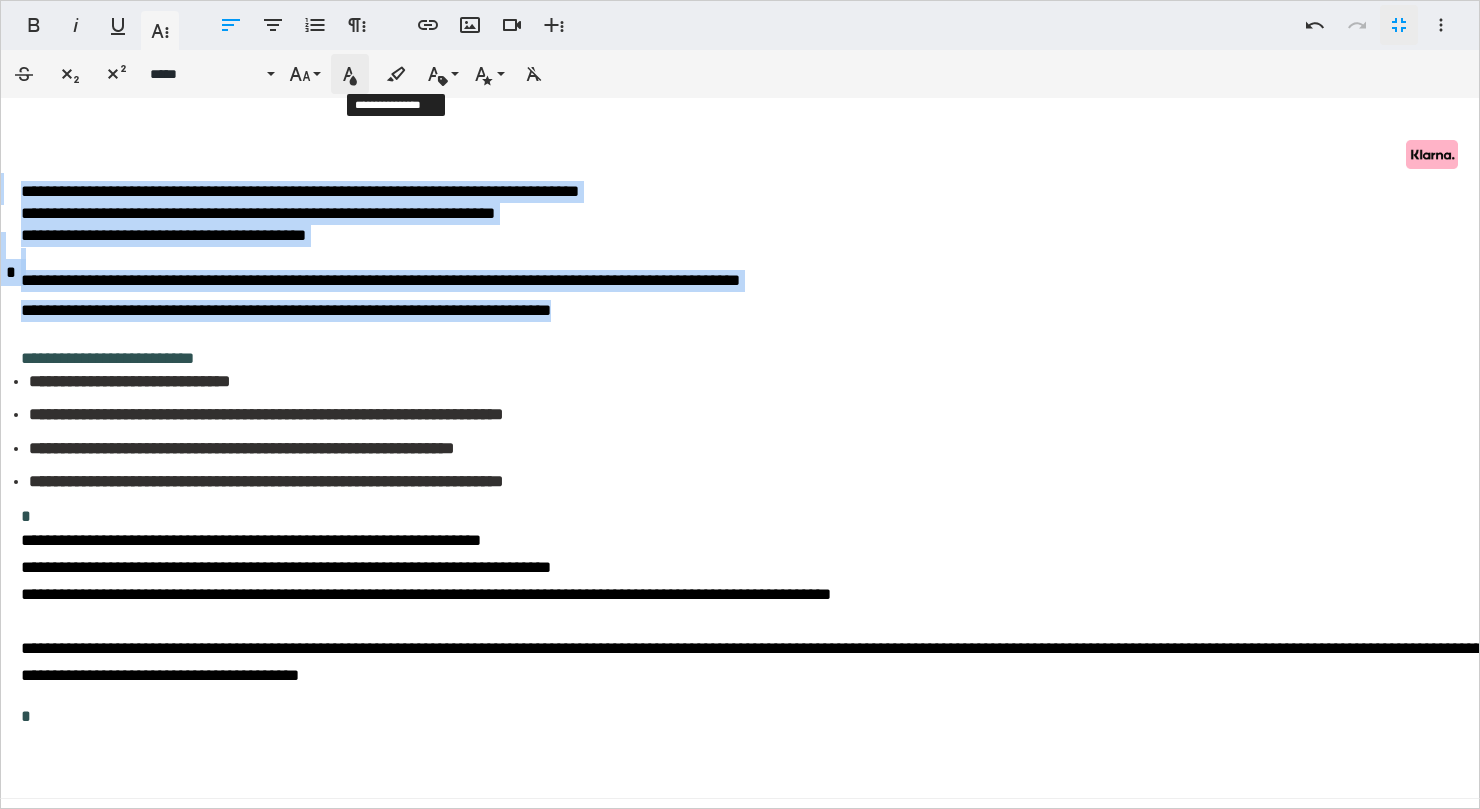 click 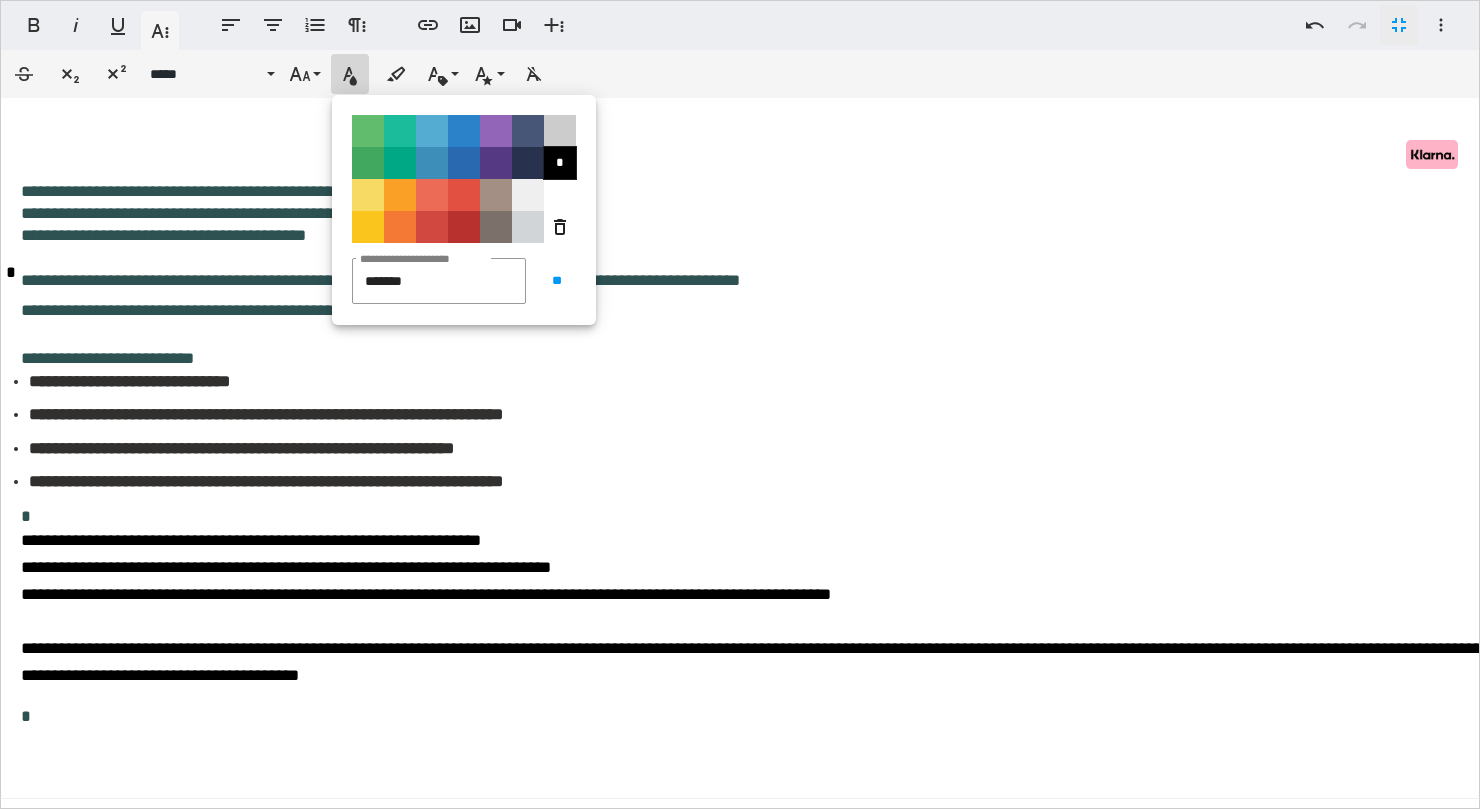 click on "*" at bounding box center [560, 163] 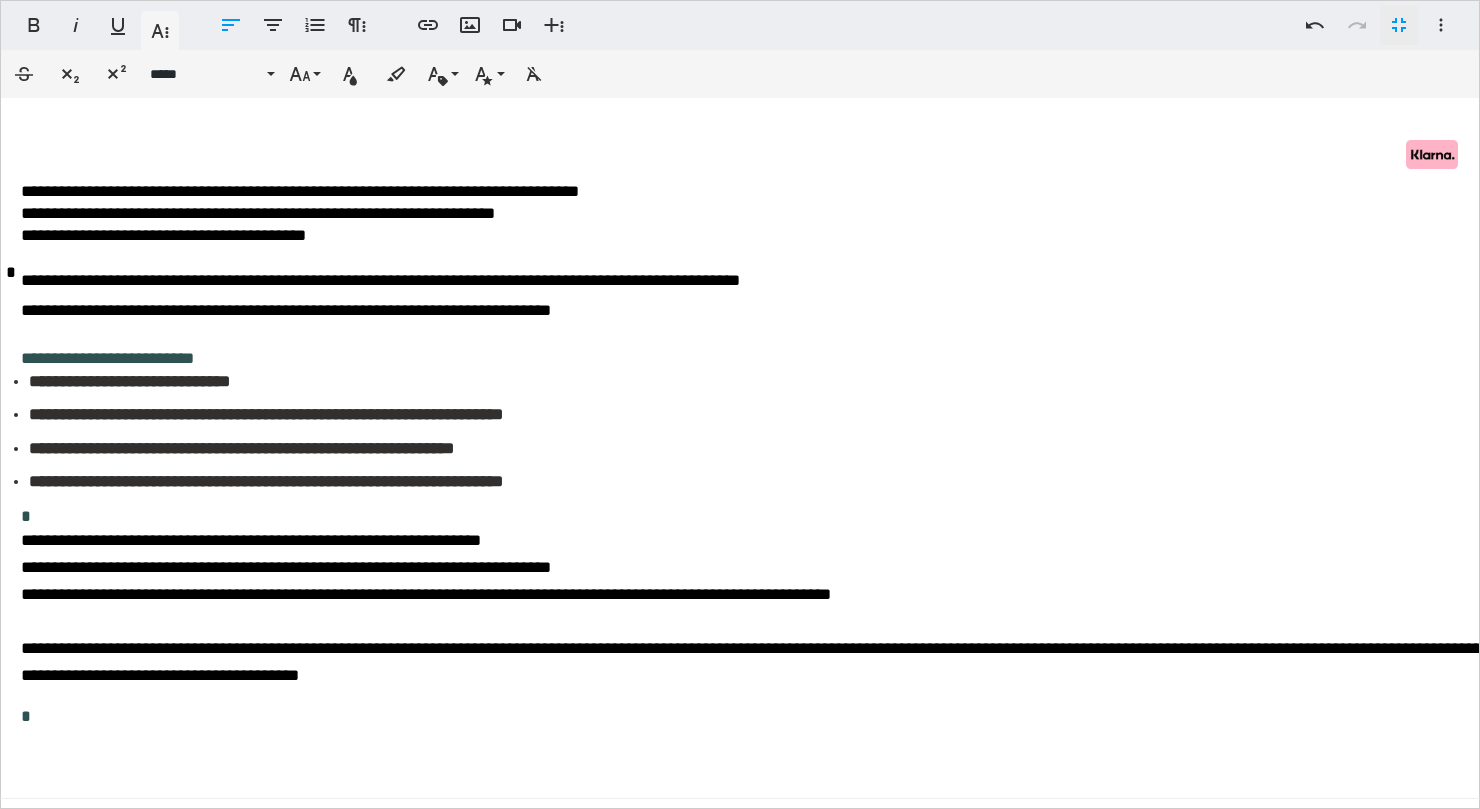click on "**********" at bounding box center [761, 240] 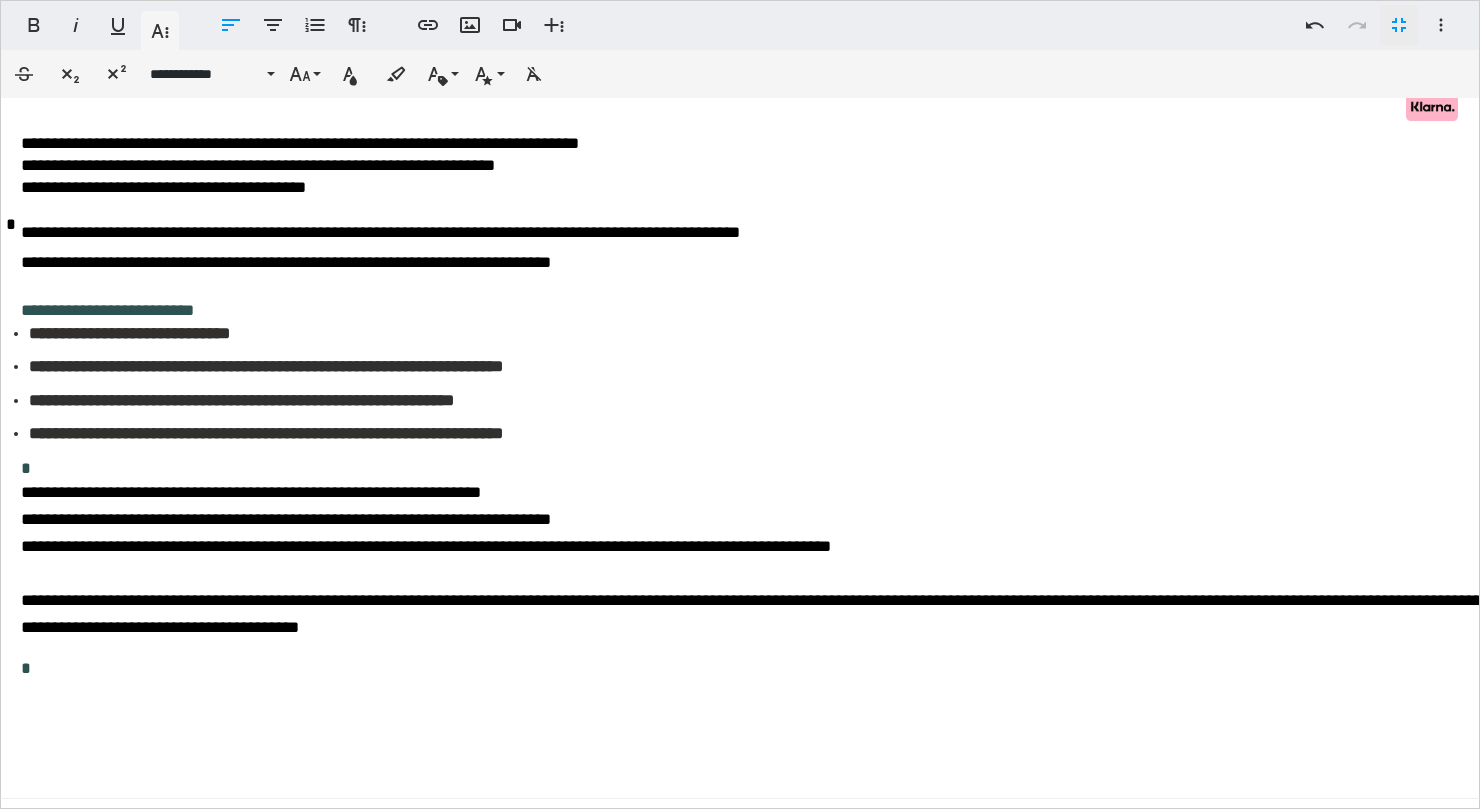 scroll, scrollTop: 0, scrollLeft: 0, axis: both 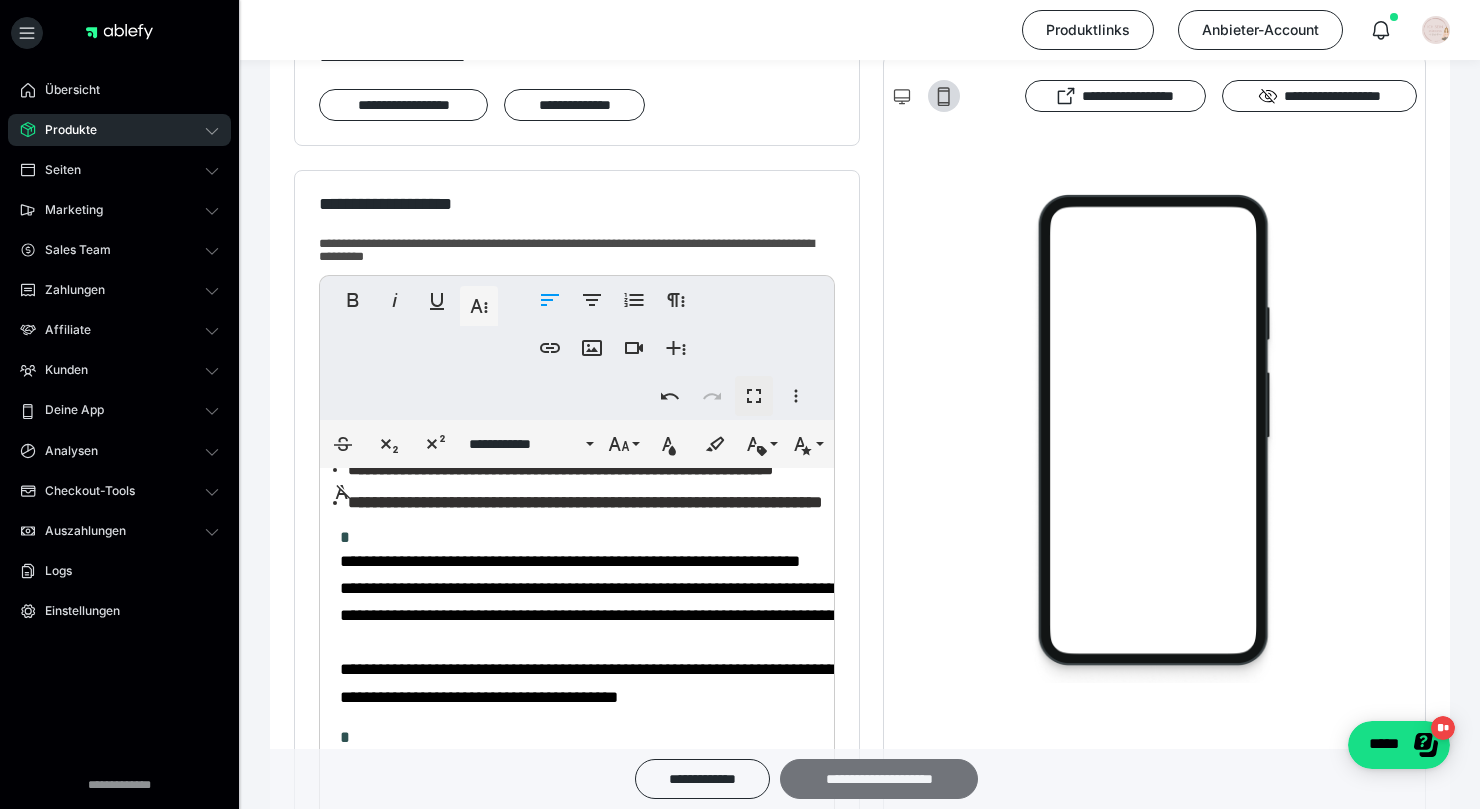 click on "**********" at bounding box center (879, 779) 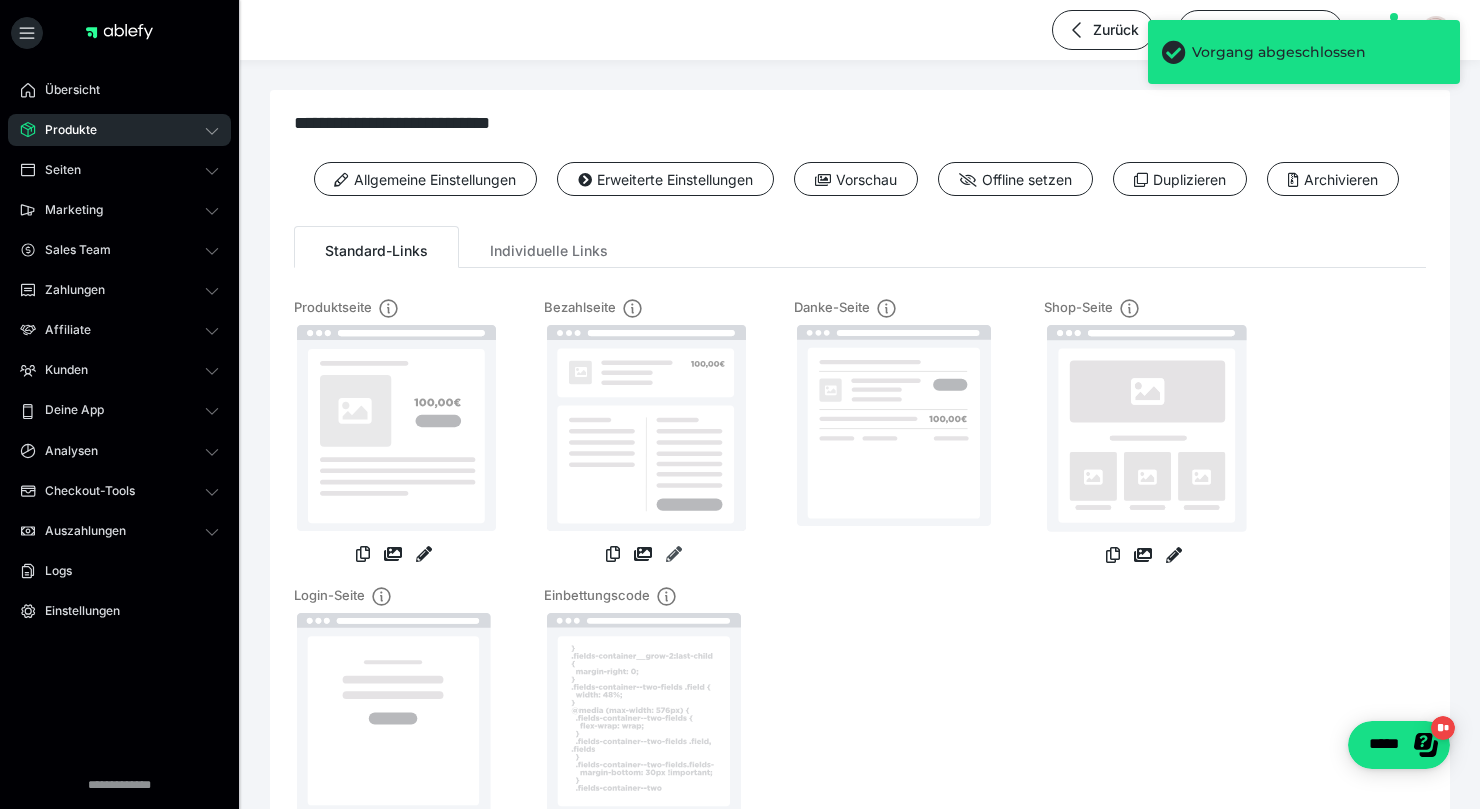 click at bounding box center [674, 554] 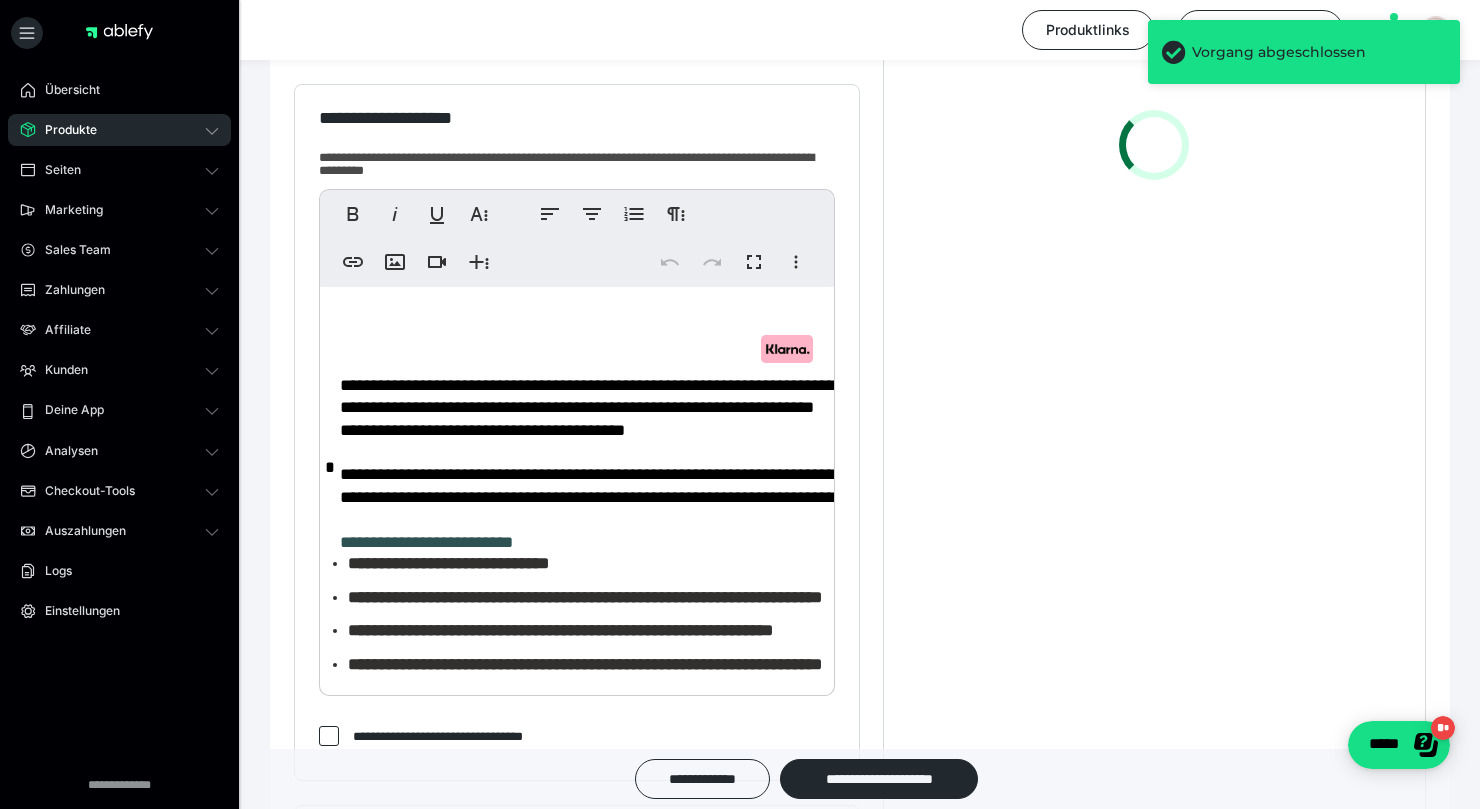scroll, scrollTop: 447, scrollLeft: 0, axis: vertical 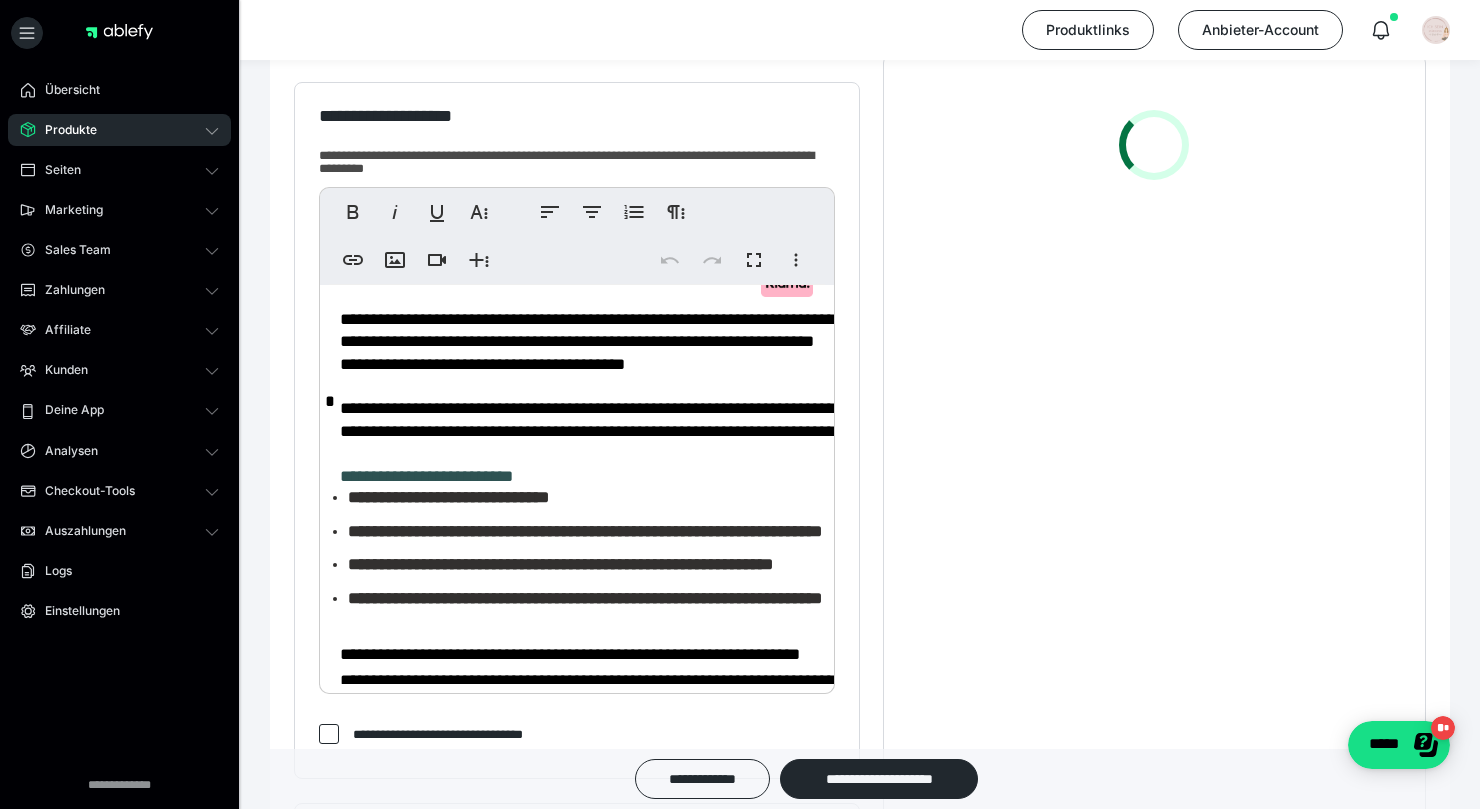 click on "**********" at bounding box center [426, 476] 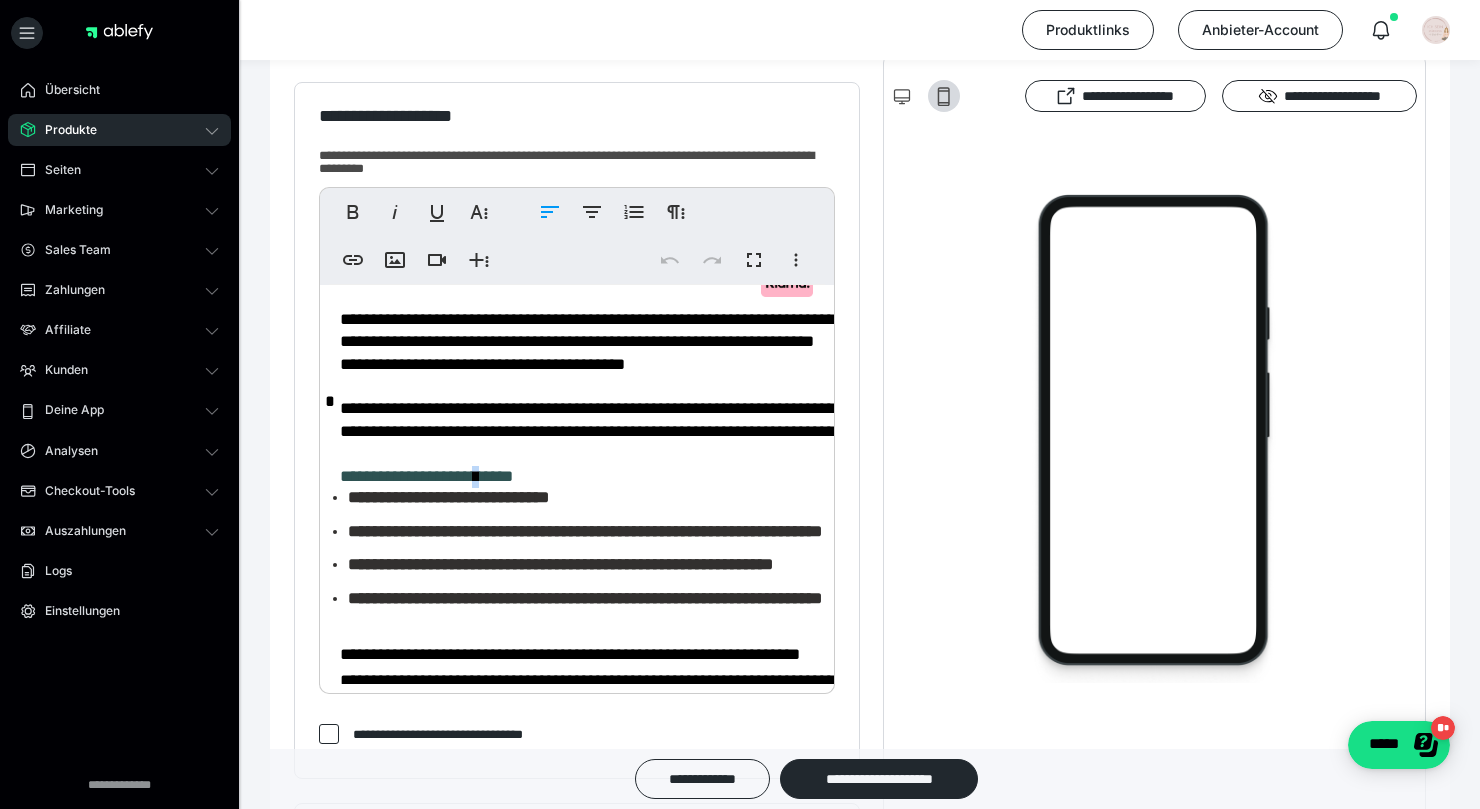 click on "**********" at bounding box center [426, 476] 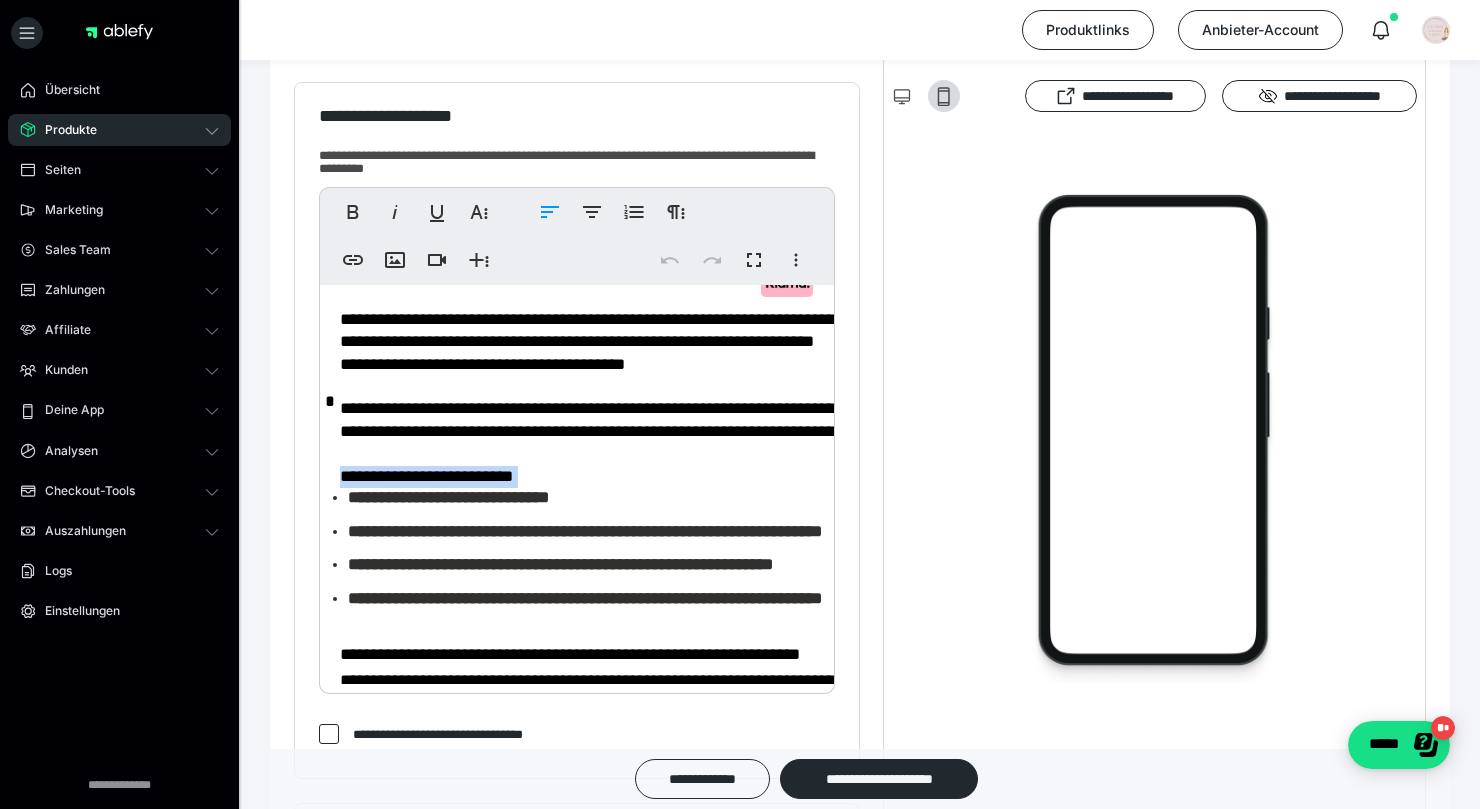 click on "**********" at bounding box center [426, 476] 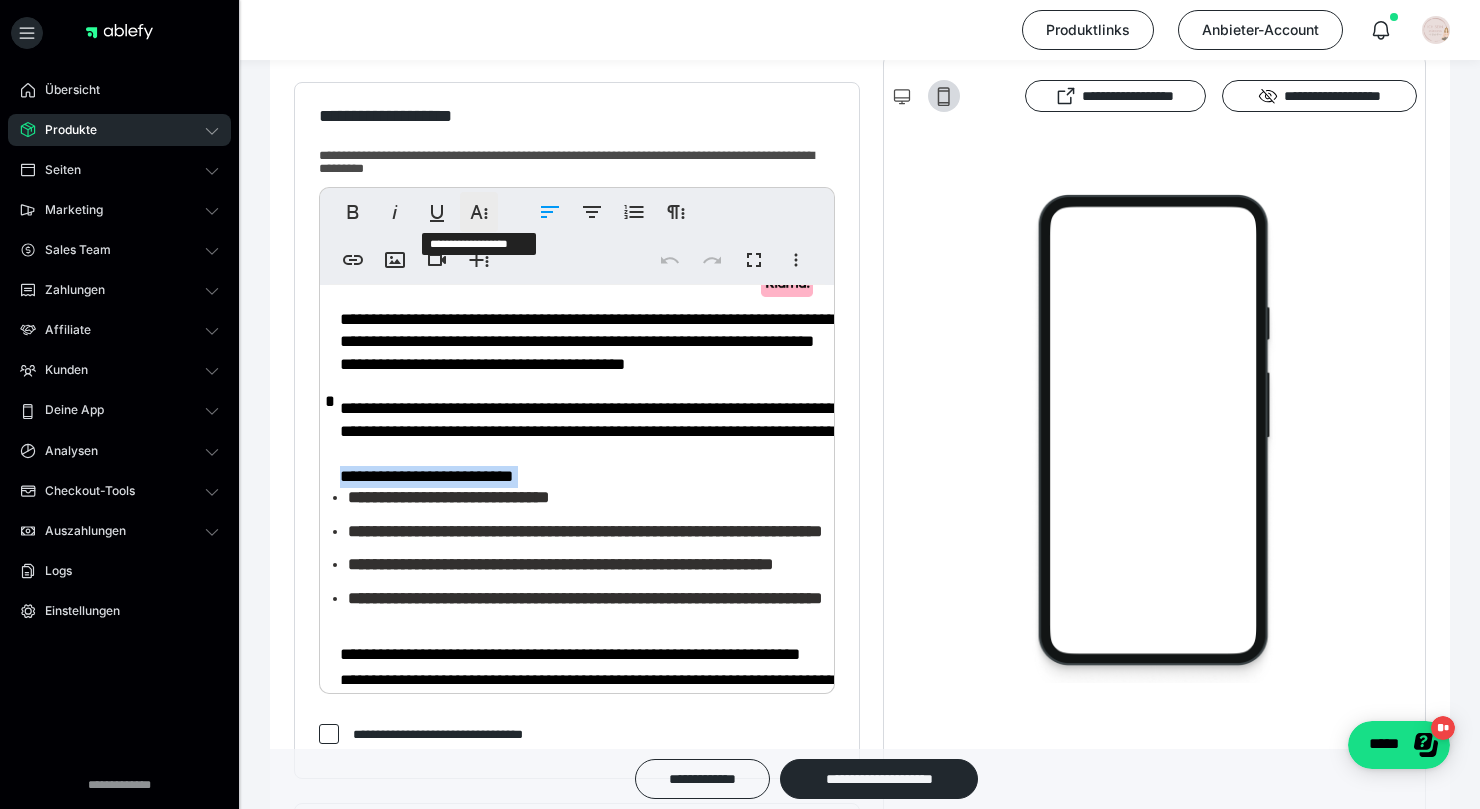 click 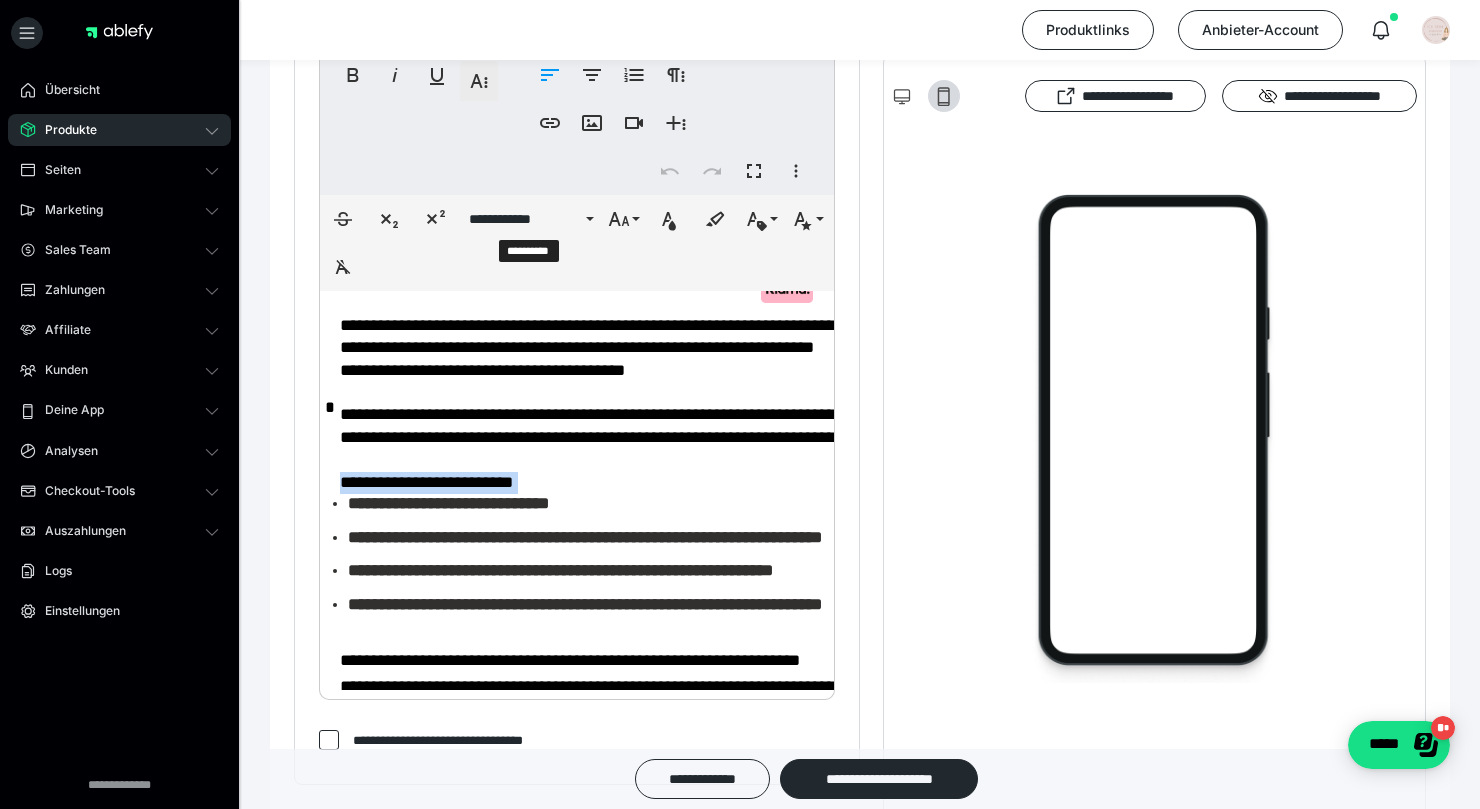 scroll, scrollTop: 590, scrollLeft: 0, axis: vertical 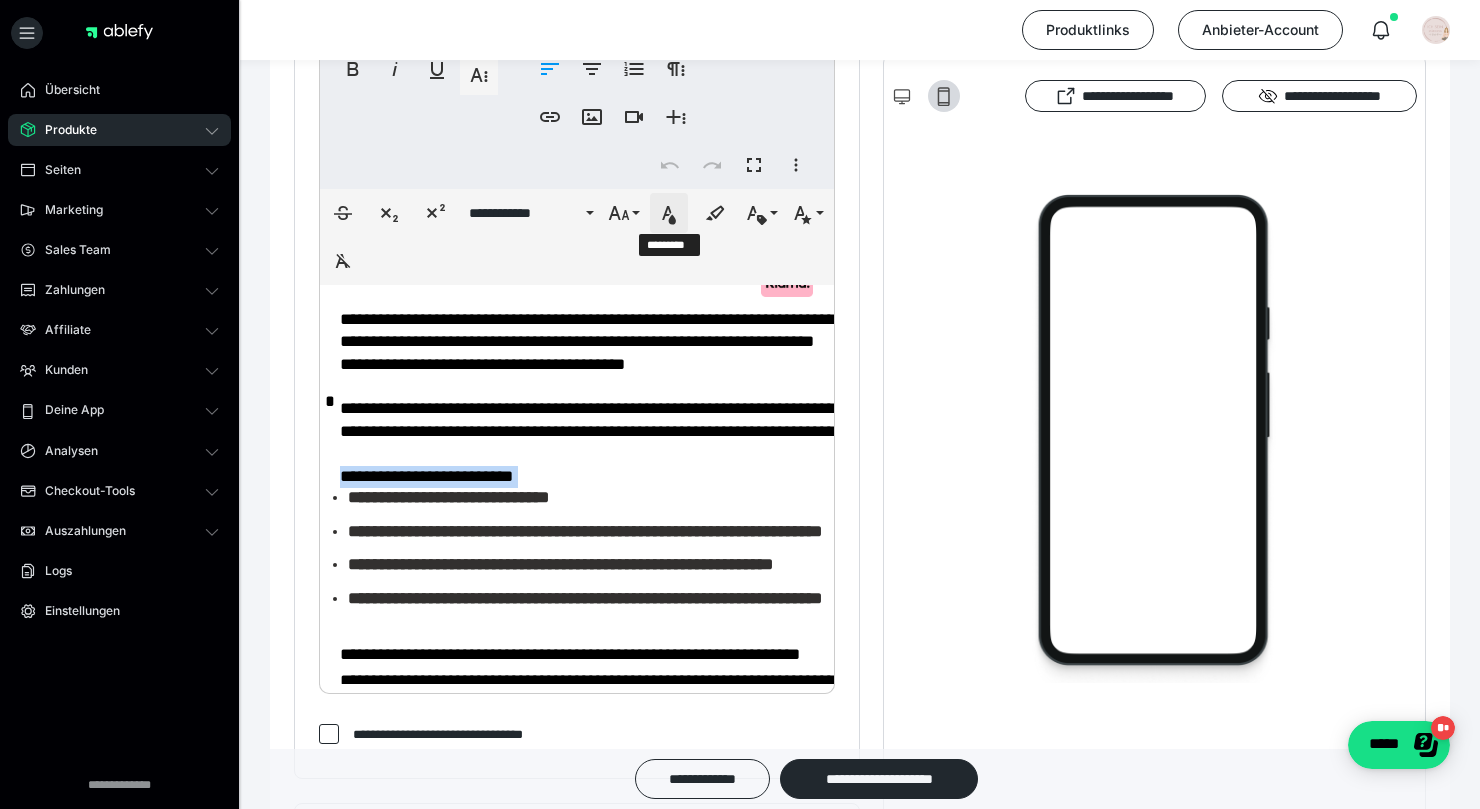 click 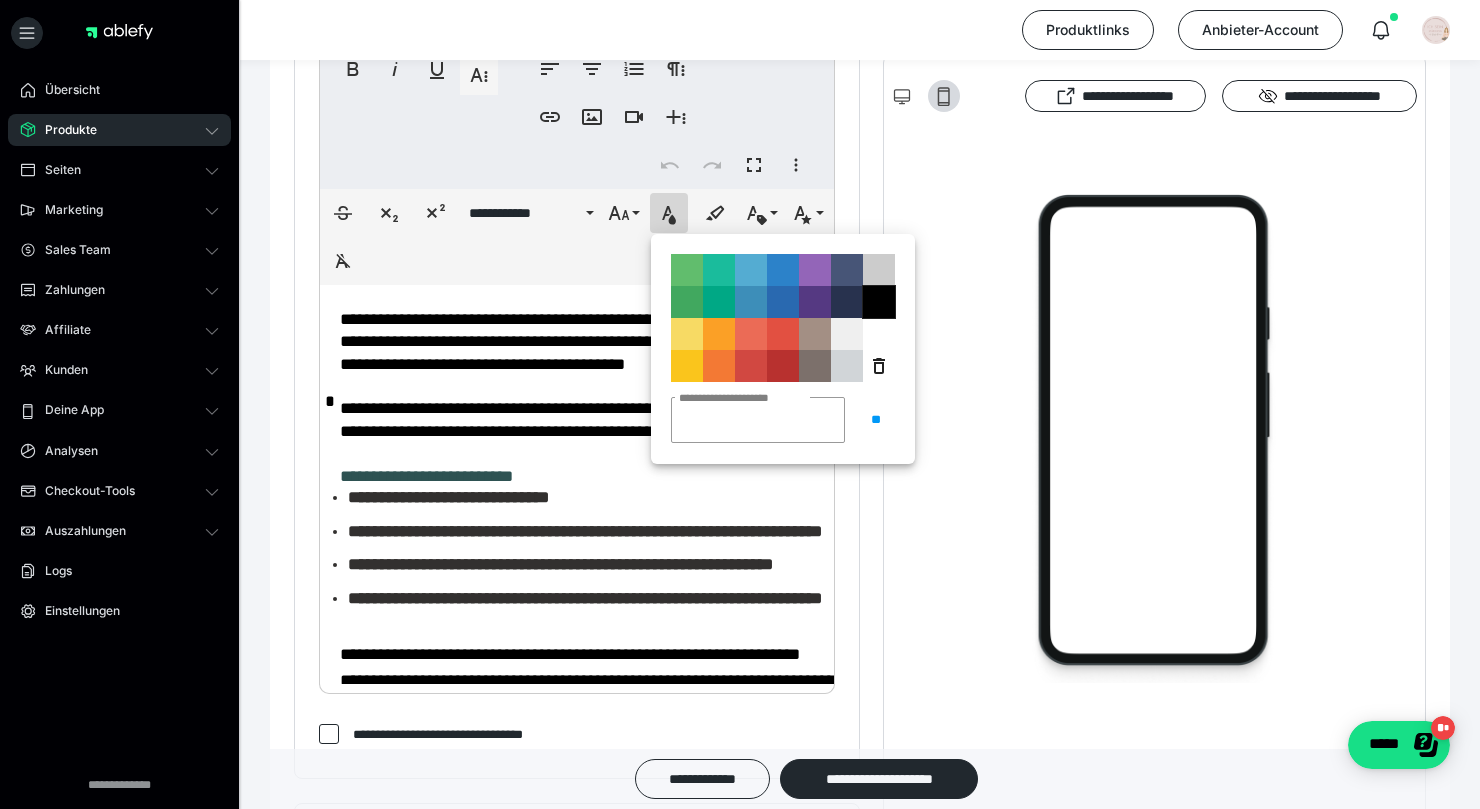 click on "**********" at bounding box center (879, 302) 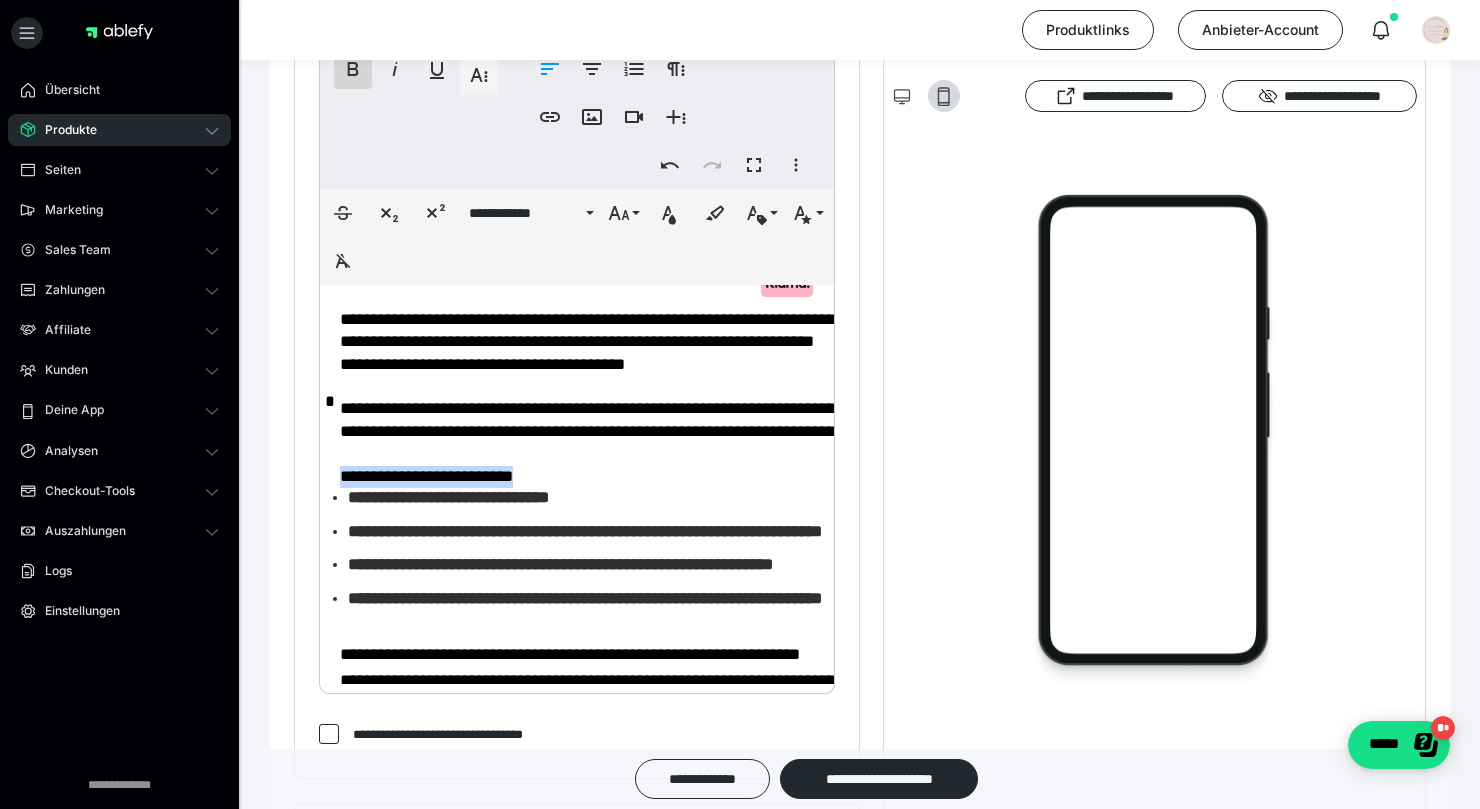 click 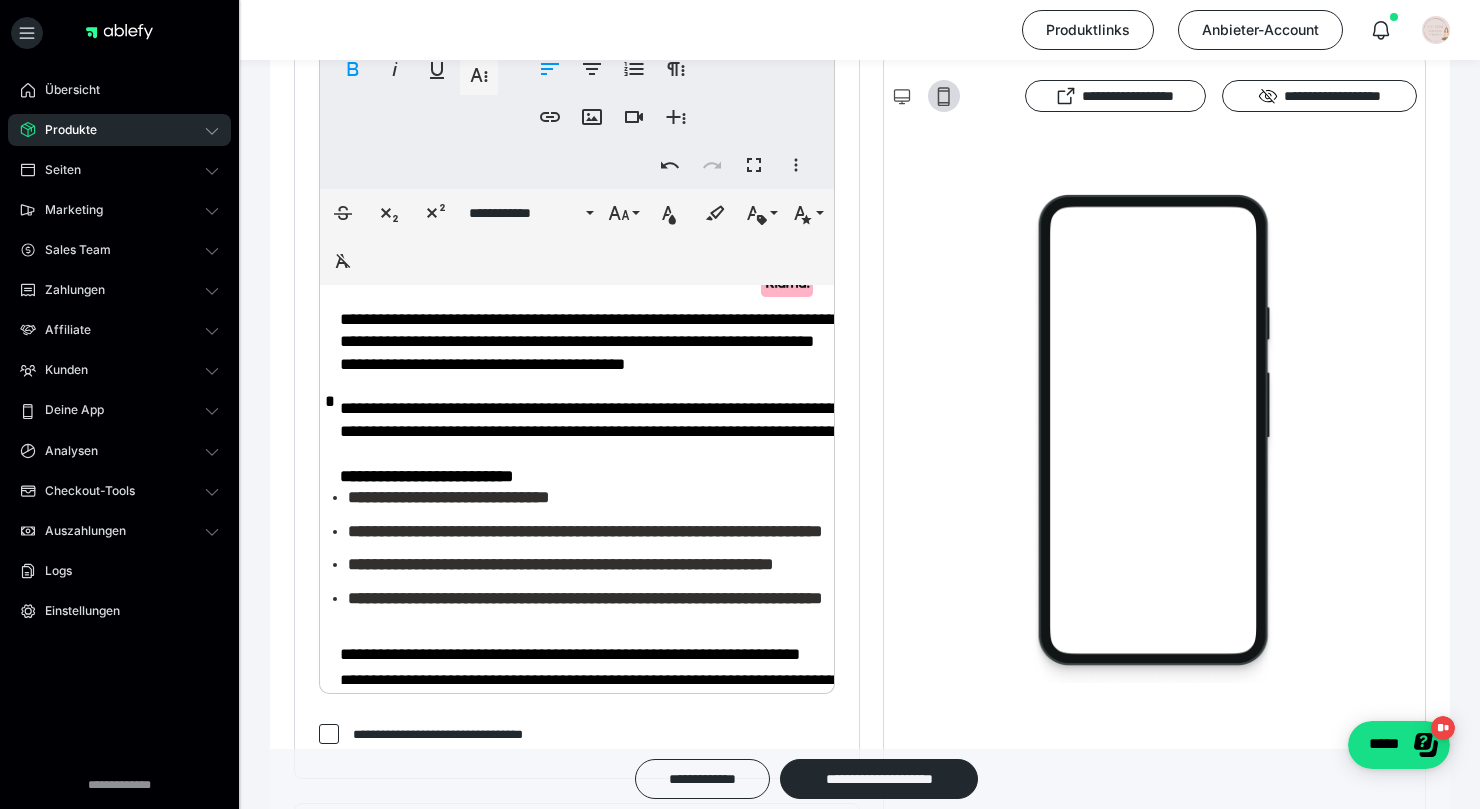 click on "**********" at bounding box center [1084, 497] 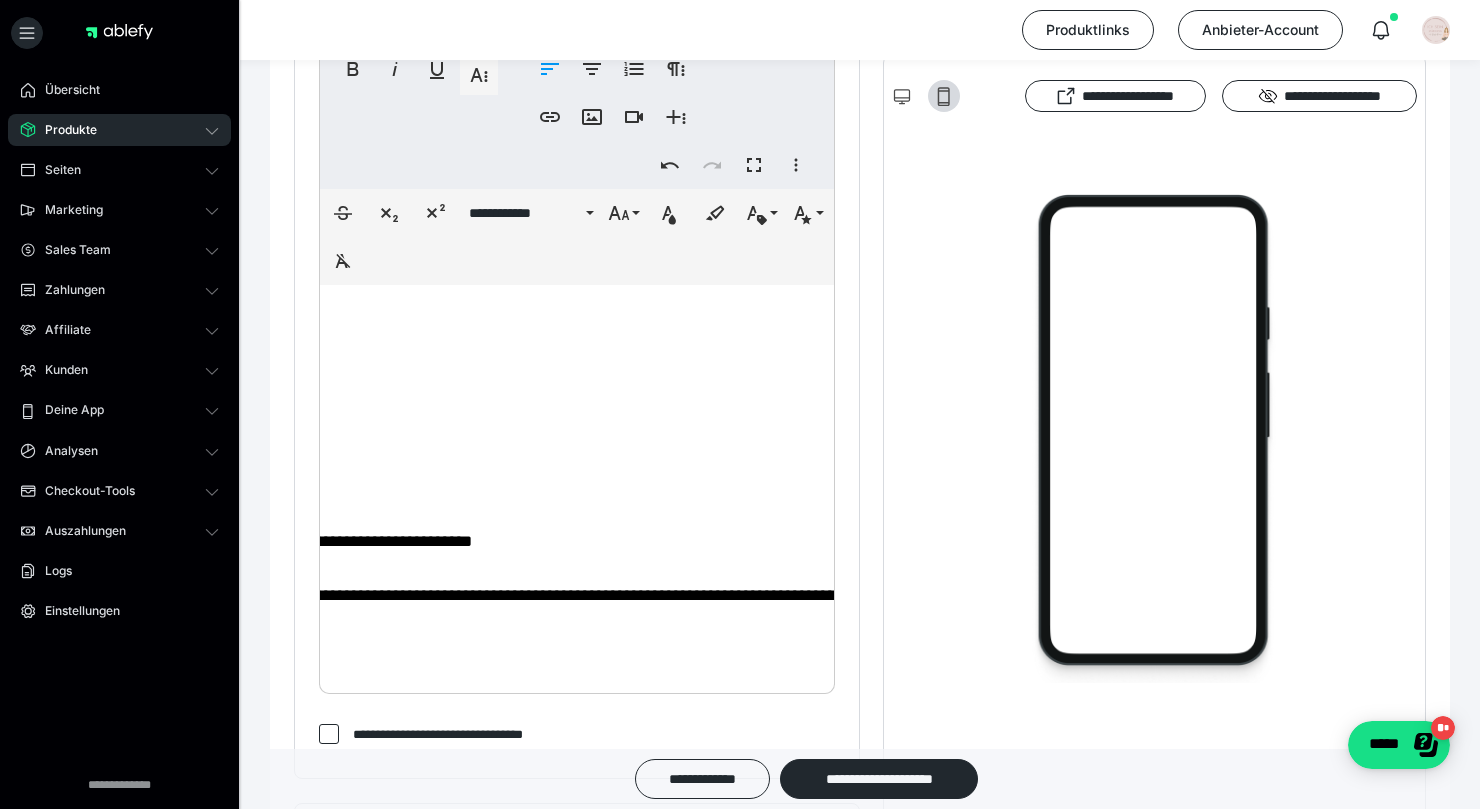 scroll, scrollTop: 230, scrollLeft: 860, axis: both 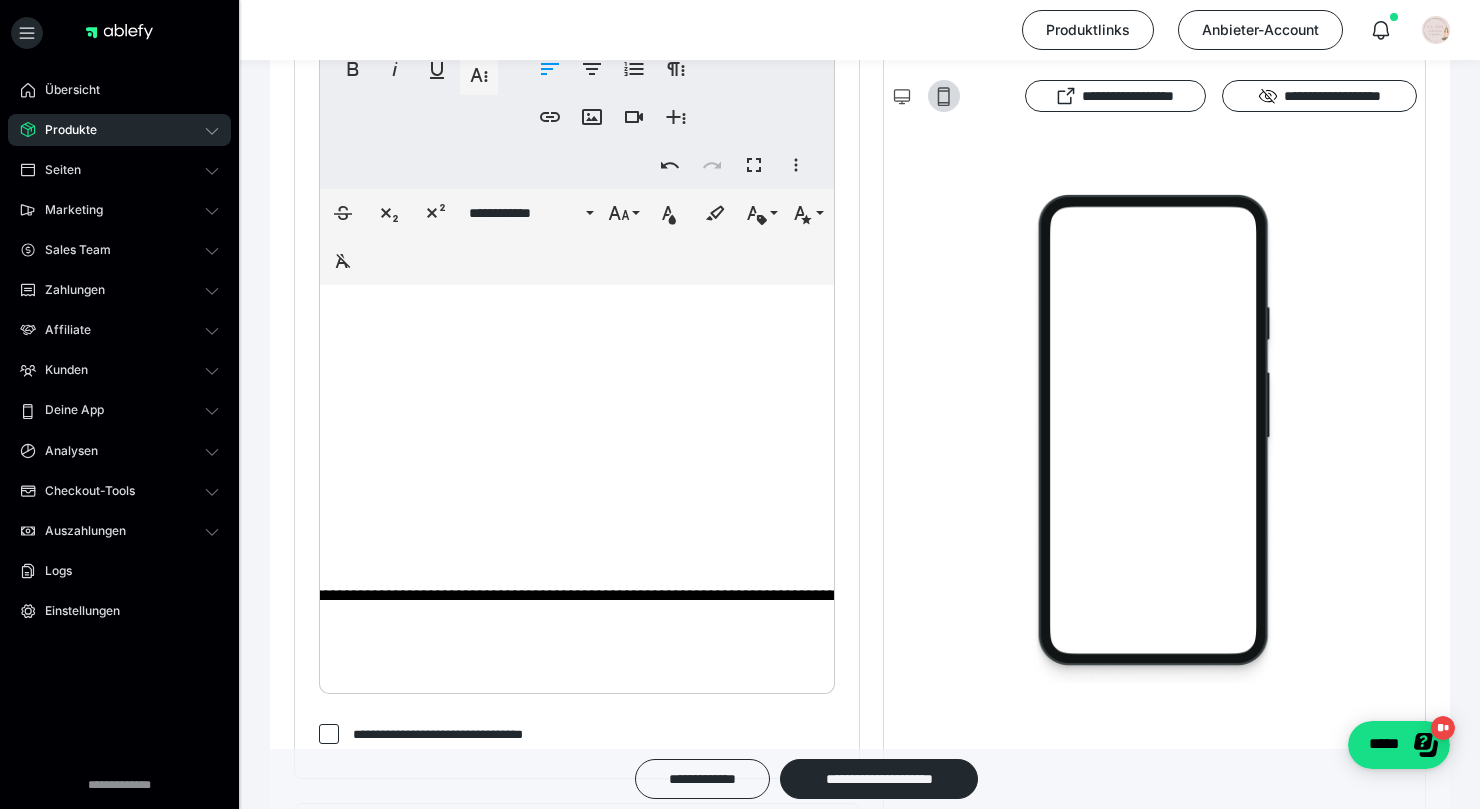 drag, startPoint x: 344, startPoint y: 341, endPoint x: 453, endPoint y: 404, distance: 125.89678 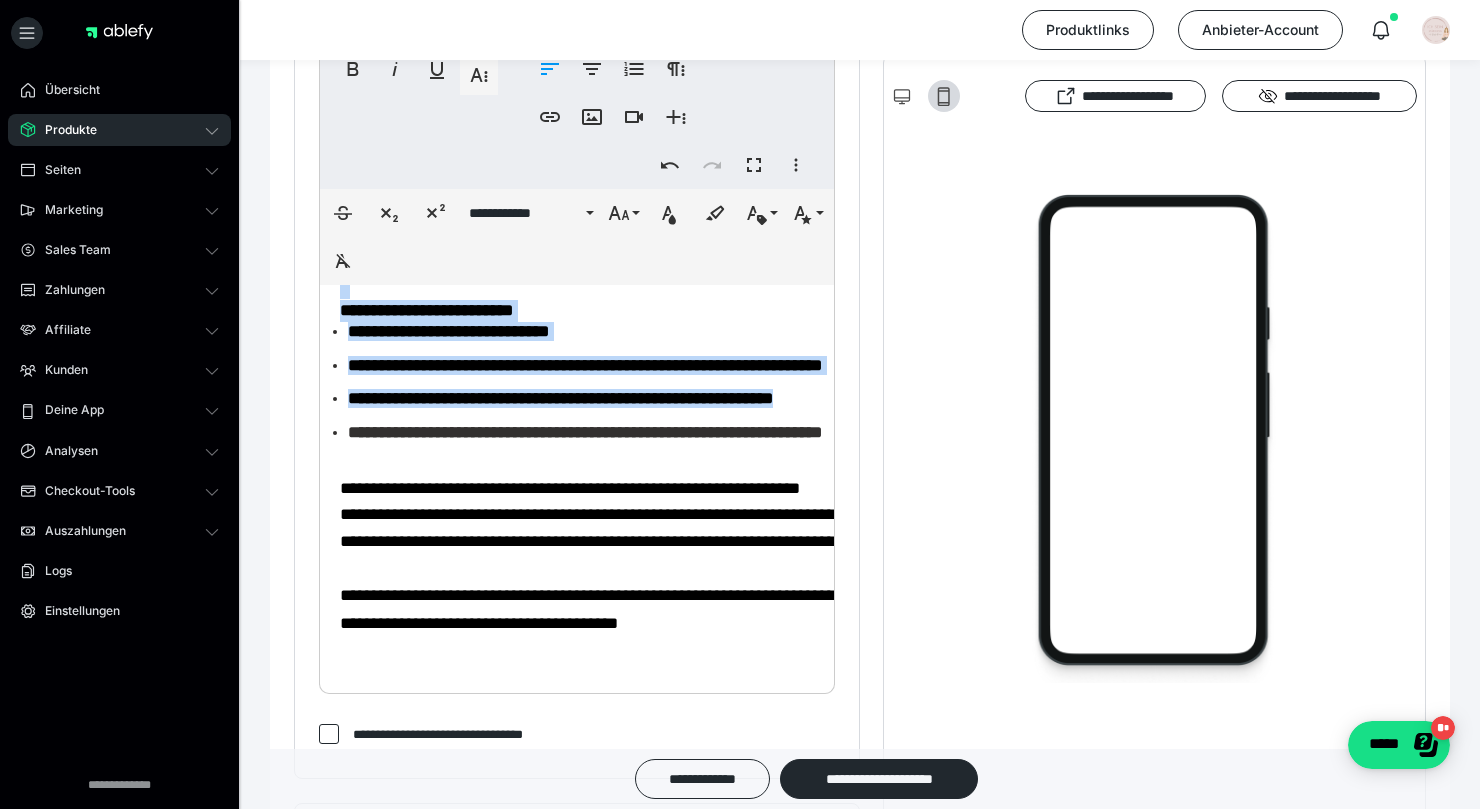 scroll, scrollTop: 229, scrollLeft: 0, axis: vertical 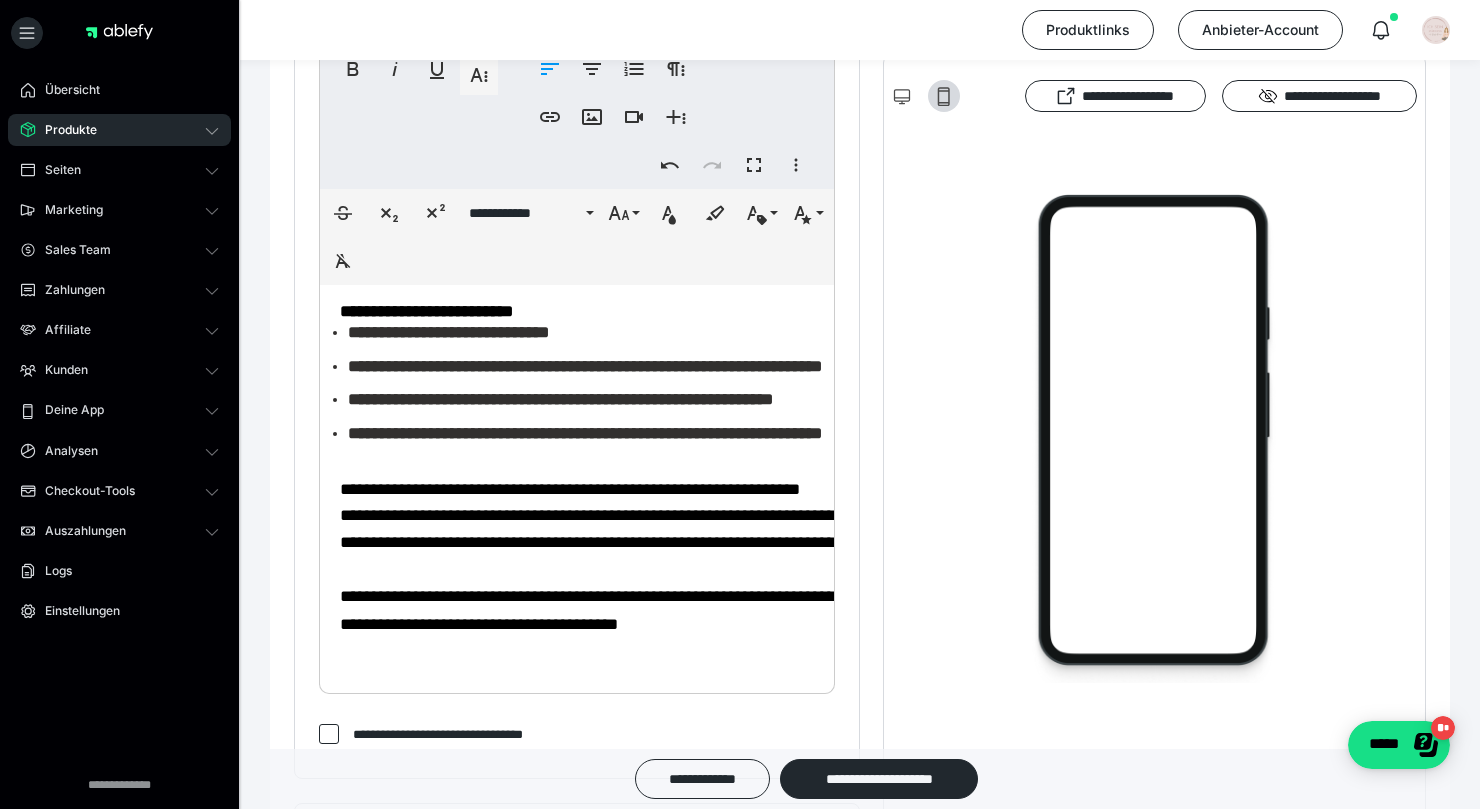 click on "**********" at bounding box center (1084, 382) 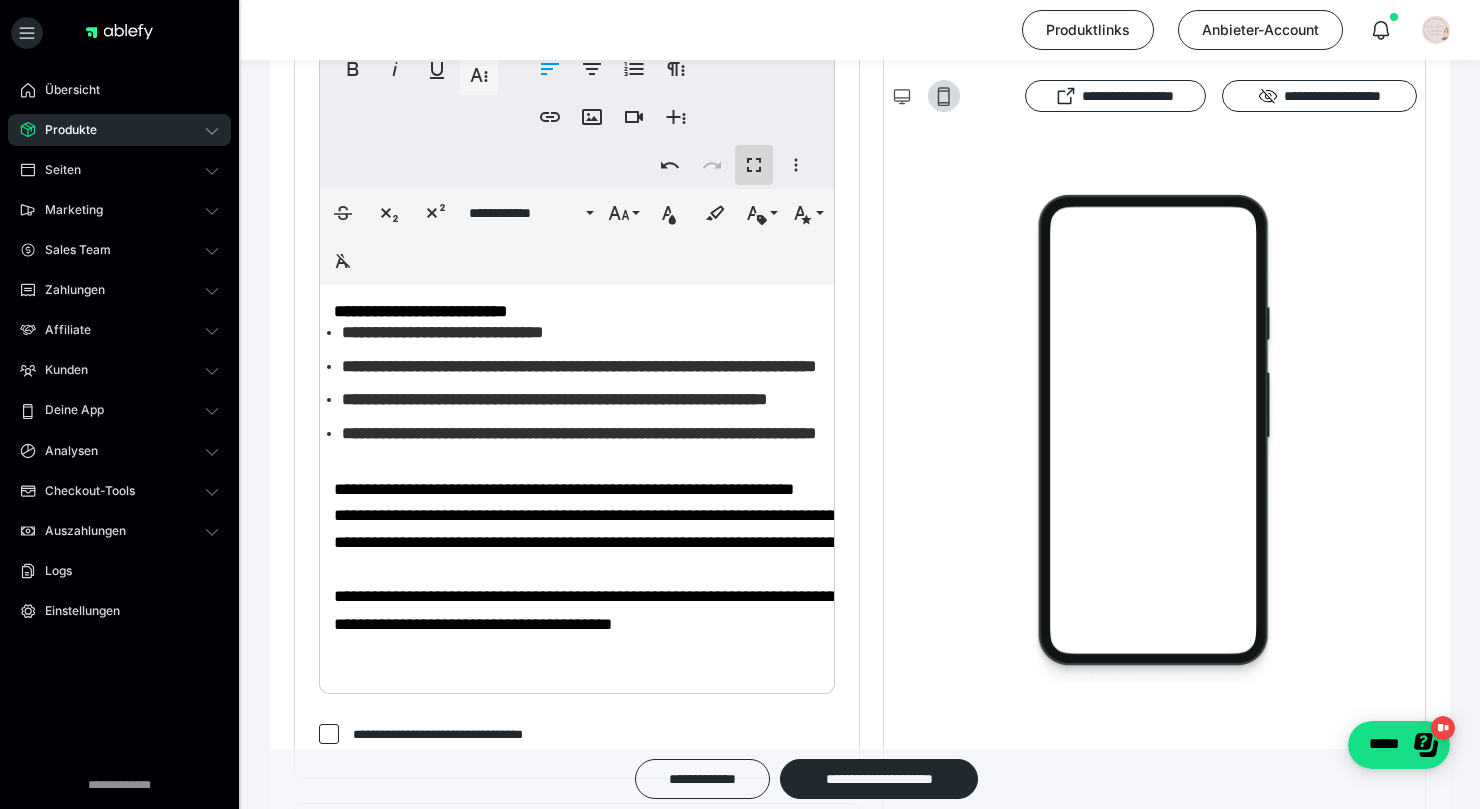 scroll, scrollTop: 0, scrollLeft: 0, axis: both 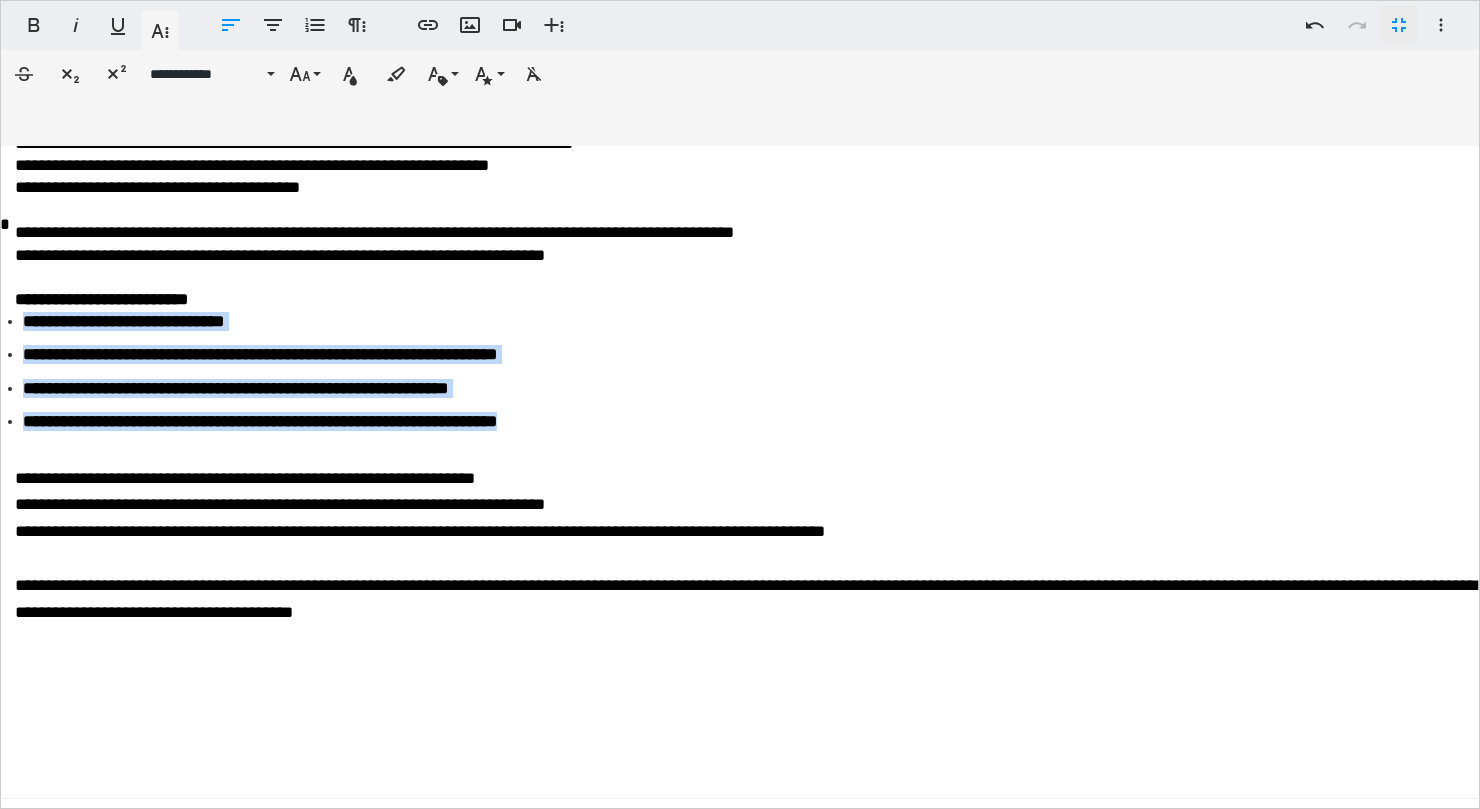 drag, startPoint x: 599, startPoint y: 428, endPoint x: 25, endPoint y: 334, distance: 581.64594 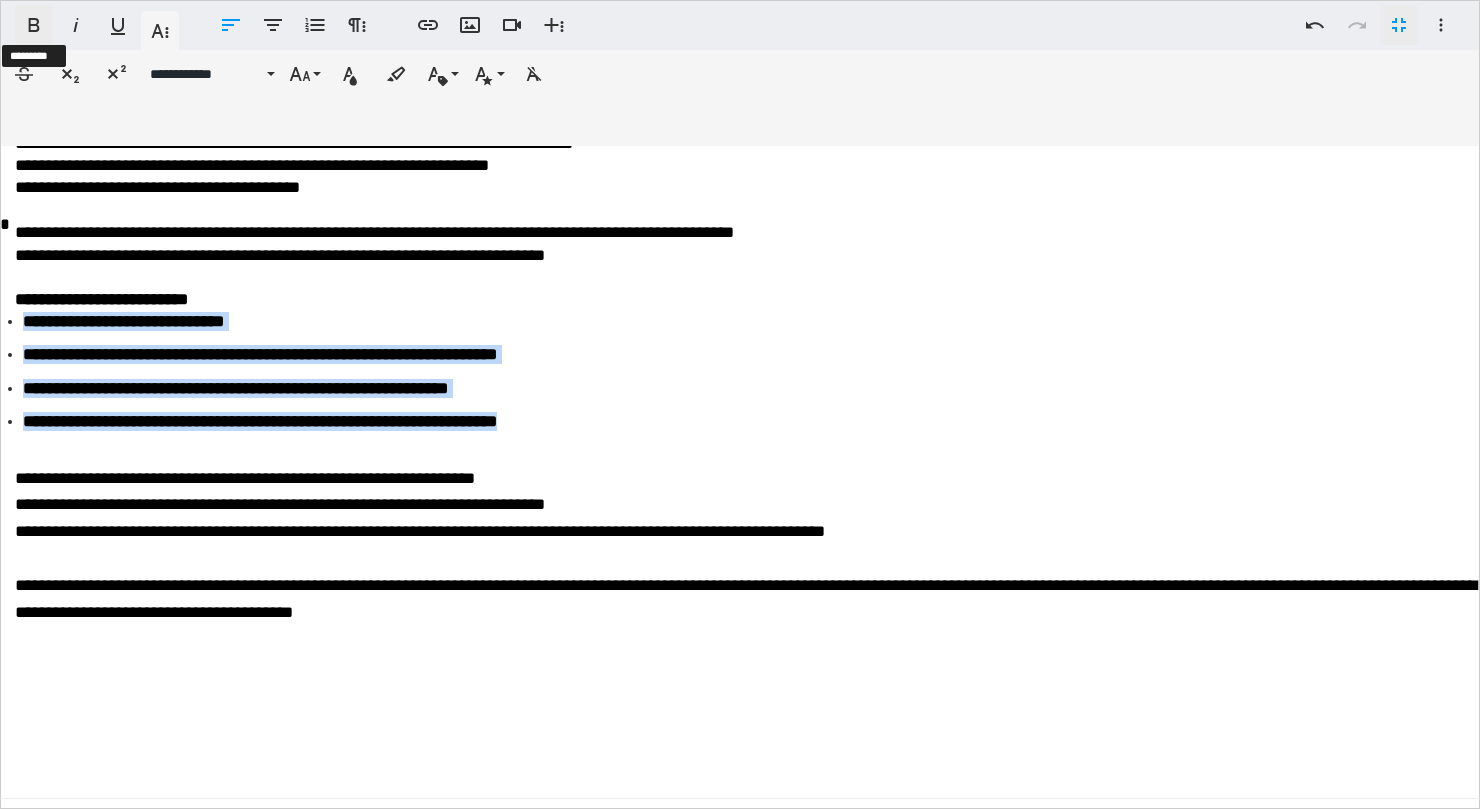 click 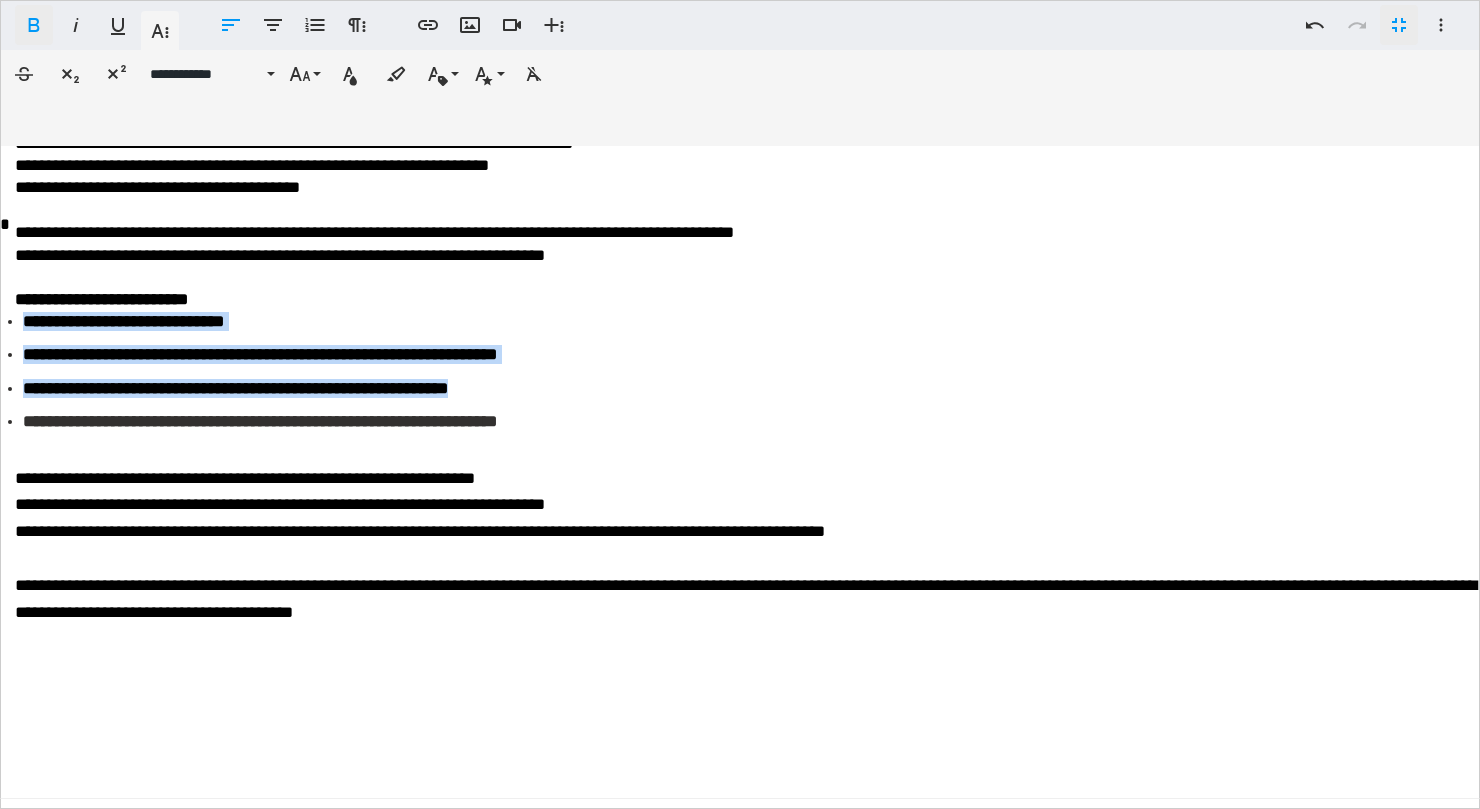 click 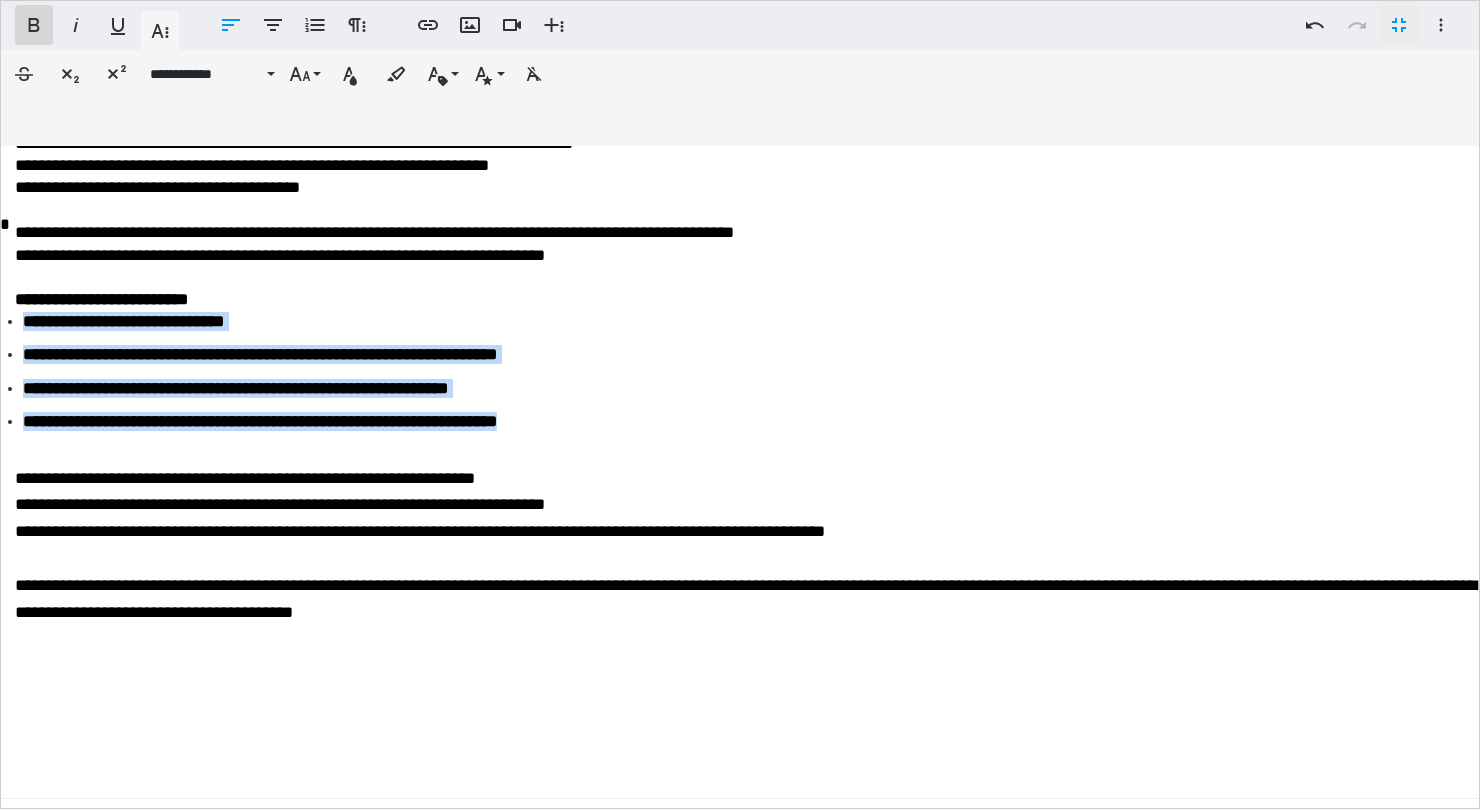 click 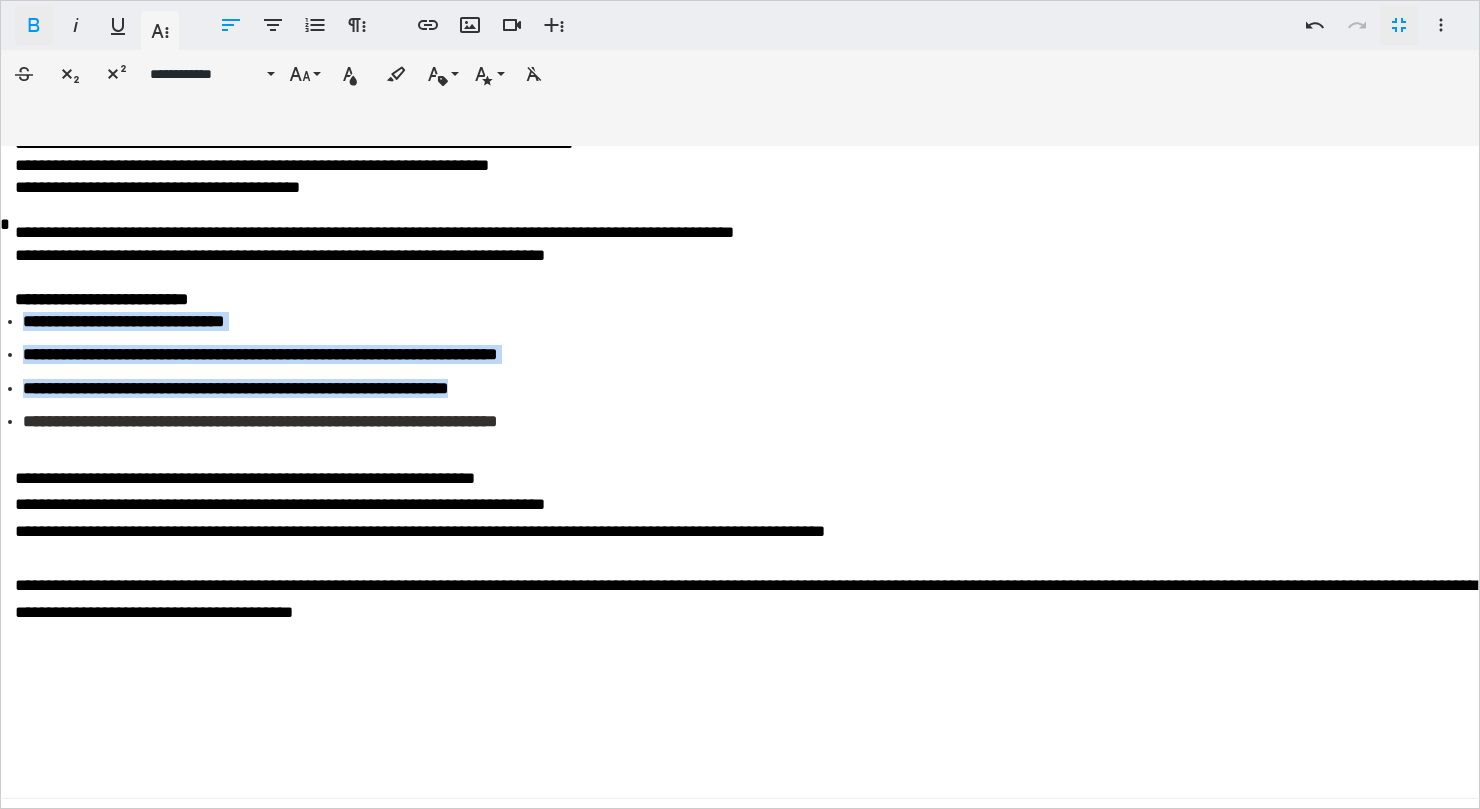 click 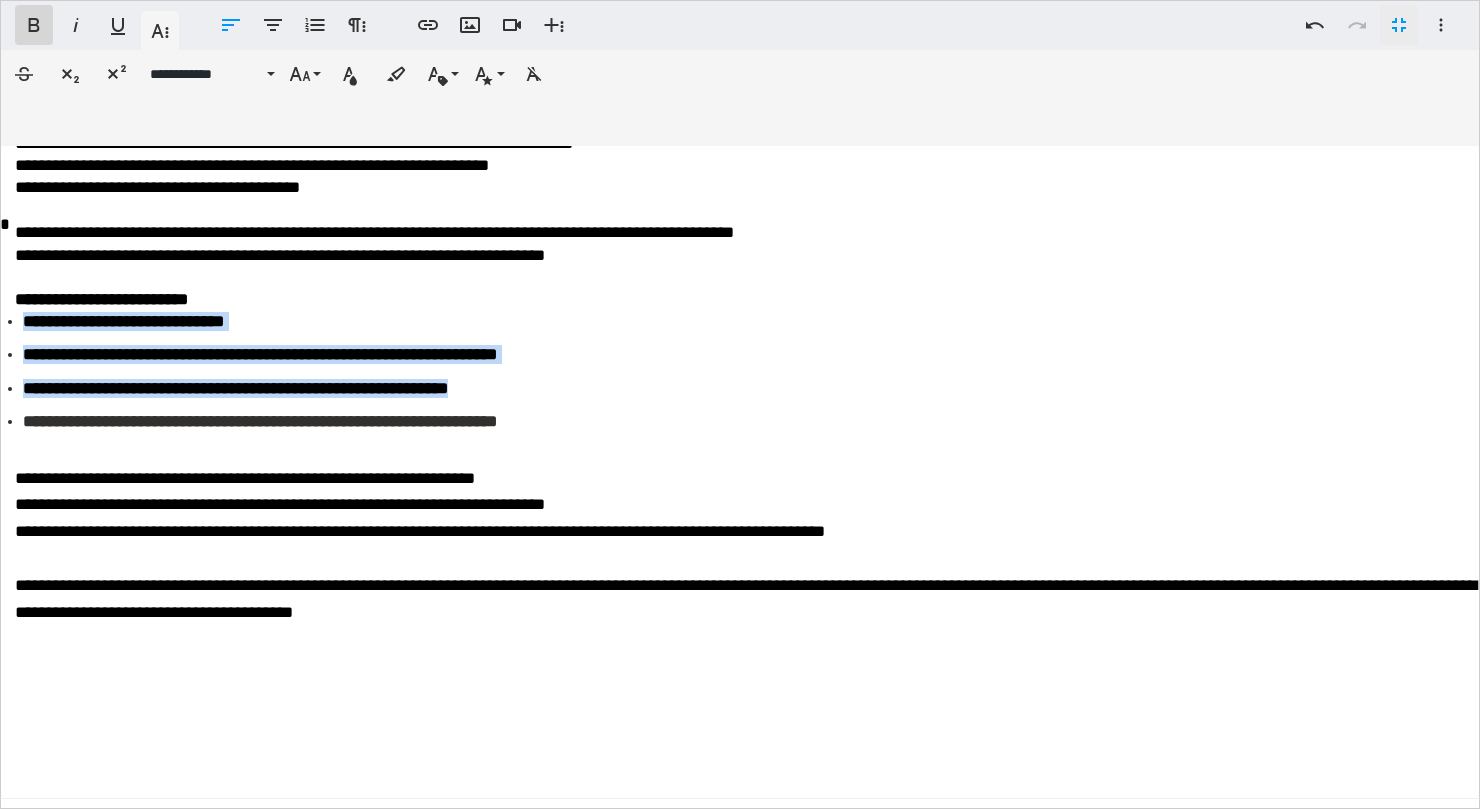 click 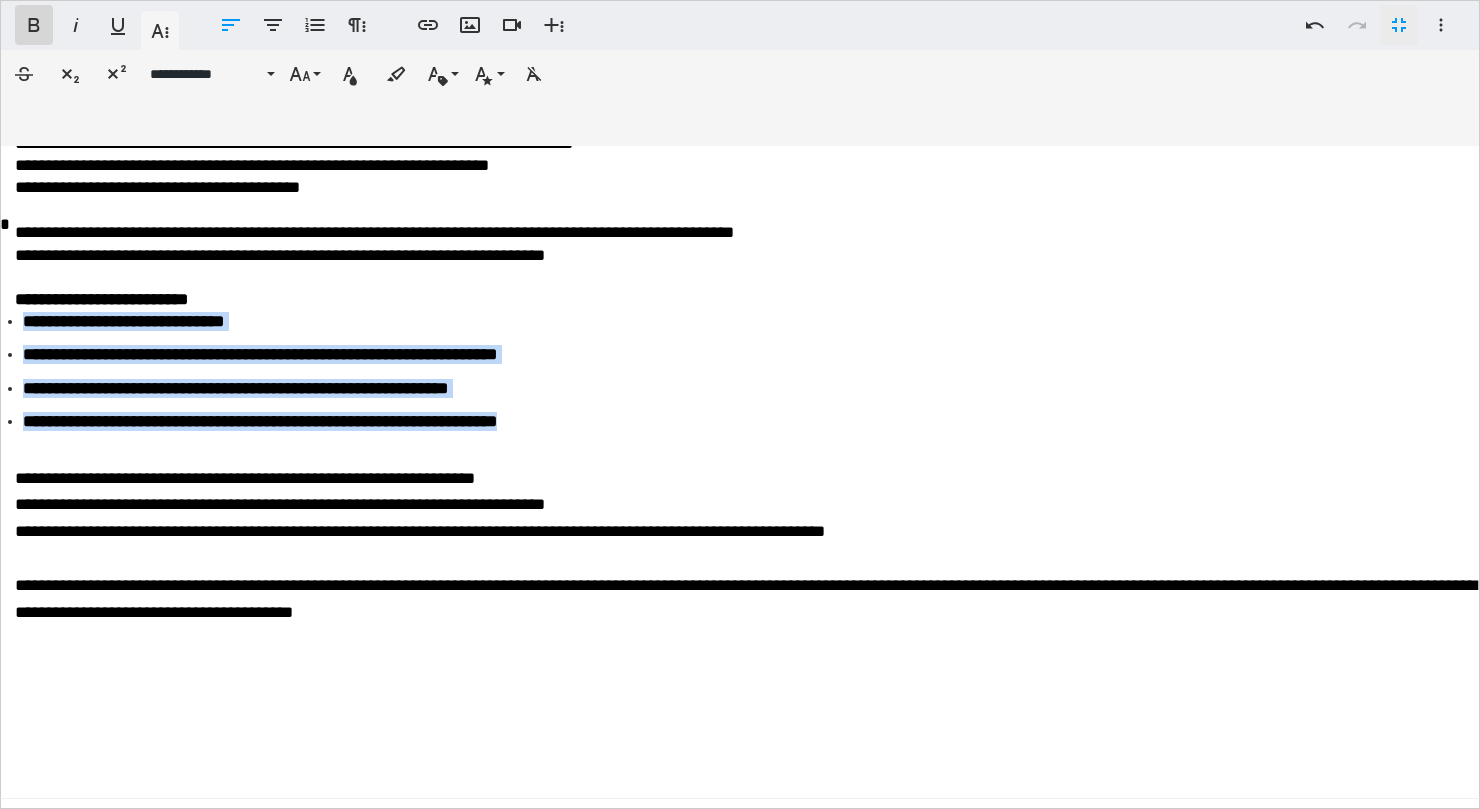 click 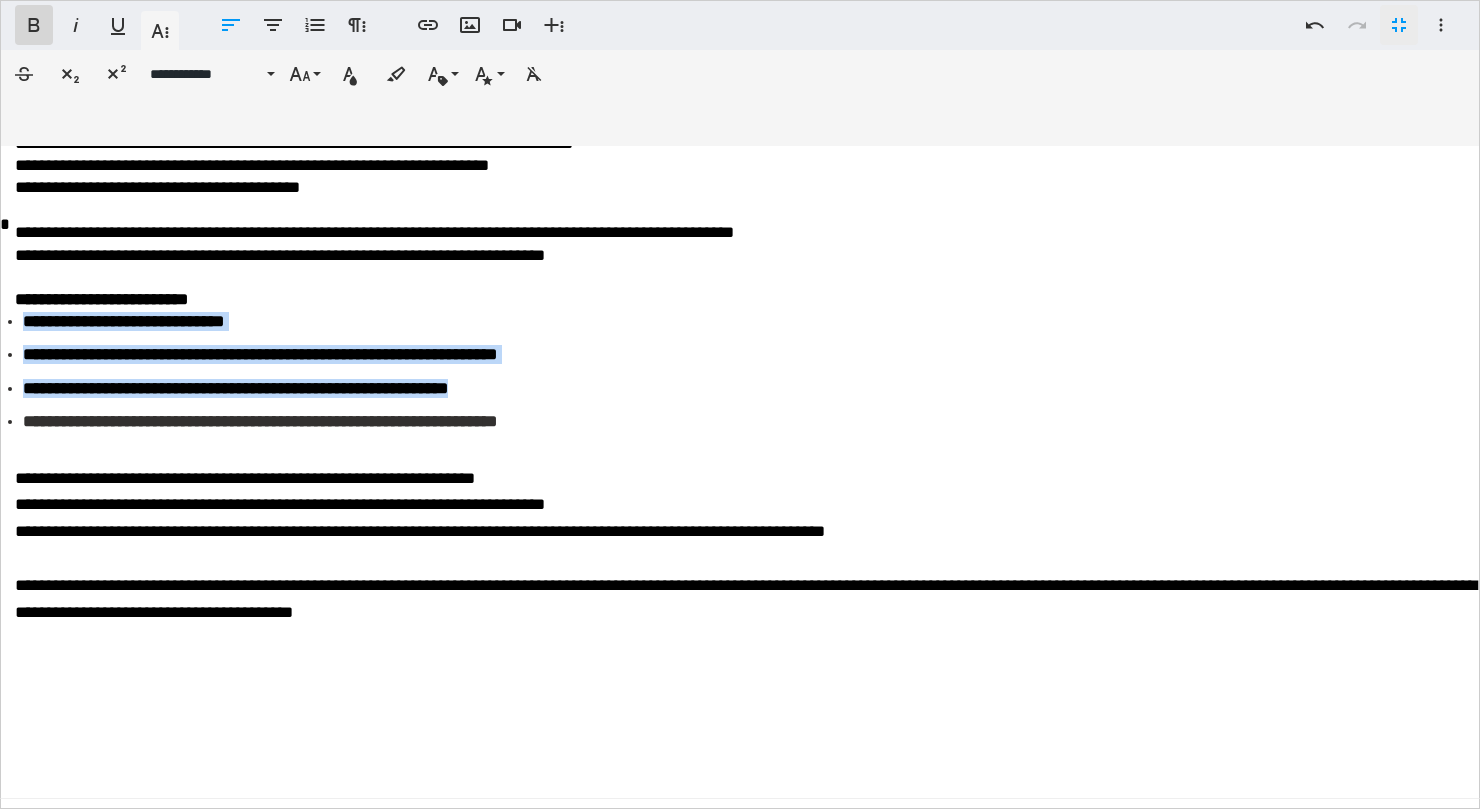 click 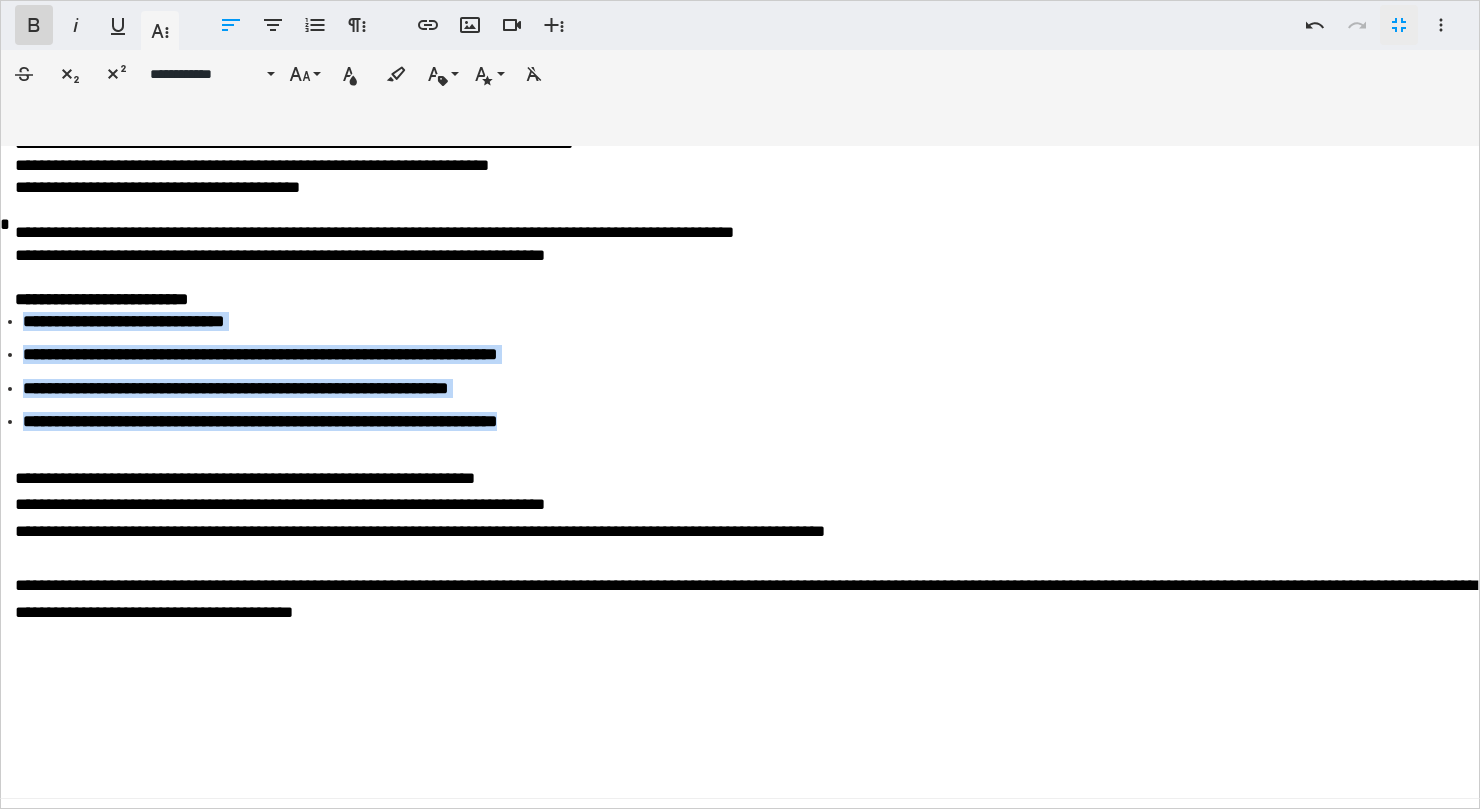 click 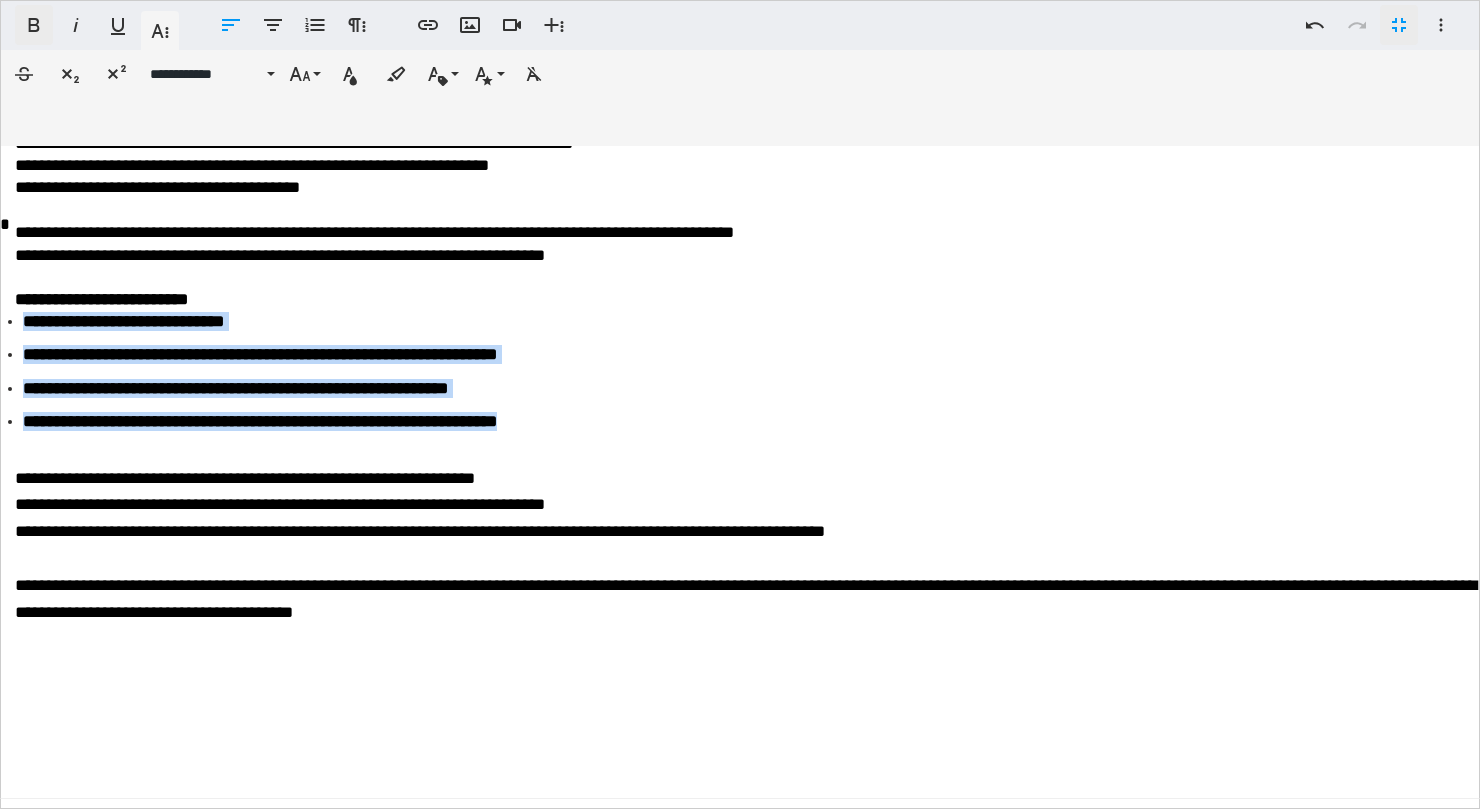 click 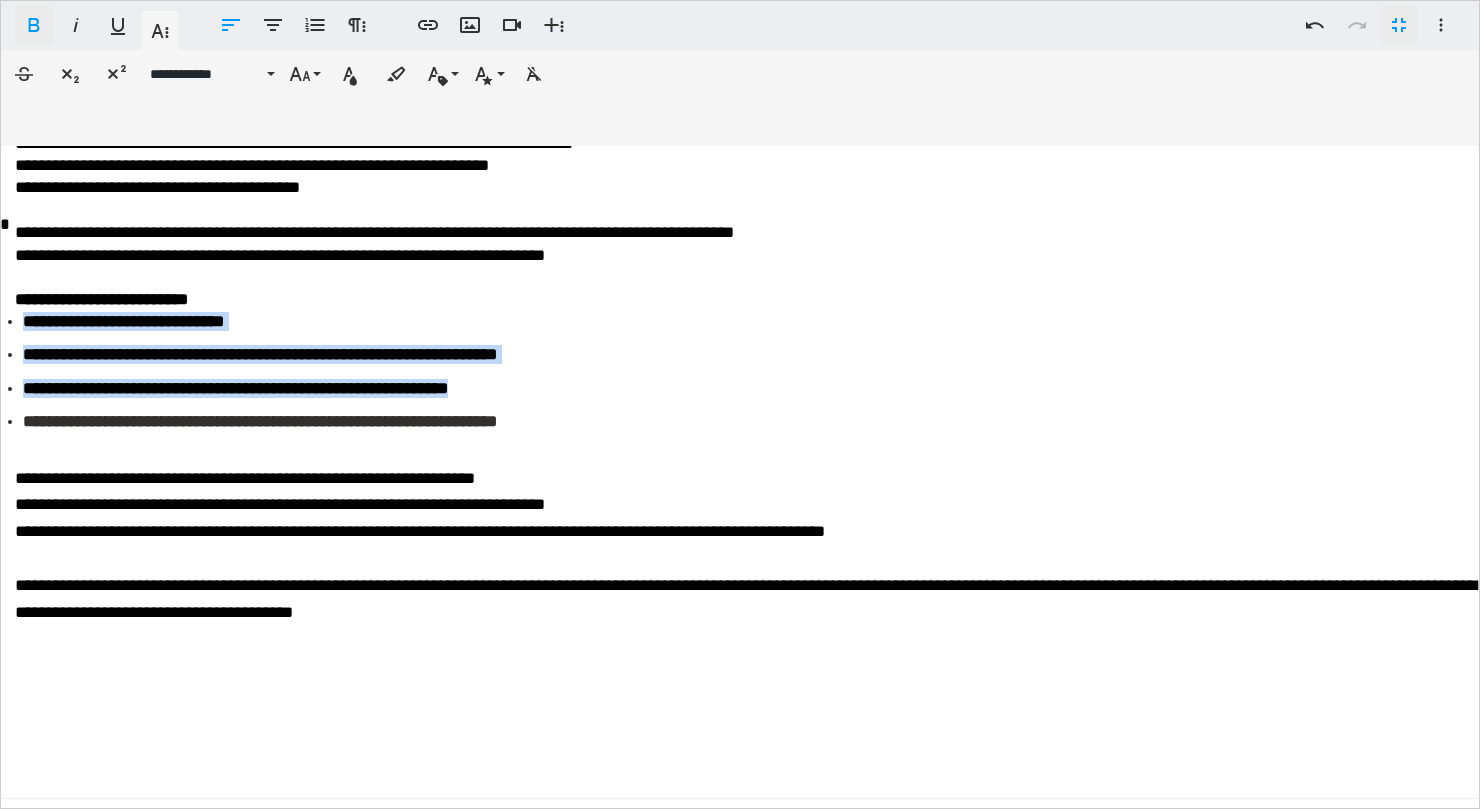 click 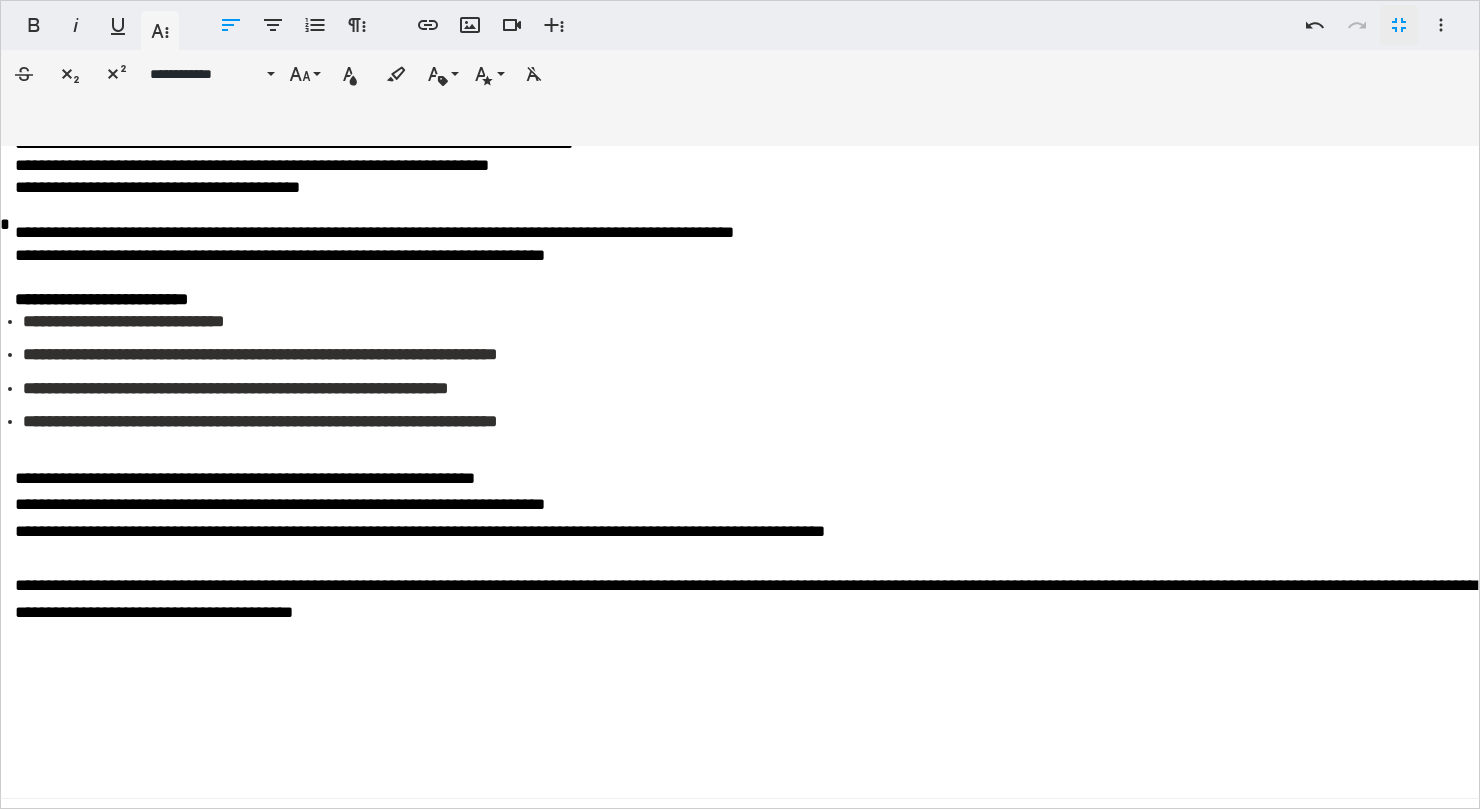 click at bounding box center (735, 588) 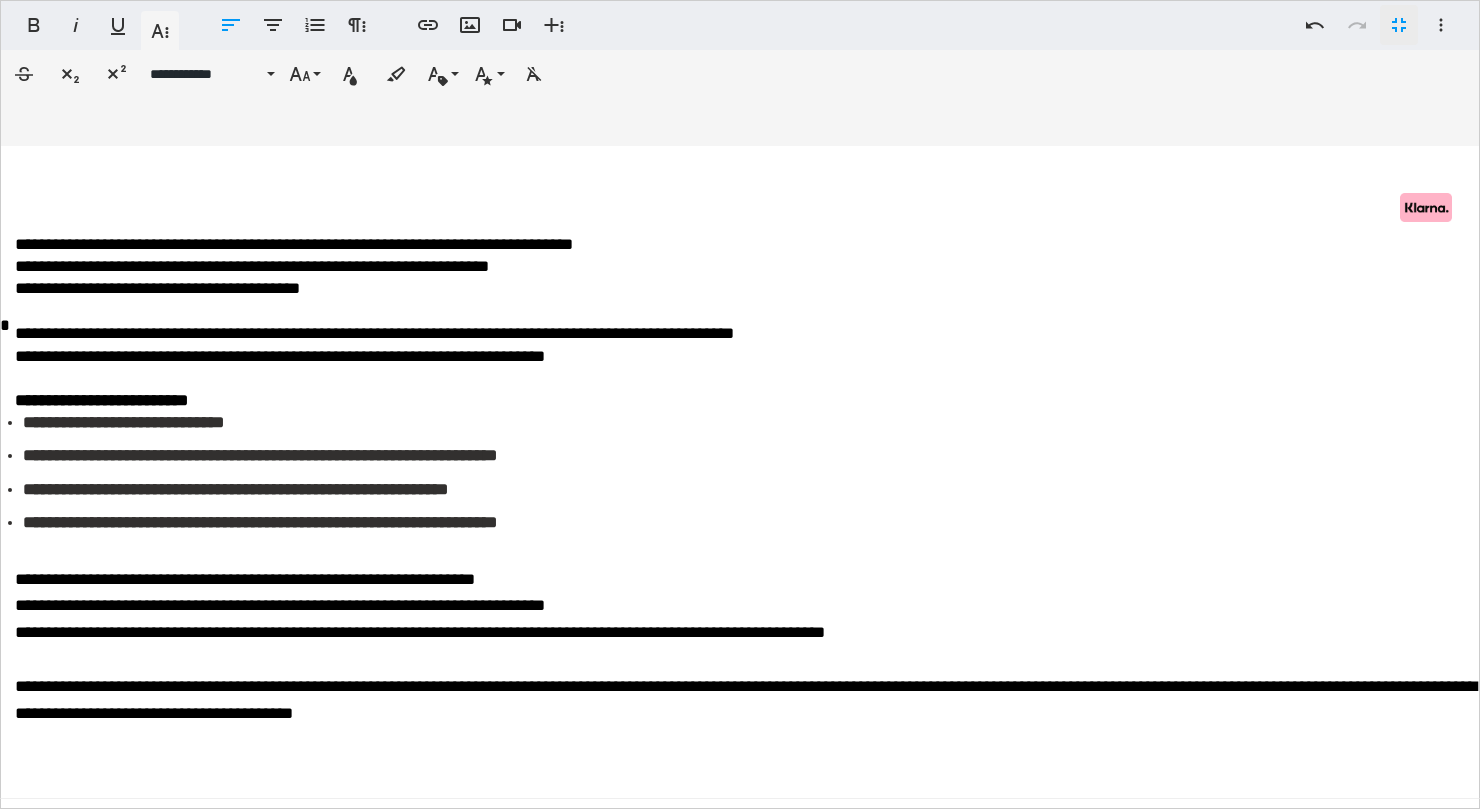 scroll, scrollTop: 101, scrollLeft: 6, axis: both 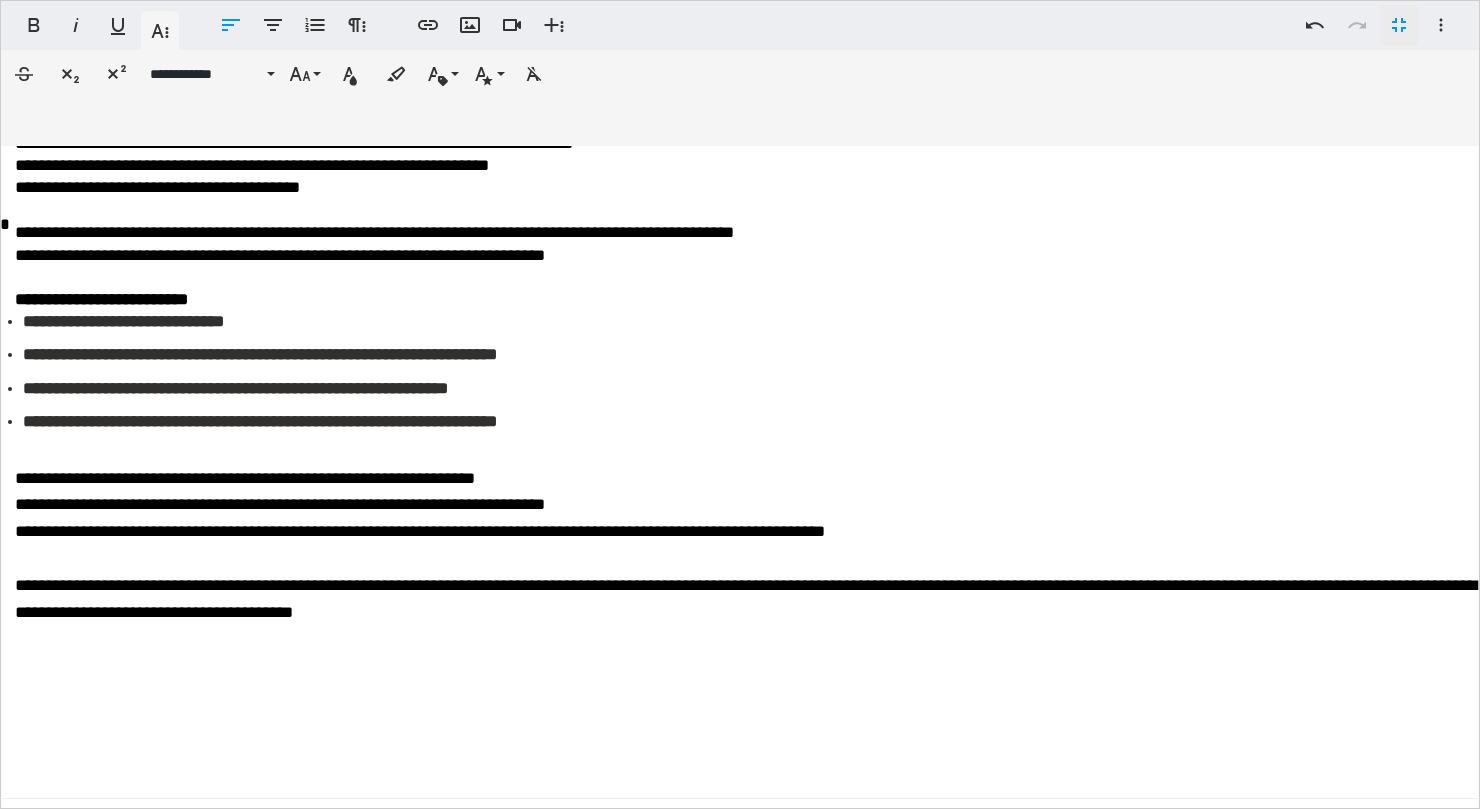 click at bounding box center (735, 588) 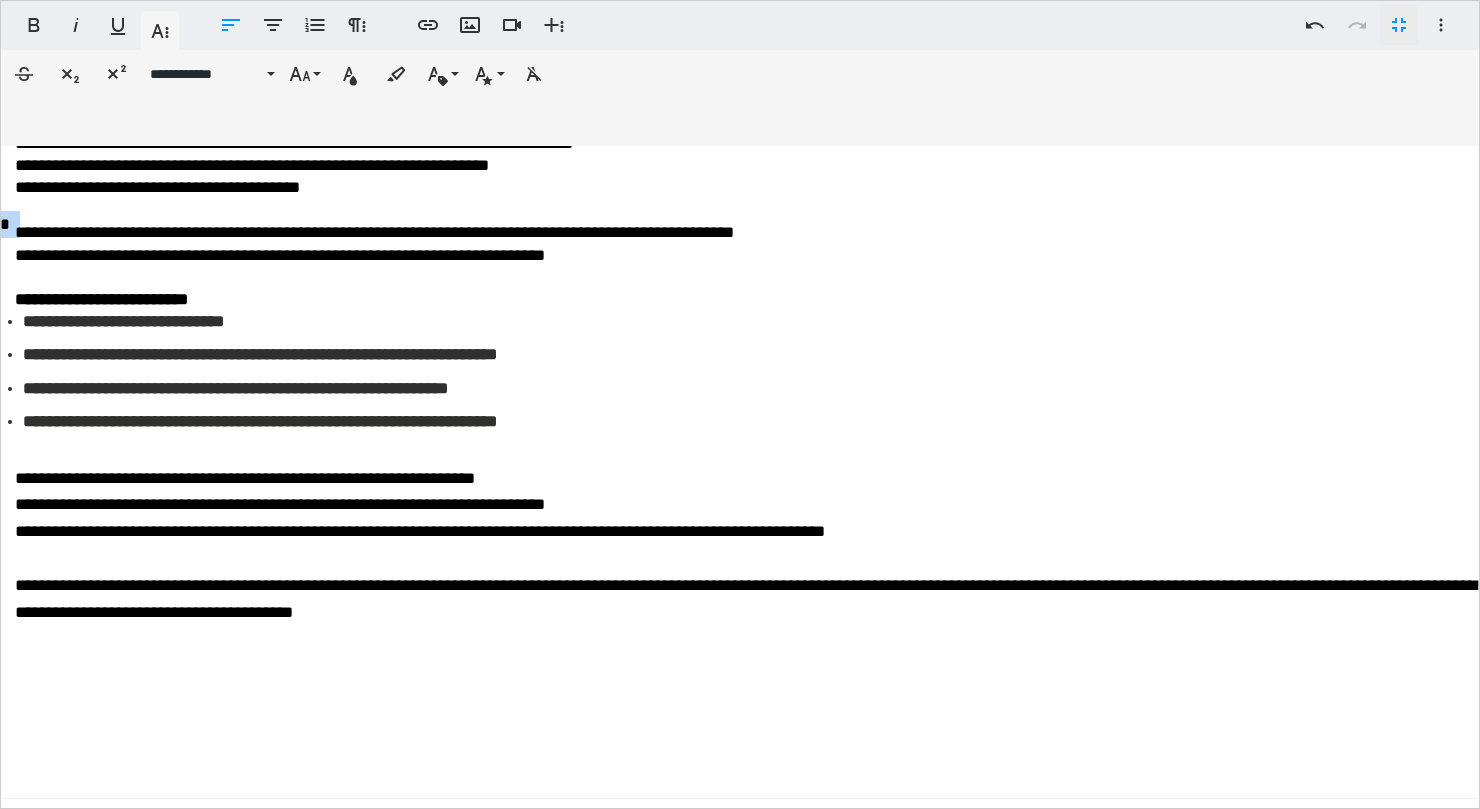 click at bounding box center [735, 588] 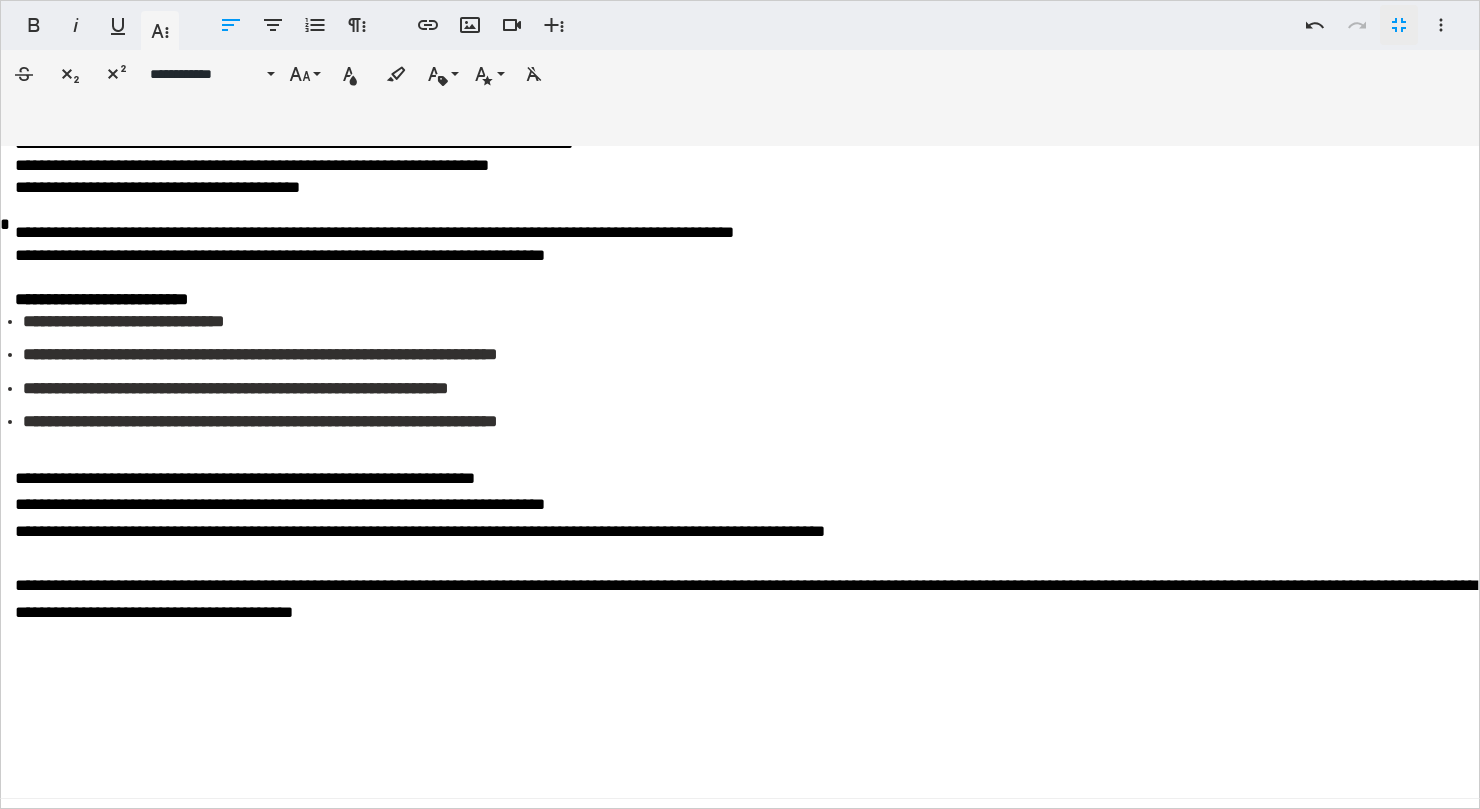 scroll, scrollTop: 0, scrollLeft: 6, axis: horizontal 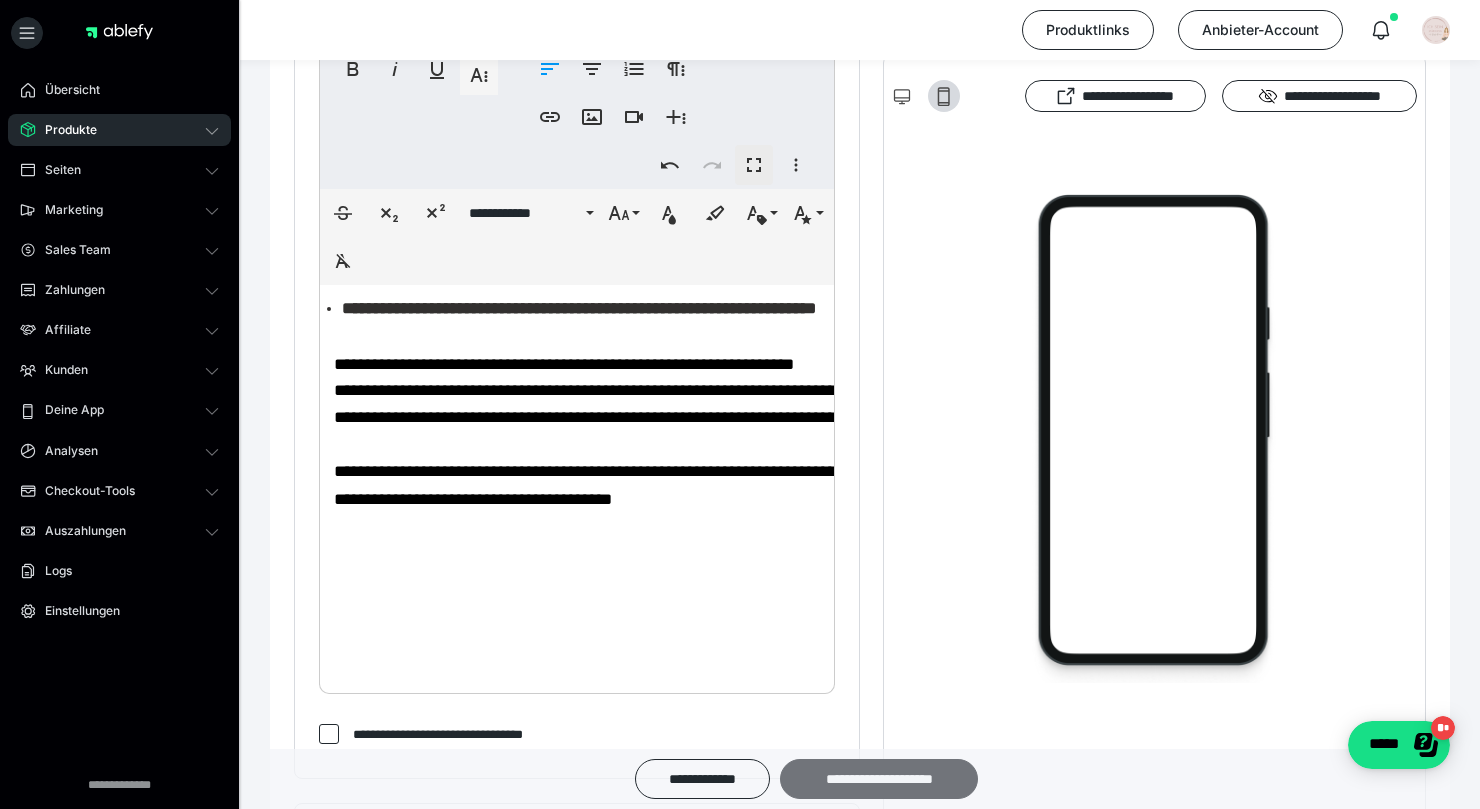 click on "**********" at bounding box center (879, 779) 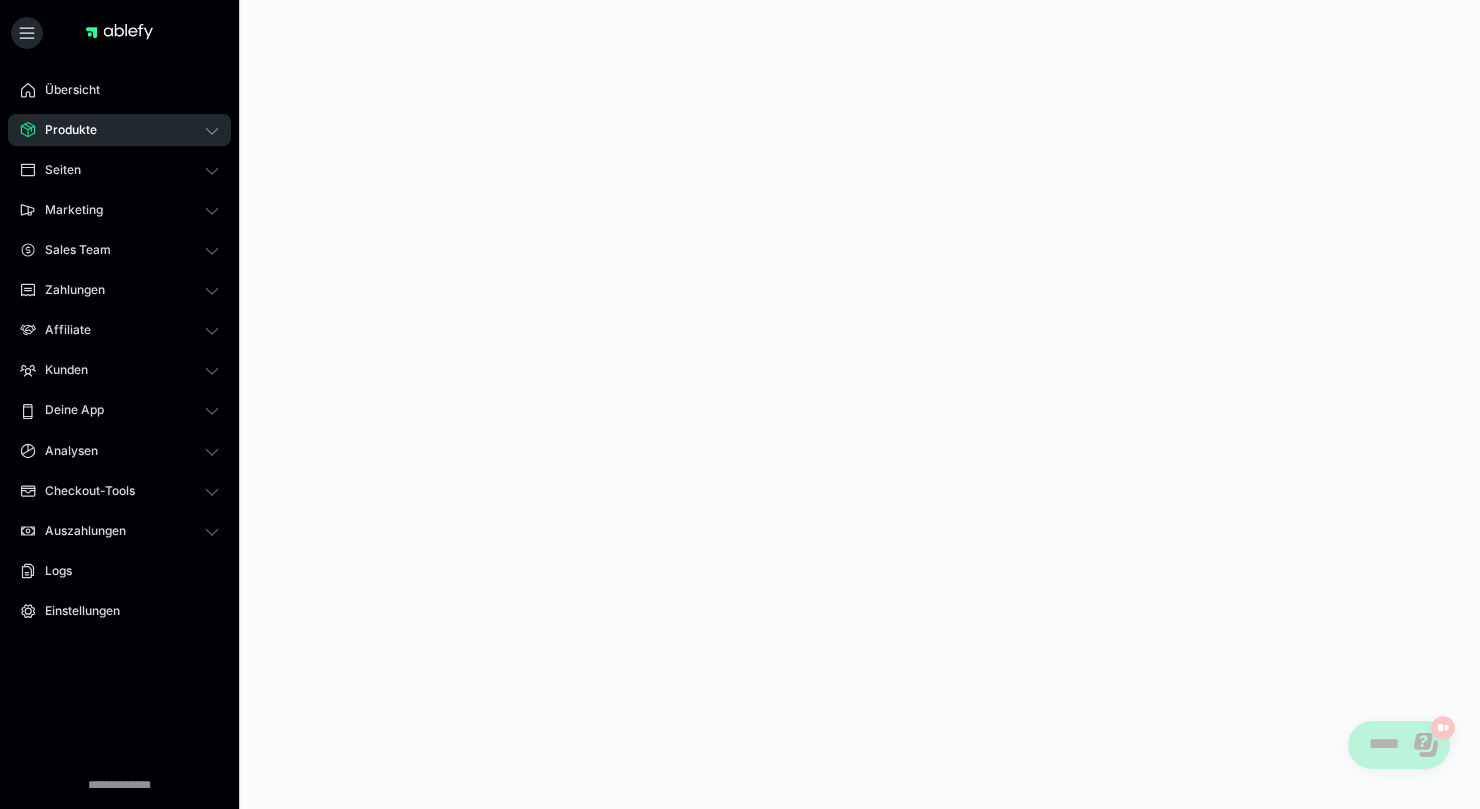 scroll, scrollTop: 0, scrollLeft: 0, axis: both 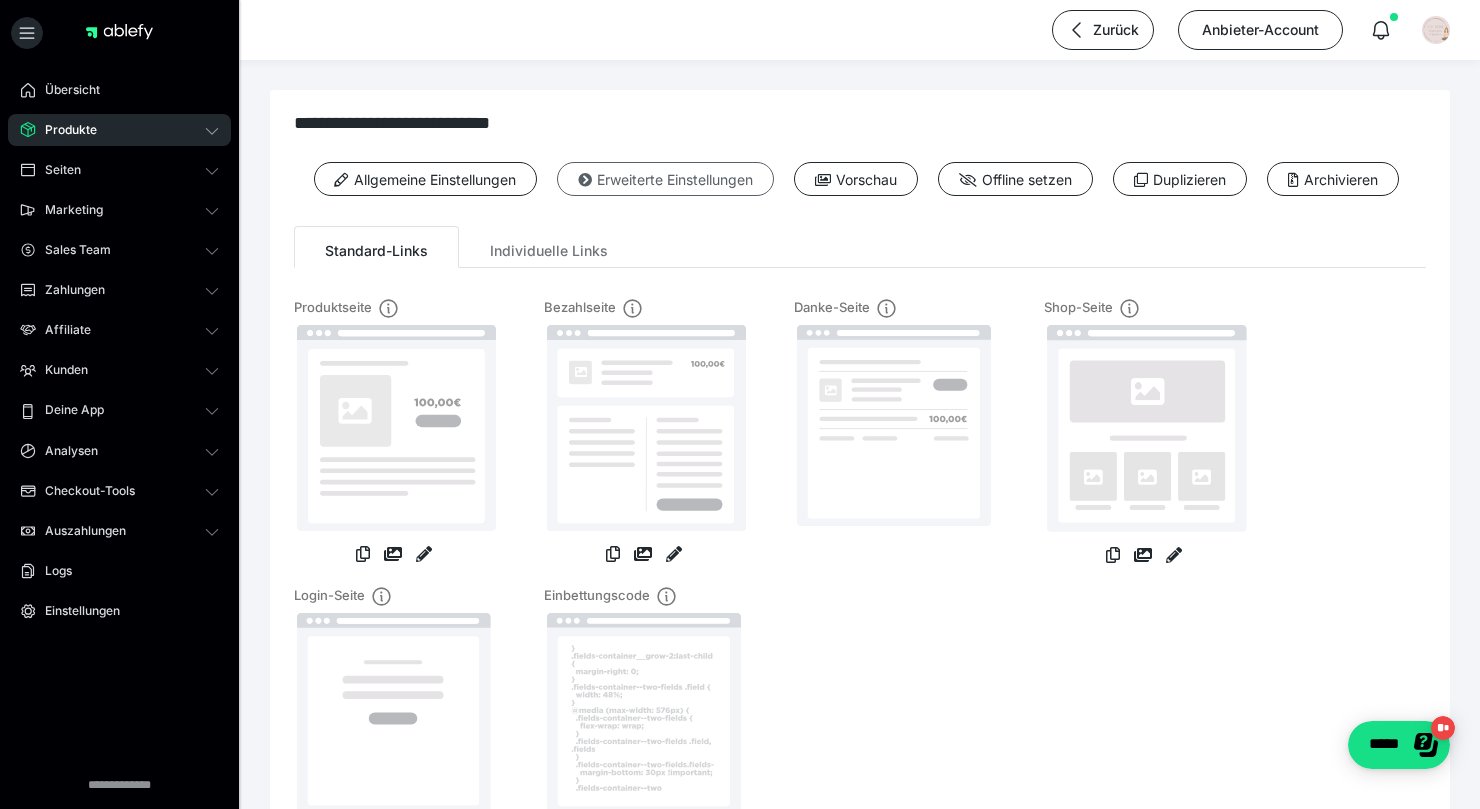 click on "Erweiterte Einstellungen" at bounding box center [665, 179] 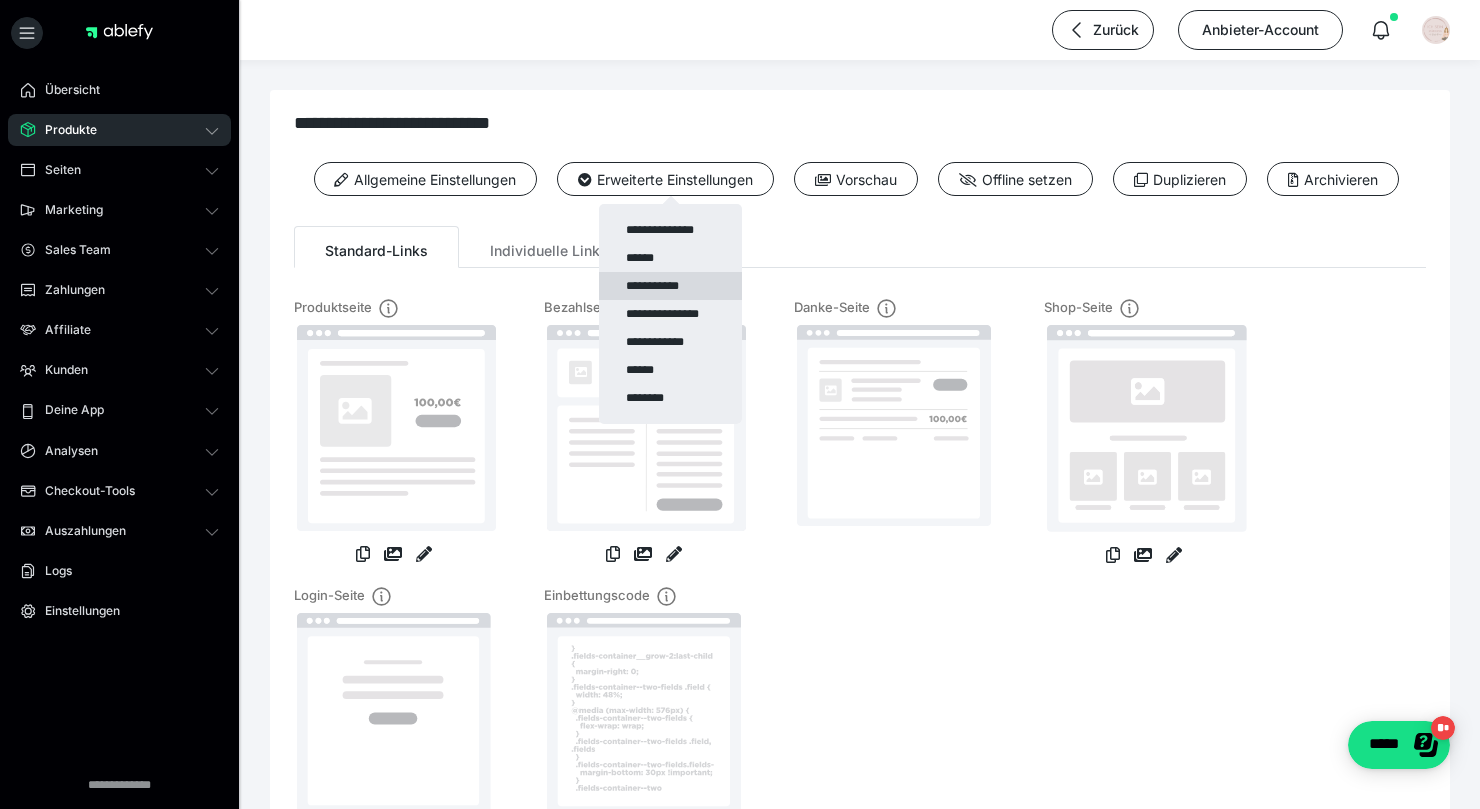 click on "**********" at bounding box center (670, 286) 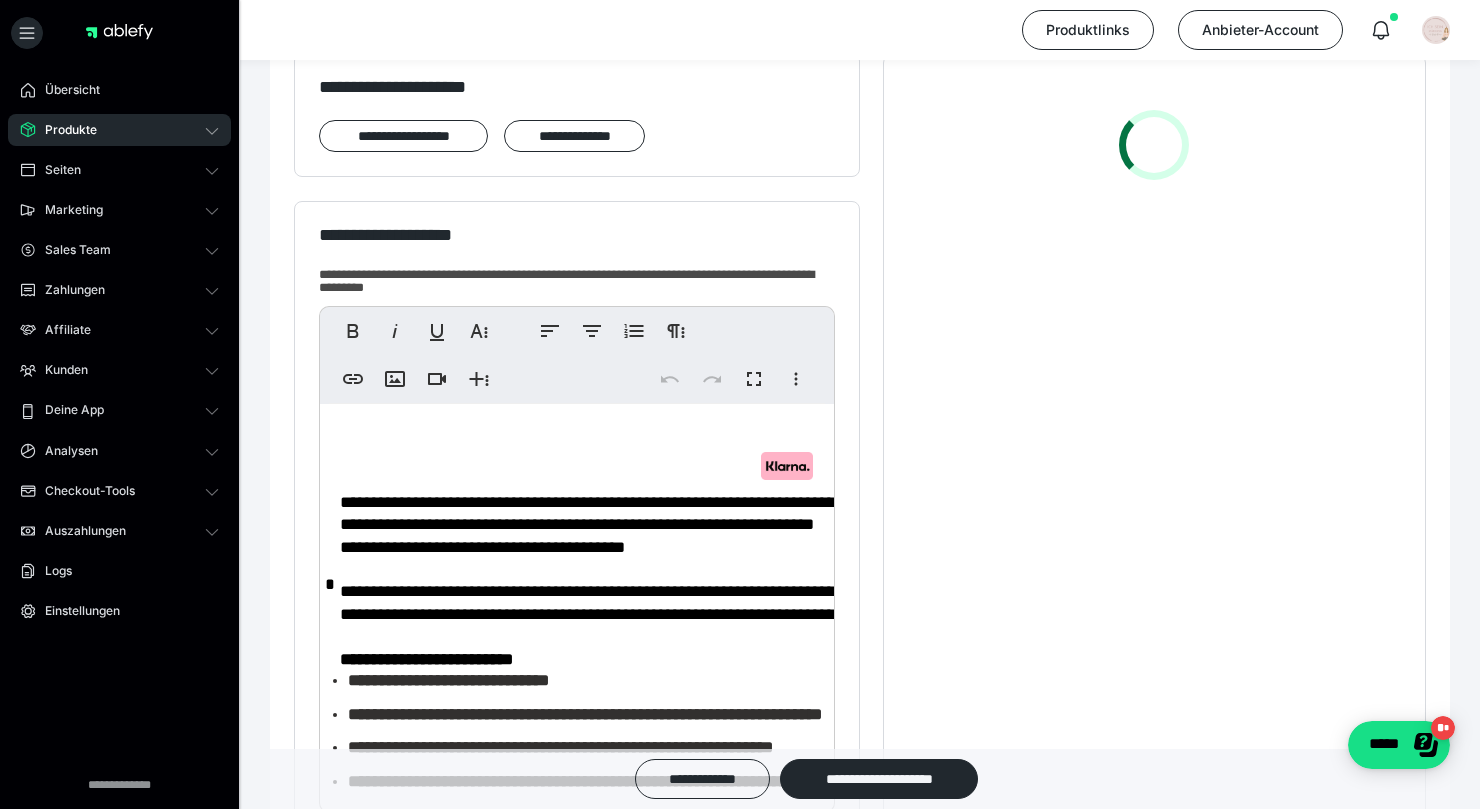 scroll, scrollTop: 355, scrollLeft: 0, axis: vertical 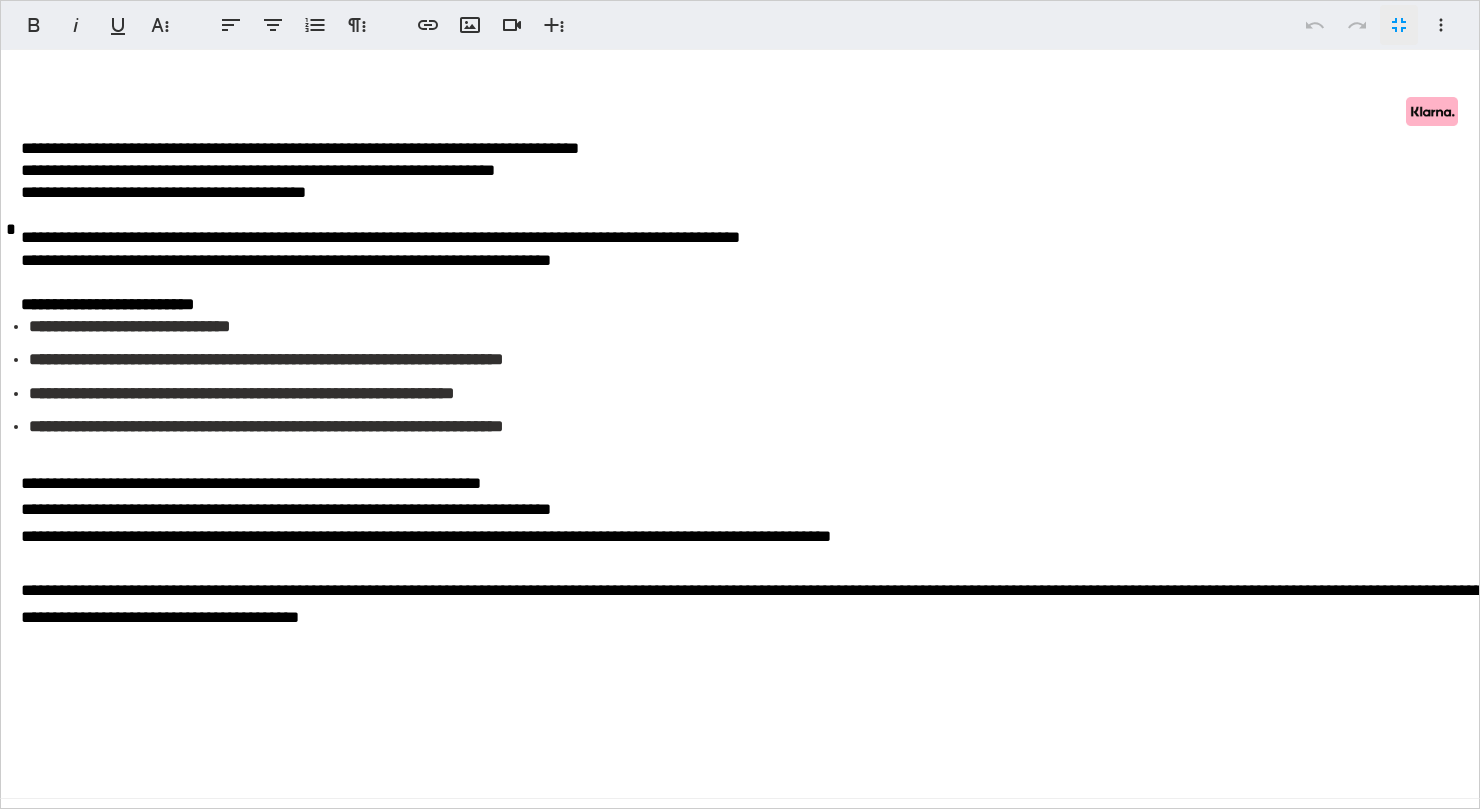click at bounding box center [741, 593] 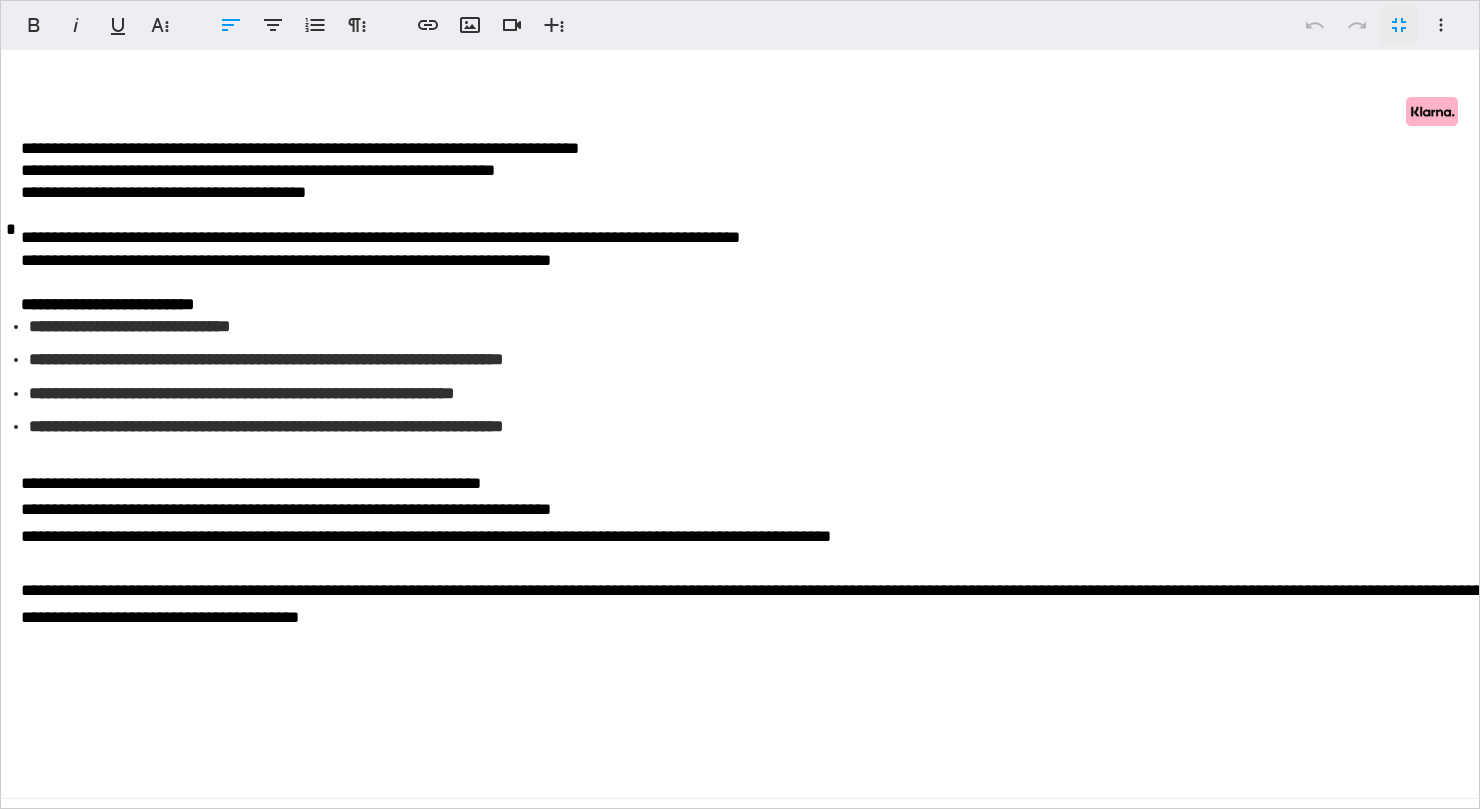 click at bounding box center (741, 593) 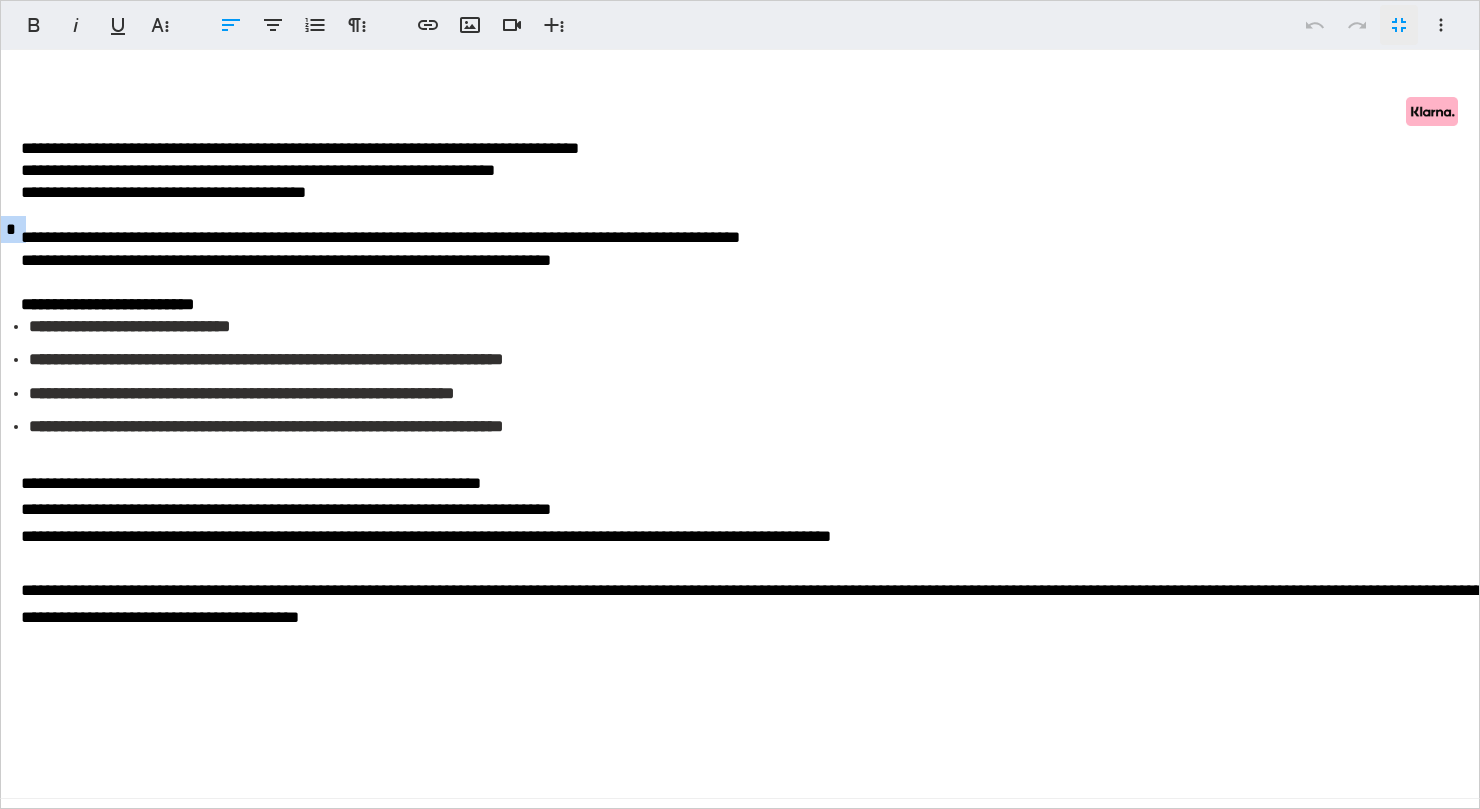 click at bounding box center (741, 593) 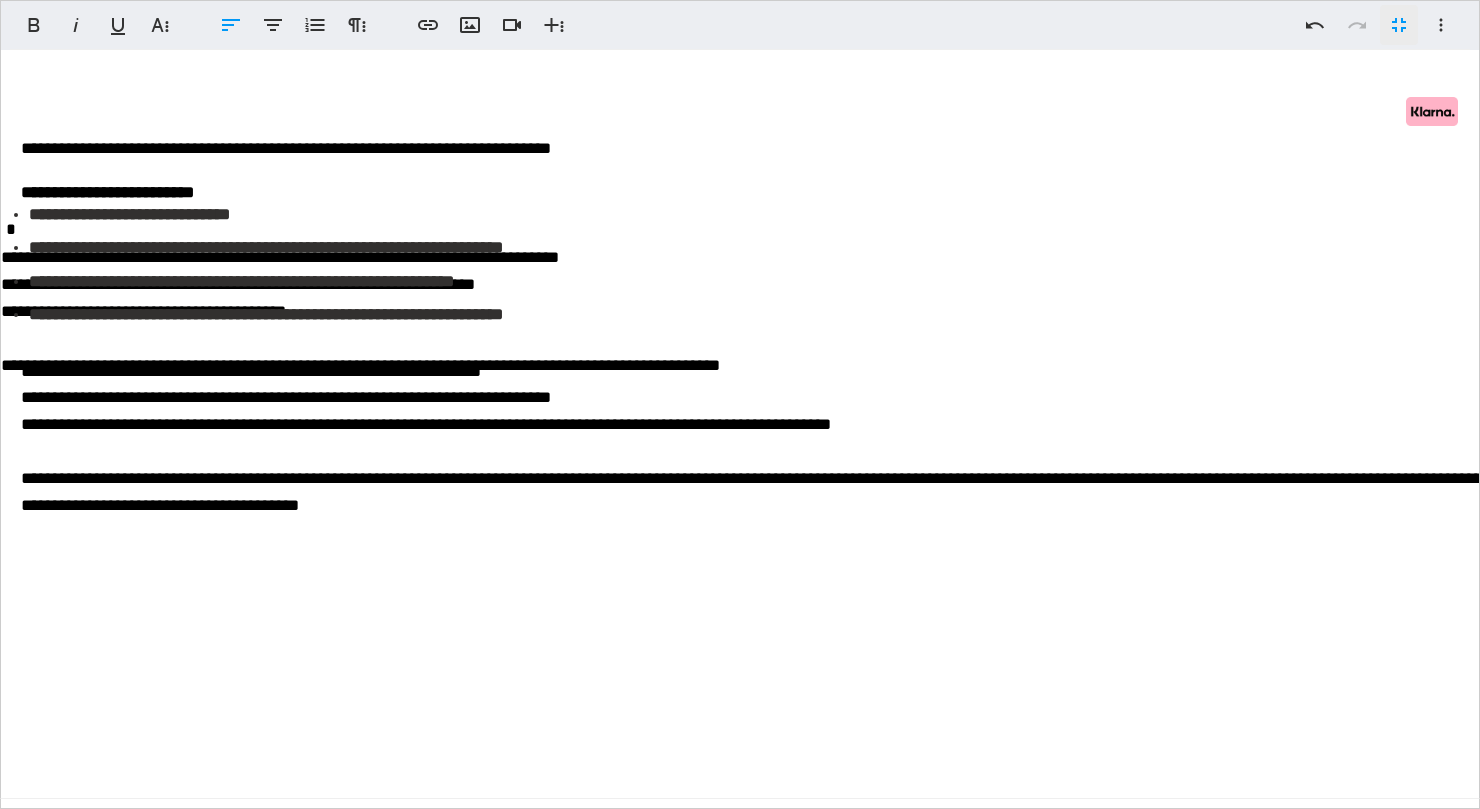 click on "**********" at bounding box center [741, 593] 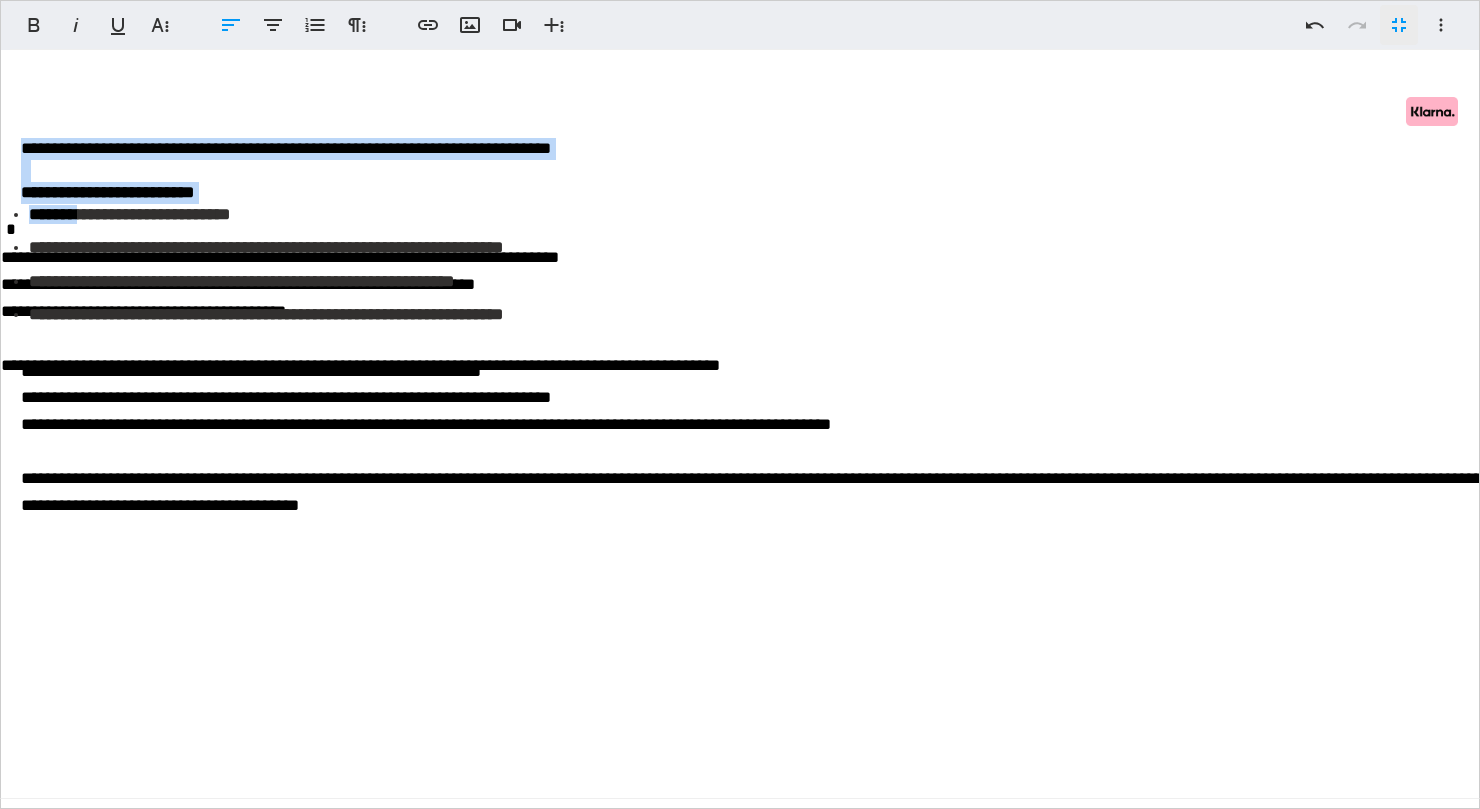 drag, startPoint x: 573, startPoint y: 518, endPoint x: 58, endPoint y: 209, distance: 600.5881 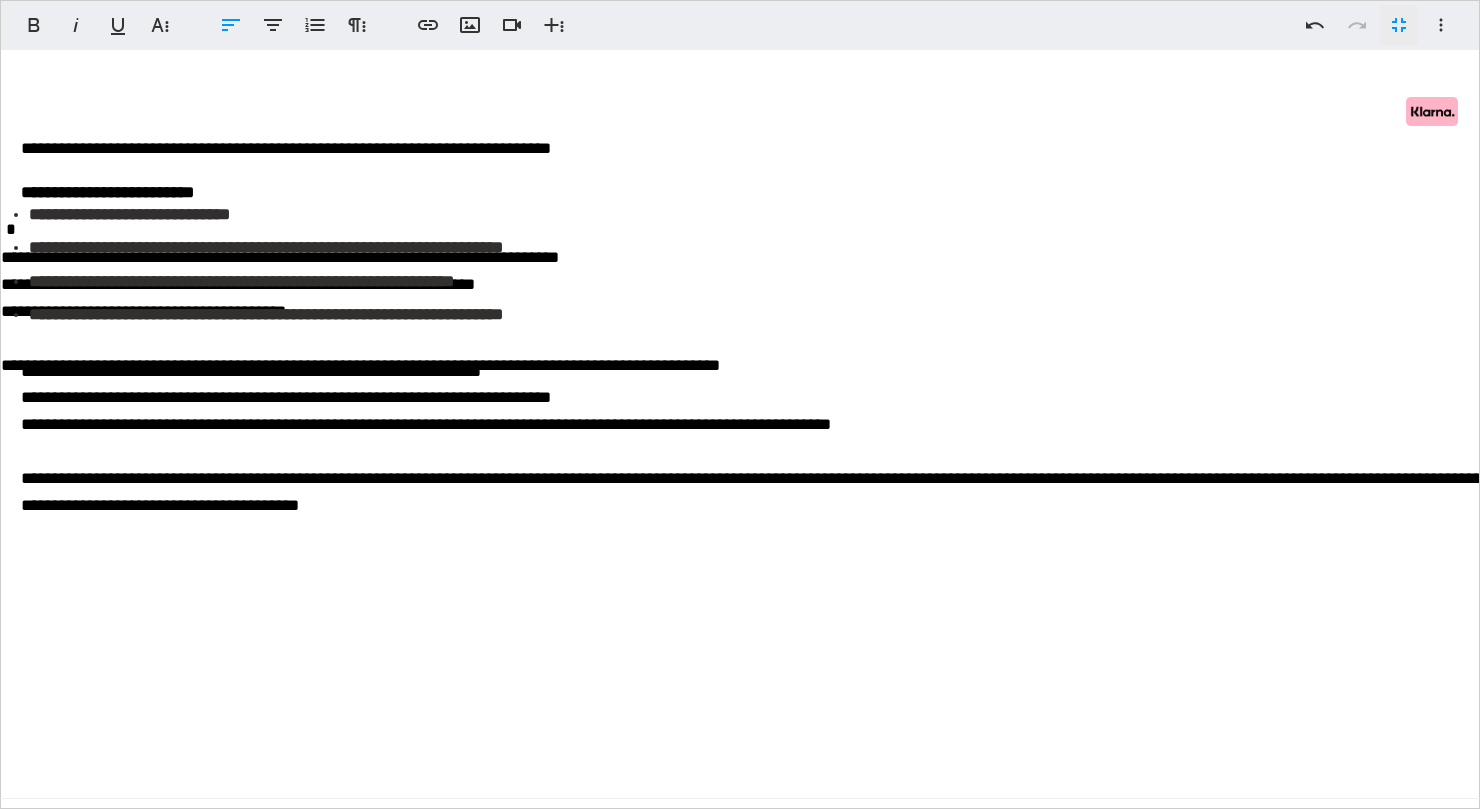 click on "**********" at bounding box center [741, 427] 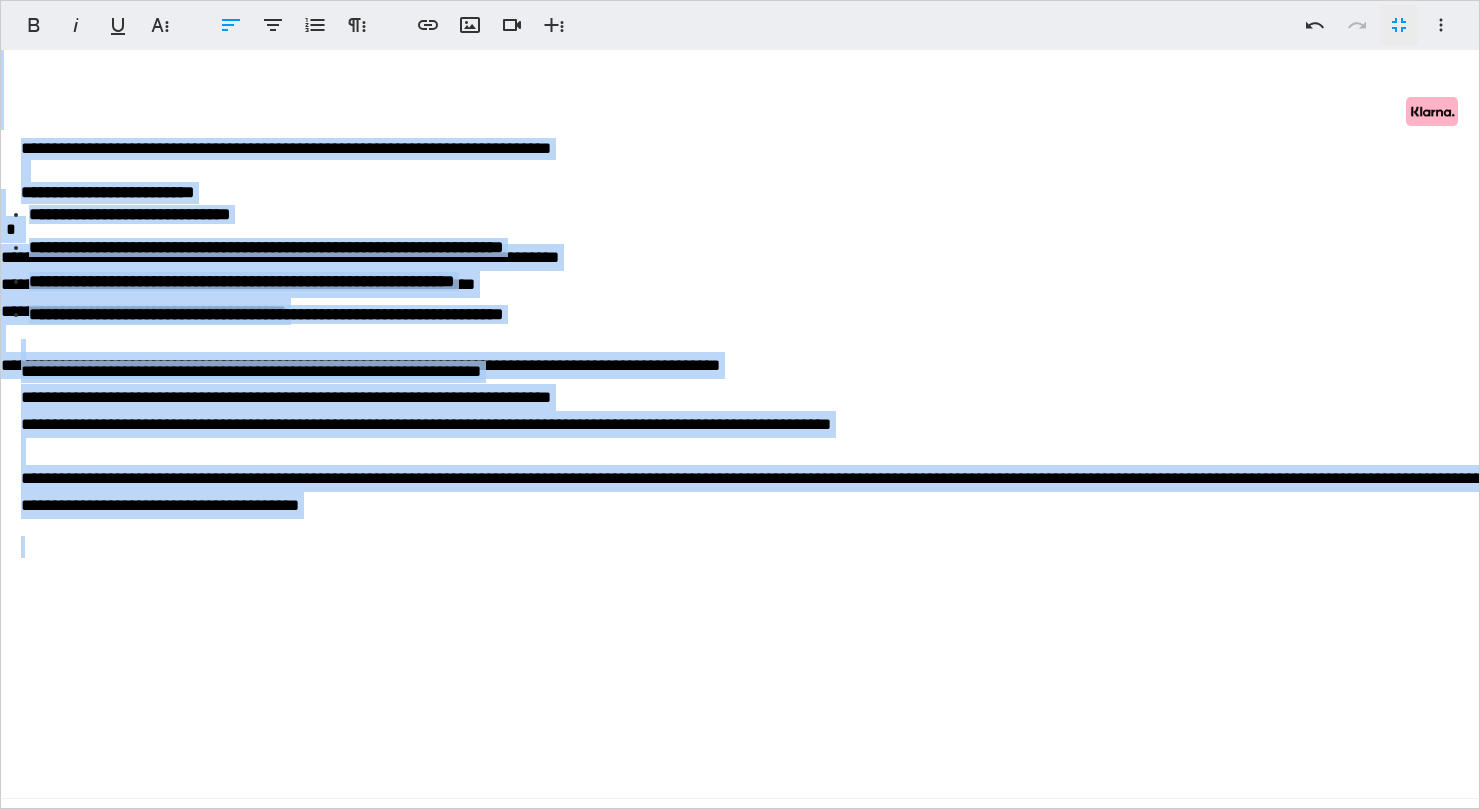 scroll, scrollTop: 5, scrollLeft: 0, axis: vertical 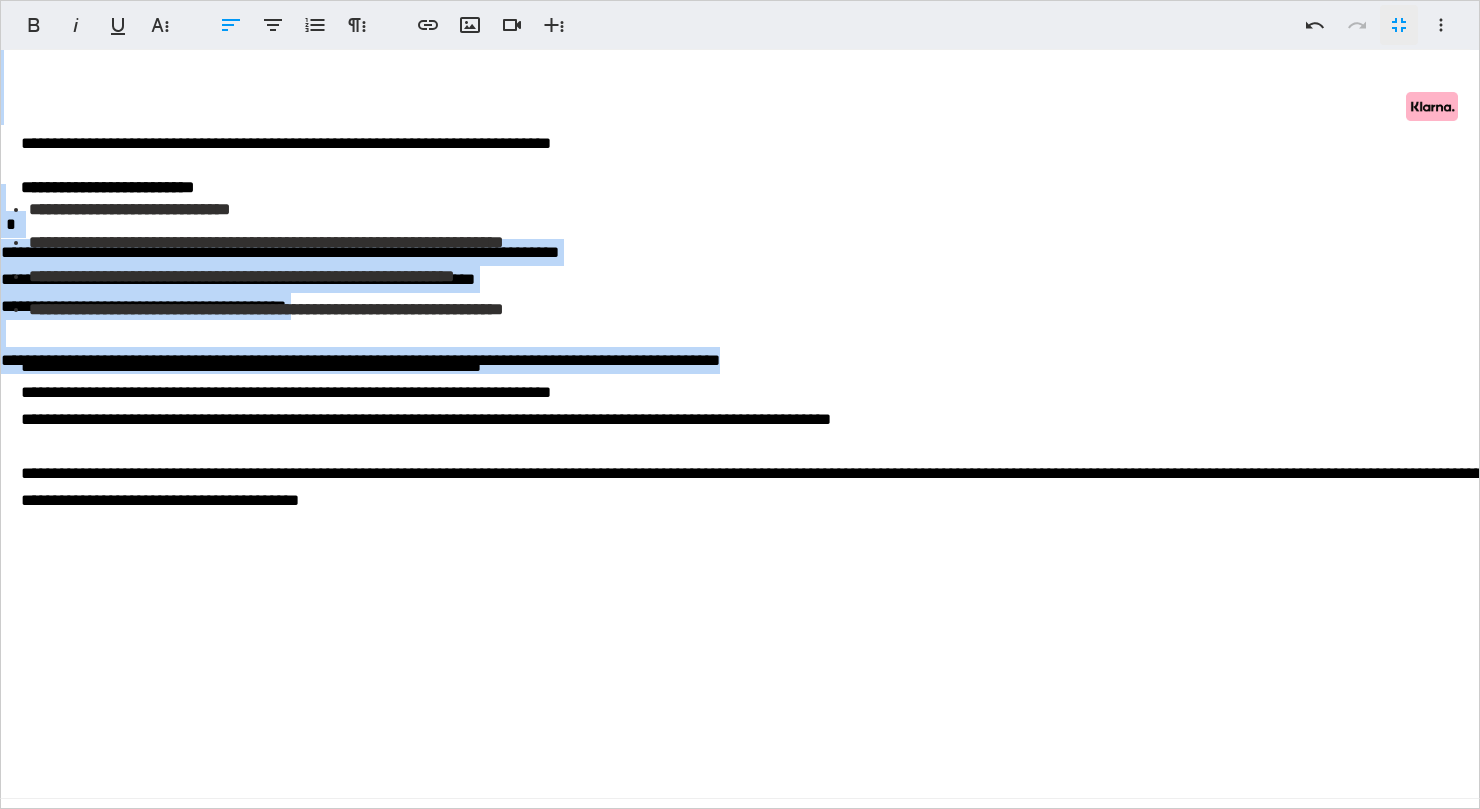 drag, startPoint x: 13, startPoint y: 66, endPoint x: 754, endPoint y: 685, distance: 965.5268 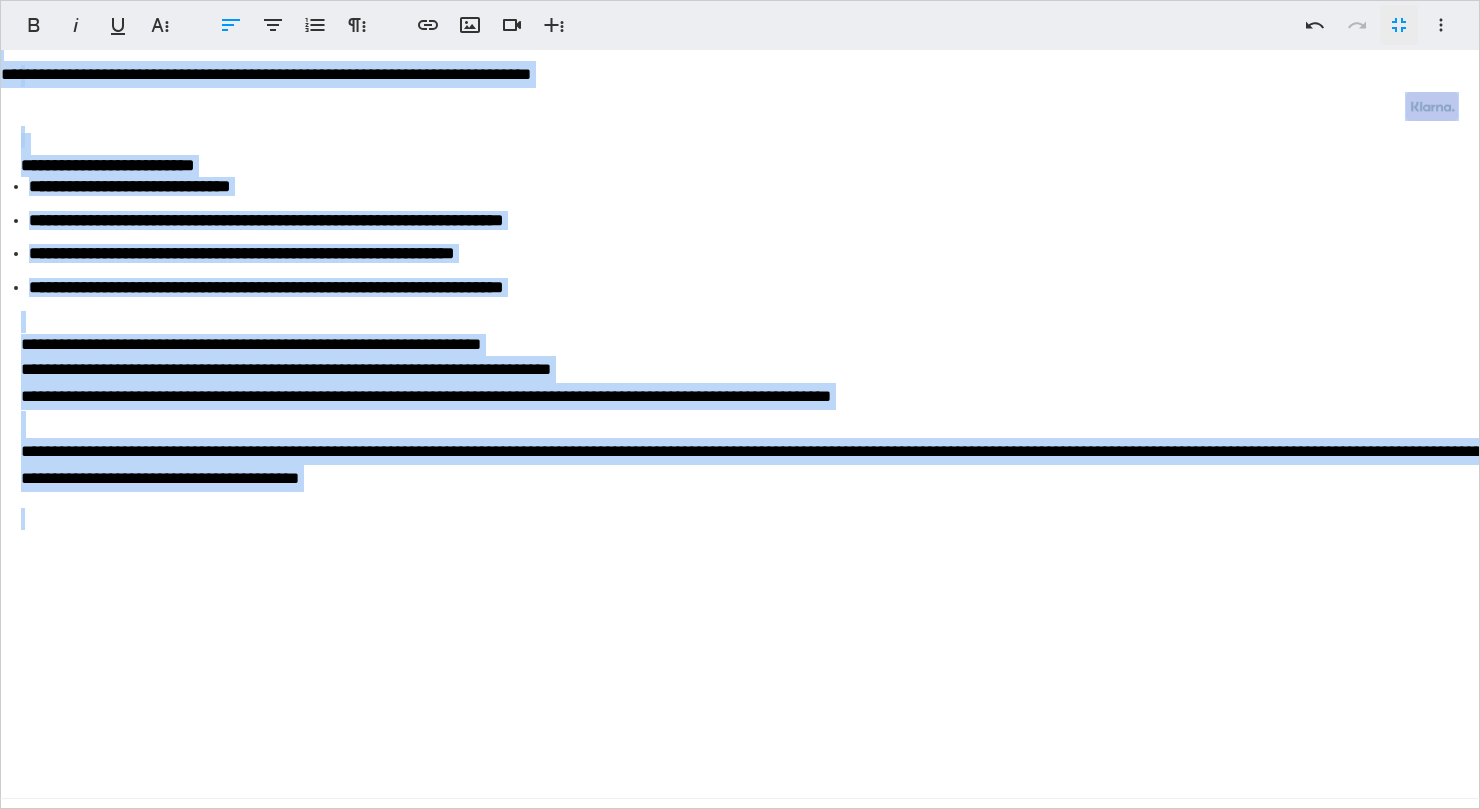 drag, startPoint x: 665, startPoint y: 520, endPoint x: 0, endPoint y: 89, distance: 792.4557 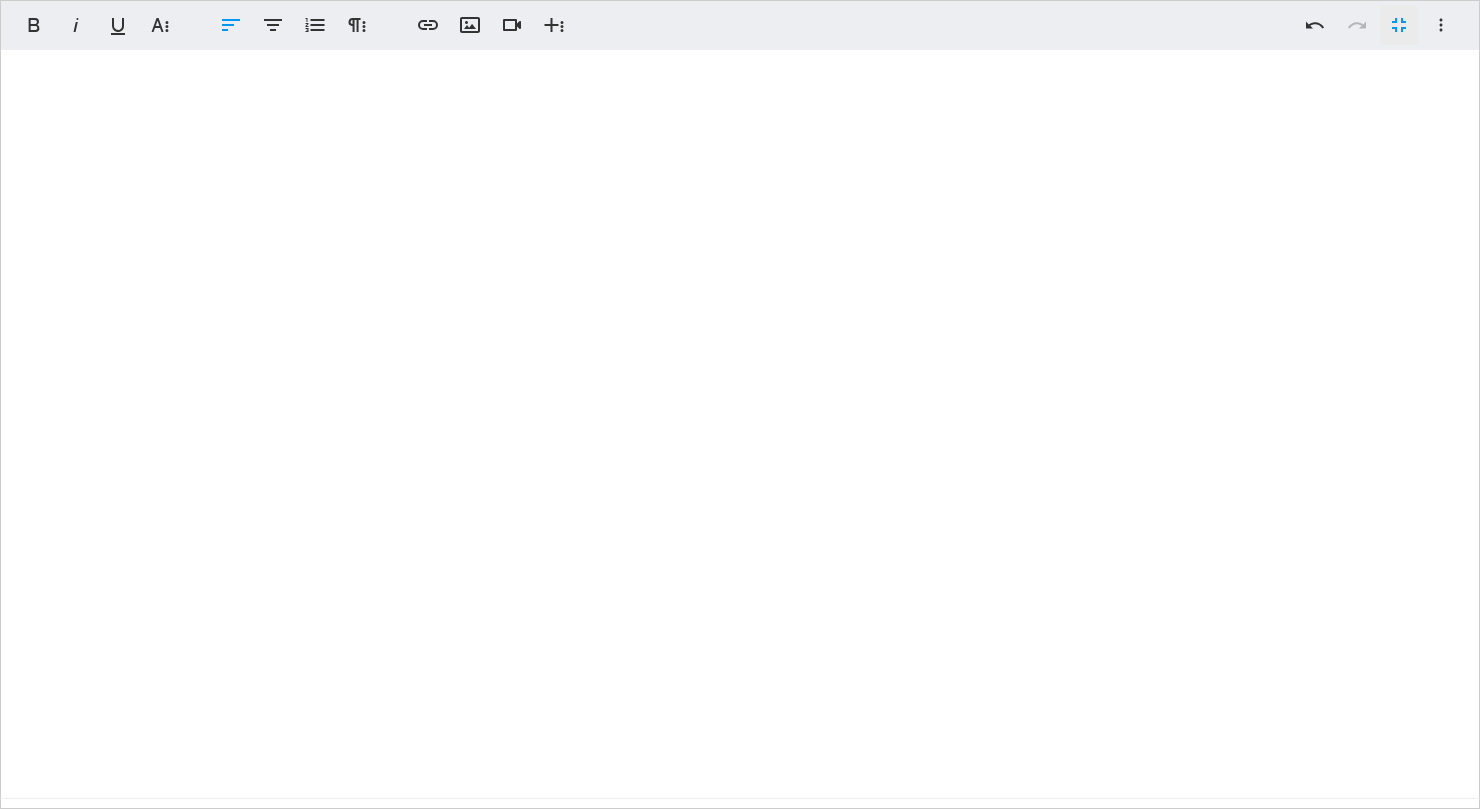 scroll, scrollTop: 0, scrollLeft: 0, axis: both 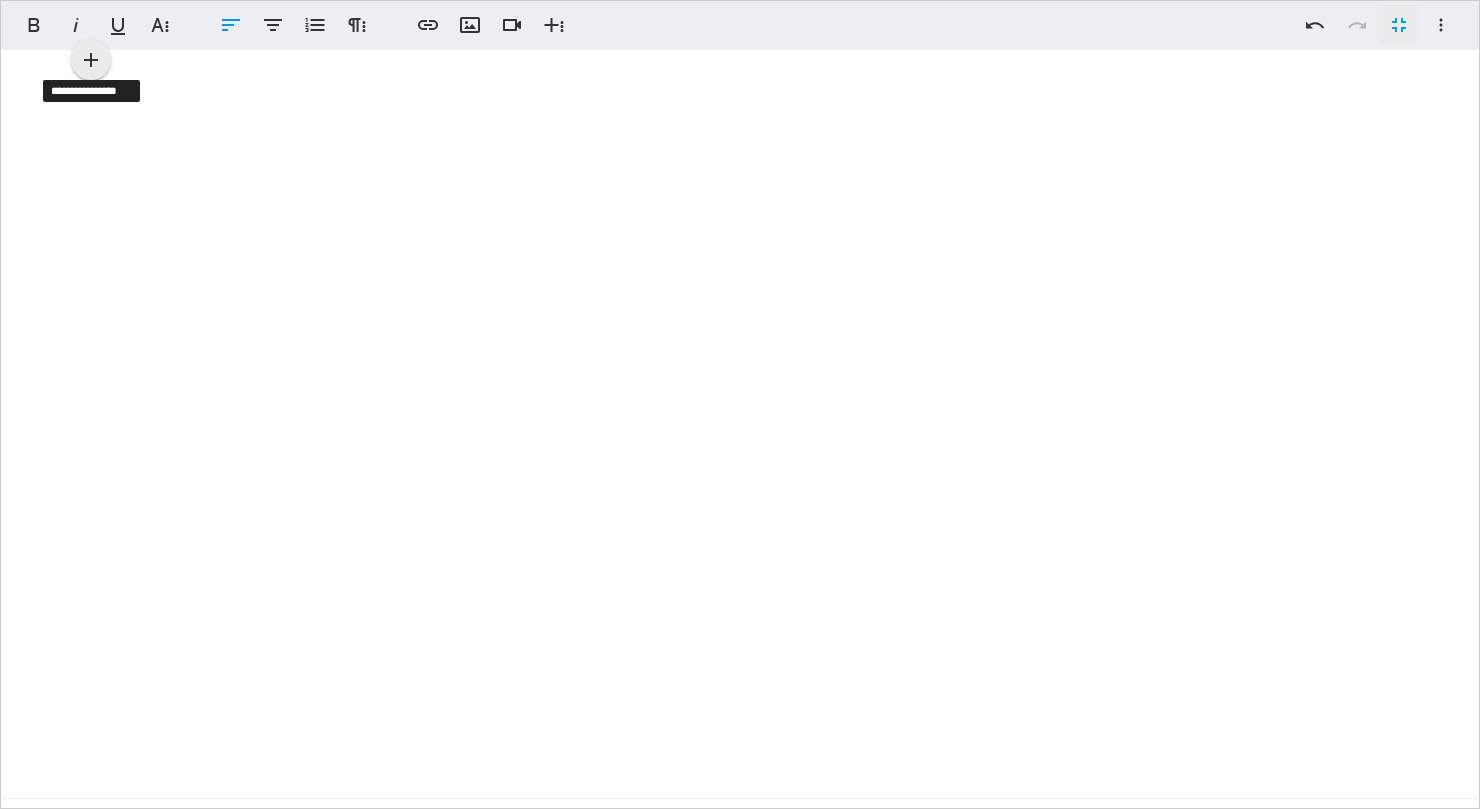 click 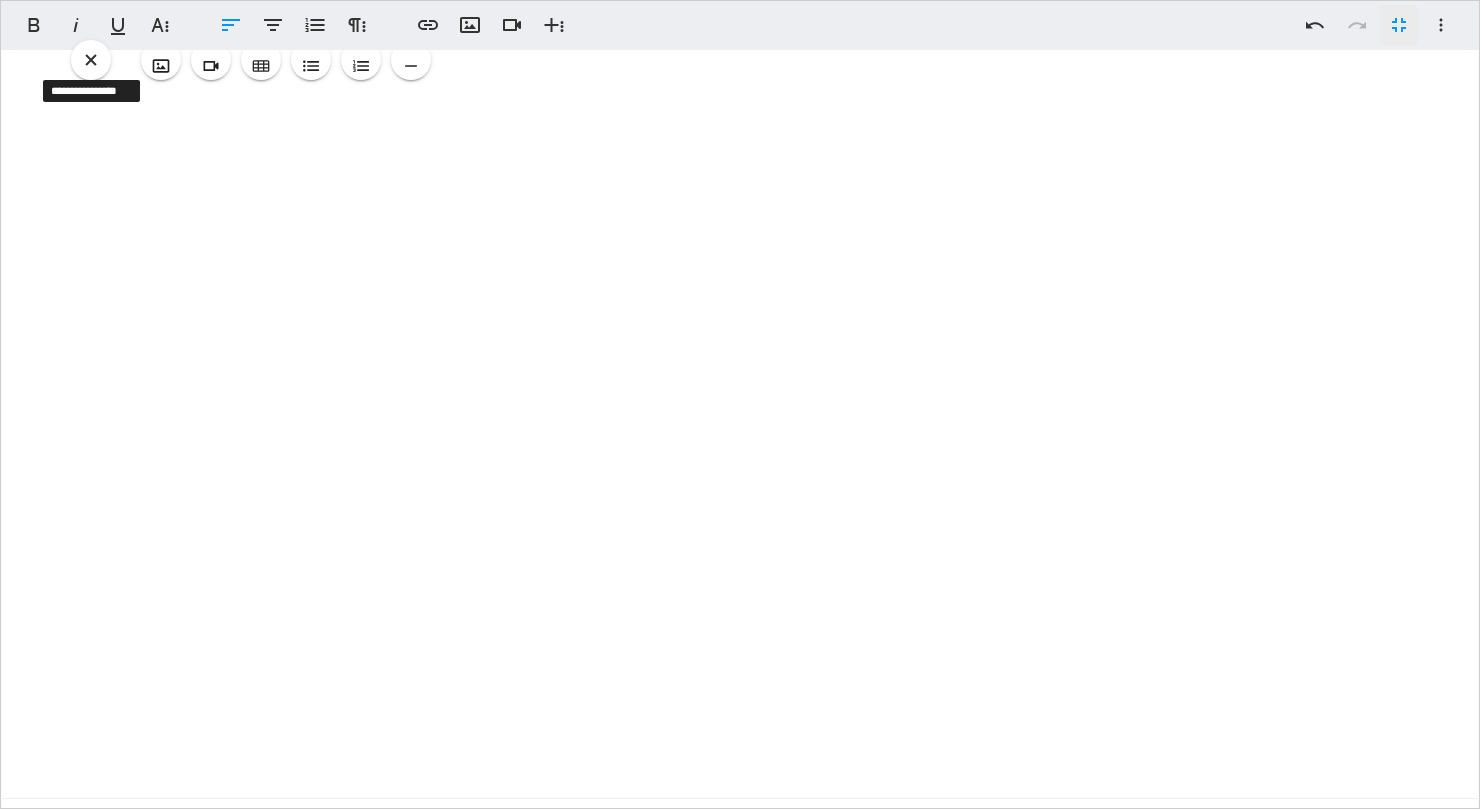 click at bounding box center (740, 404) 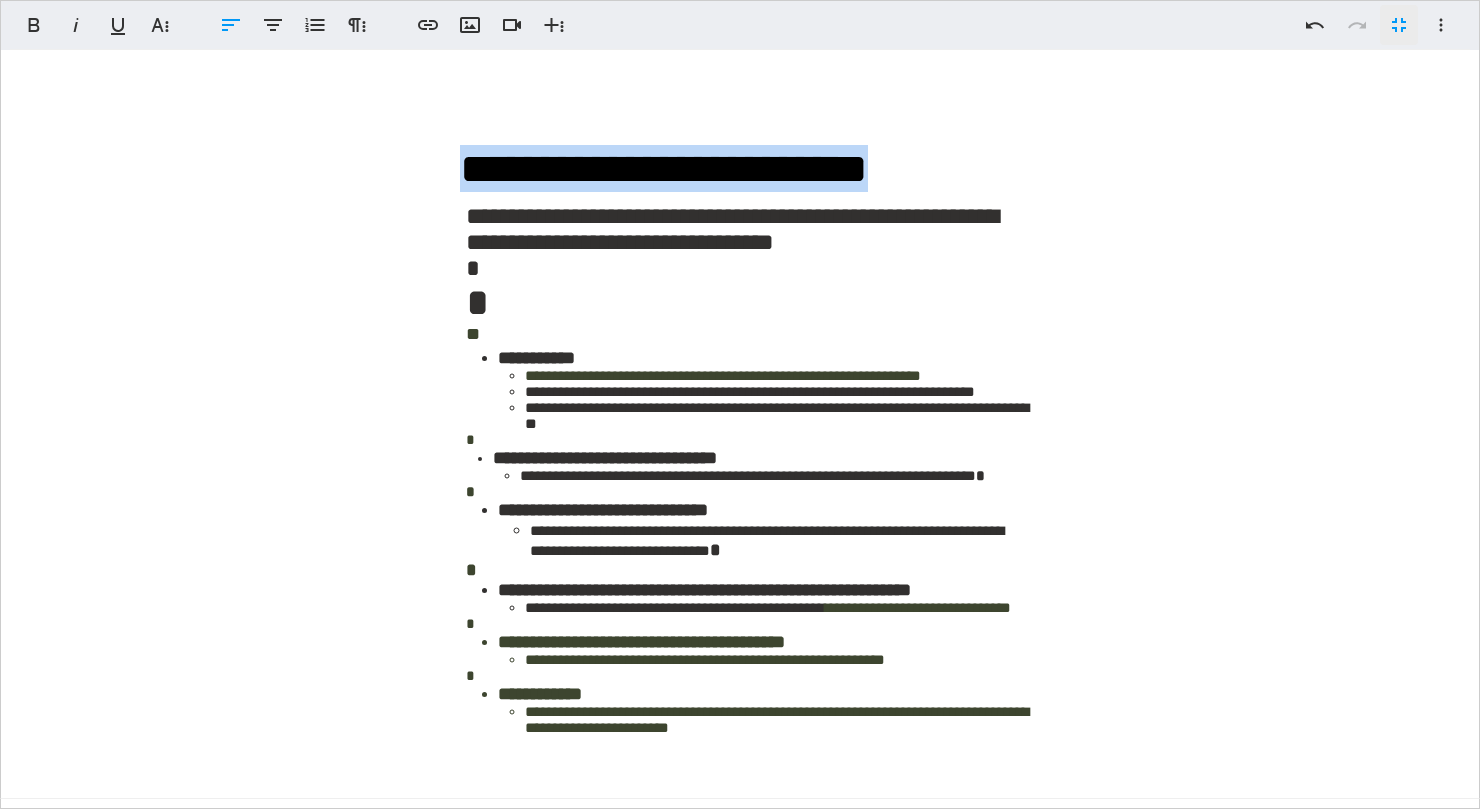 scroll, scrollTop: 128, scrollLeft: 0, axis: vertical 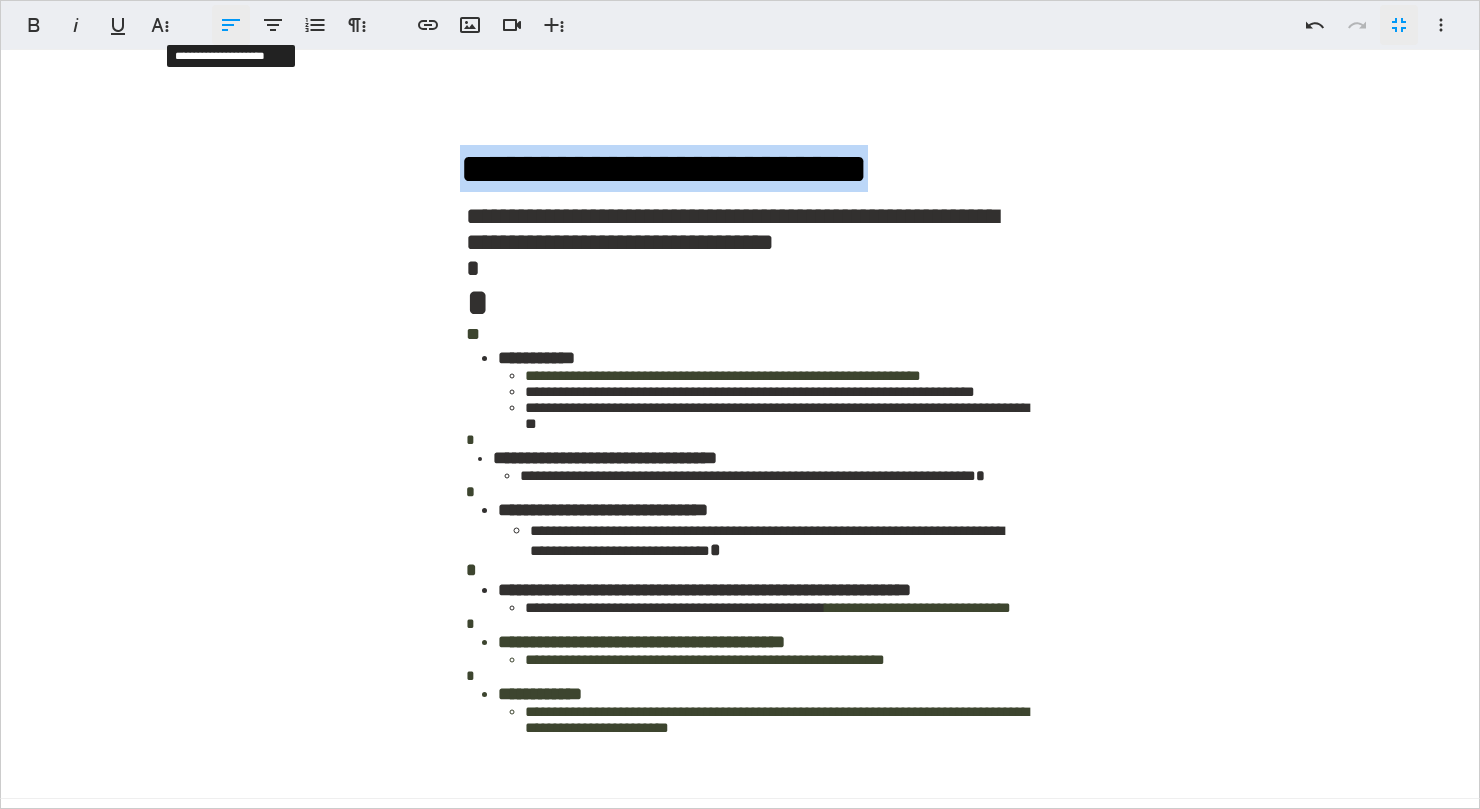 click 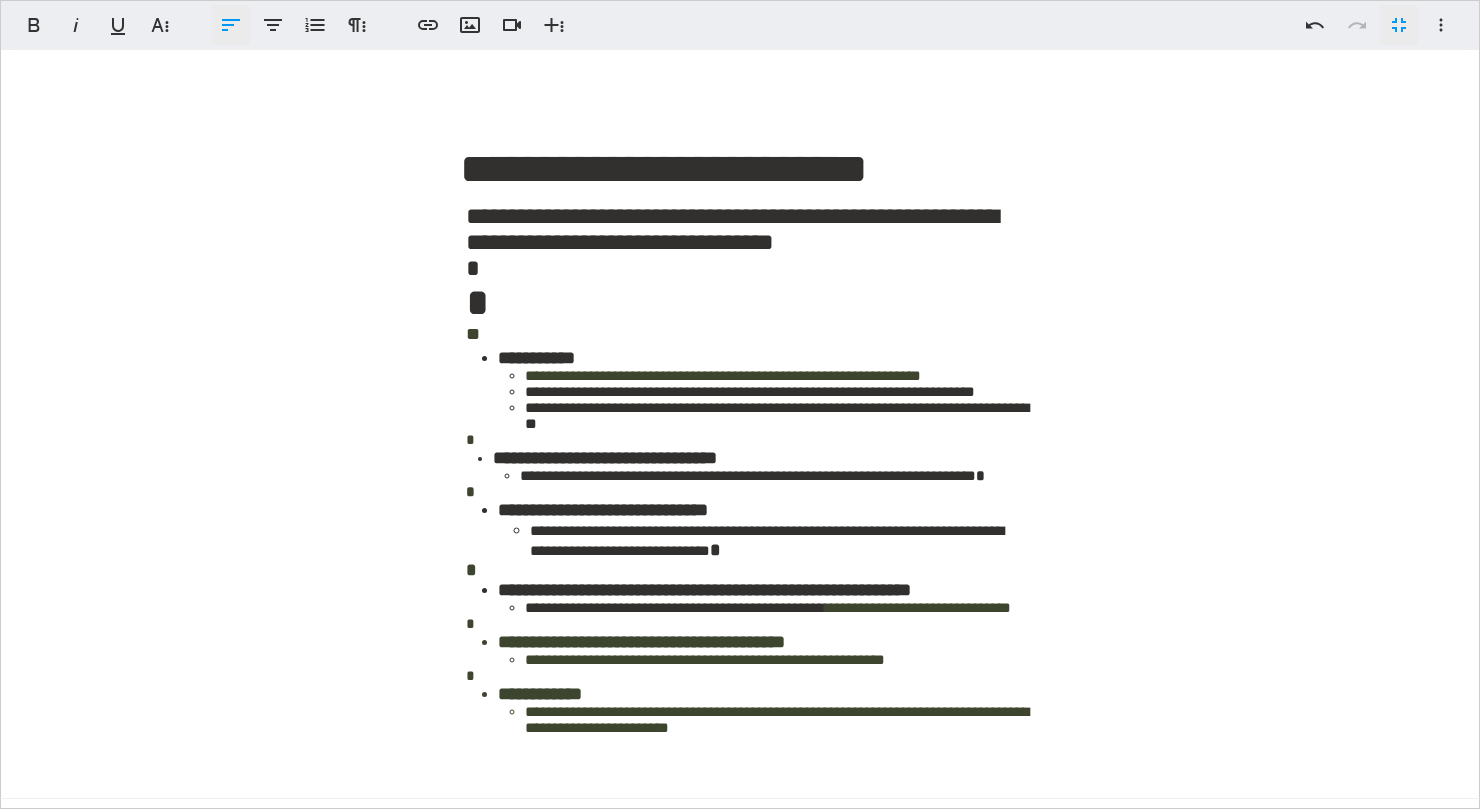 click 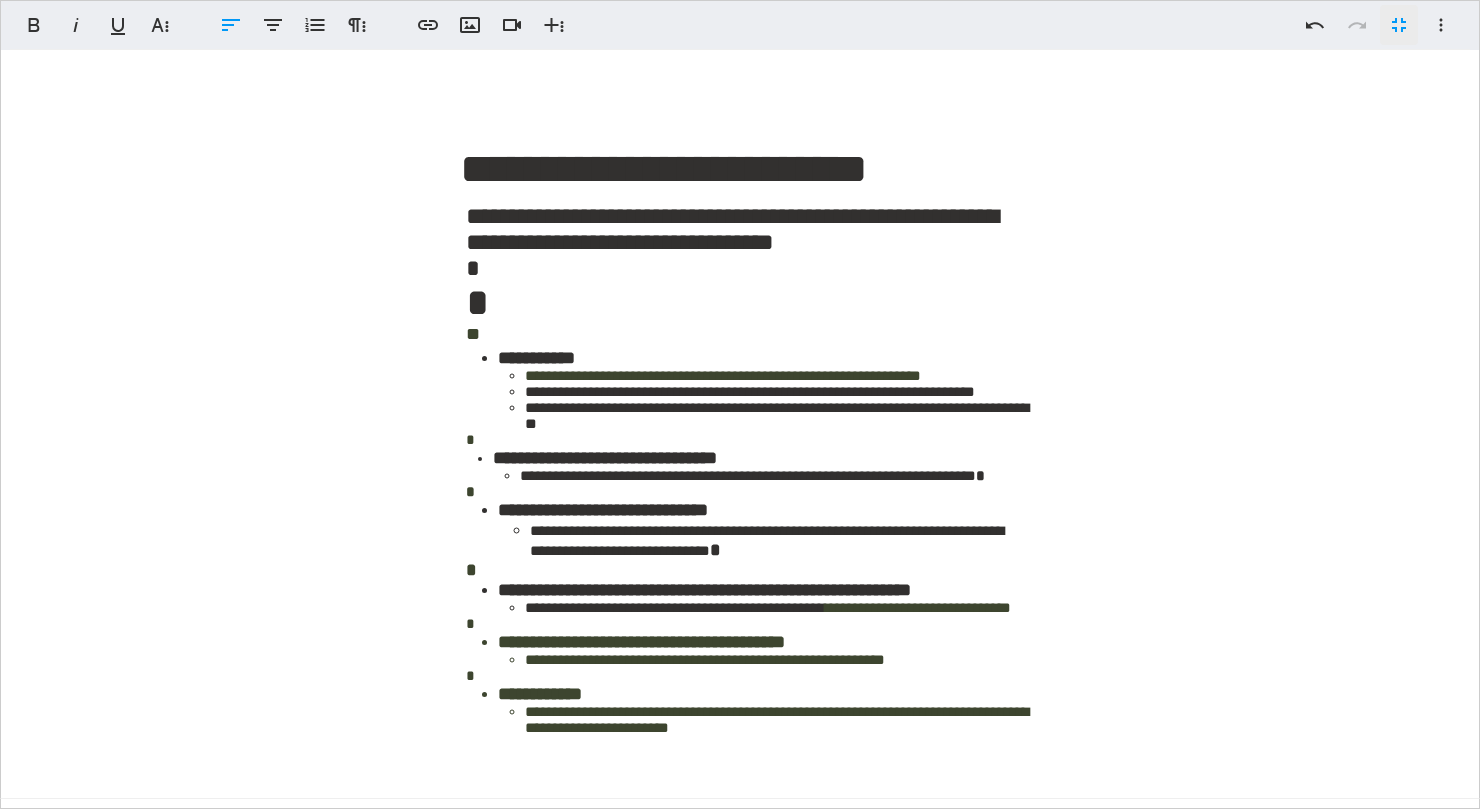 scroll, scrollTop: 0, scrollLeft: 0, axis: both 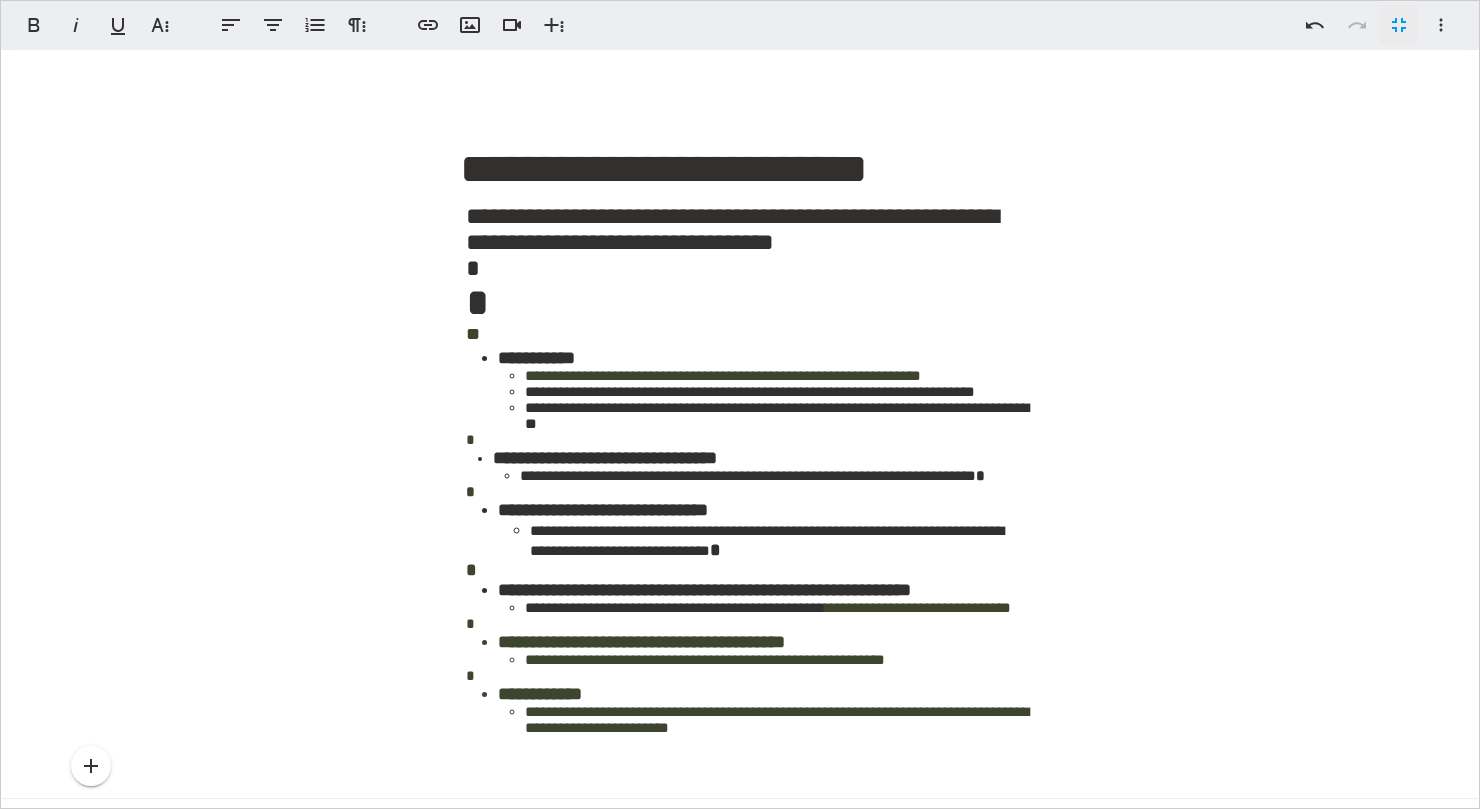 click on "**********" at bounding box center [777, 720] 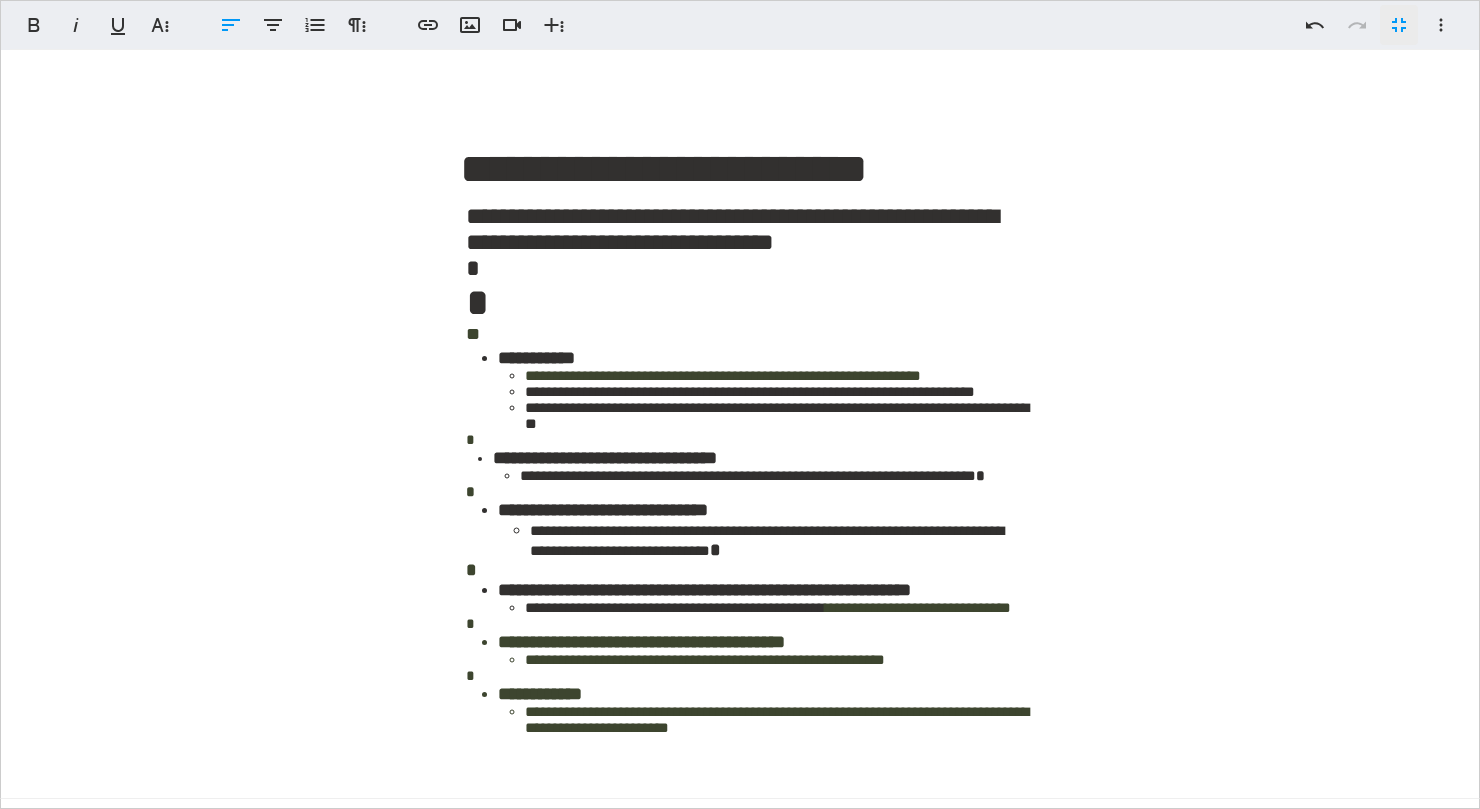 click on "**********" at bounding box center [777, 720] 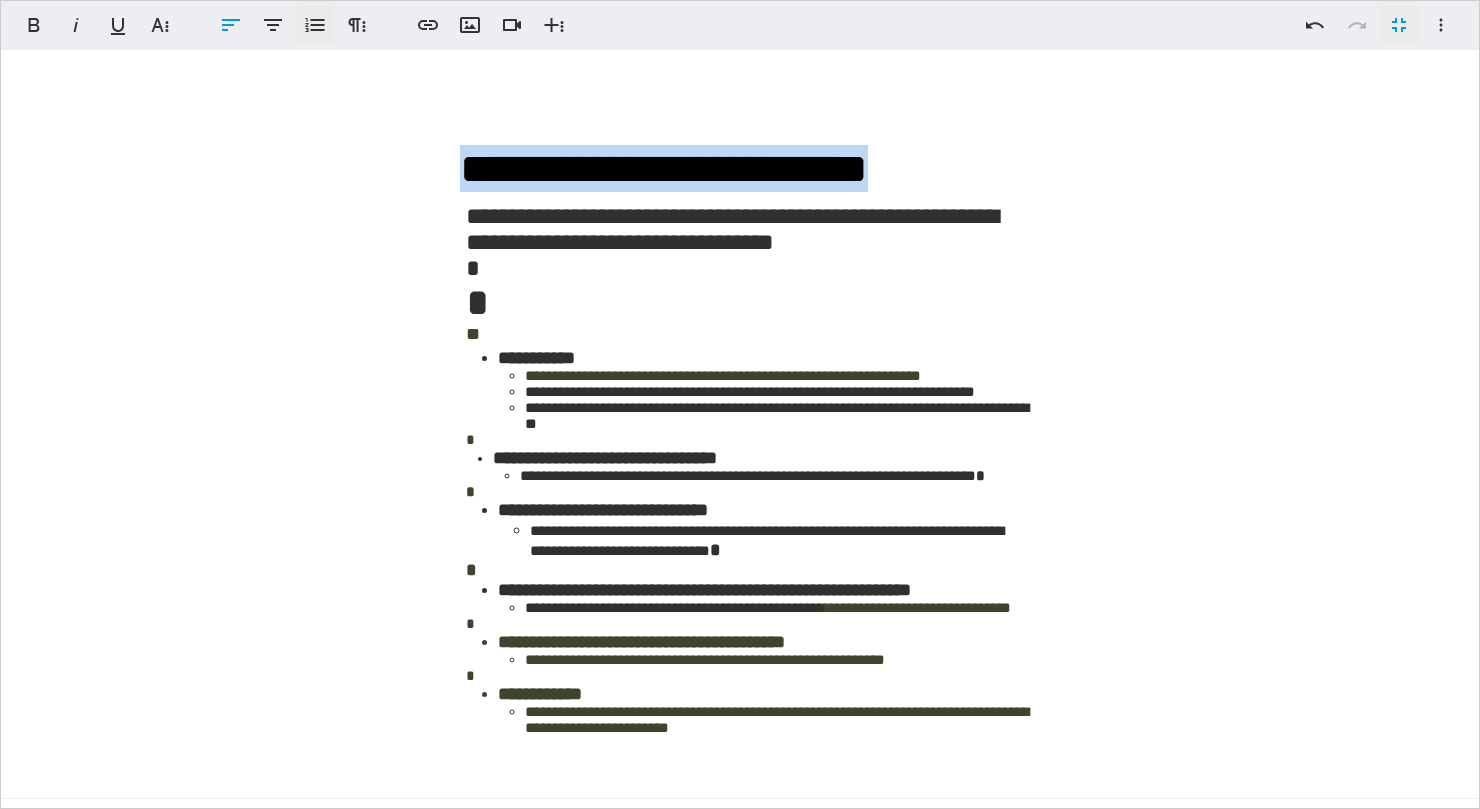 scroll, scrollTop: 0, scrollLeft: 0, axis: both 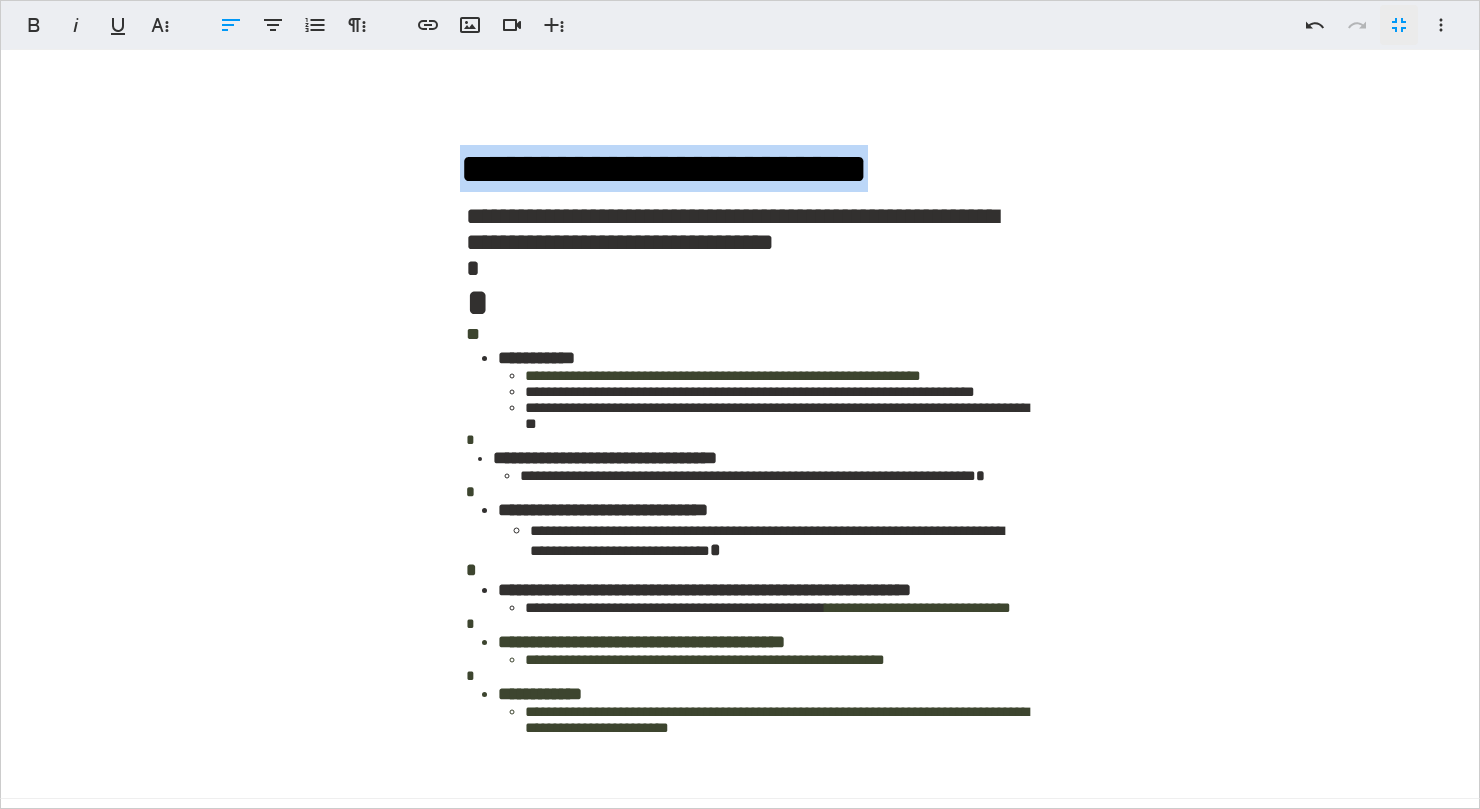 drag, startPoint x: 738, startPoint y: 746, endPoint x: 464, endPoint y: 172, distance: 636.044 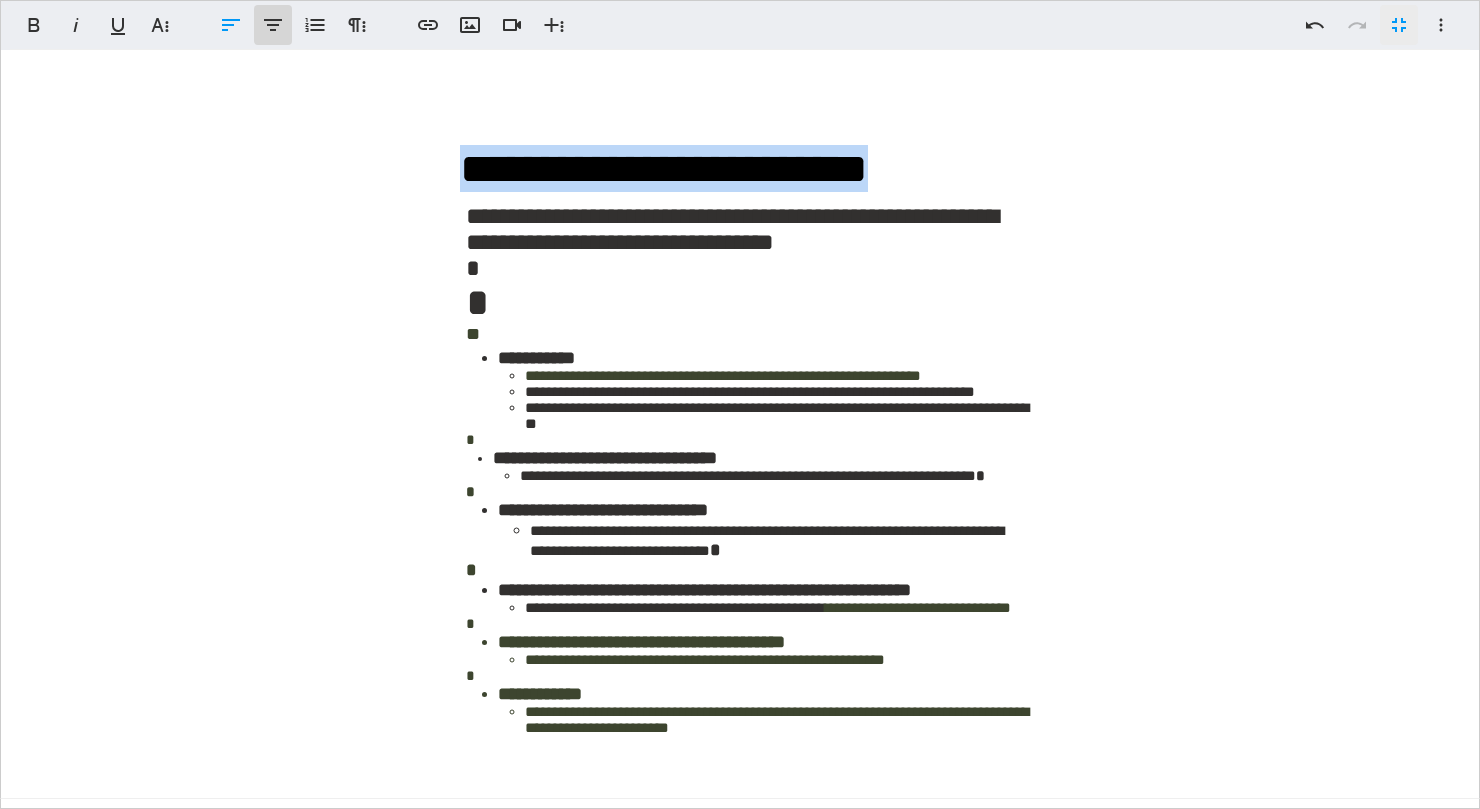 click 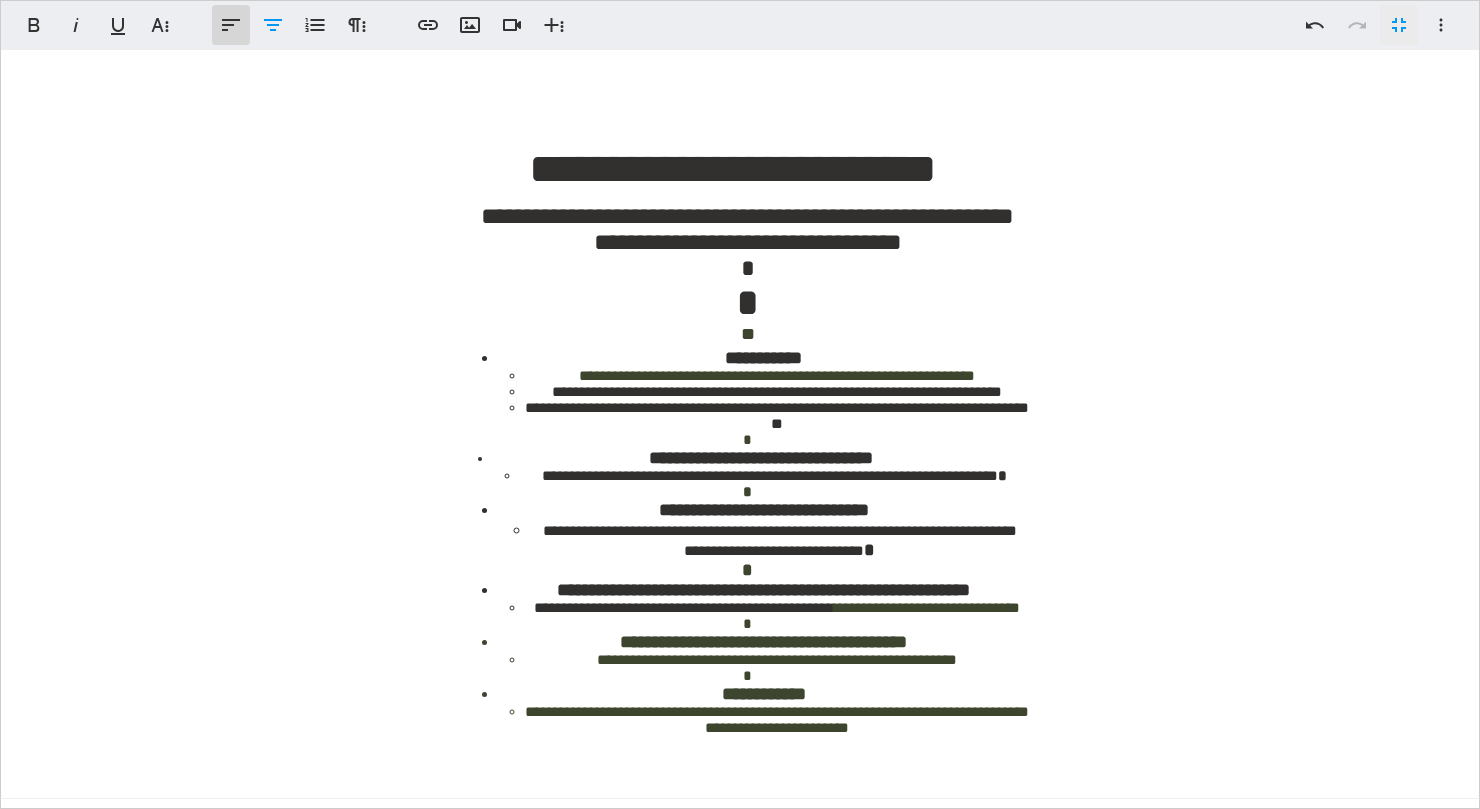 click 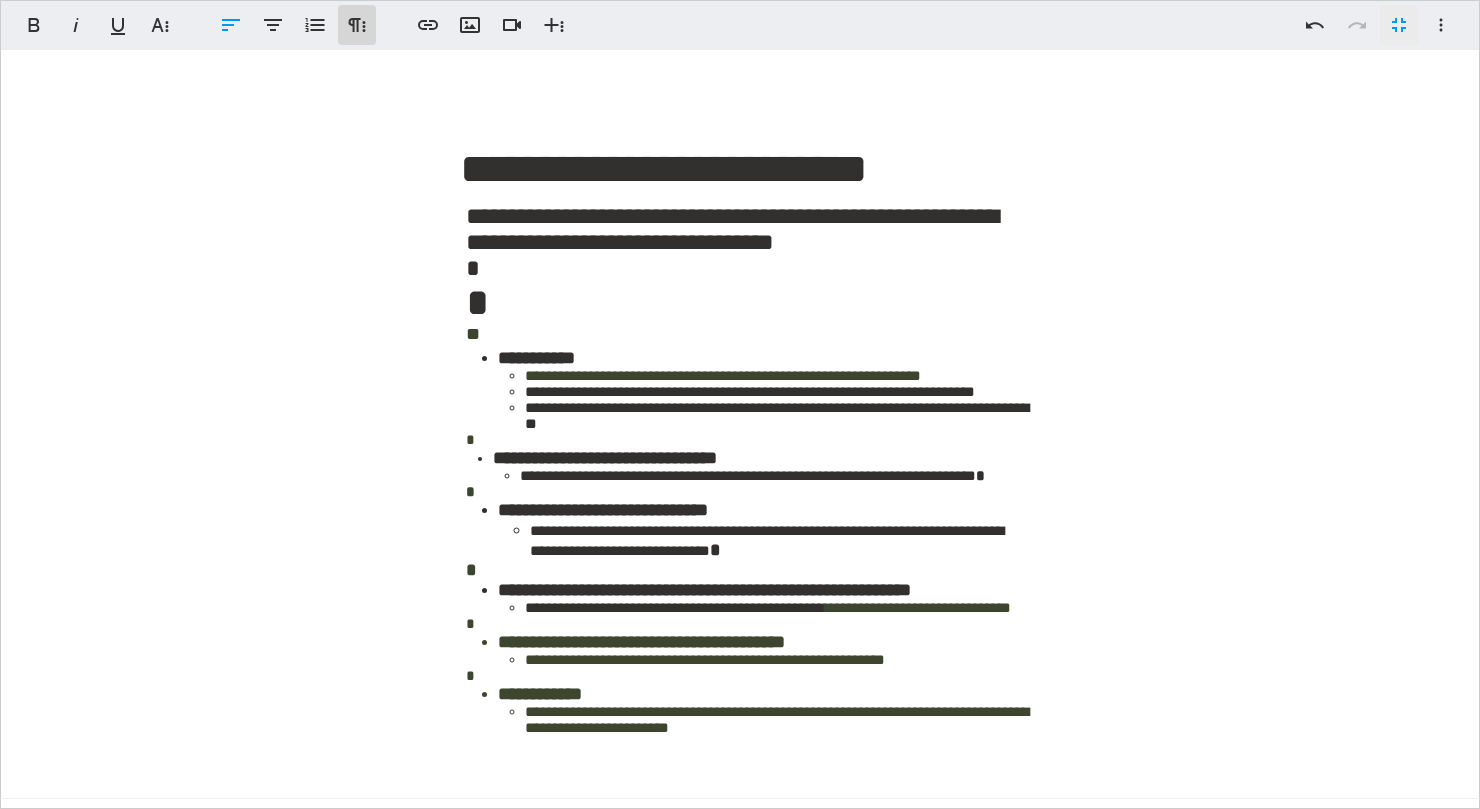 click 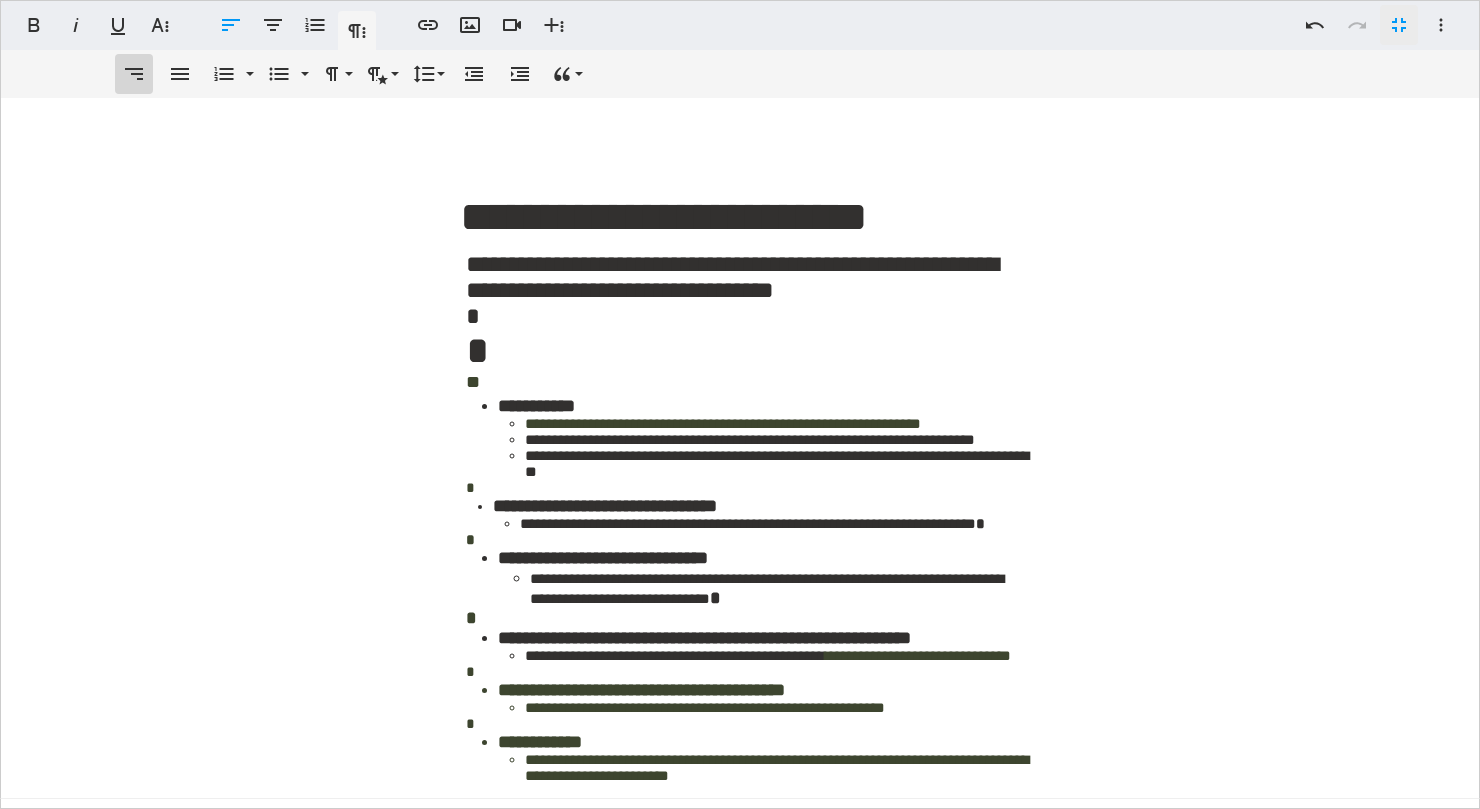 click 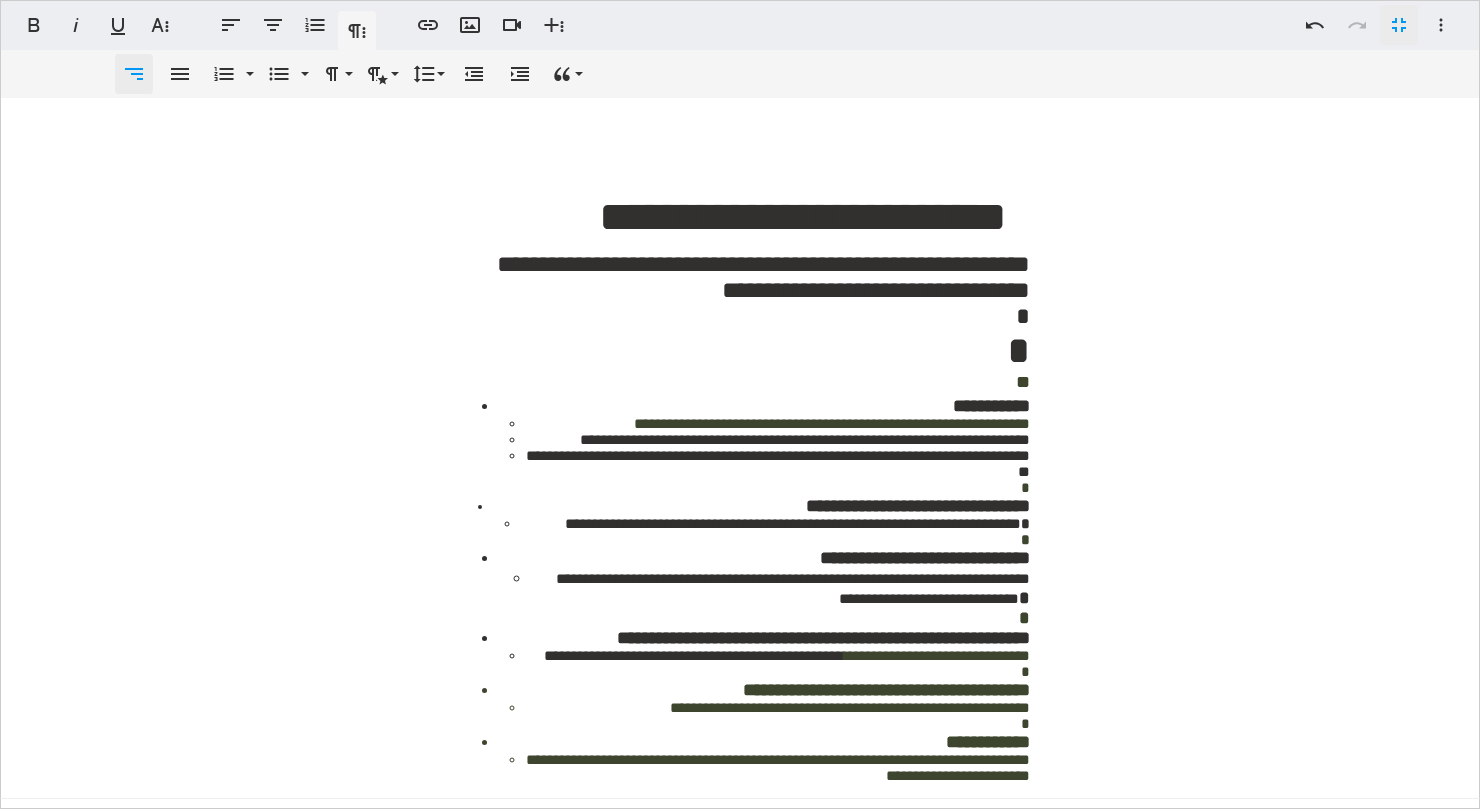 click 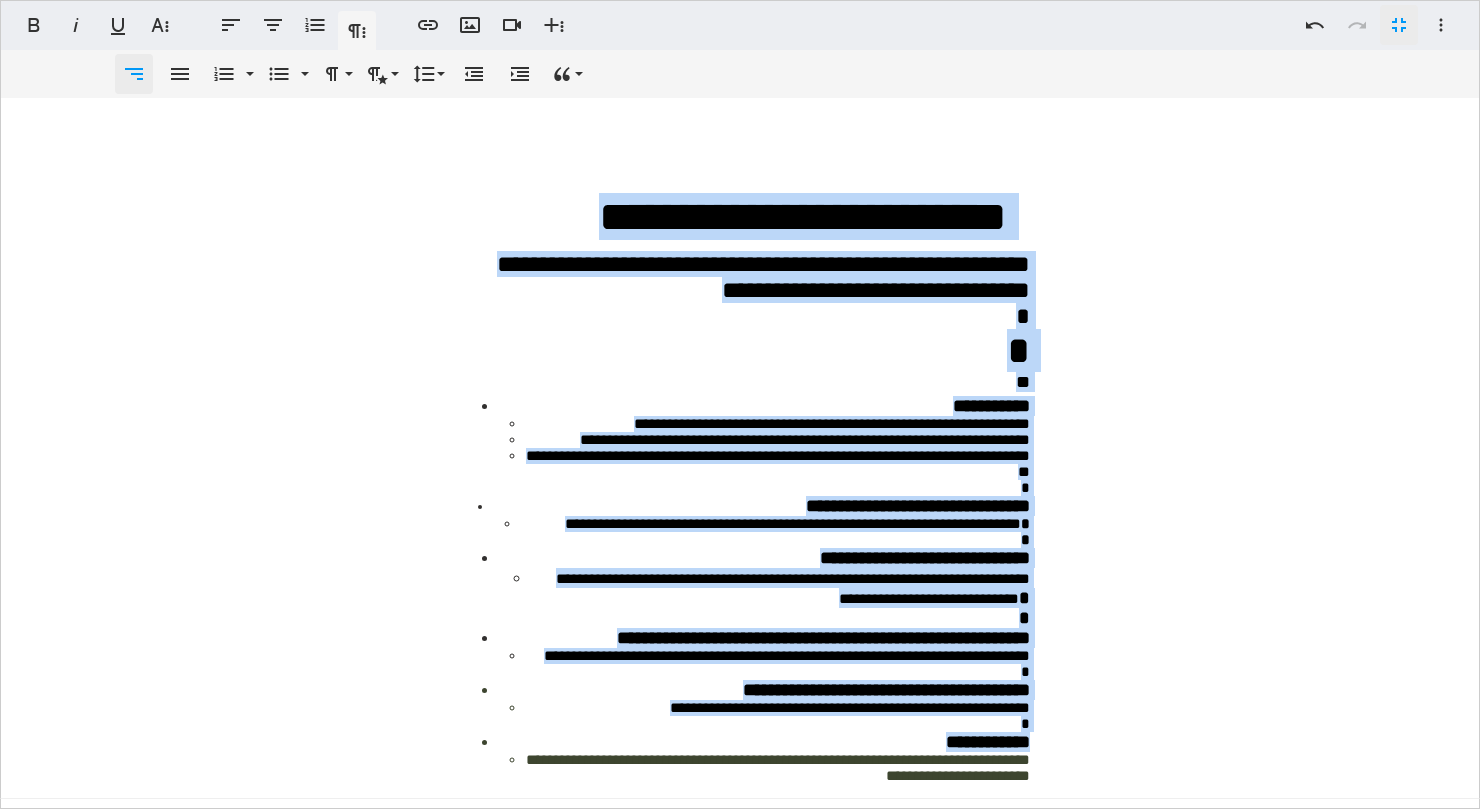 click 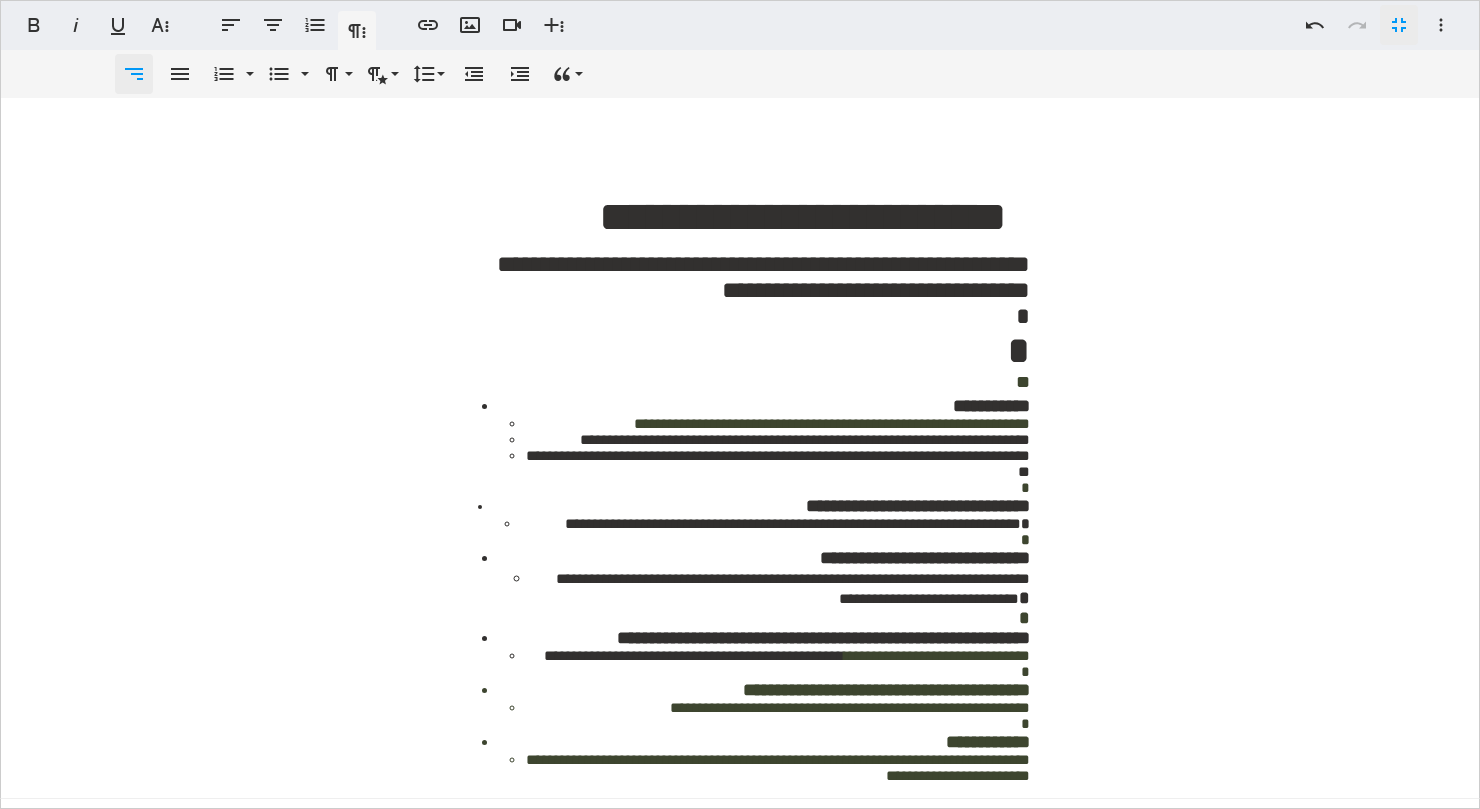 click 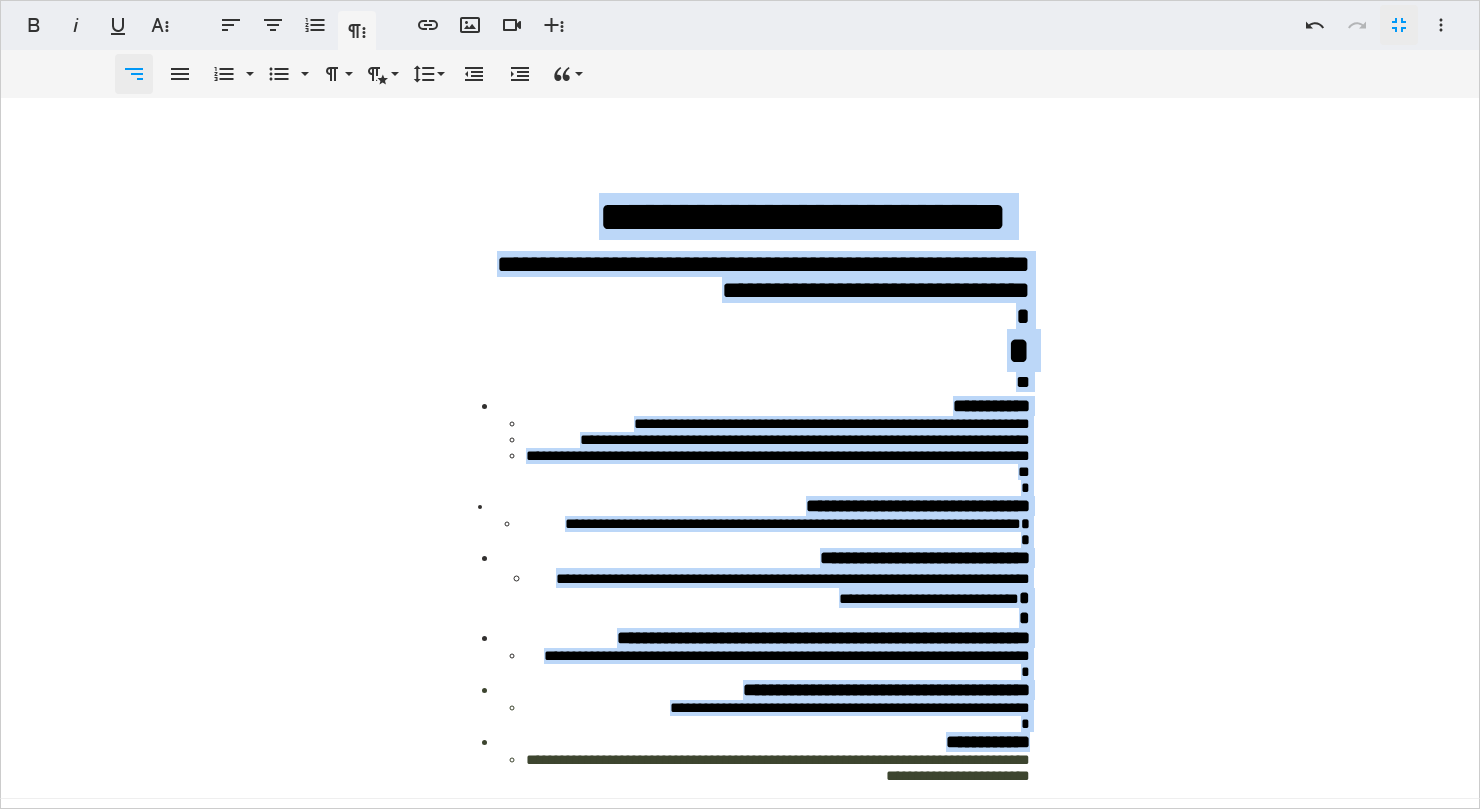 click 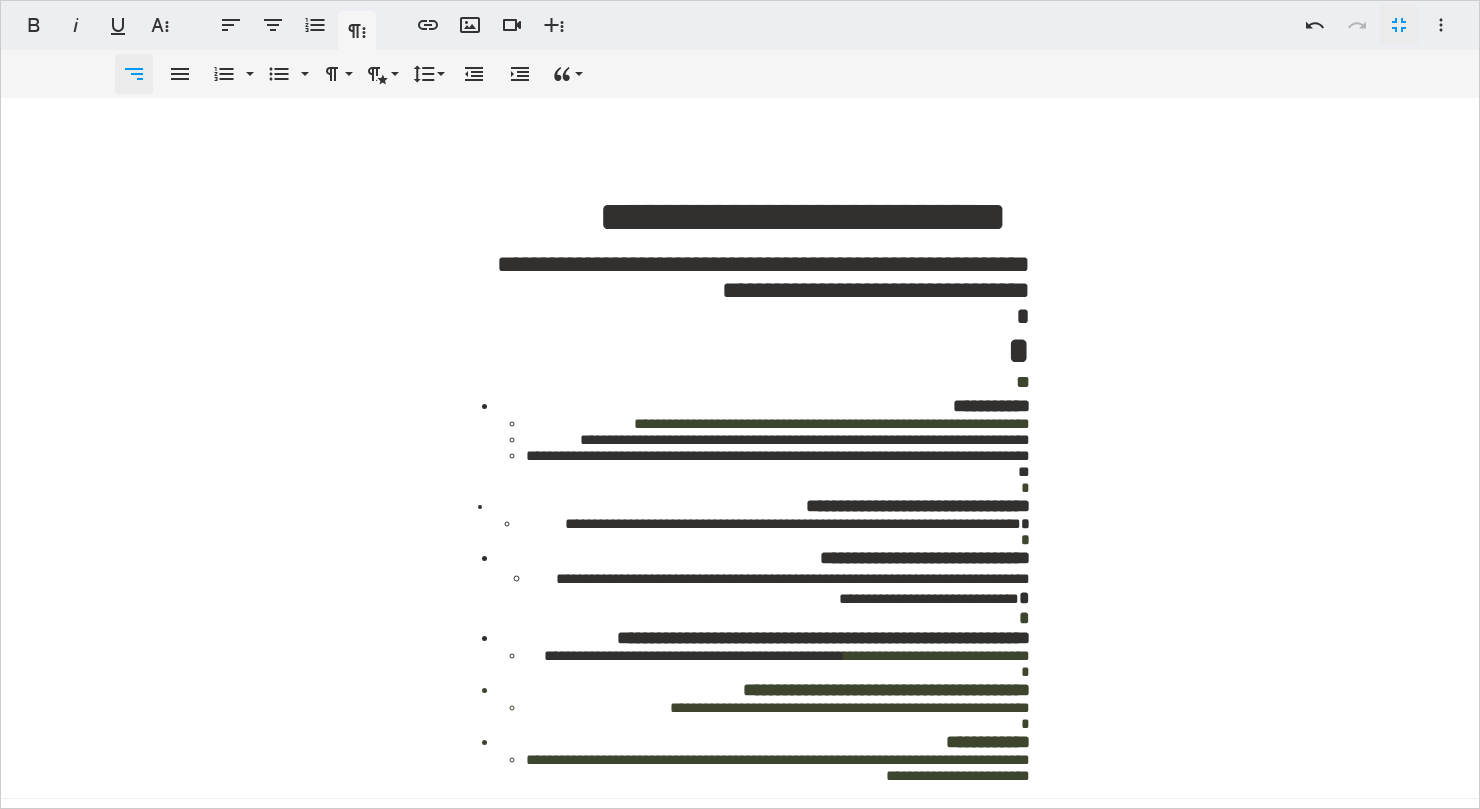 click 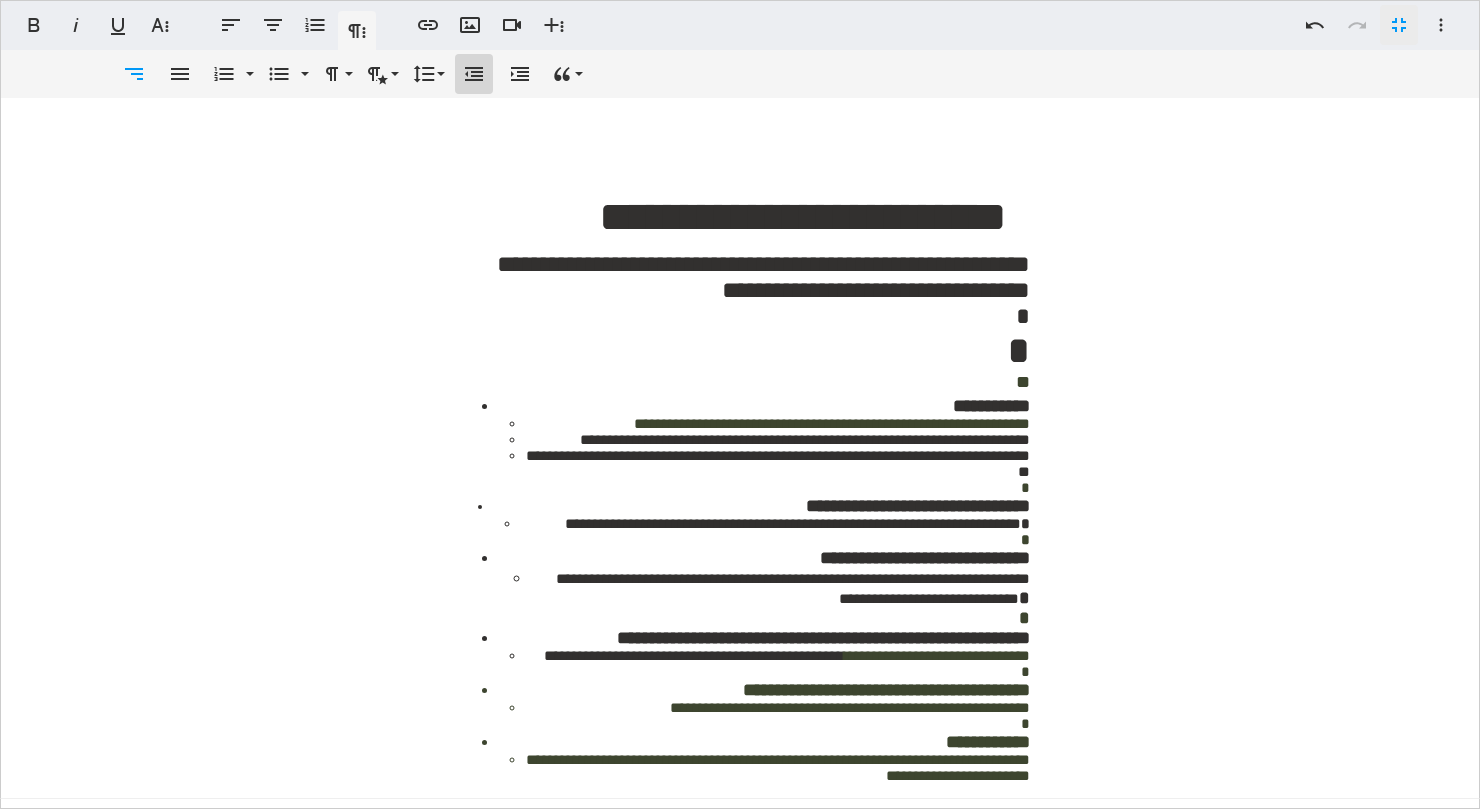 click 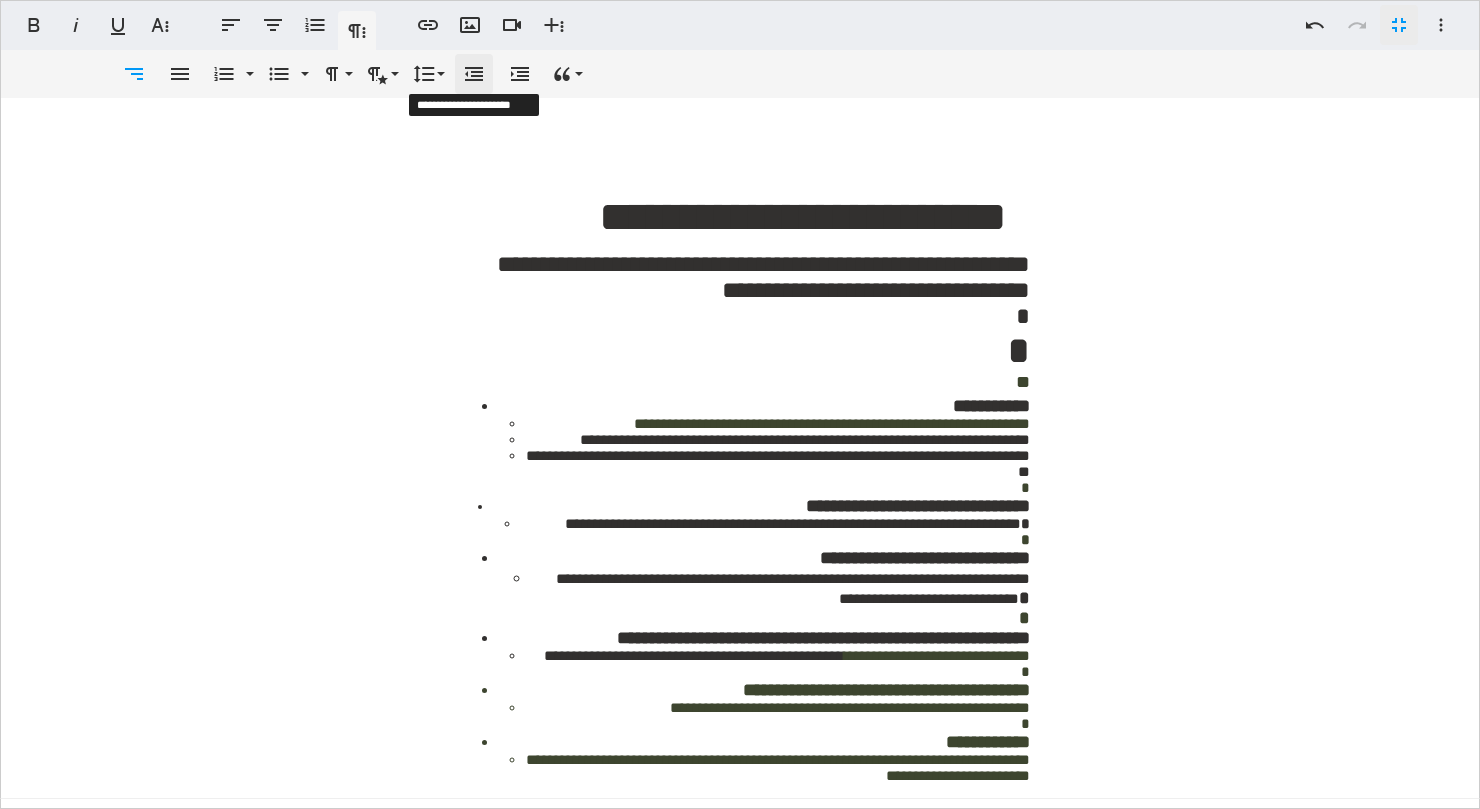 click 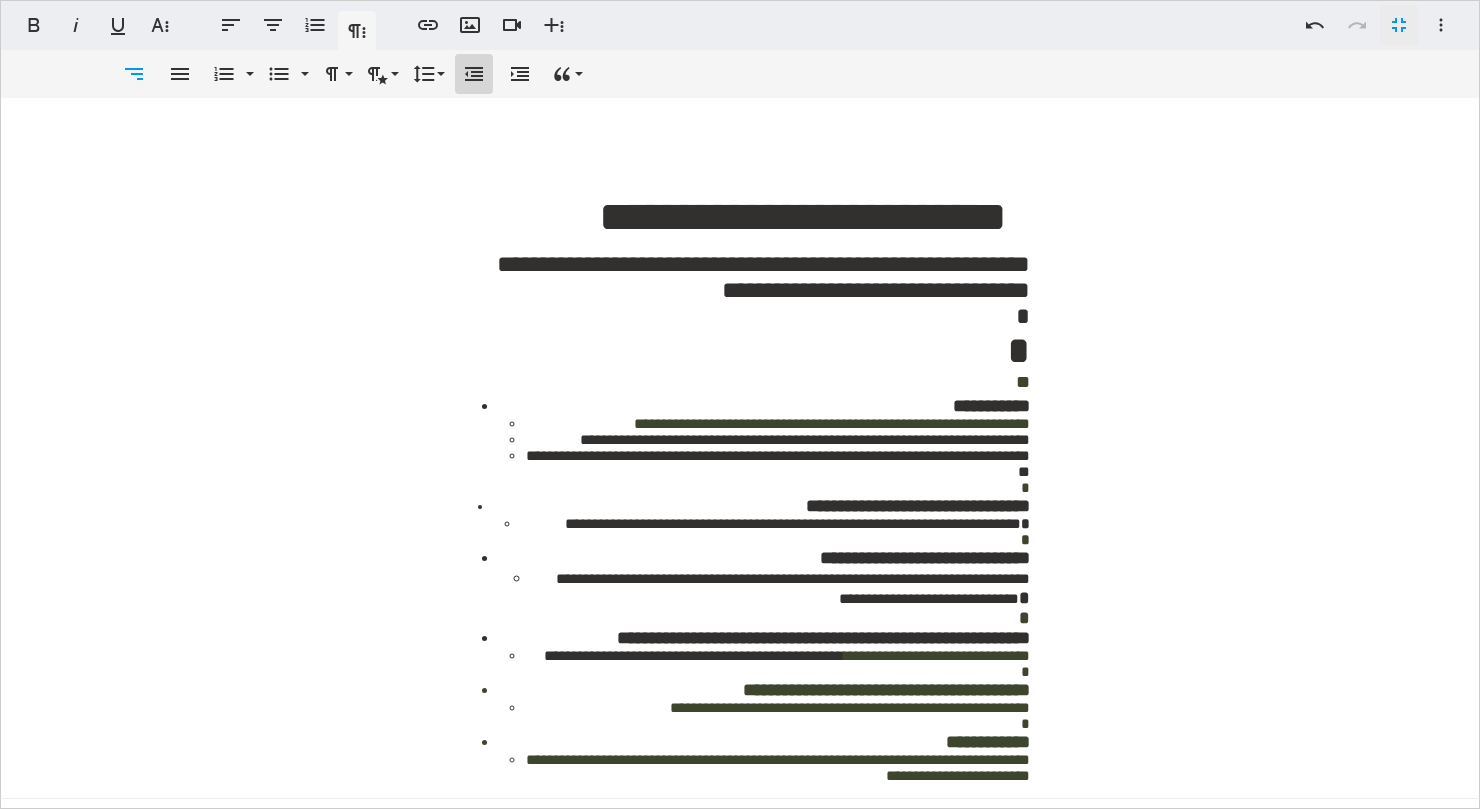 click 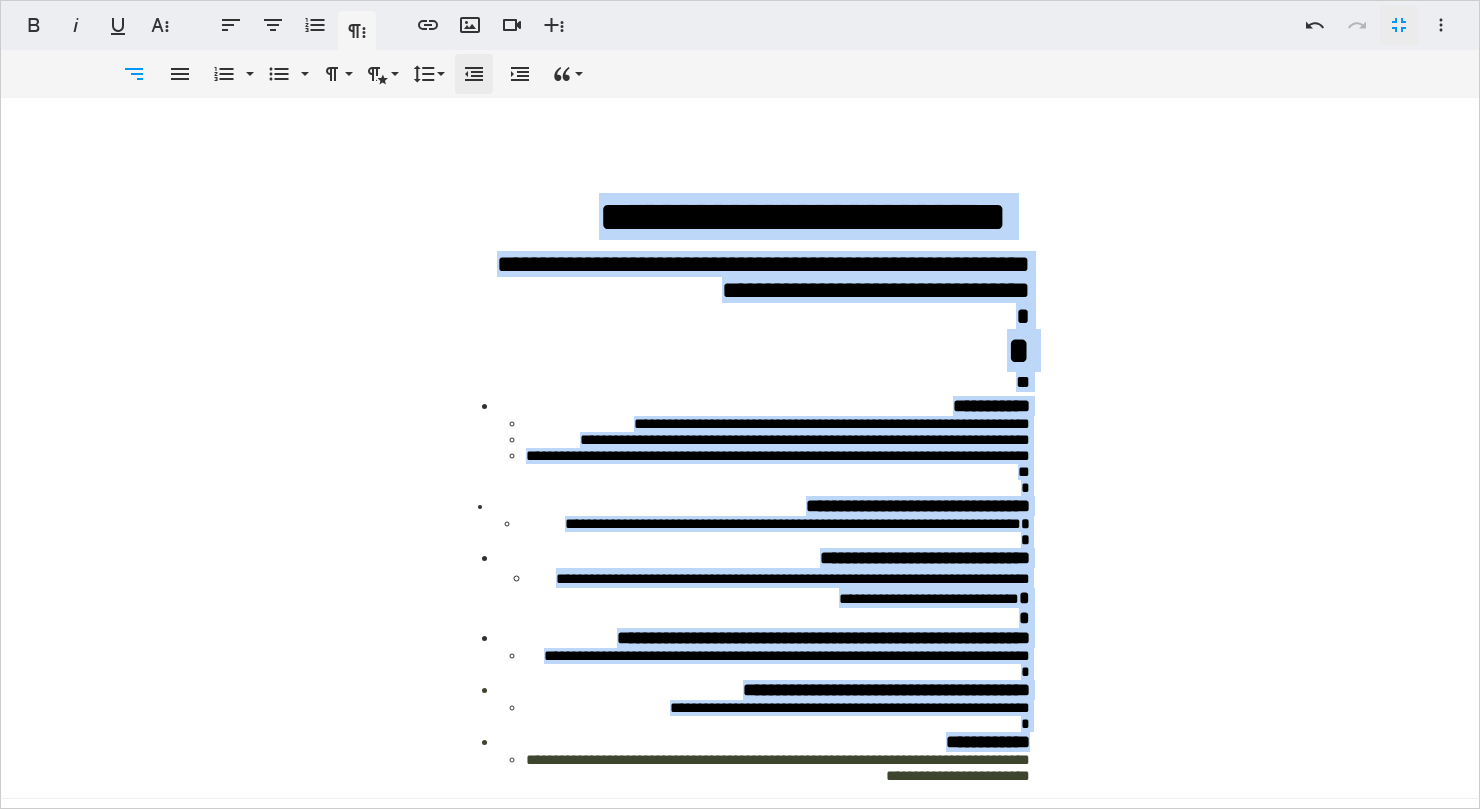 click 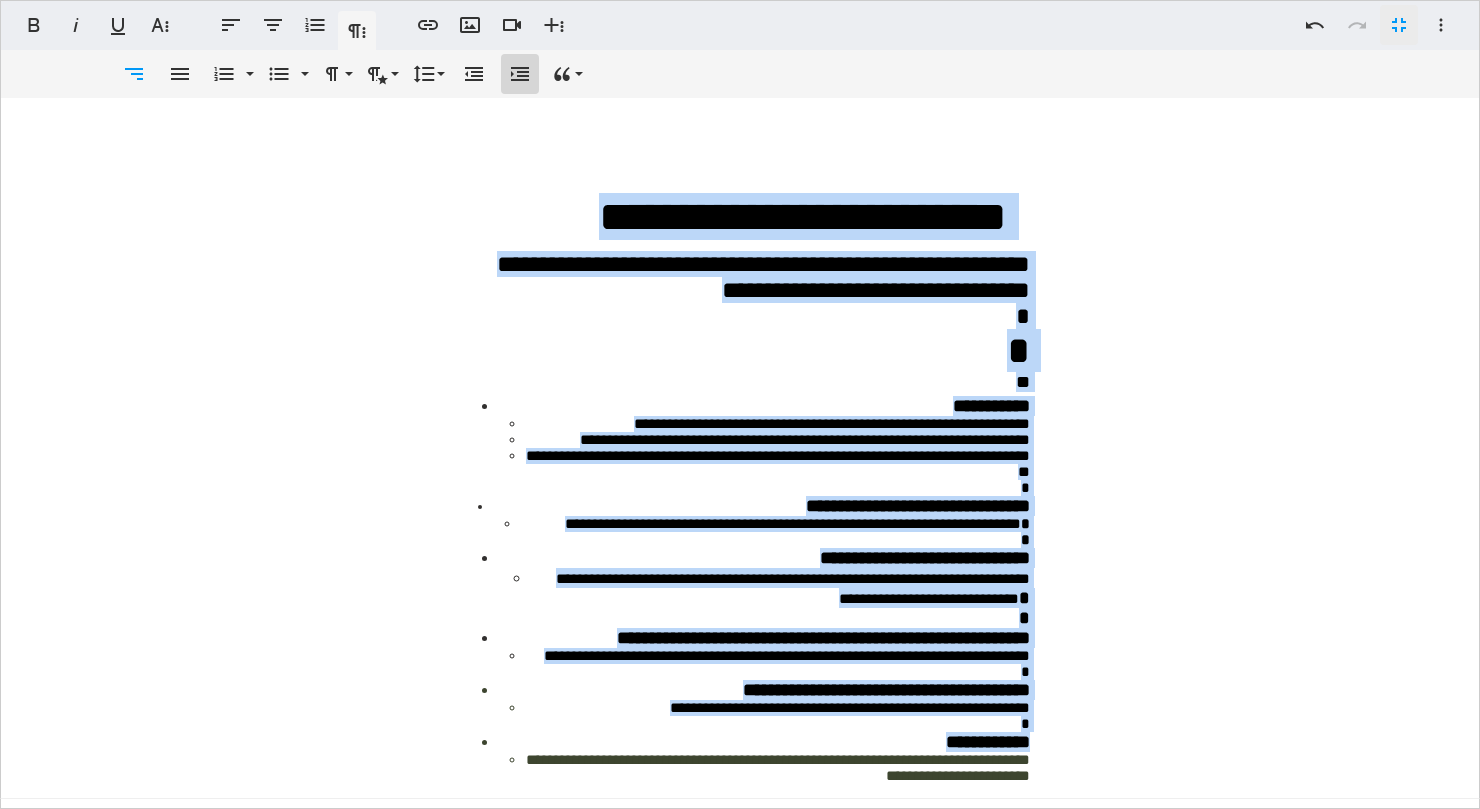 click 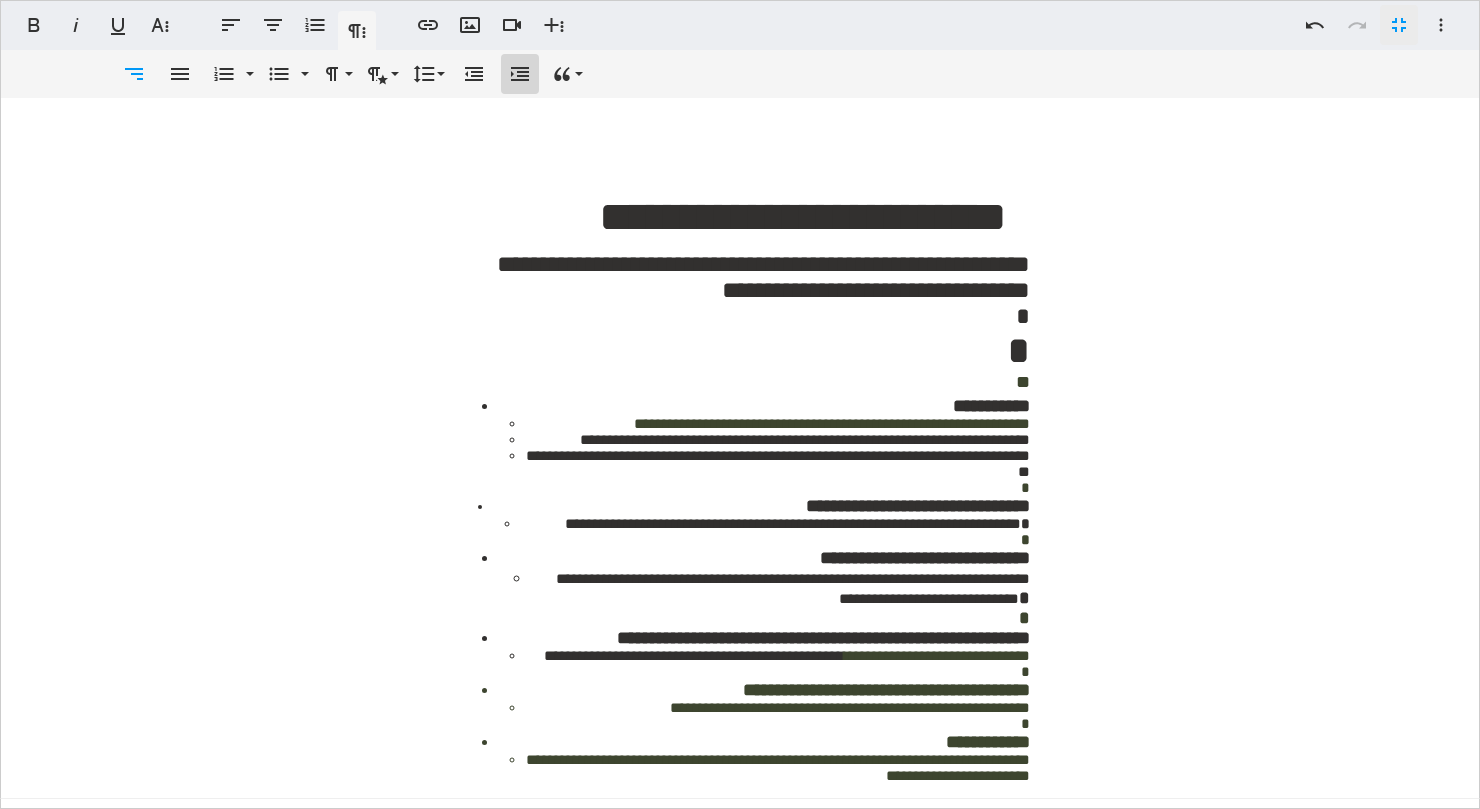 click 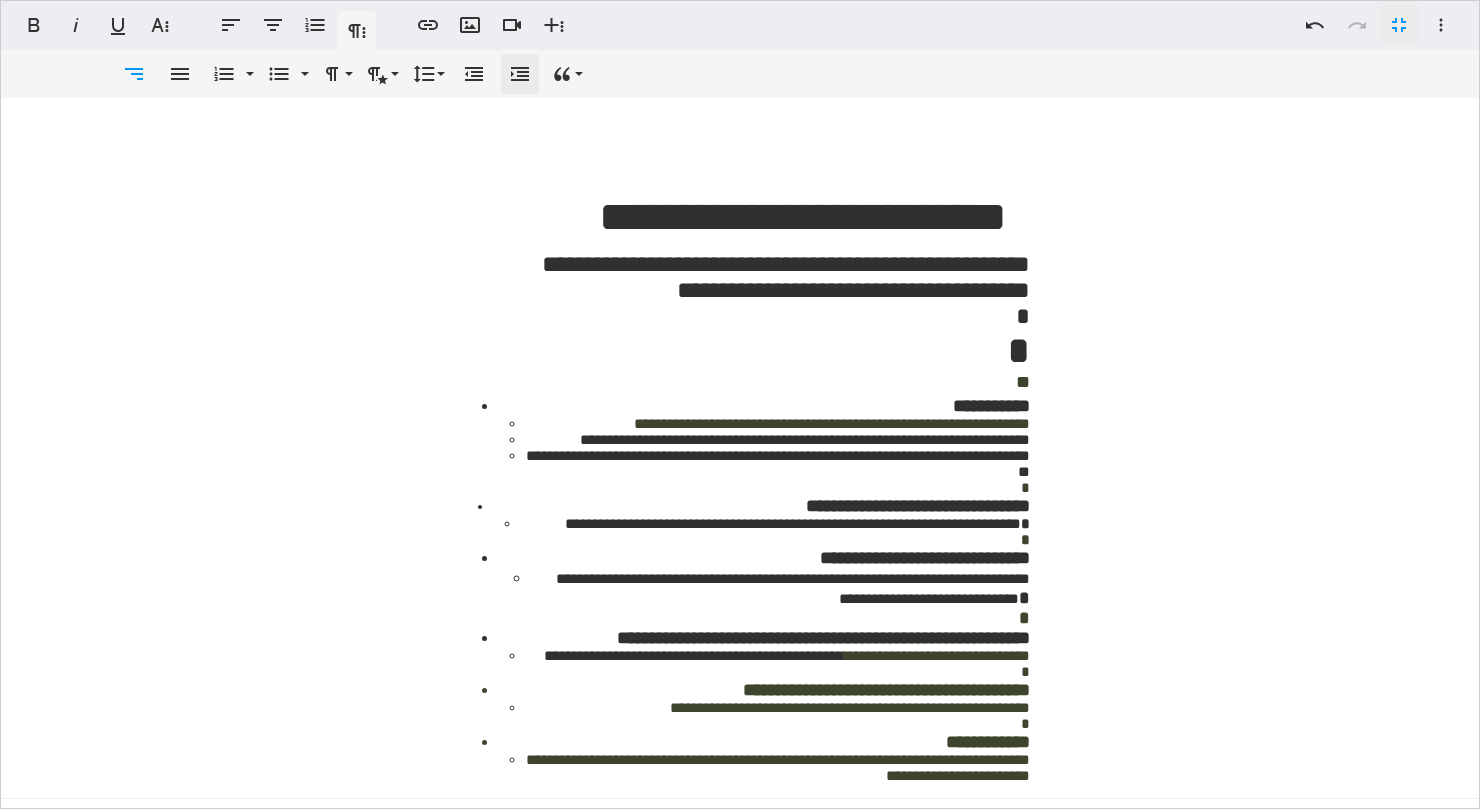 click 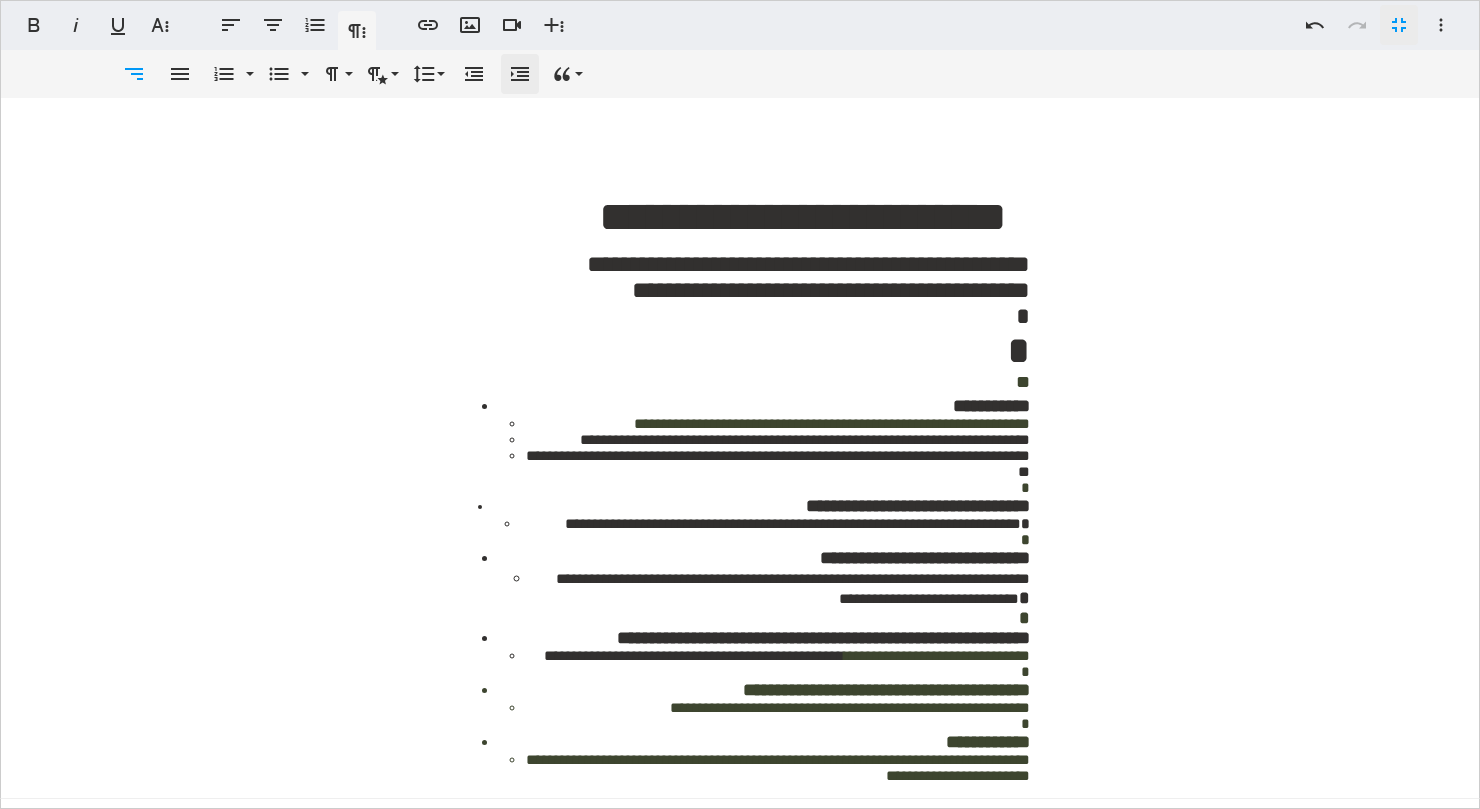 click 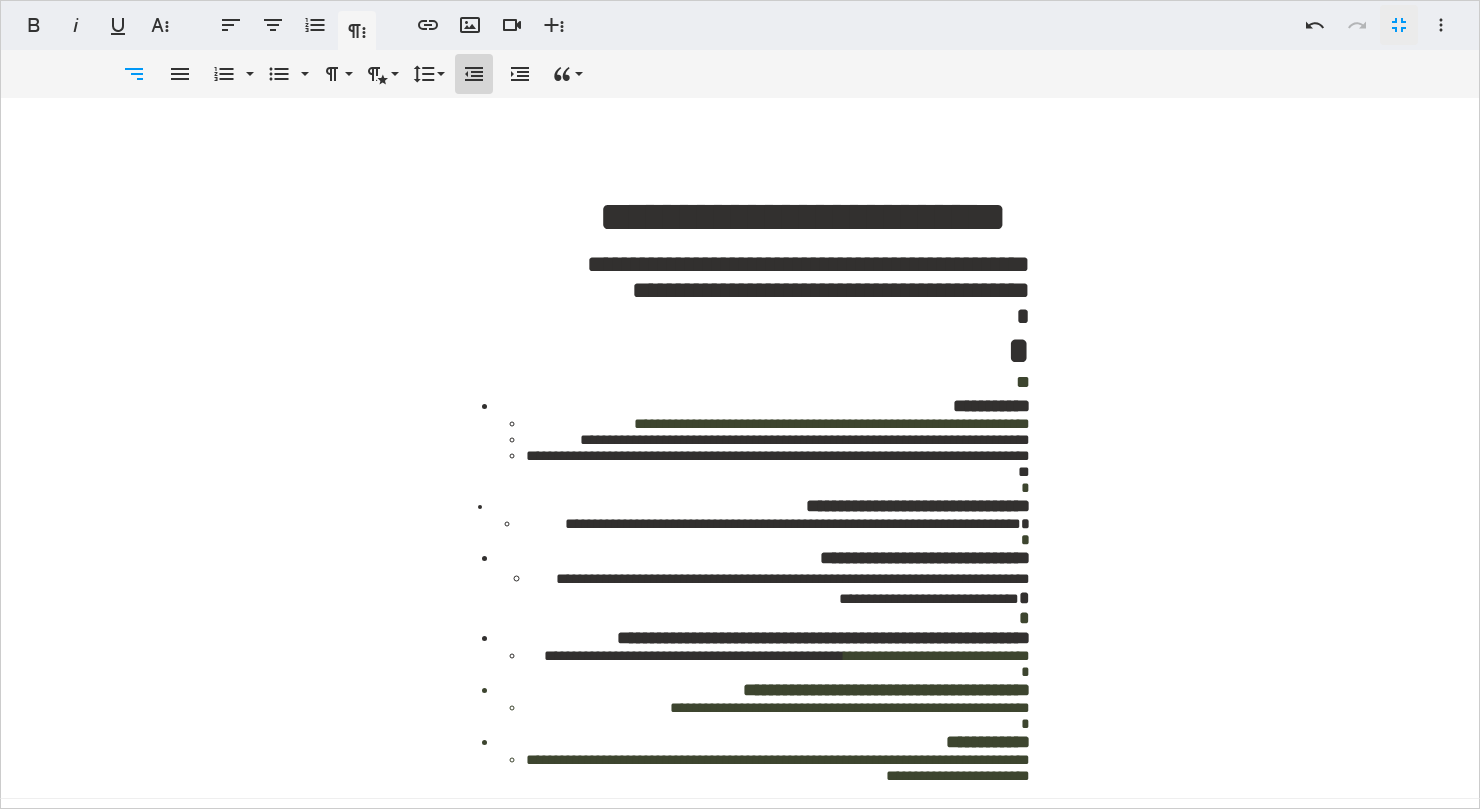 click 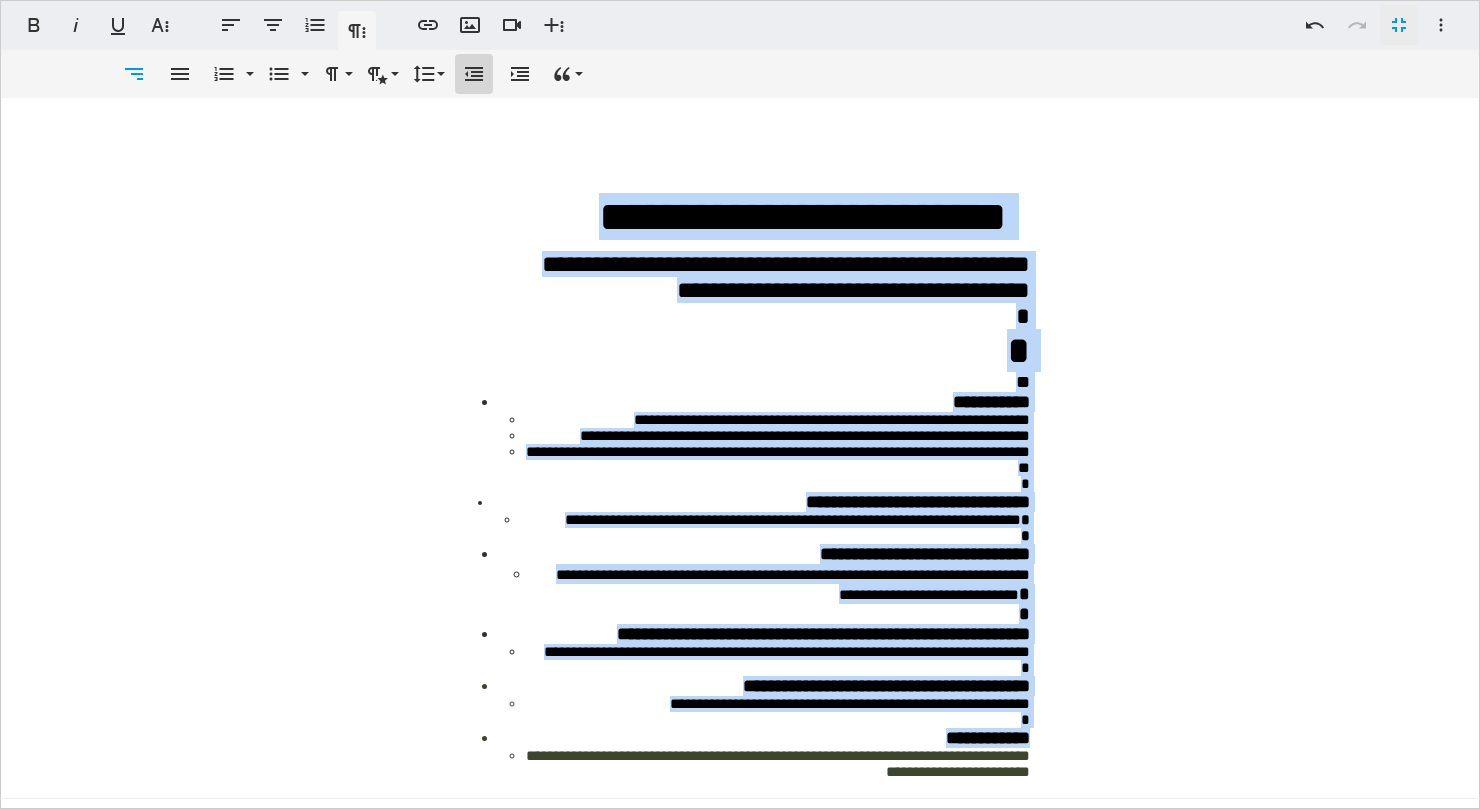 click 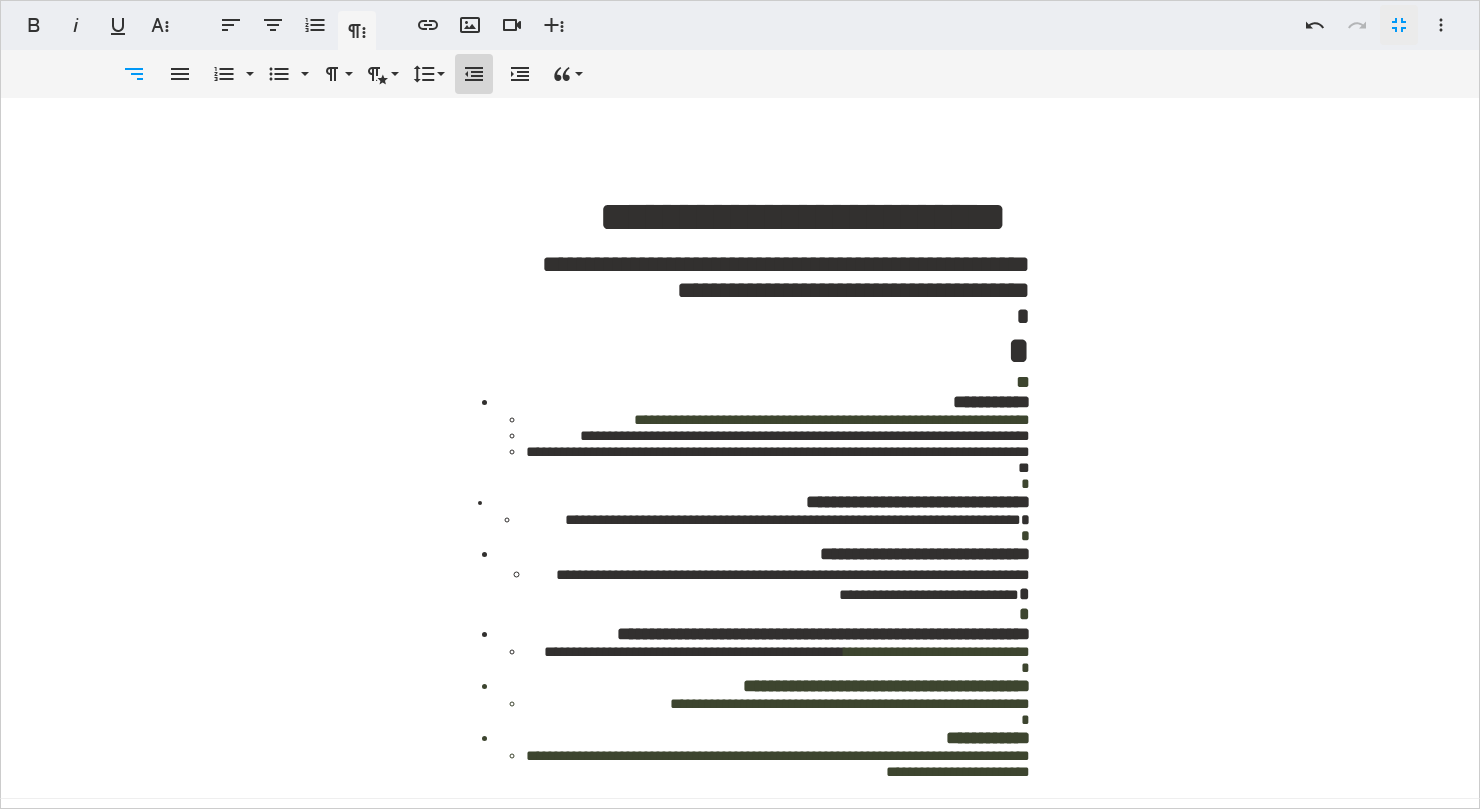click 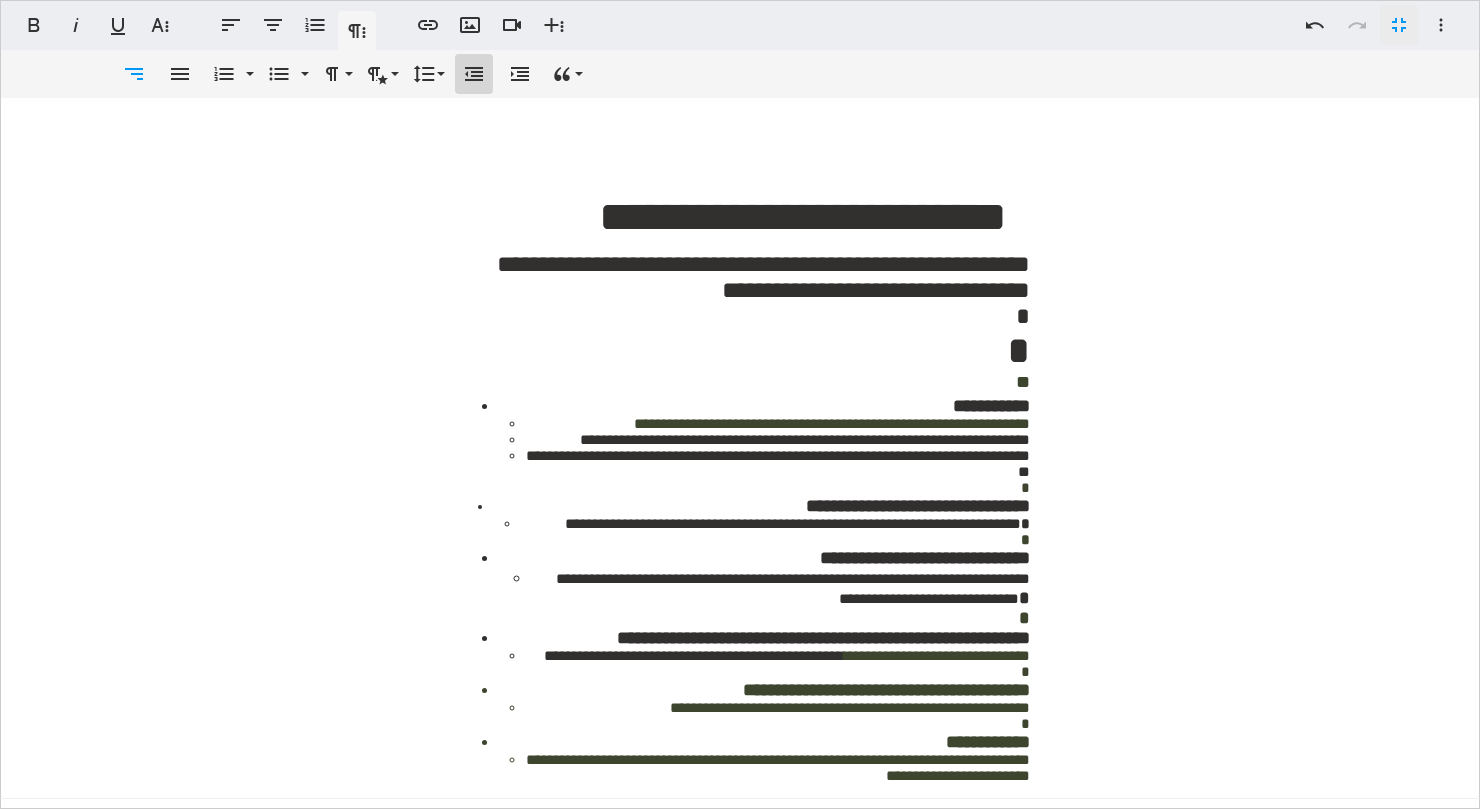 click 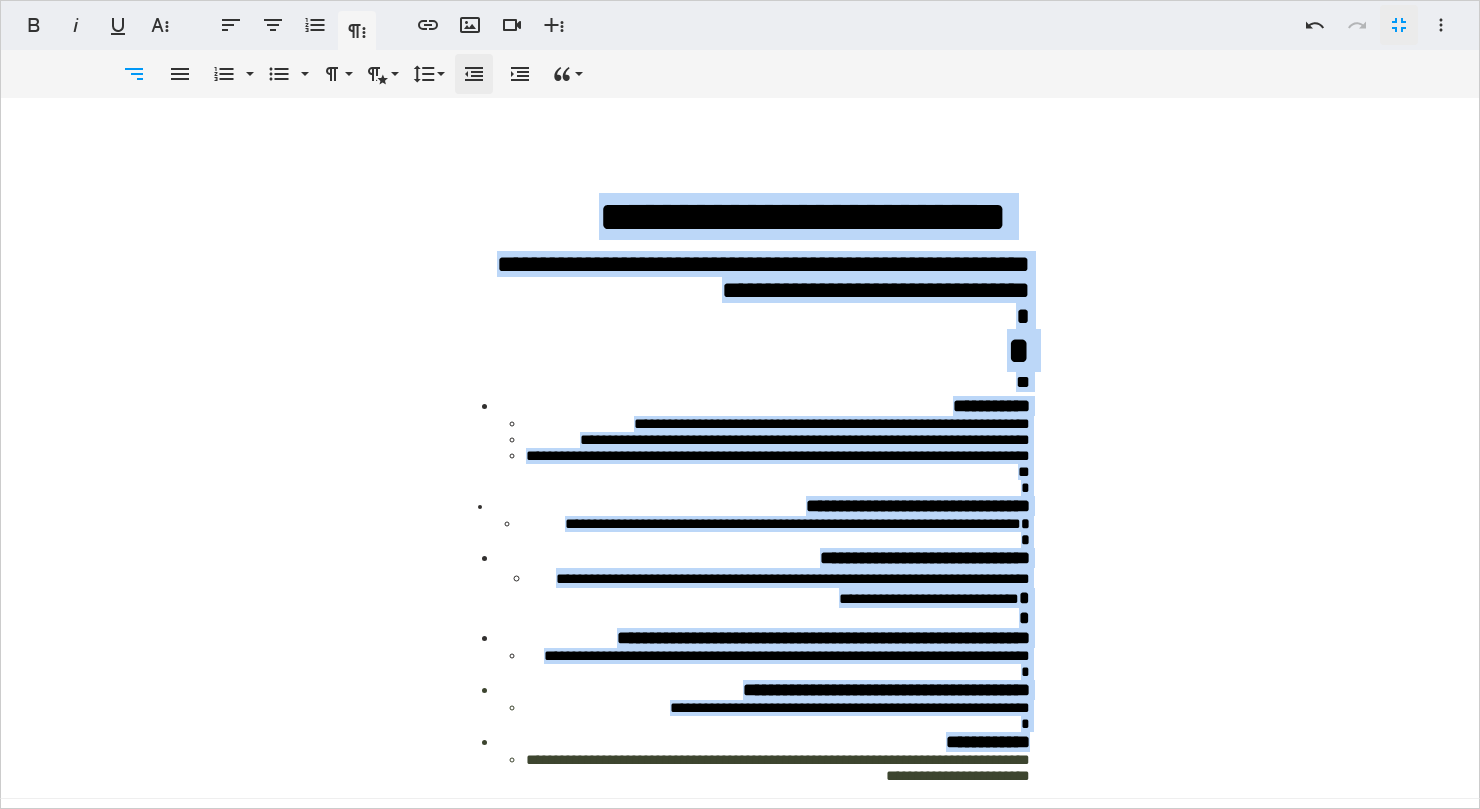 click 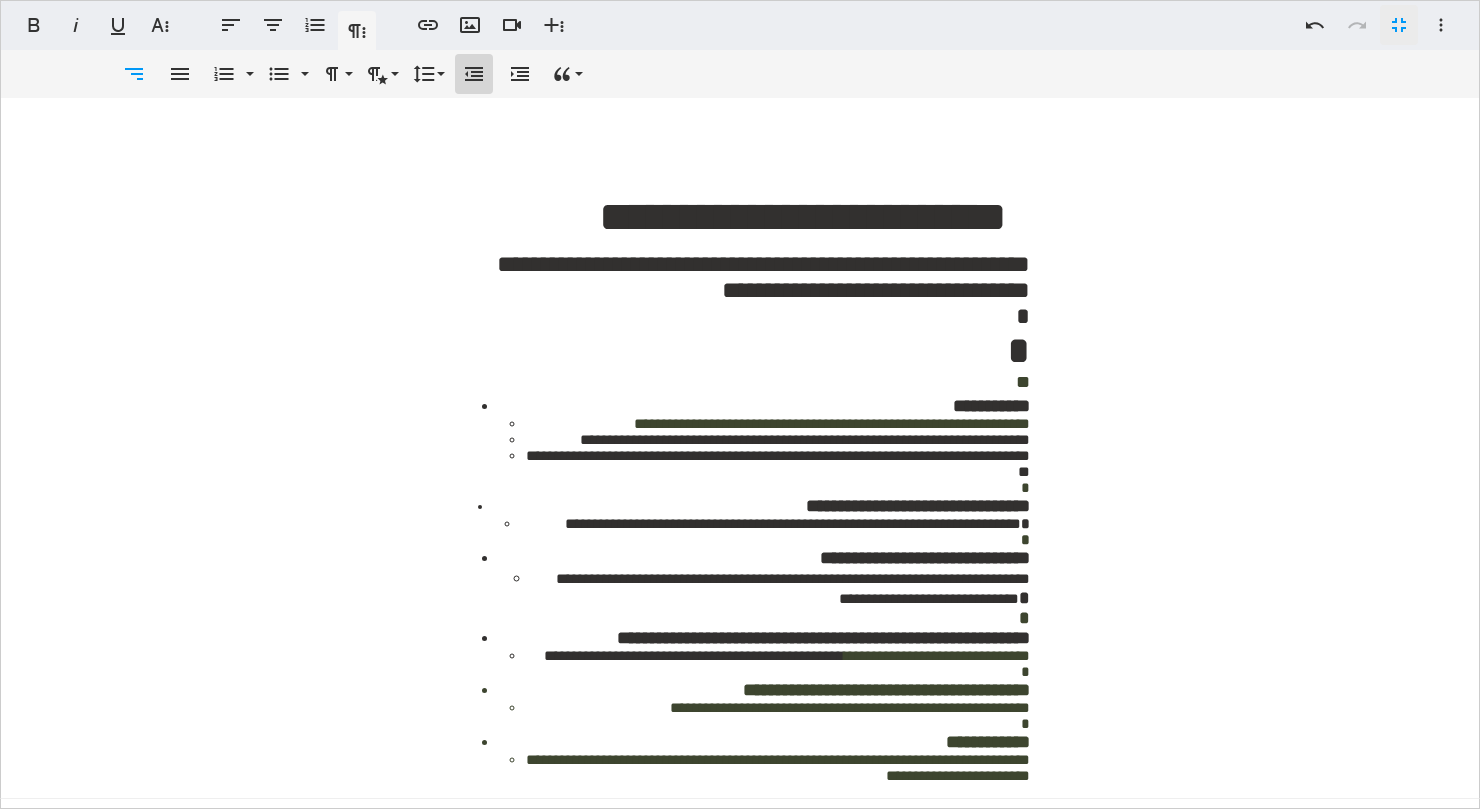 click 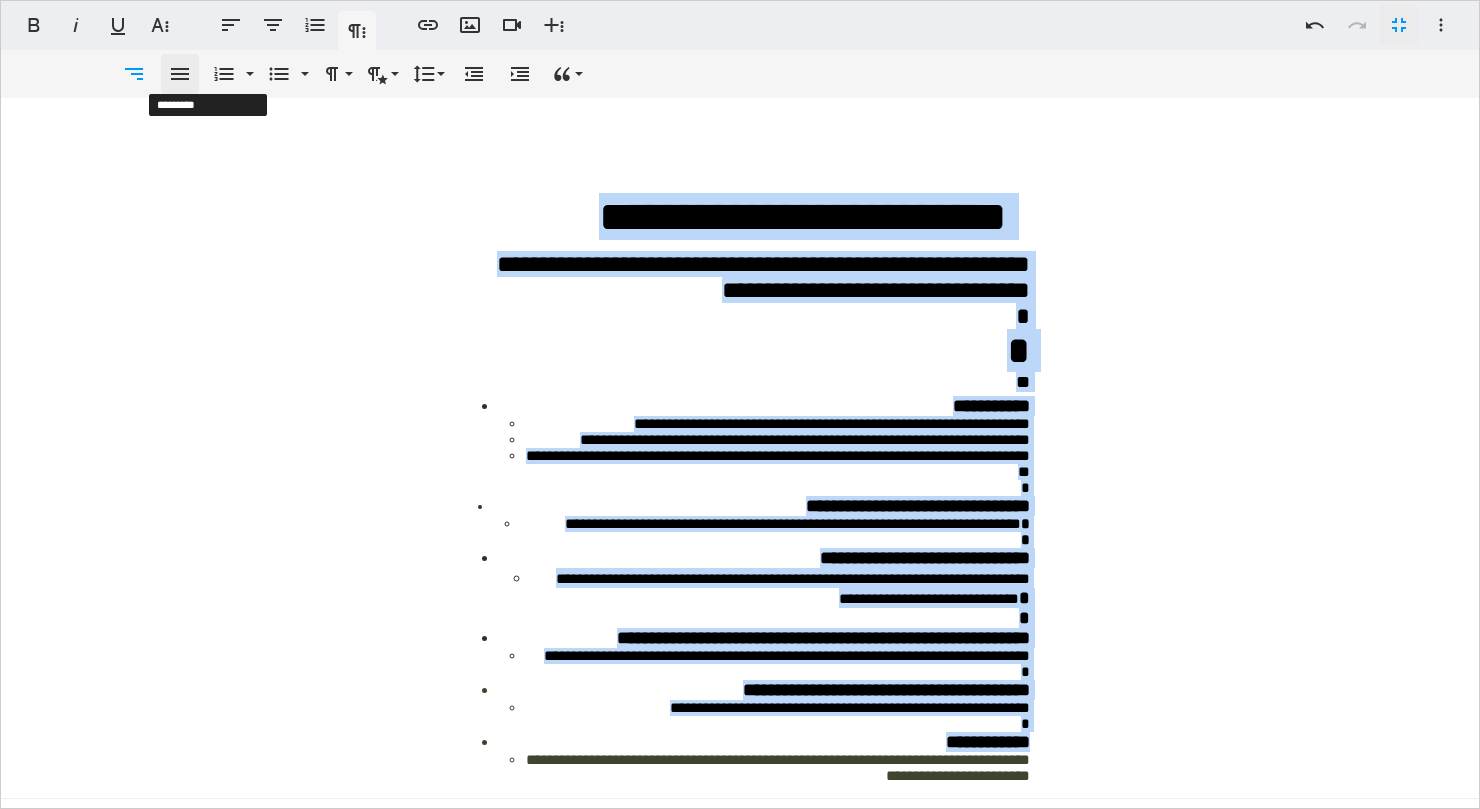 click 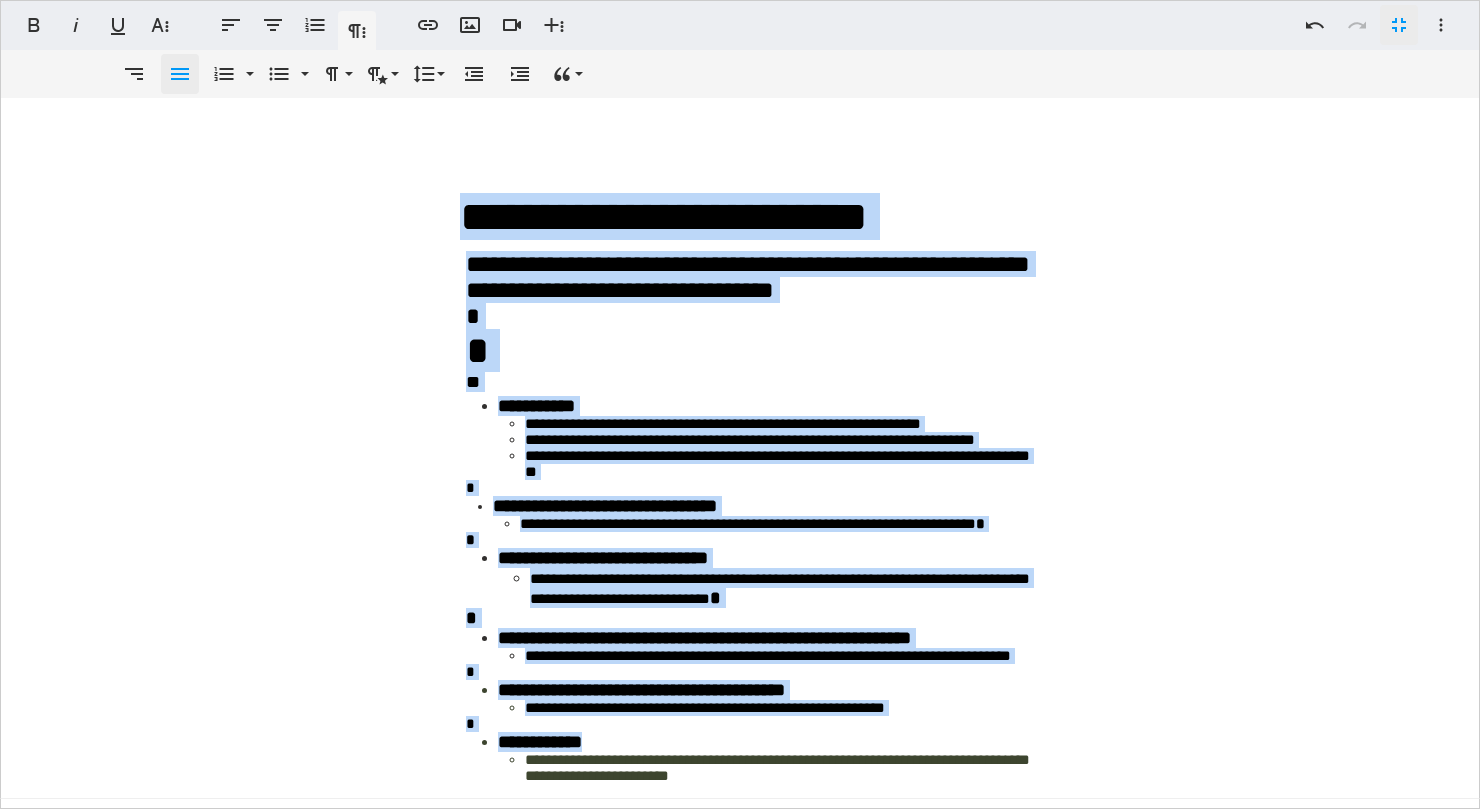 click 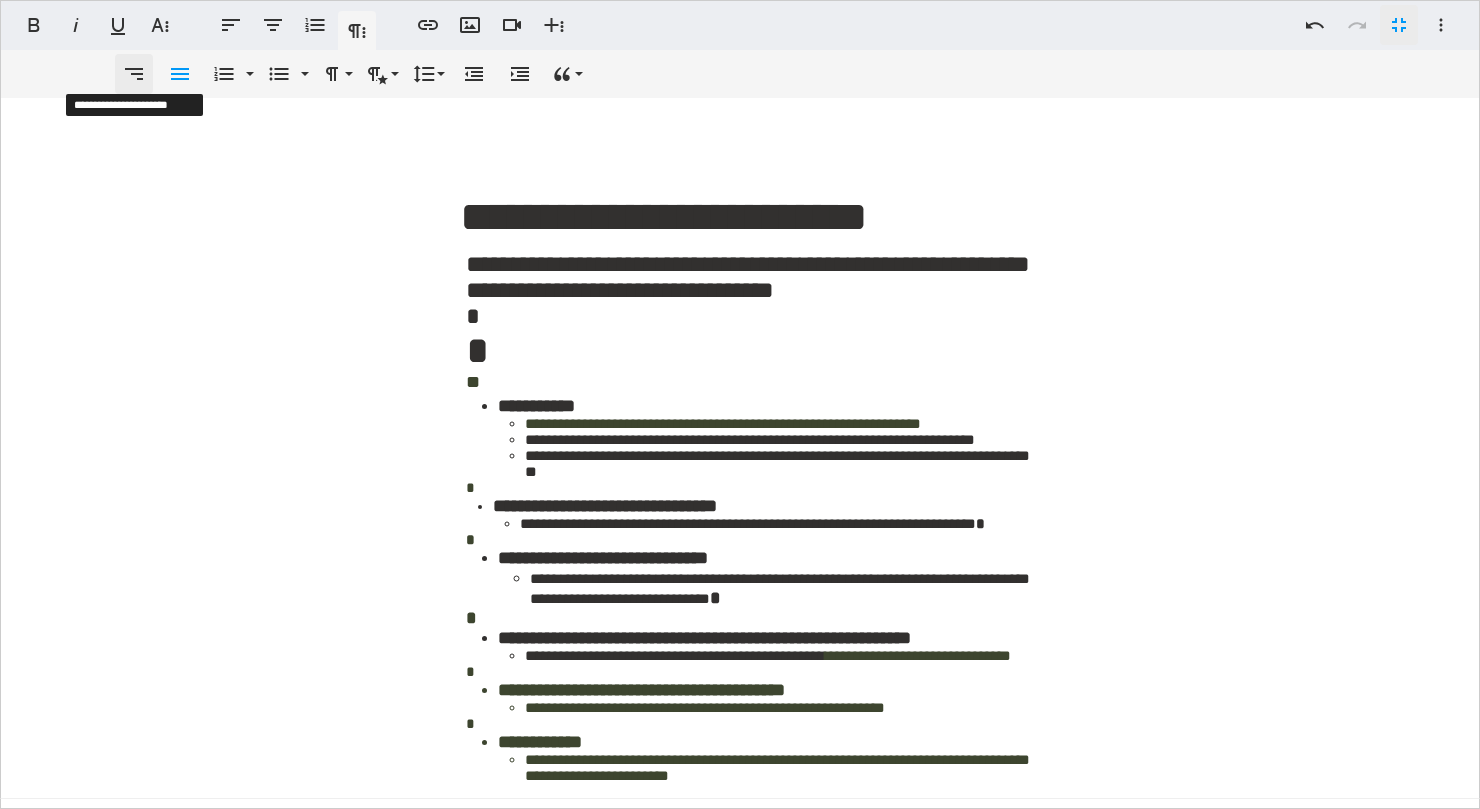 click 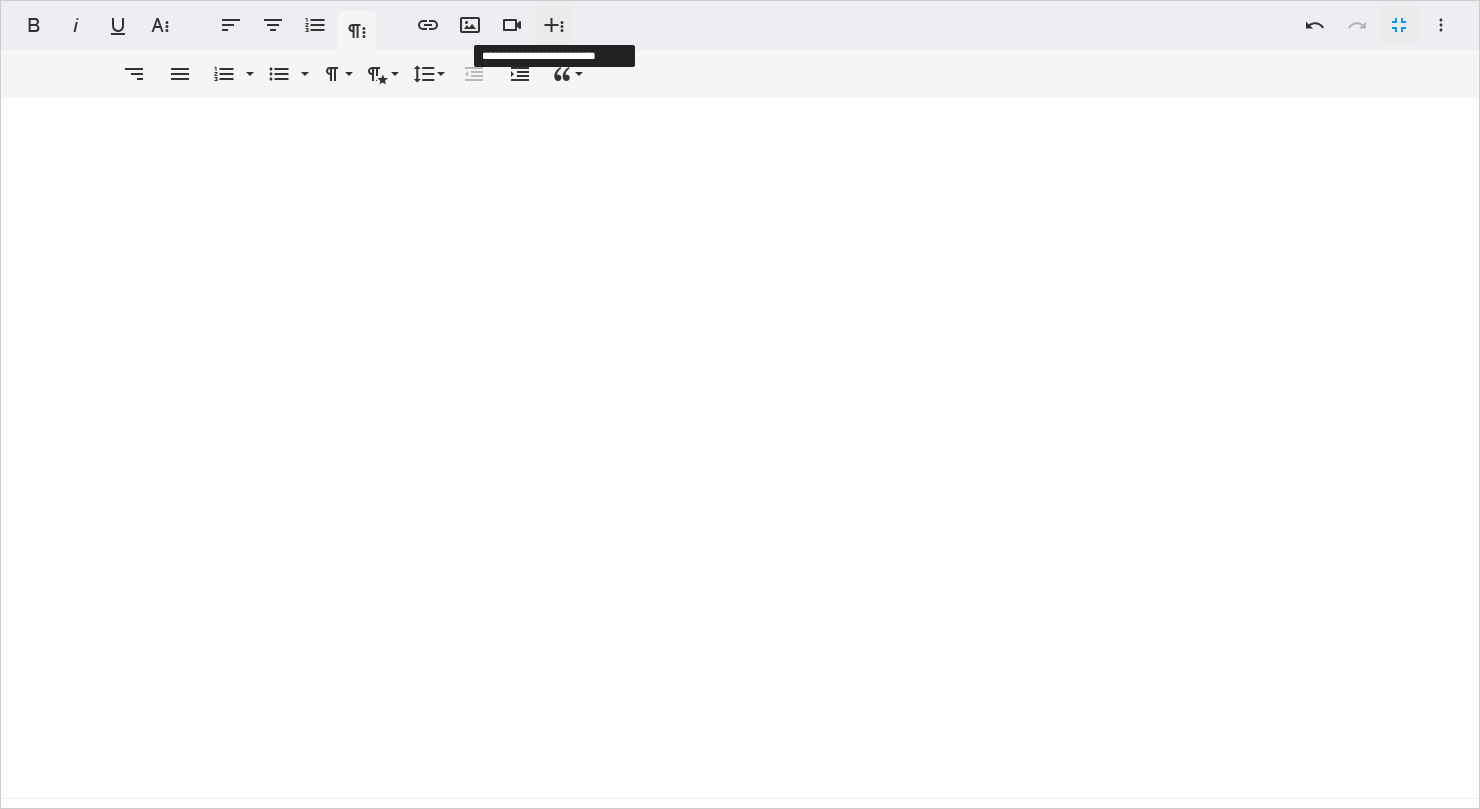 click 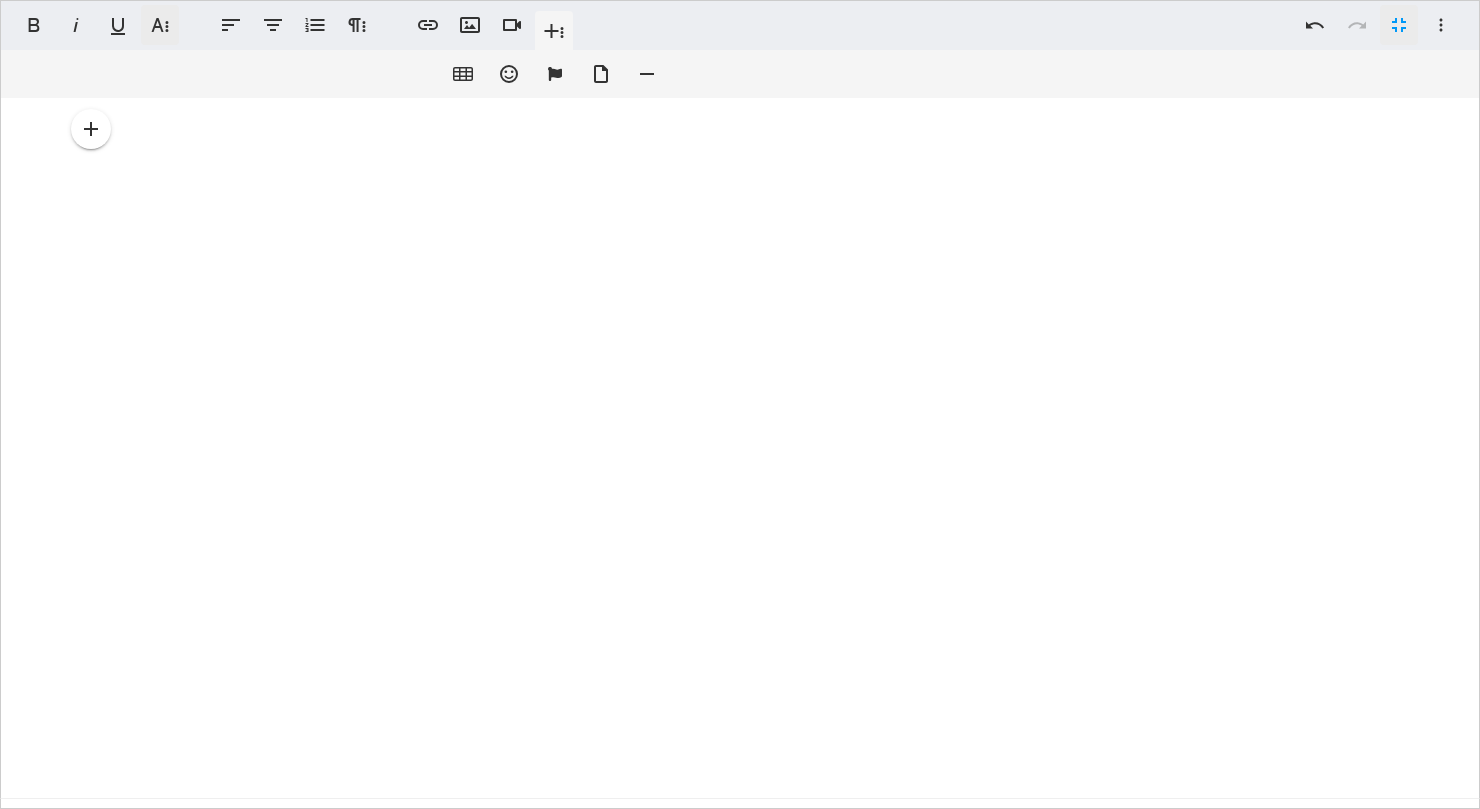 click 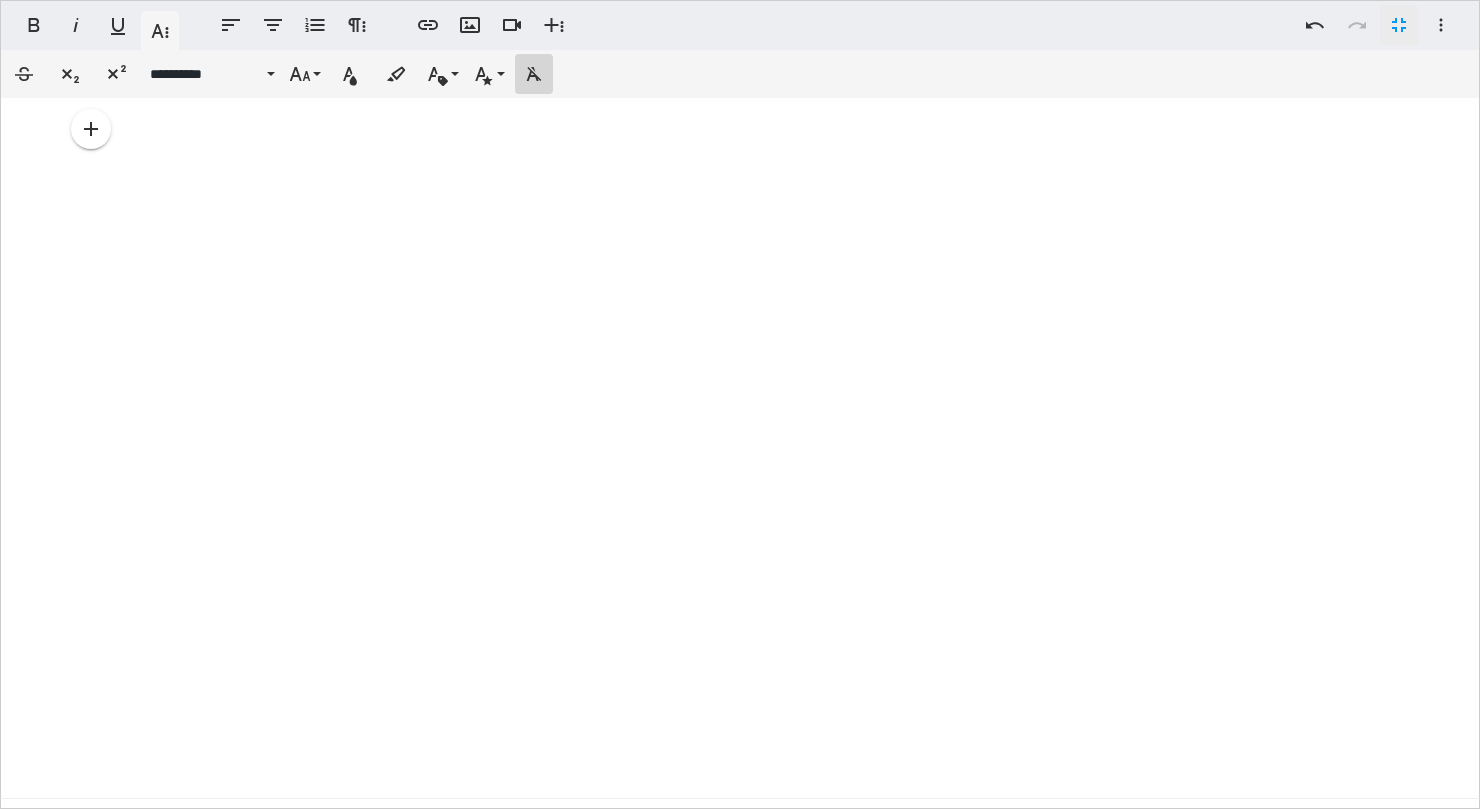 click 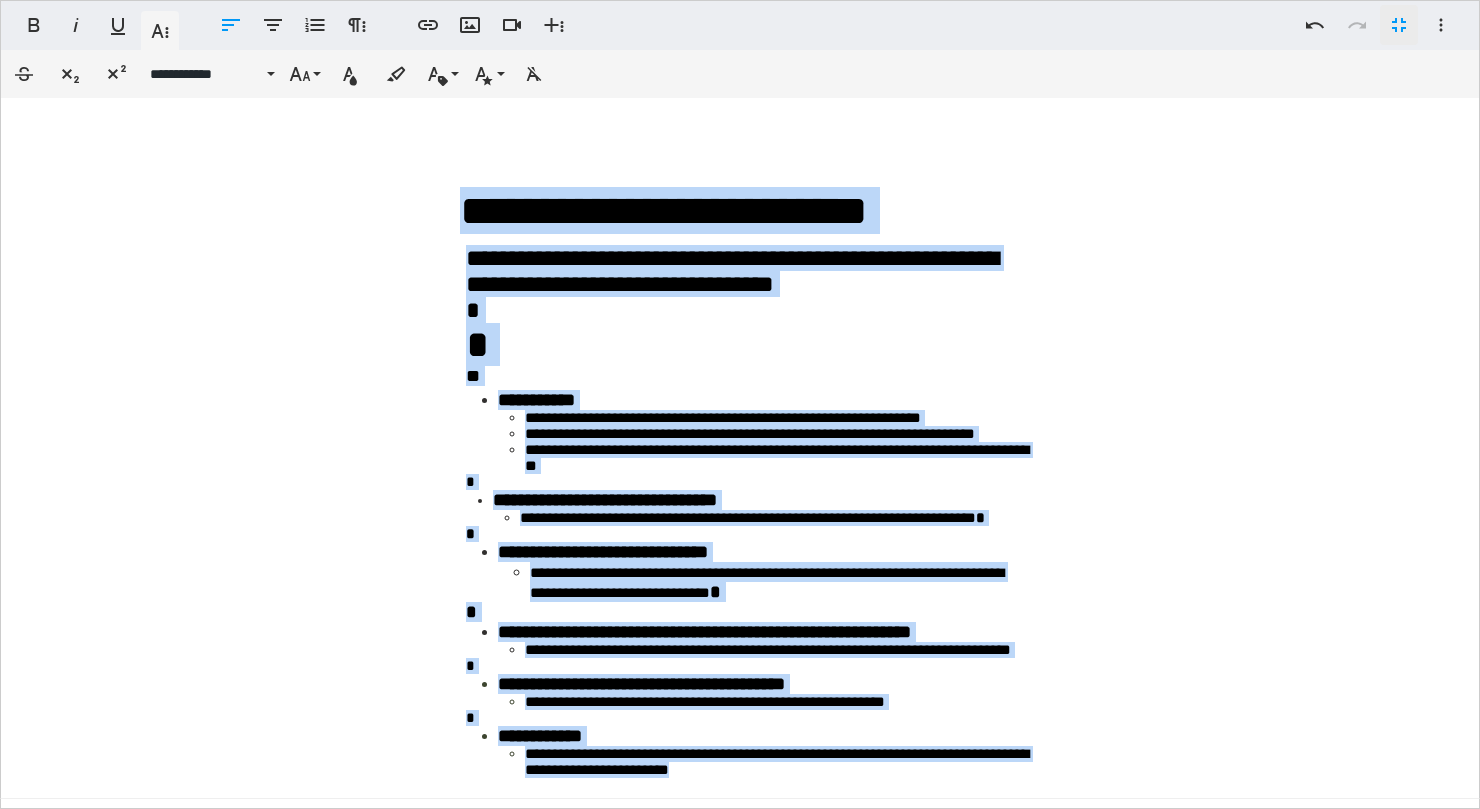 scroll, scrollTop: 147, scrollLeft: 0, axis: vertical 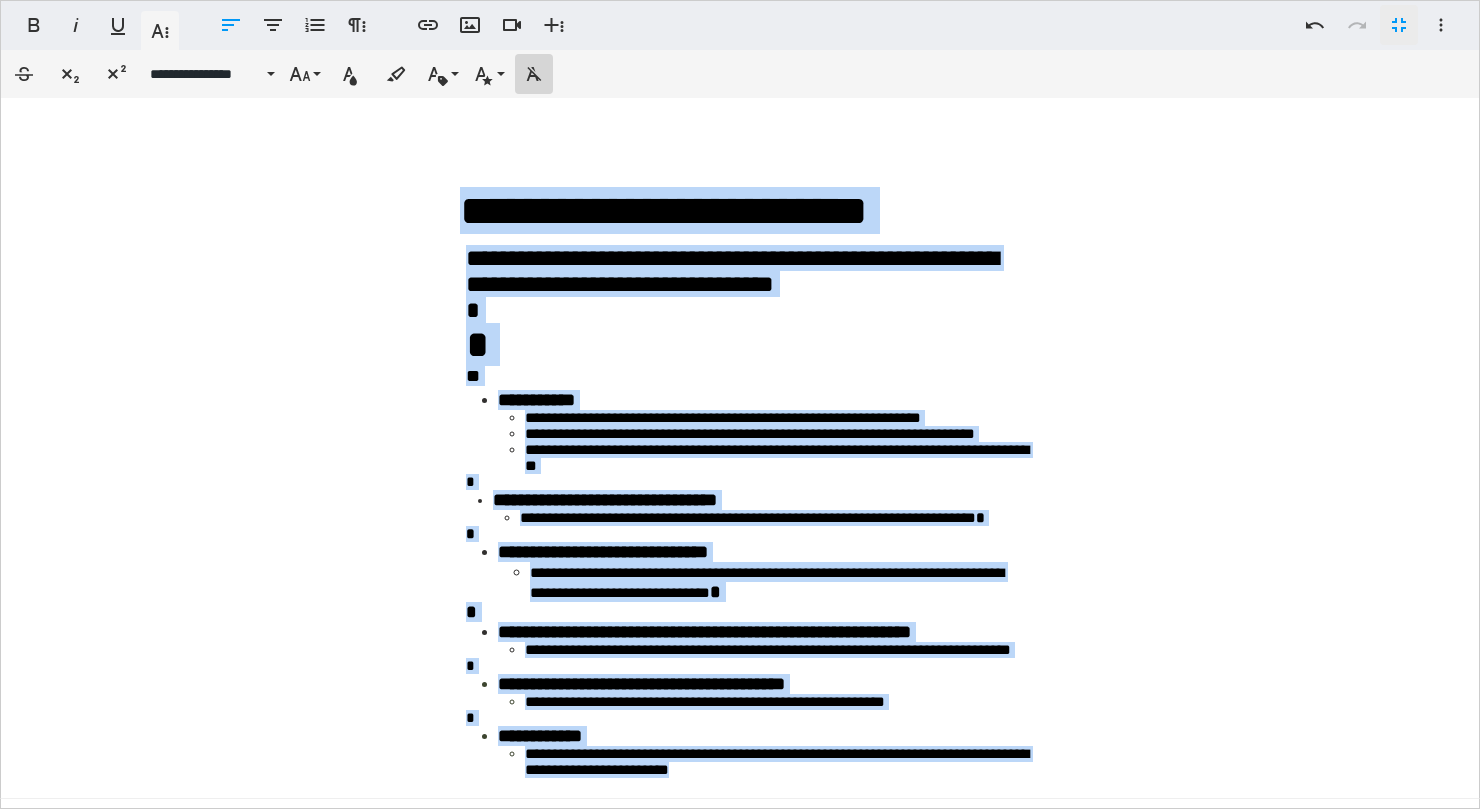 click 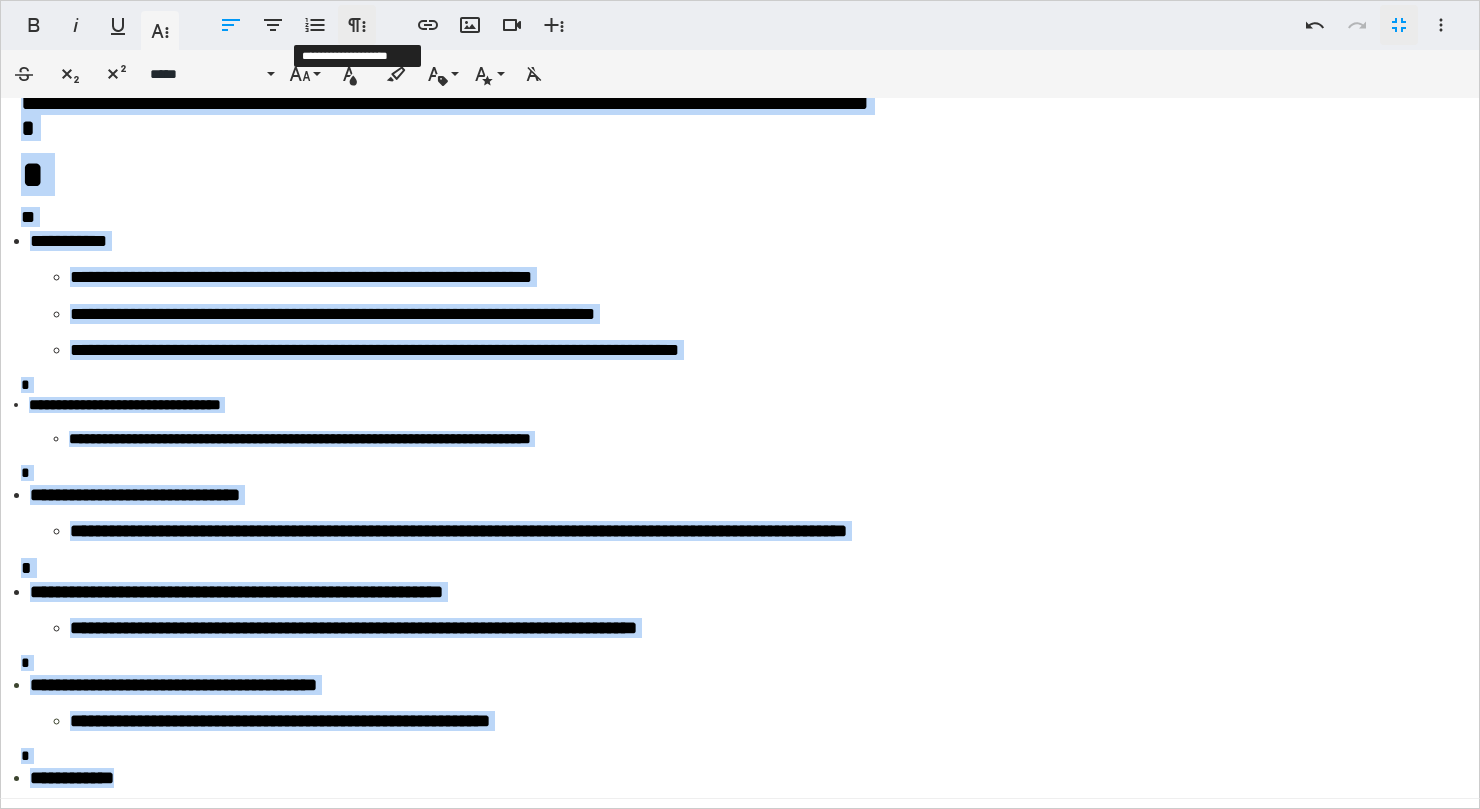 click on "**********" at bounding box center [357, 25] 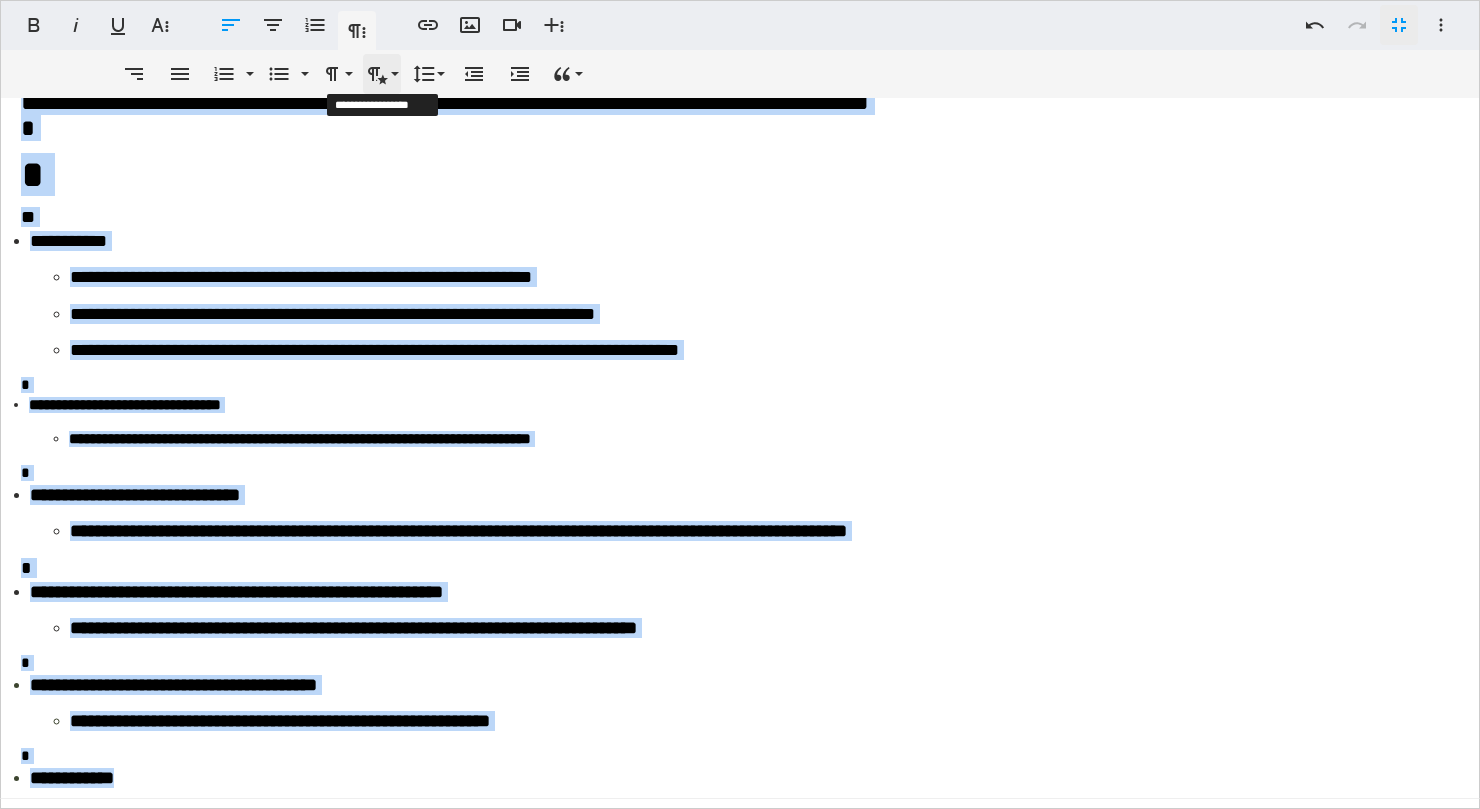 click on "**********" at bounding box center (382, 74) 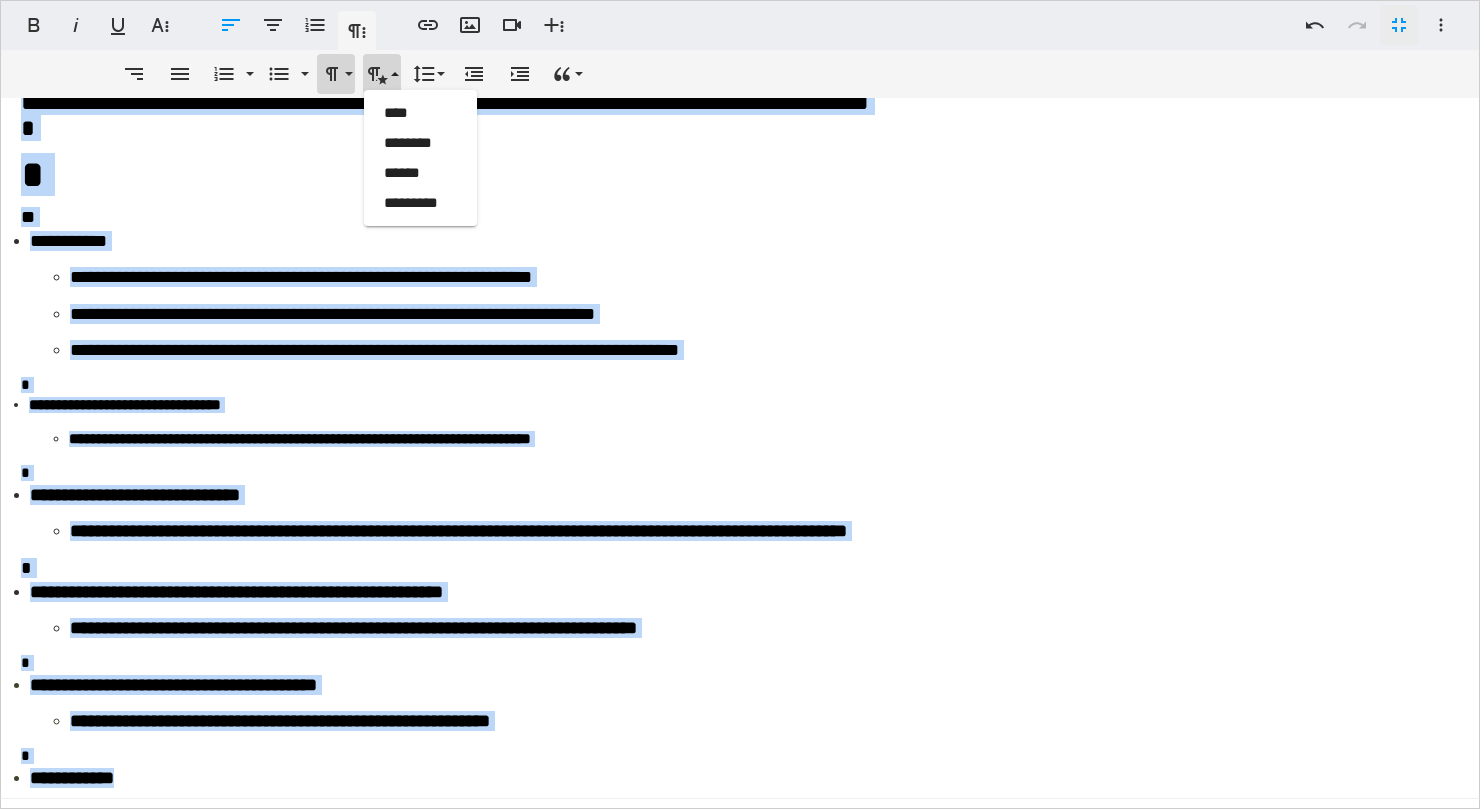 click 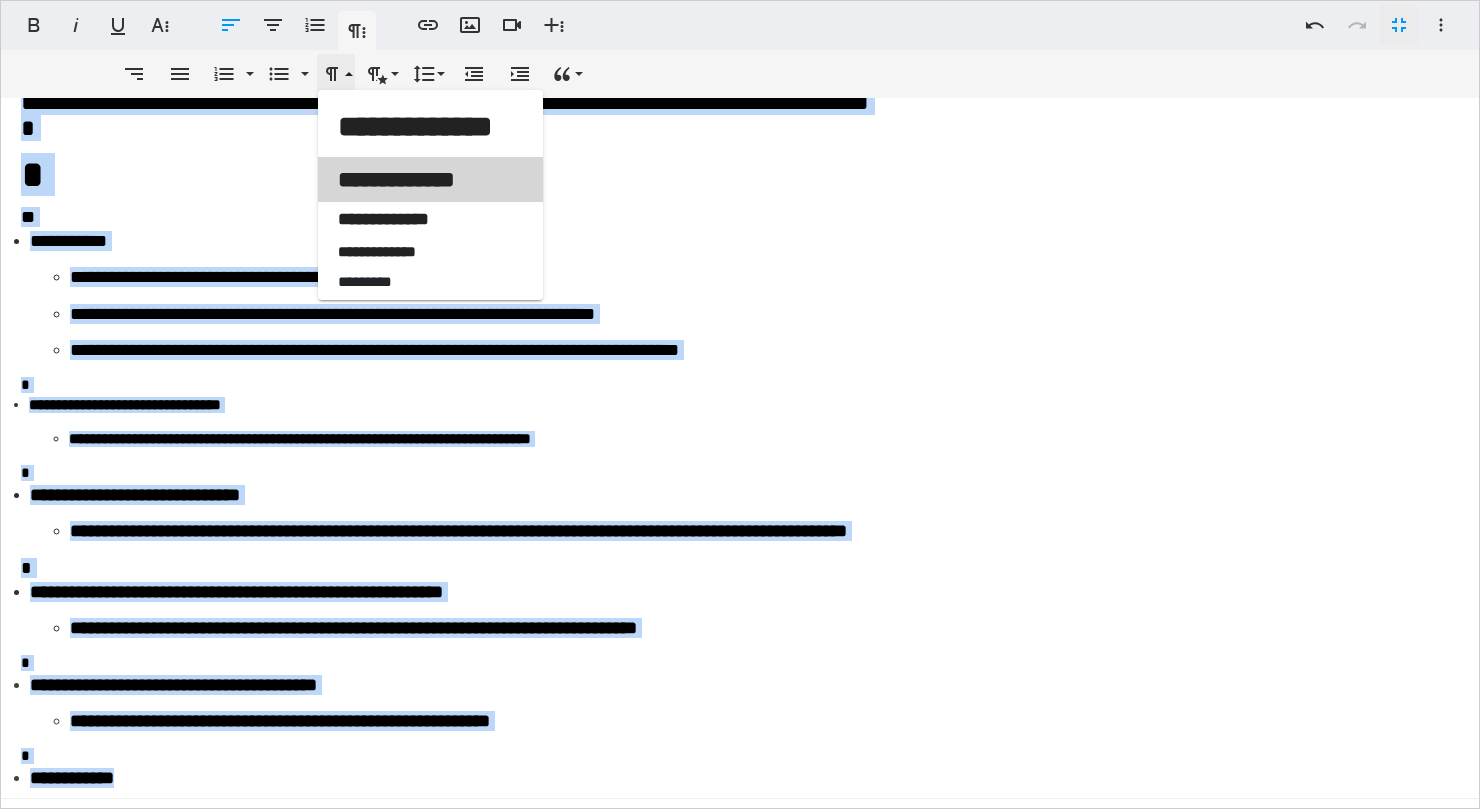 scroll, scrollTop: 0, scrollLeft: 0, axis: both 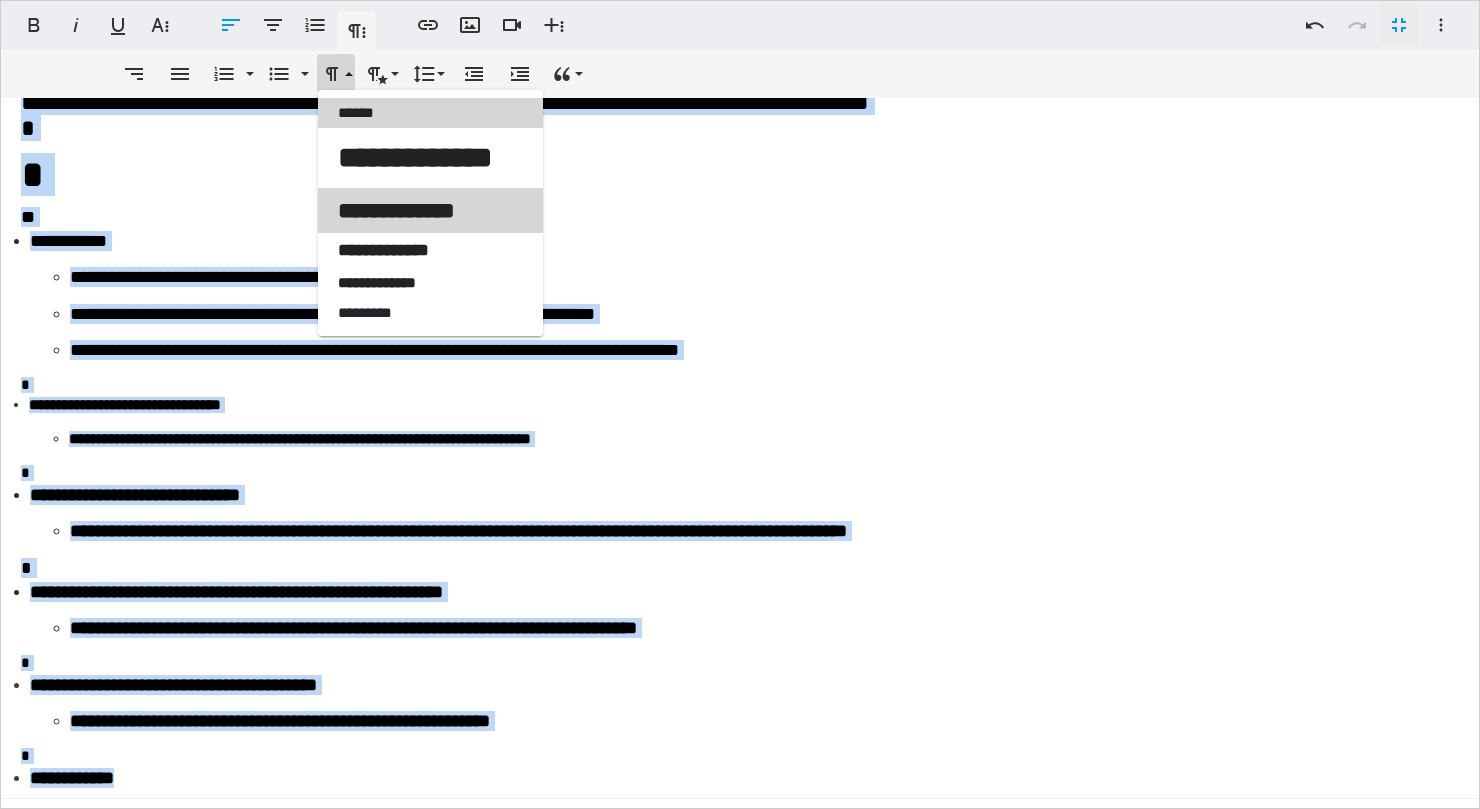 click on "******" at bounding box center [430, 113] 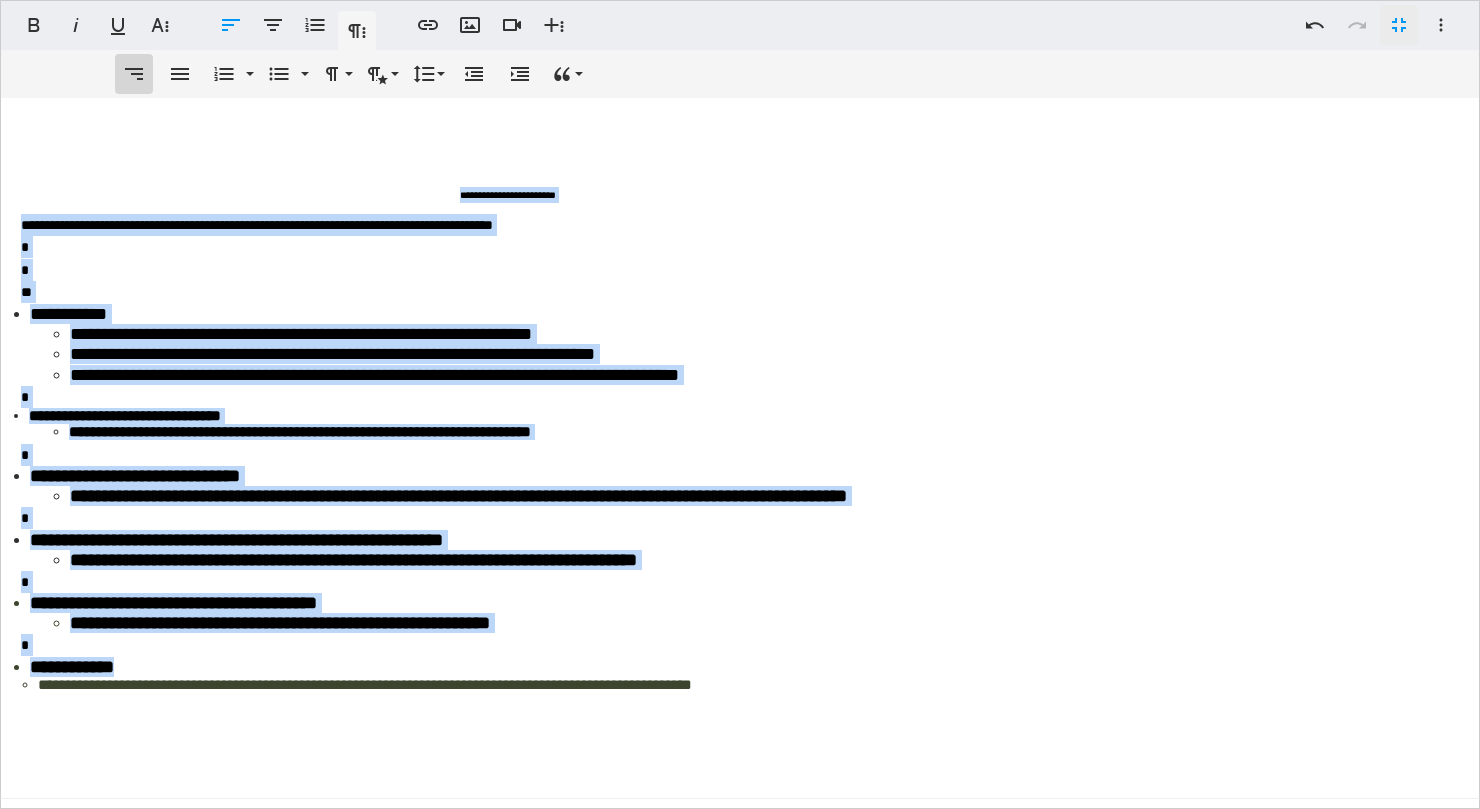 click 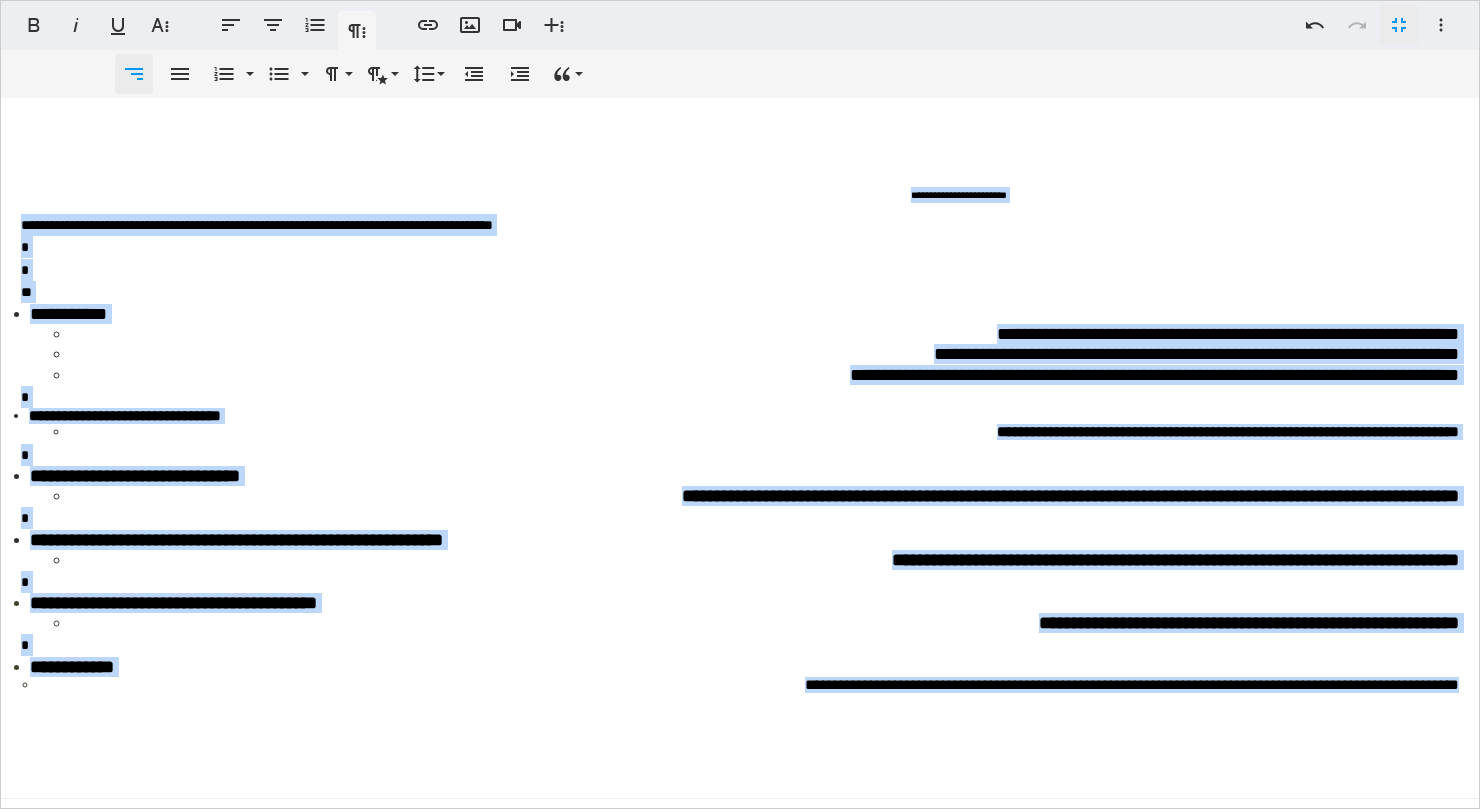 click 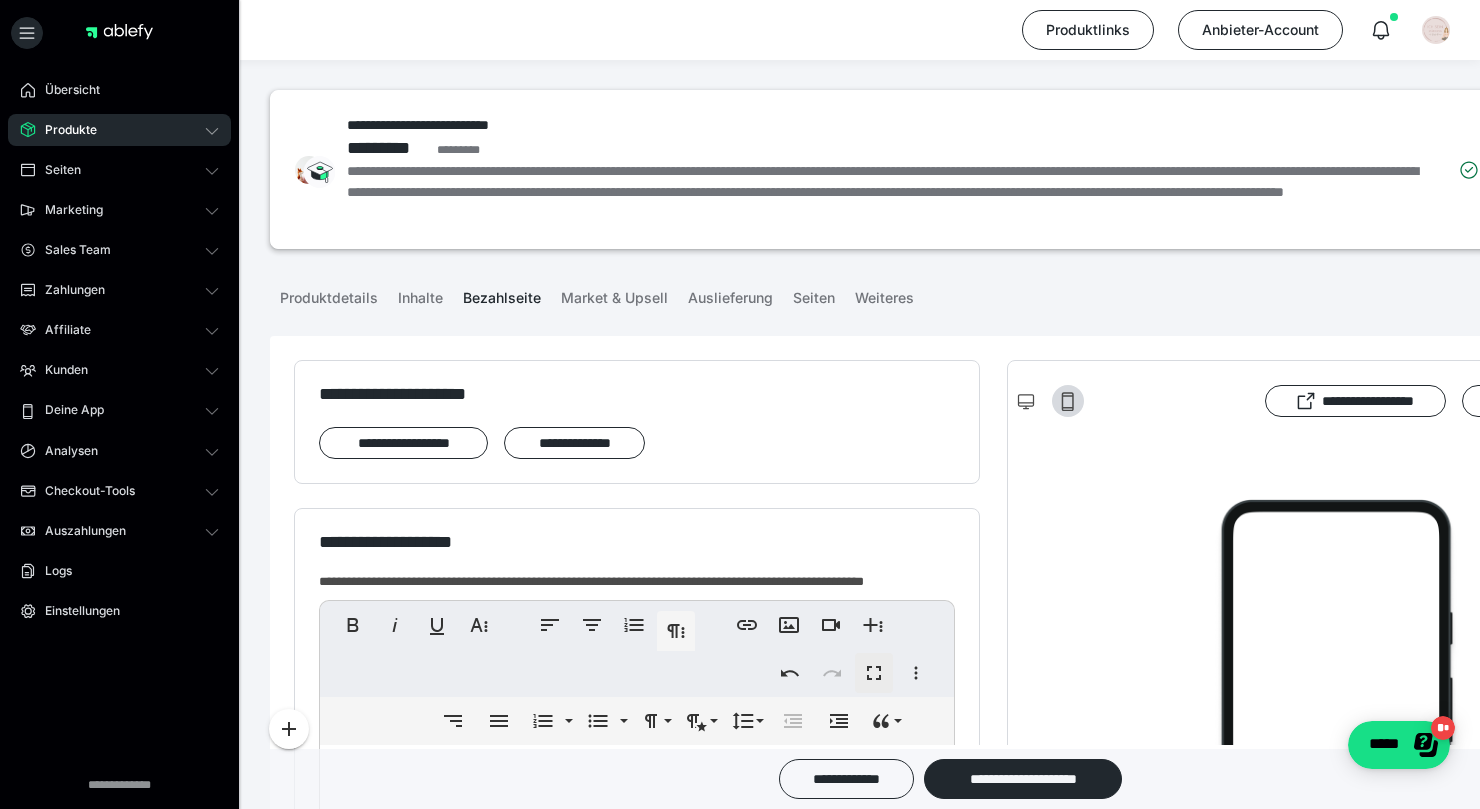 scroll, scrollTop: 372, scrollLeft: 0, axis: vertical 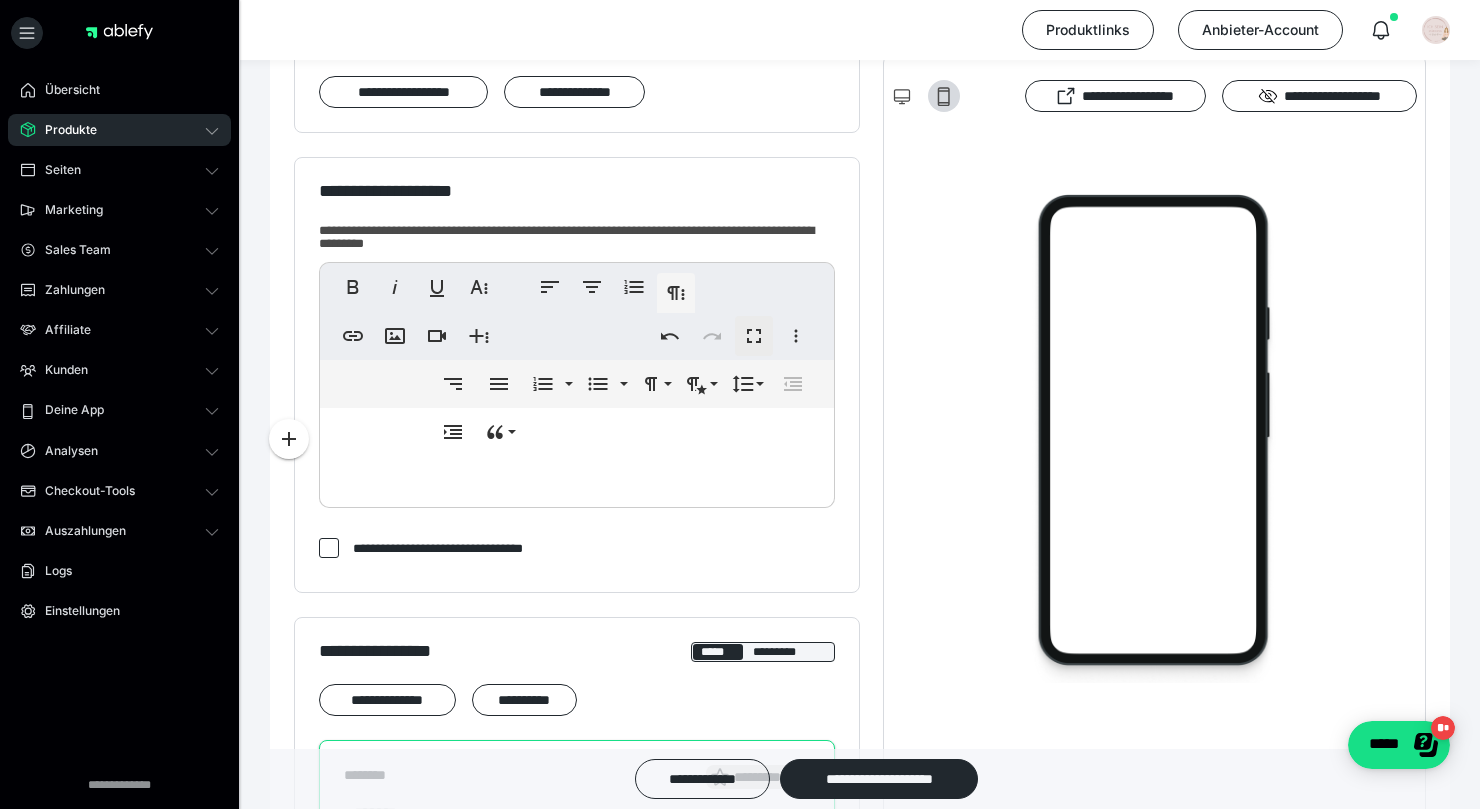 click at bounding box center (577, 453) 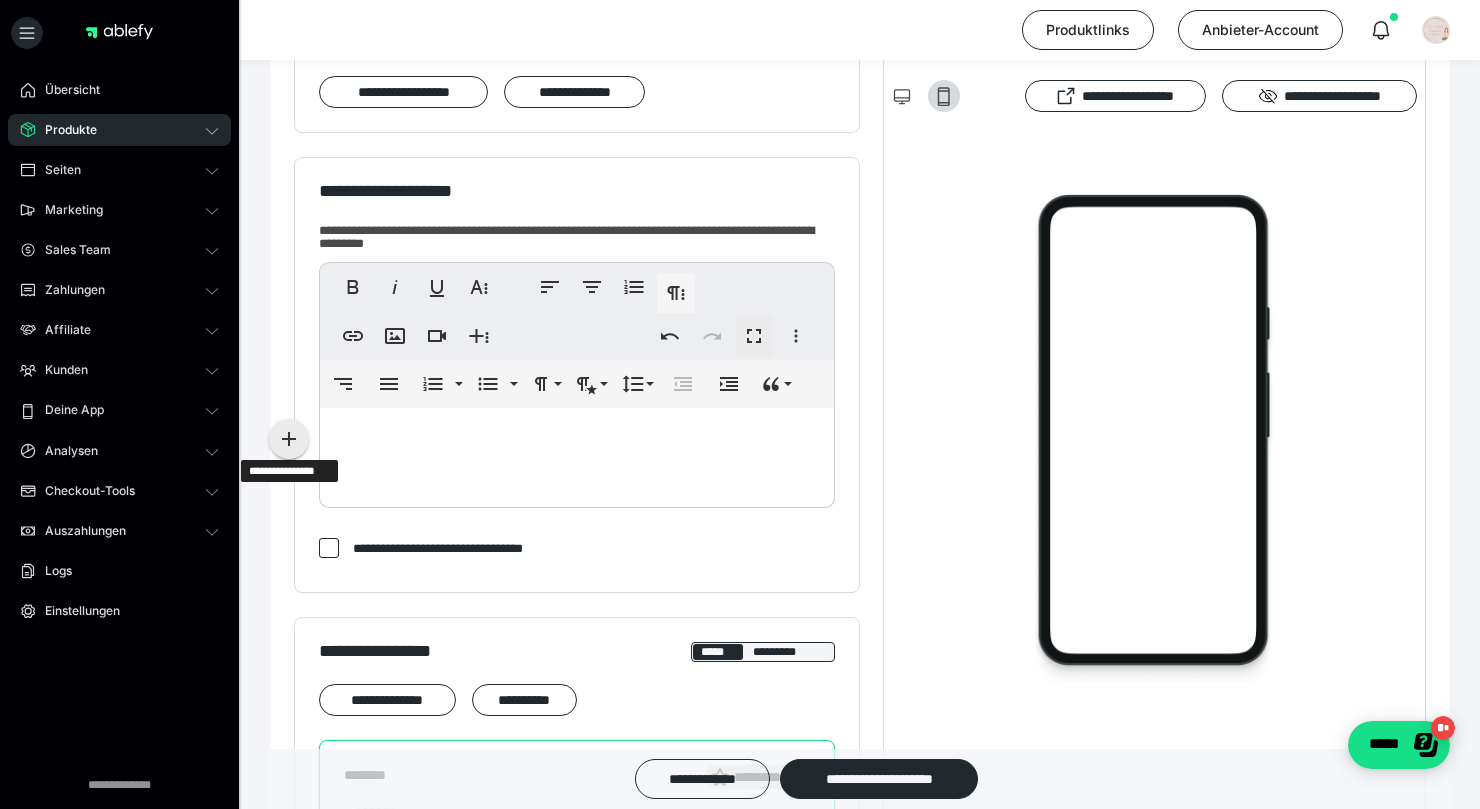 click 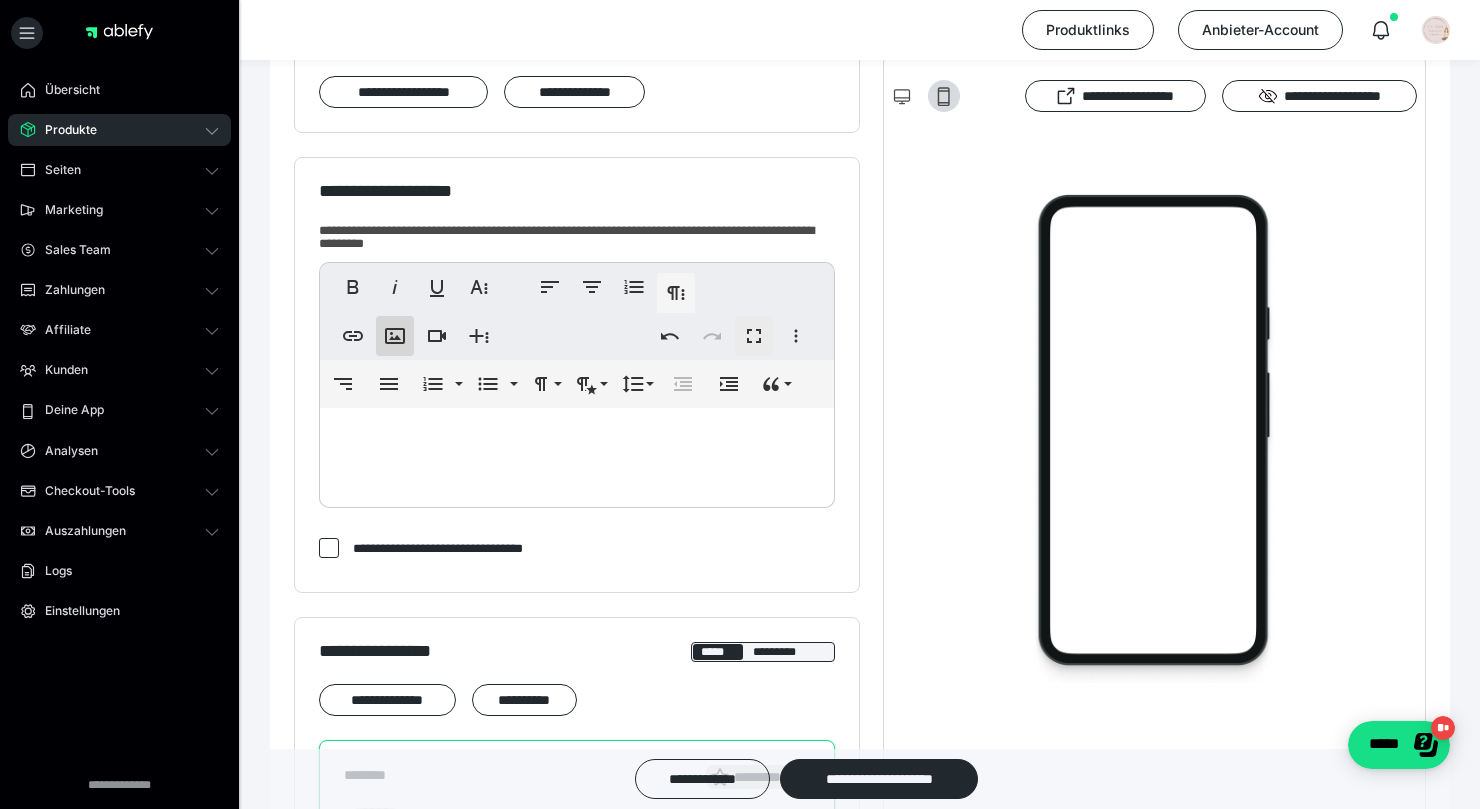 click 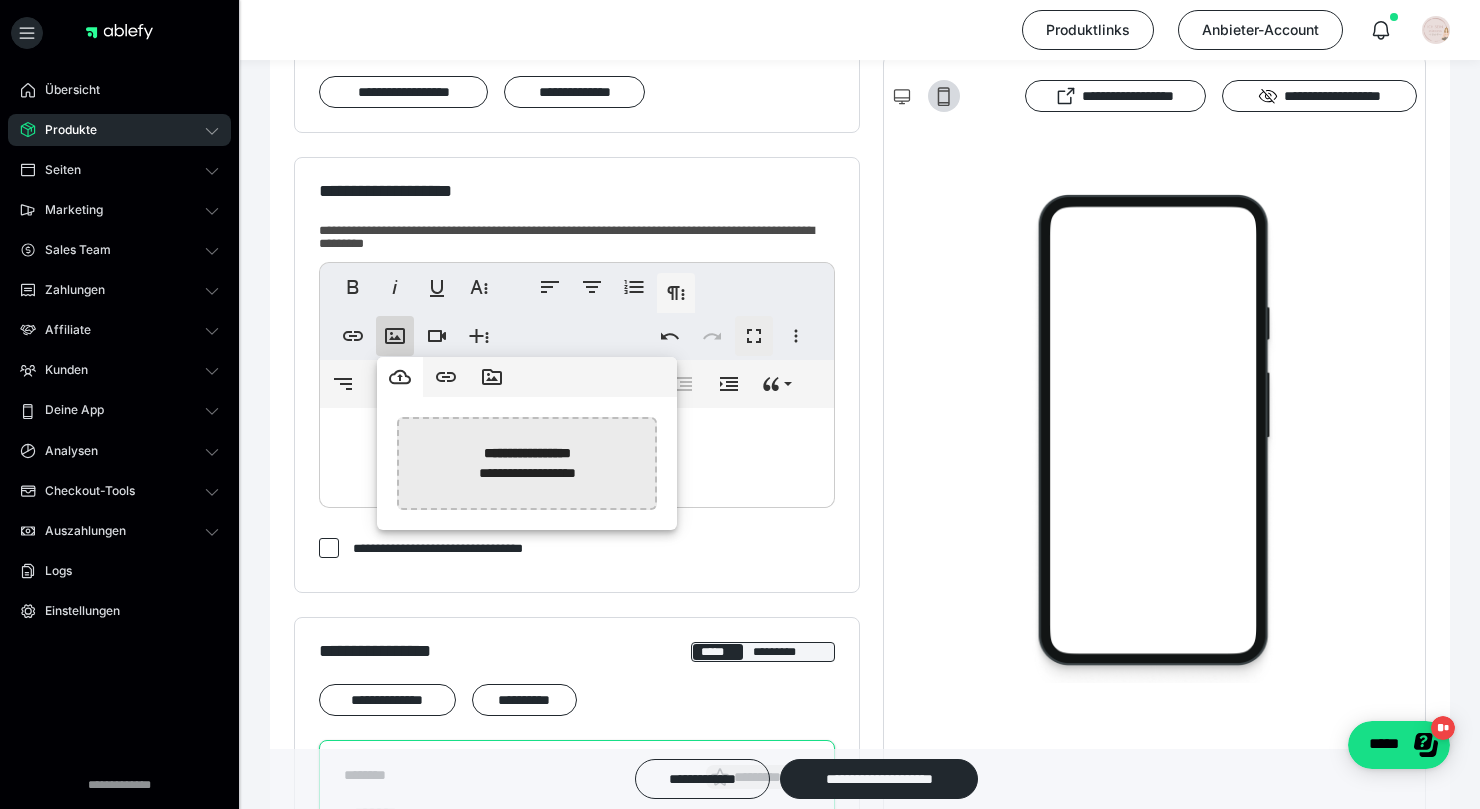click at bounding box center (15, 463) 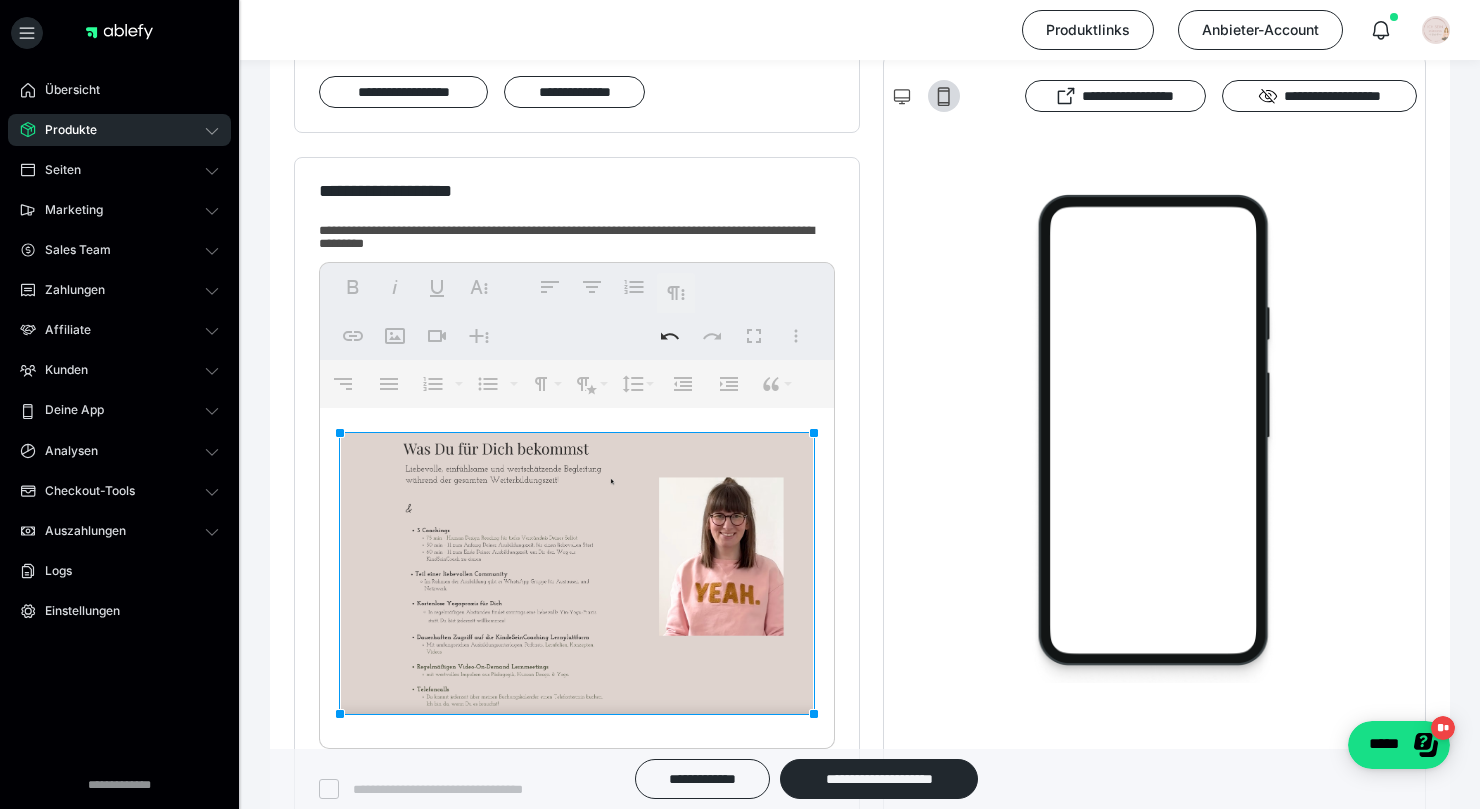 drag, startPoint x: 425, startPoint y: 431, endPoint x: 230, endPoint y: 383, distance: 200.82082 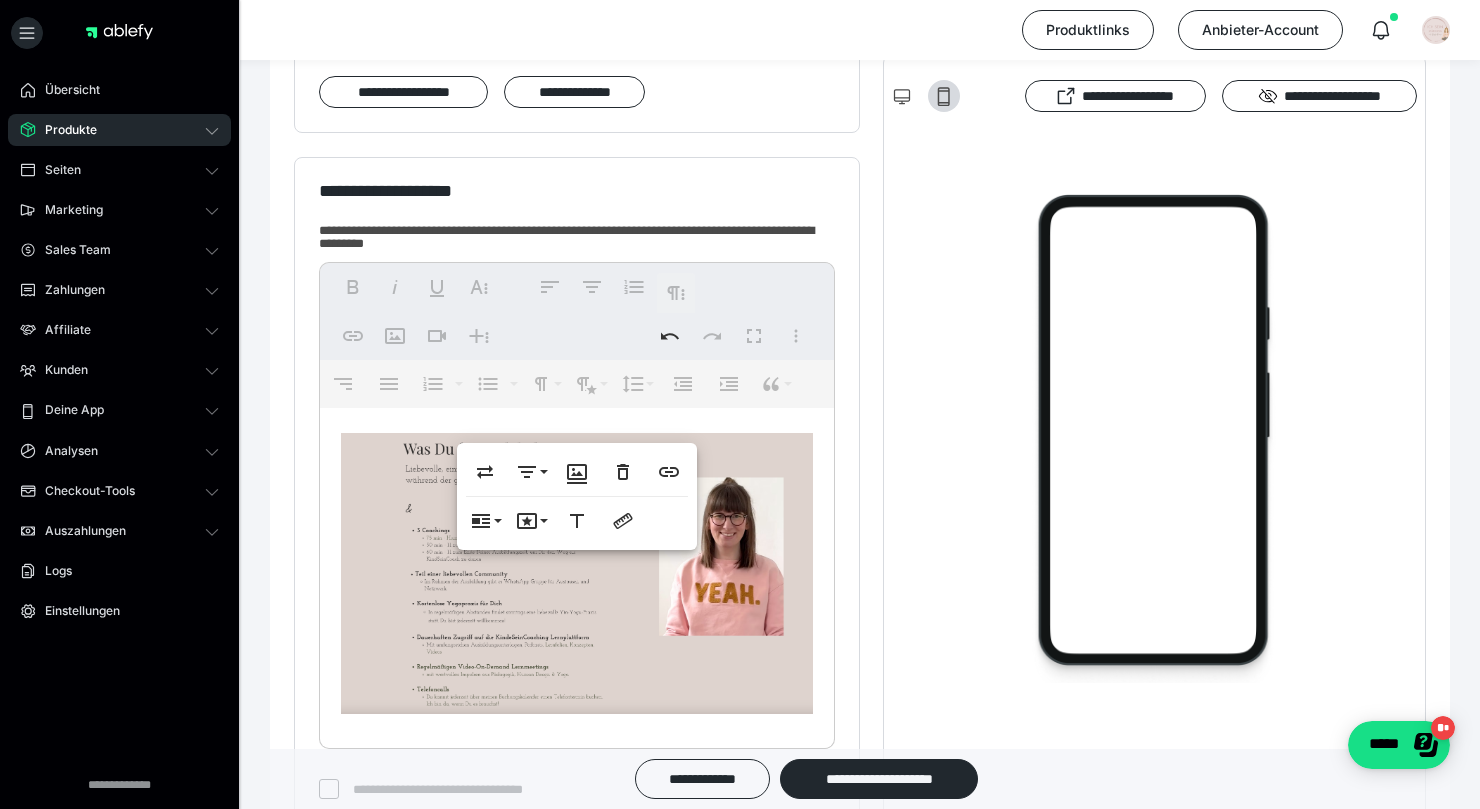 click at bounding box center [577, 573] 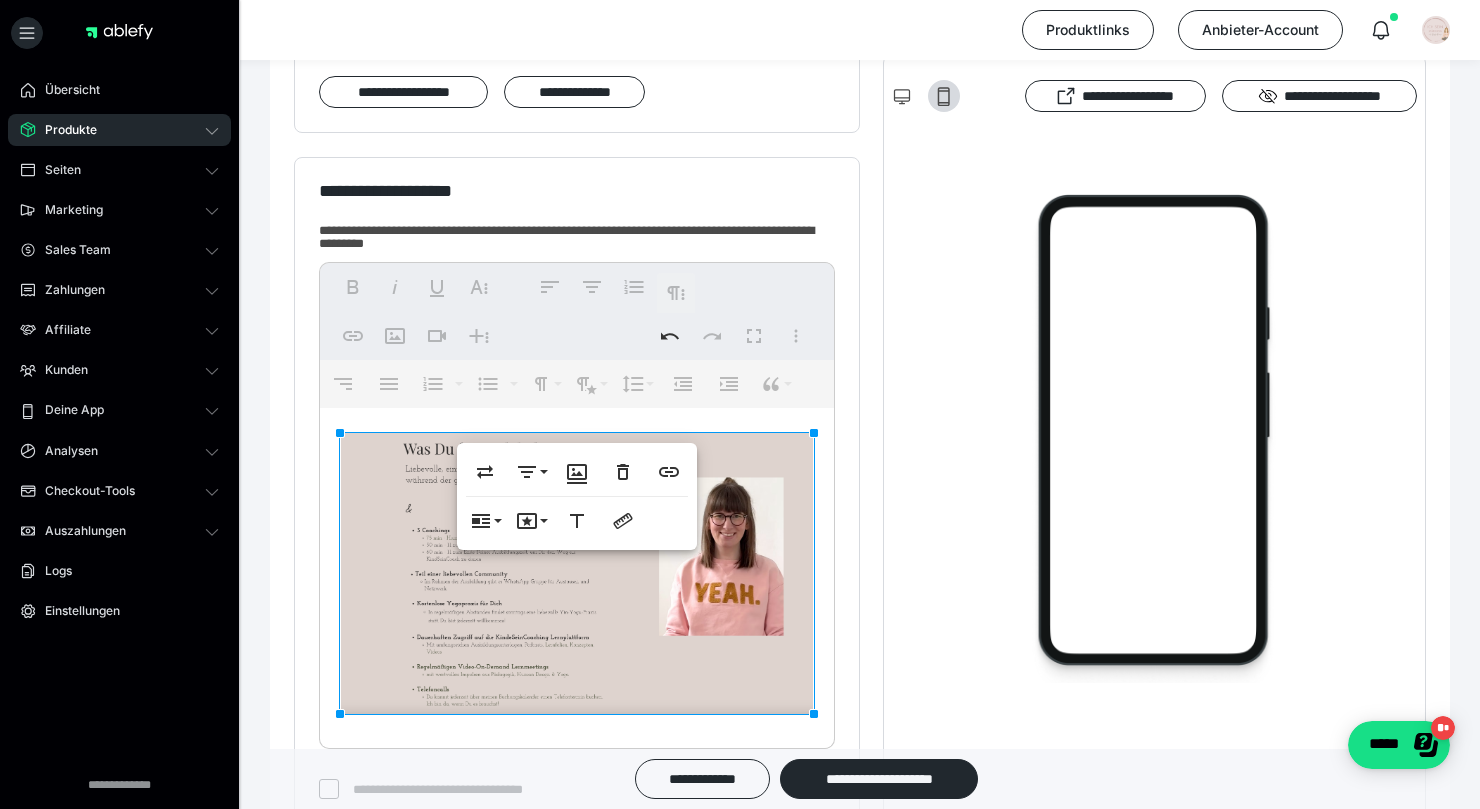 click at bounding box center (577, 573) 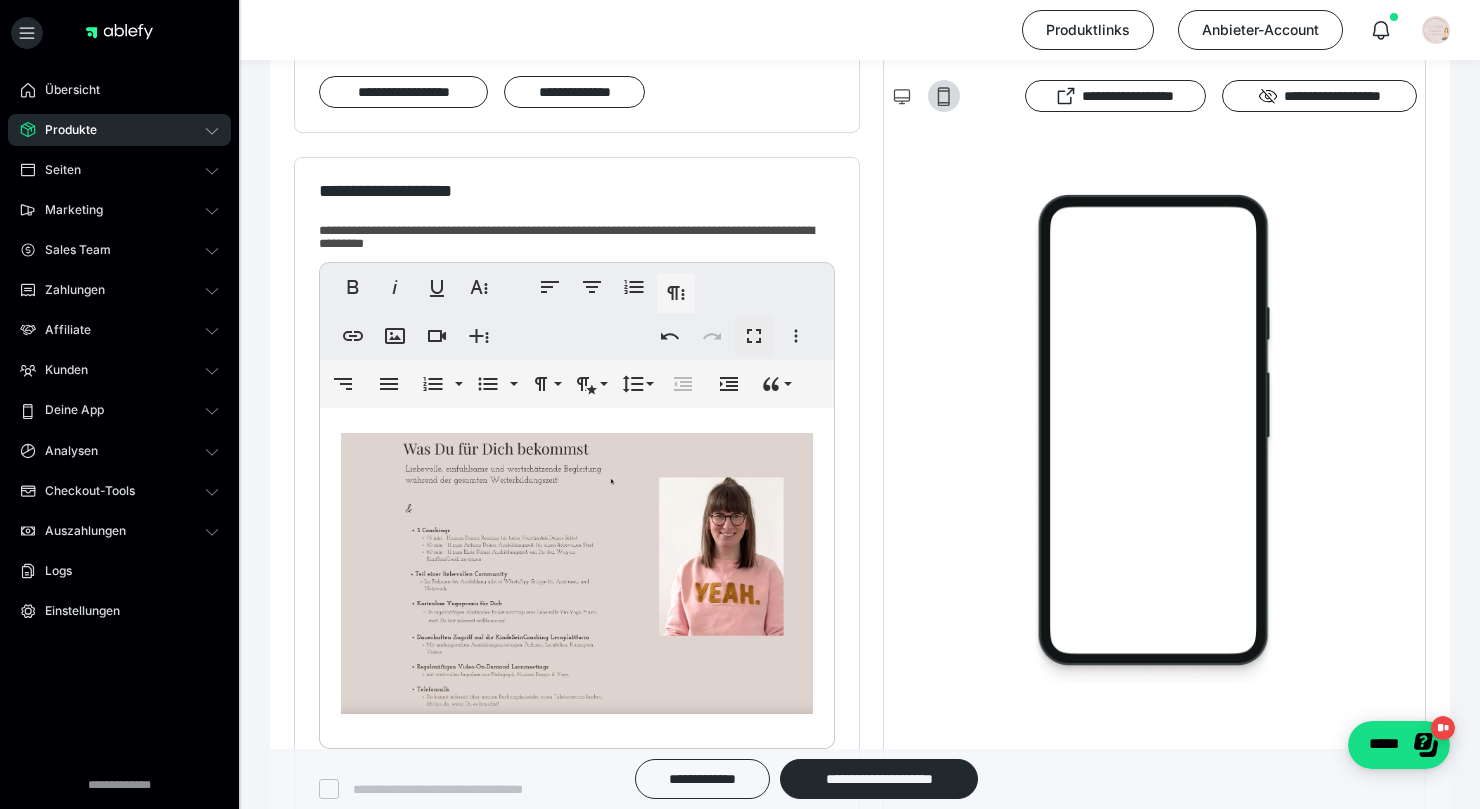 click at bounding box center (577, 573) 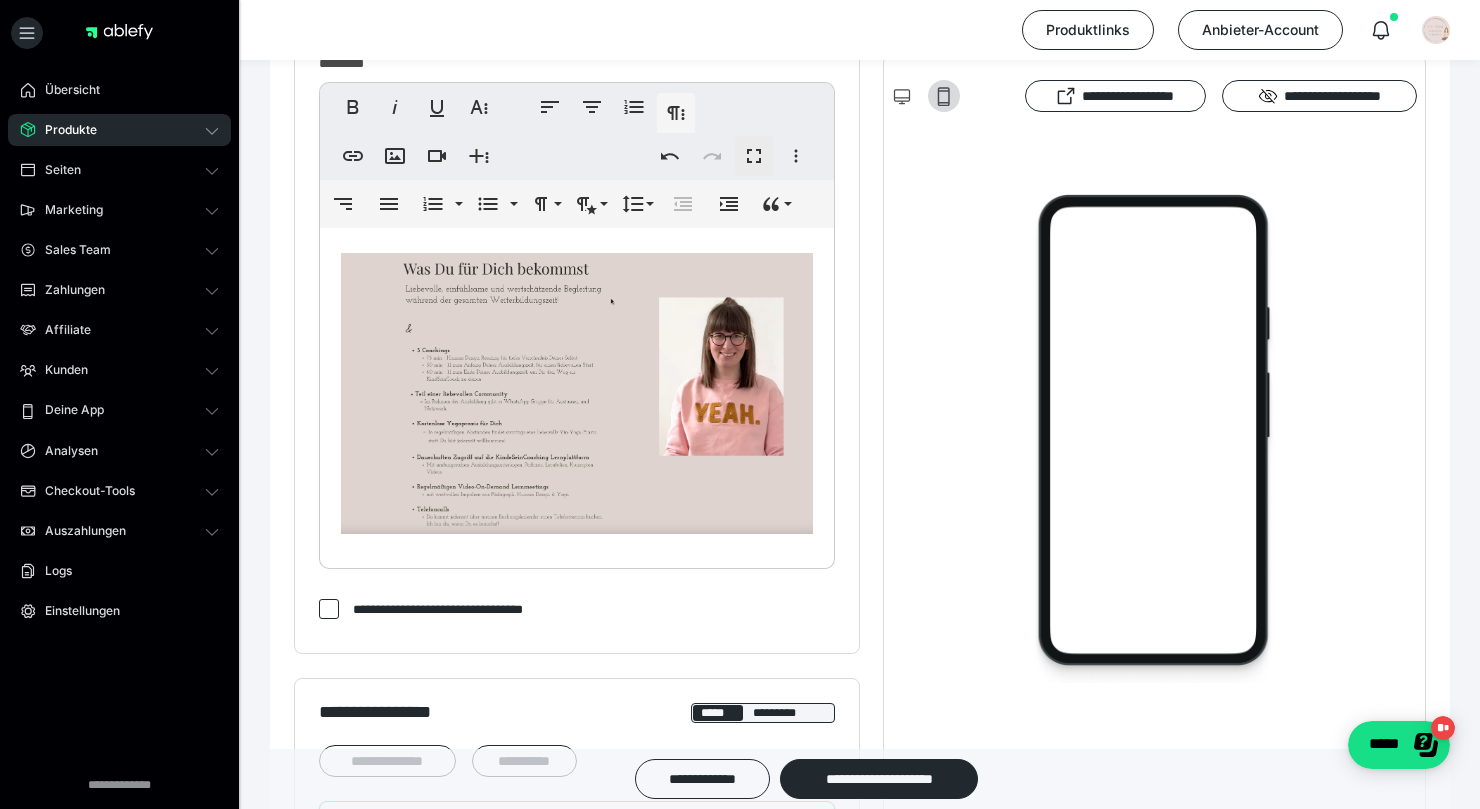 scroll, scrollTop: 590, scrollLeft: 0, axis: vertical 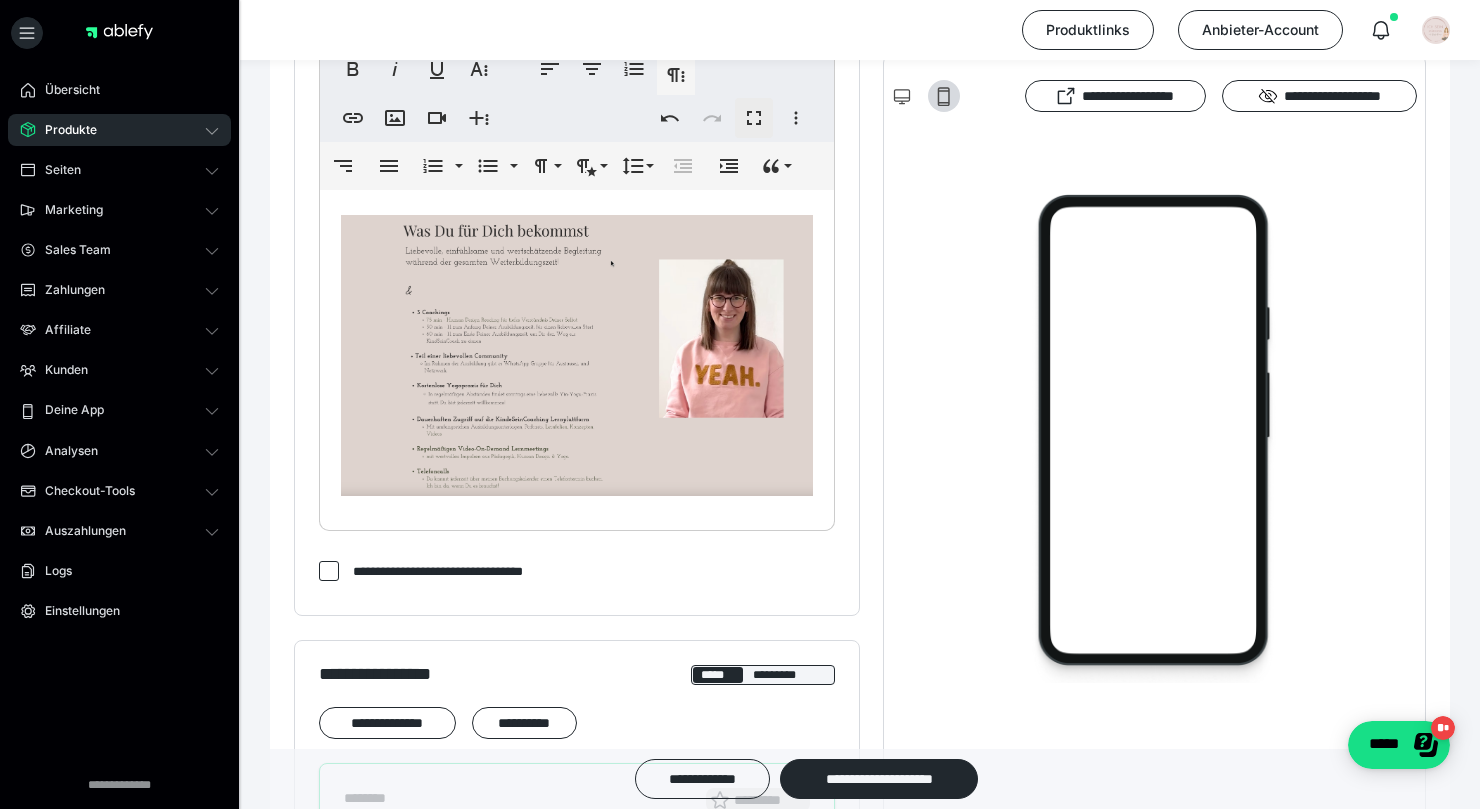 click at bounding box center (577, 355) 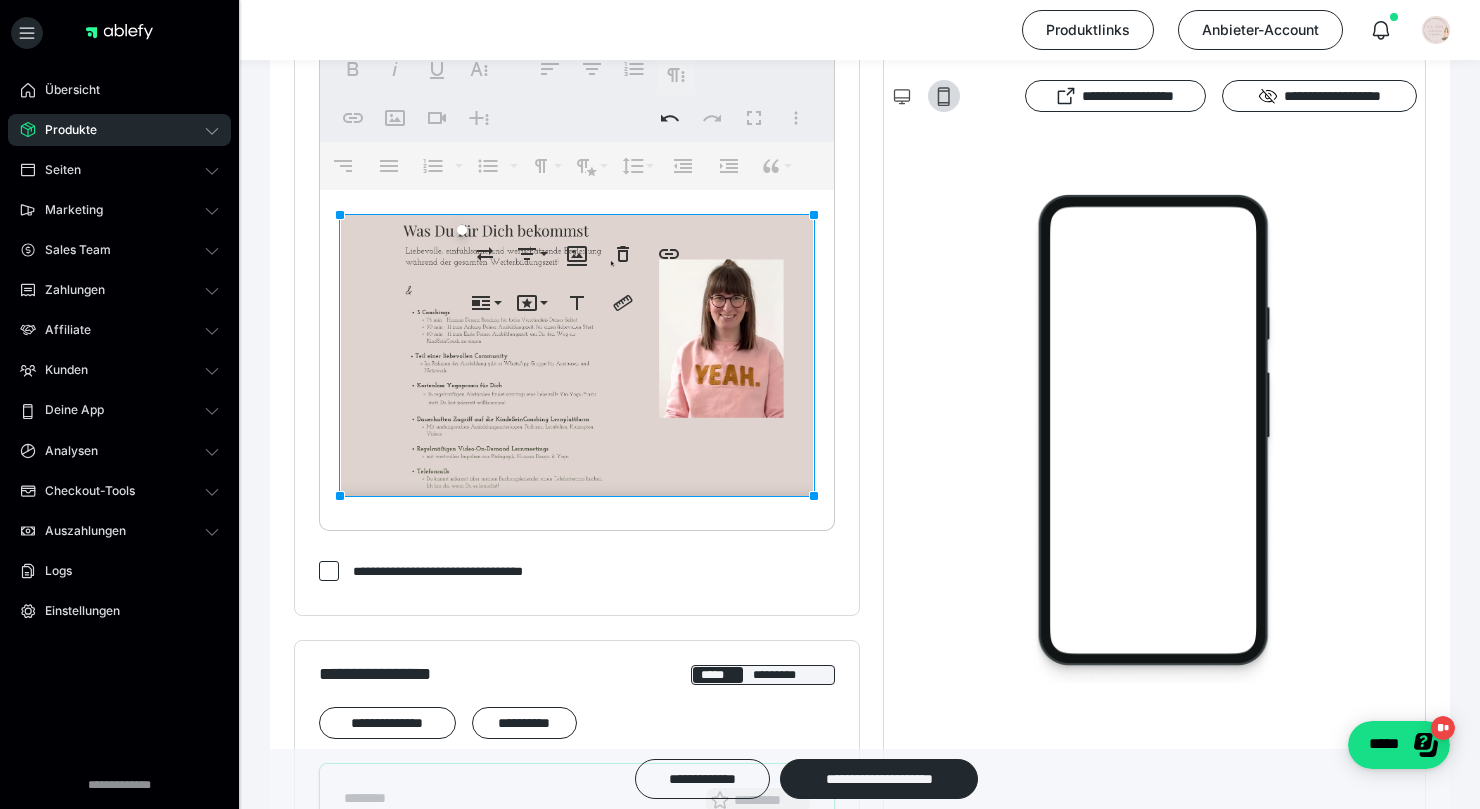 click at bounding box center (577, 355) 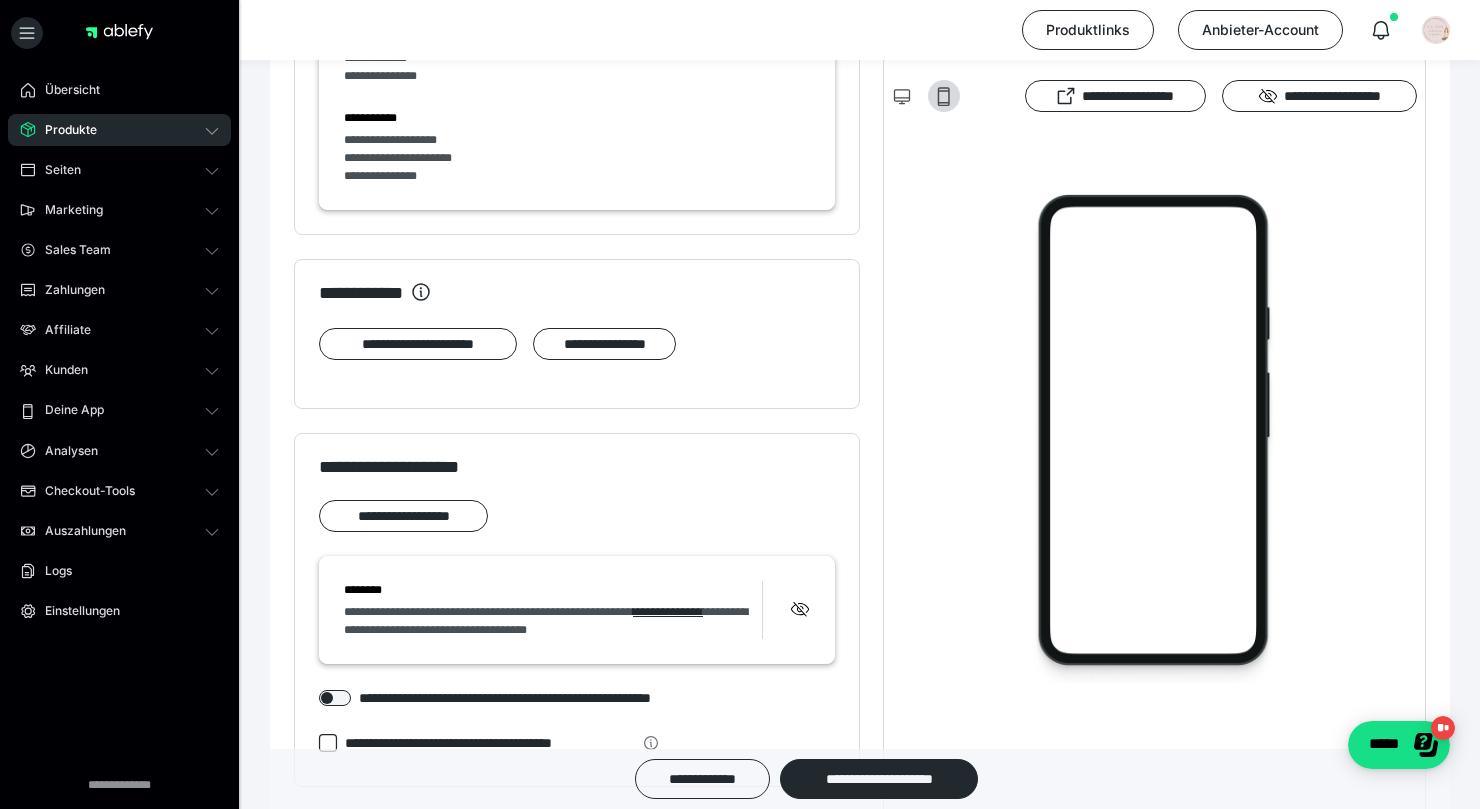 scroll, scrollTop: 1995, scrollLeft: 0, axis: vertical 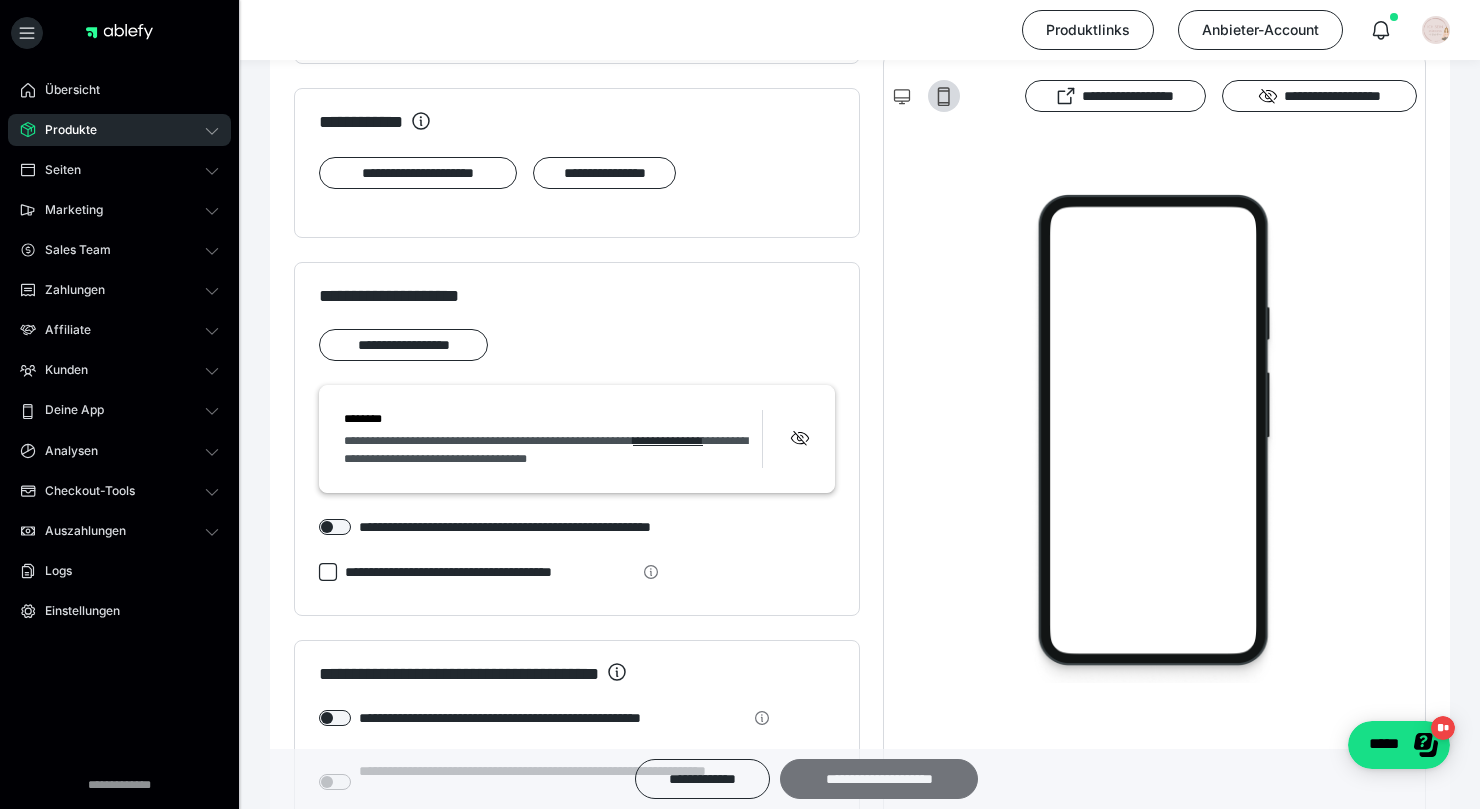 click on "**********" at bounding box center (879, 779) 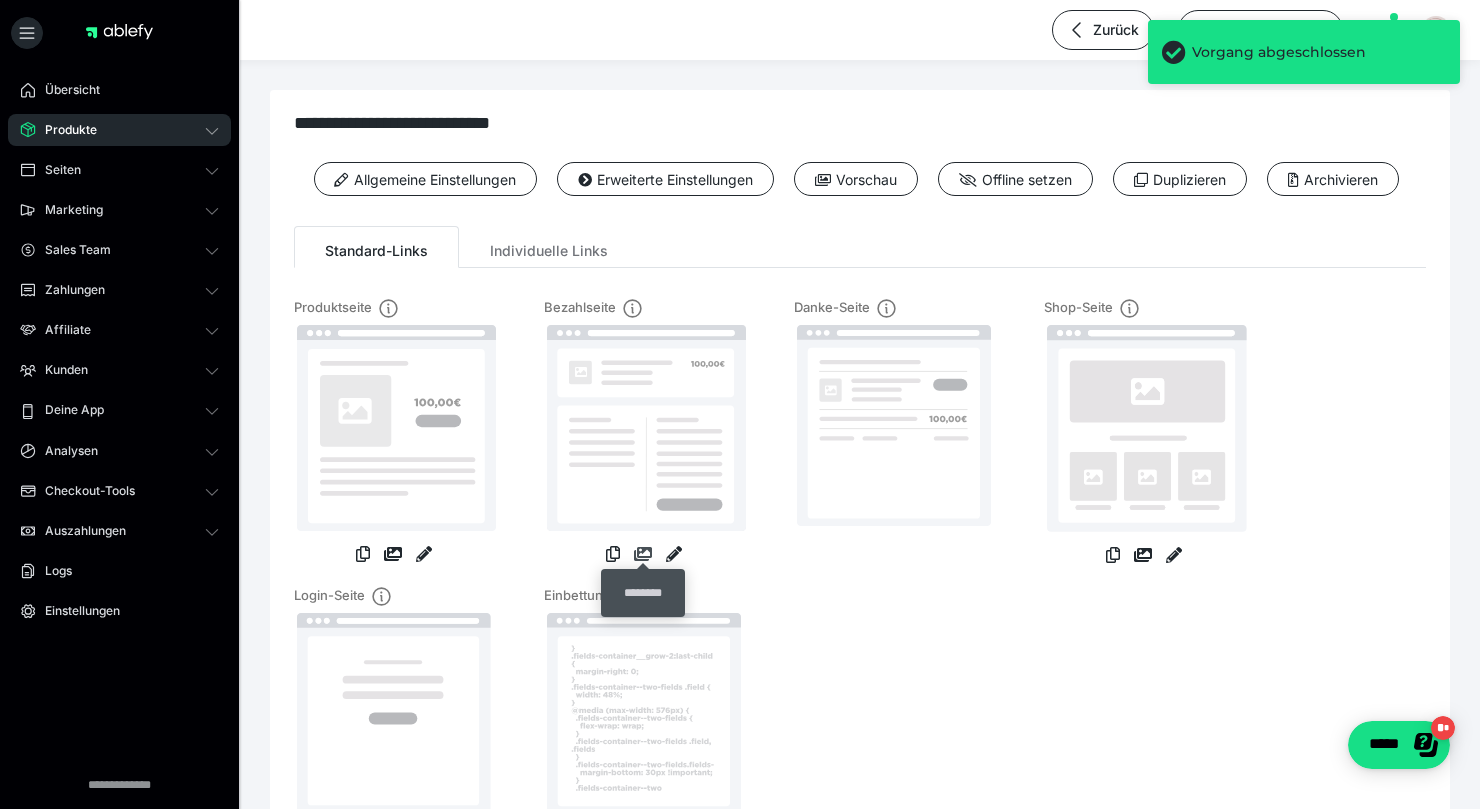 click at bounding box center [643, 554] 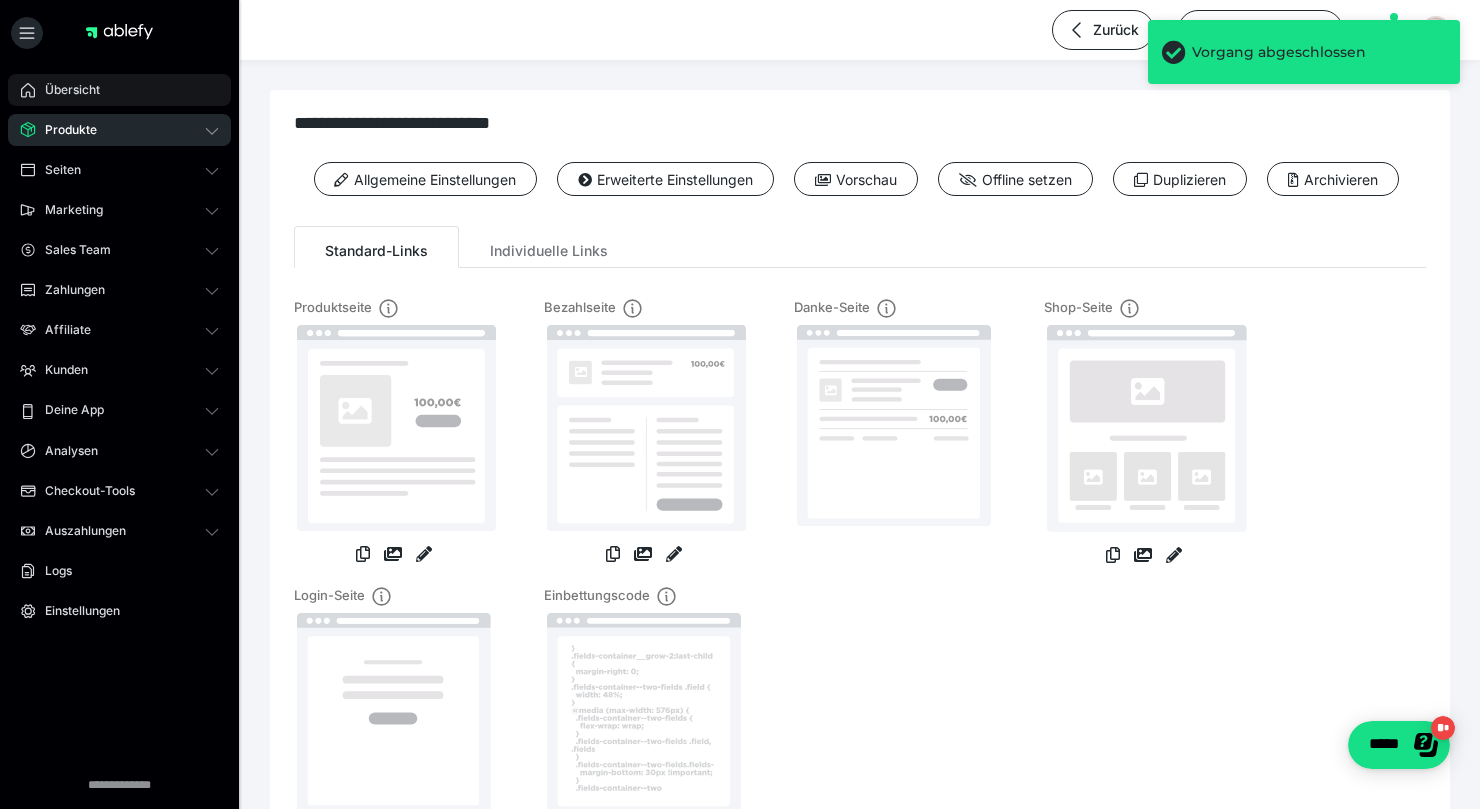 click on "Übersicht" at bounding box center [119, 90] 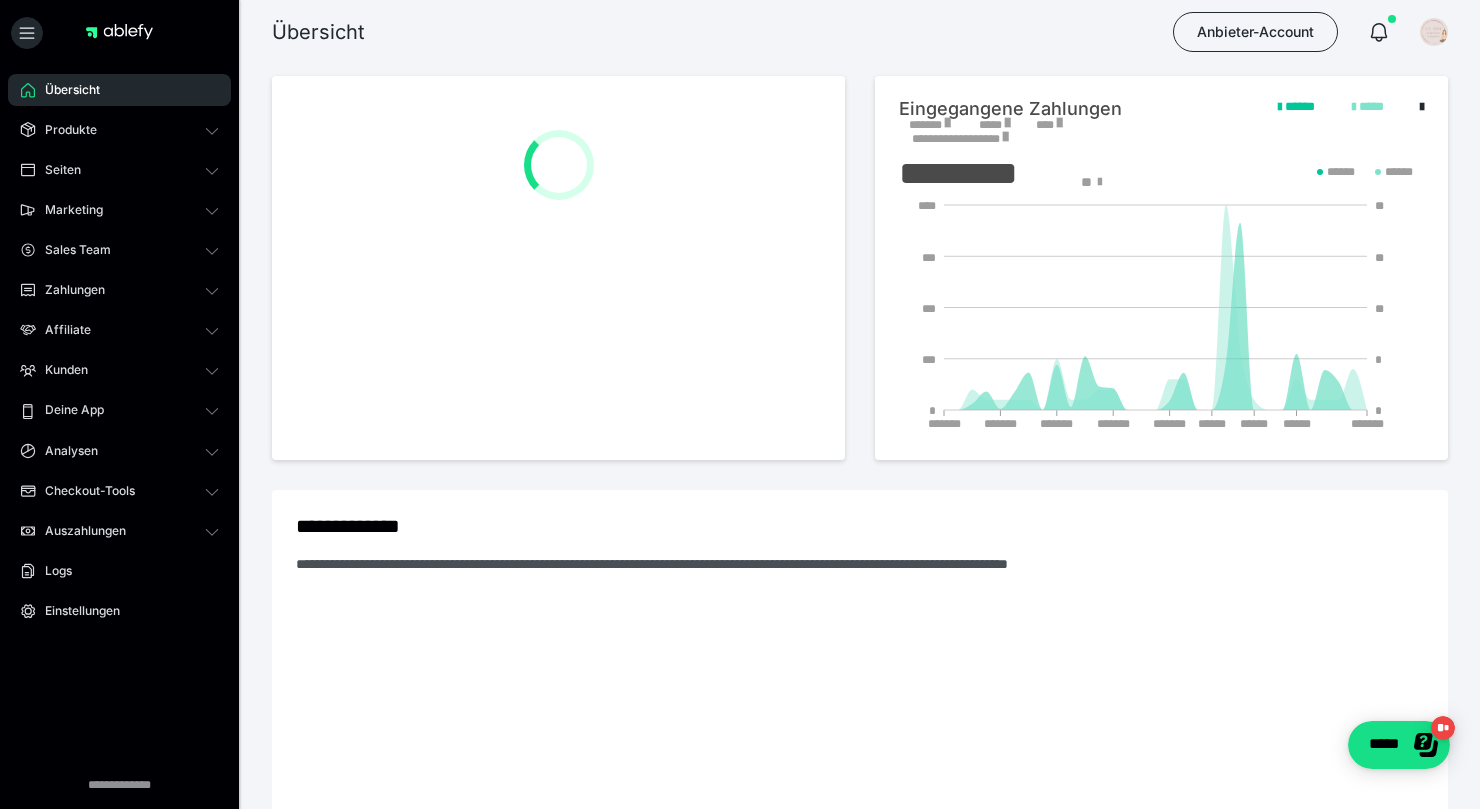 scroll, scrollTop: 0, scrollLeft: 0, axis: both 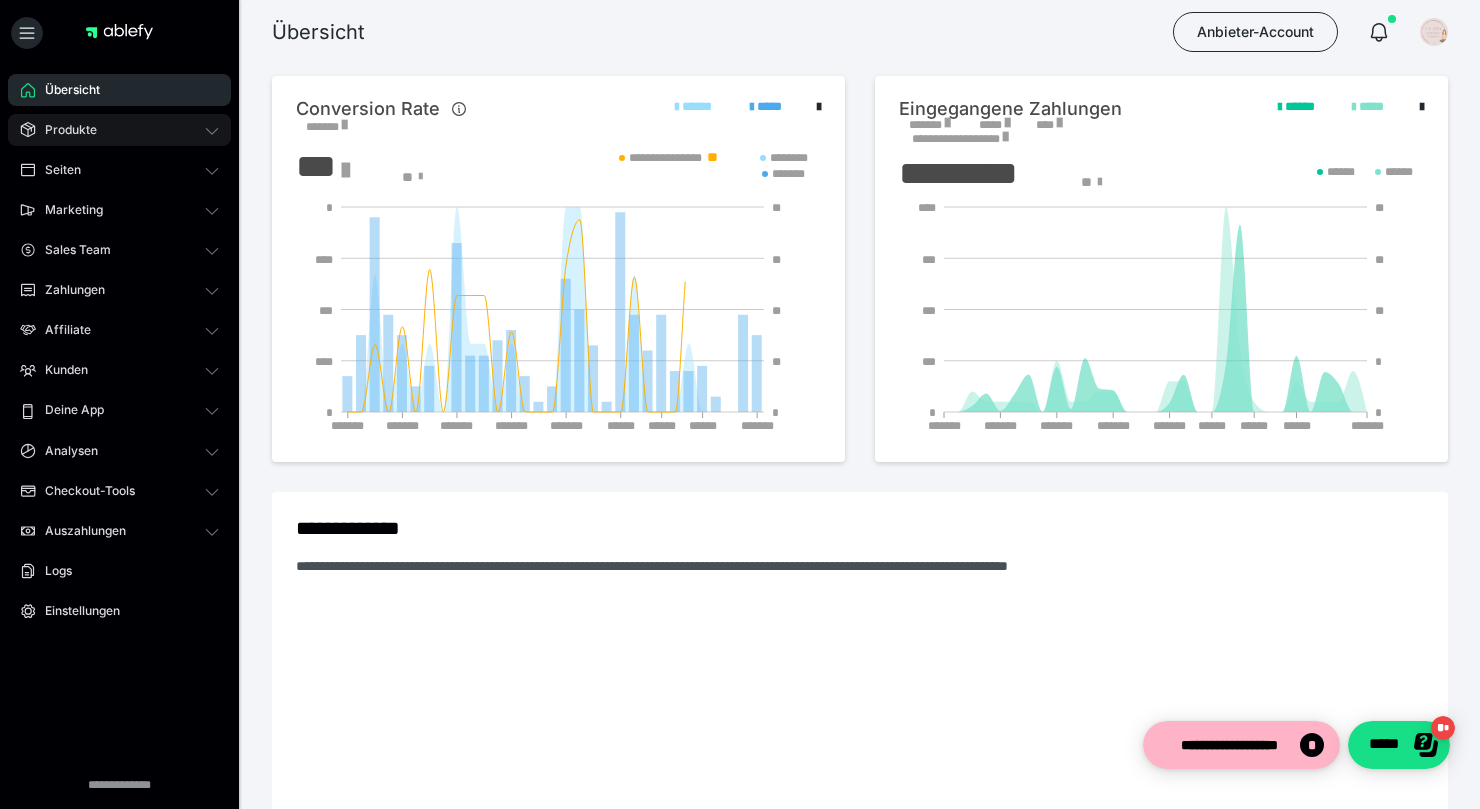 click on "Produkte" at bounding box center (119, 130) 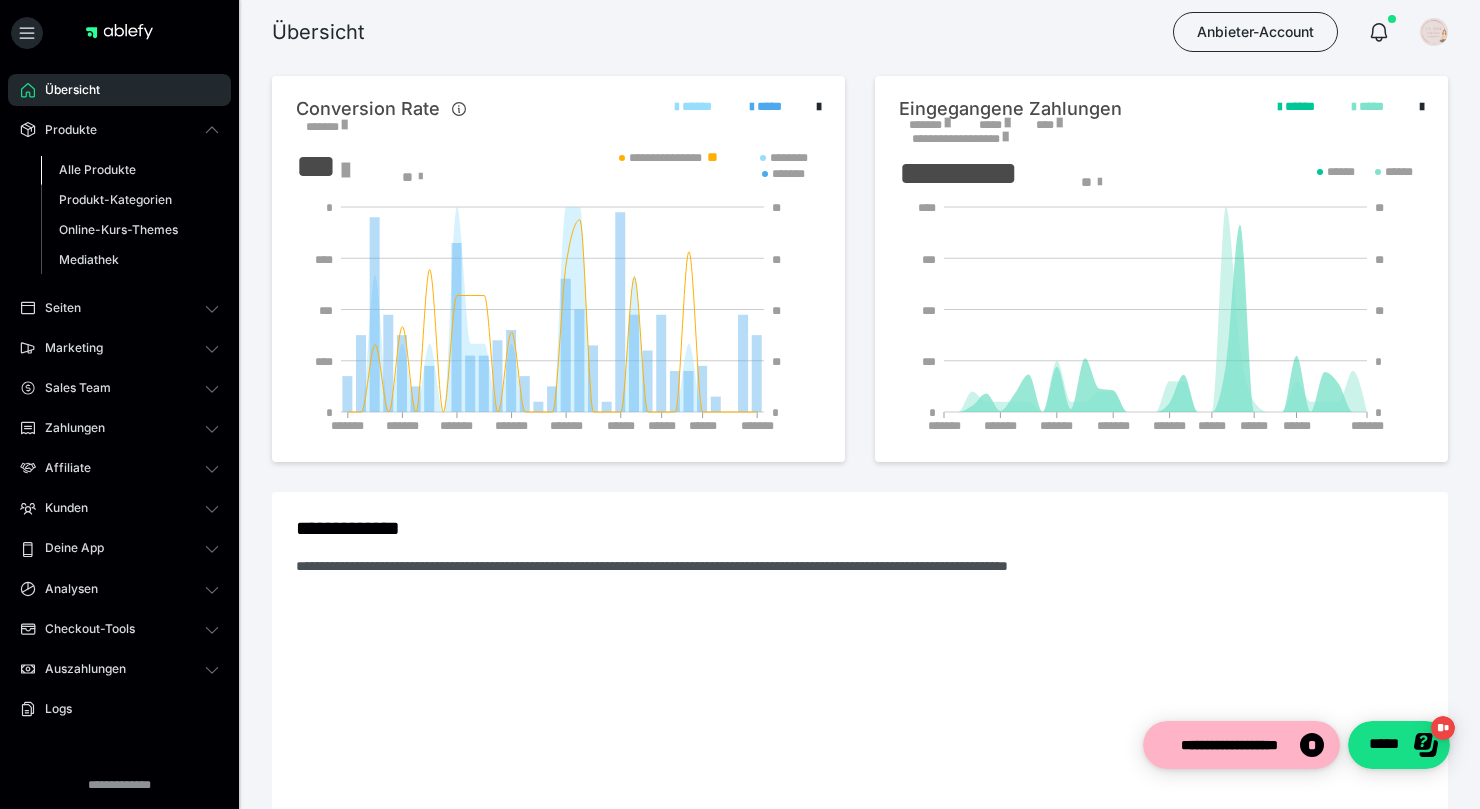 click on "Alle Produkte" at bounding box center [97, 169] 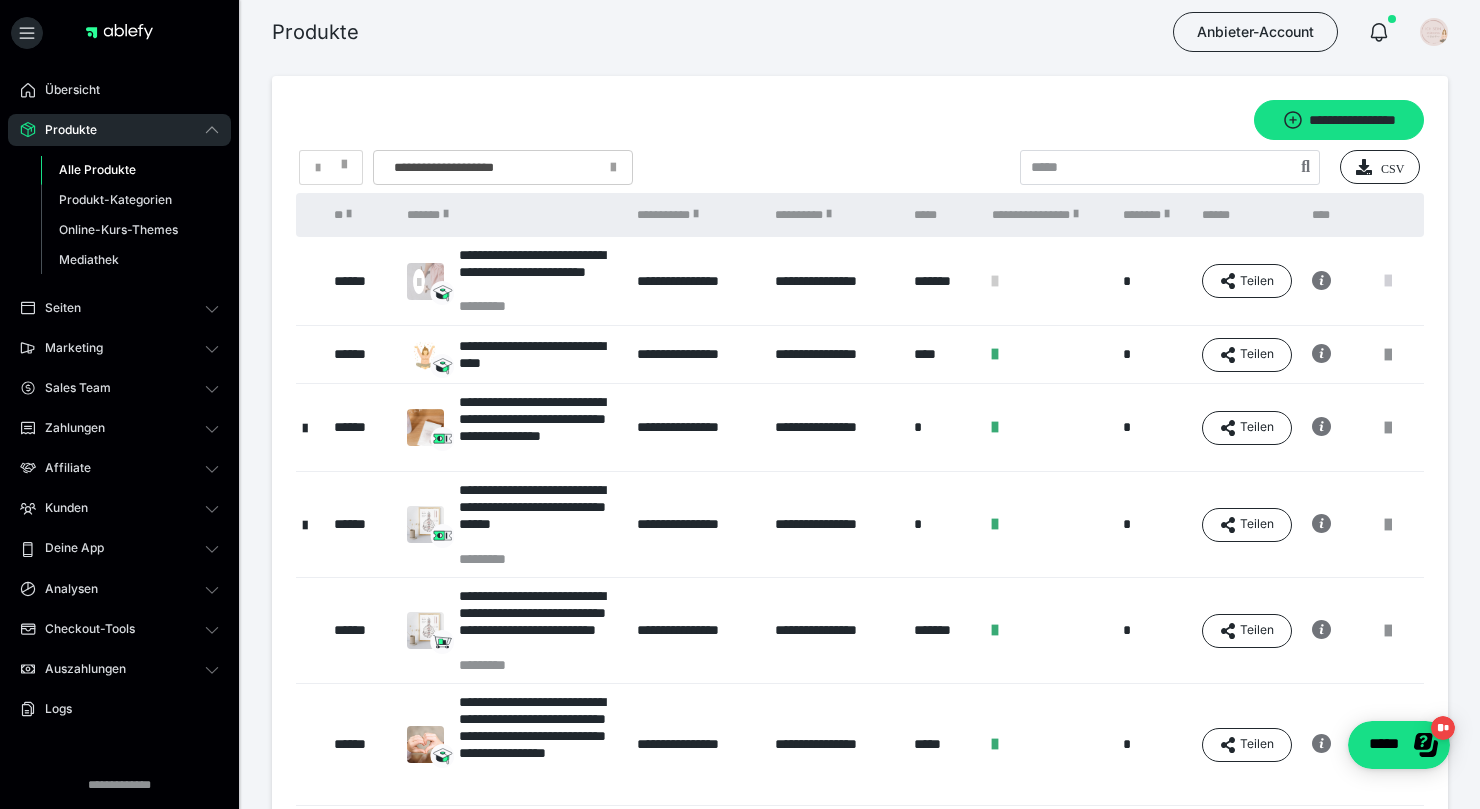 click at bounding box center (1388, 281) 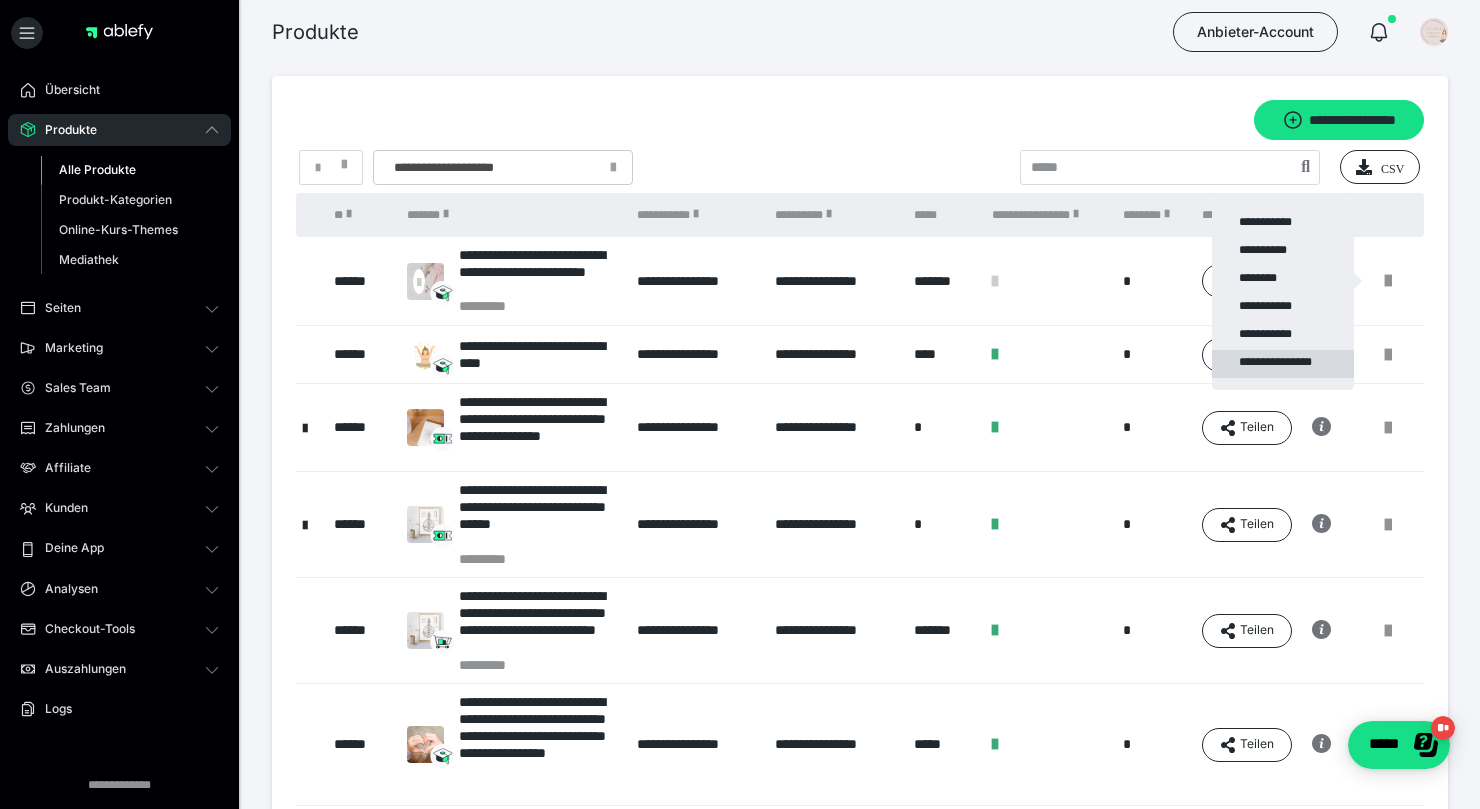 click on "**********" at bounding box center [1283, 364] 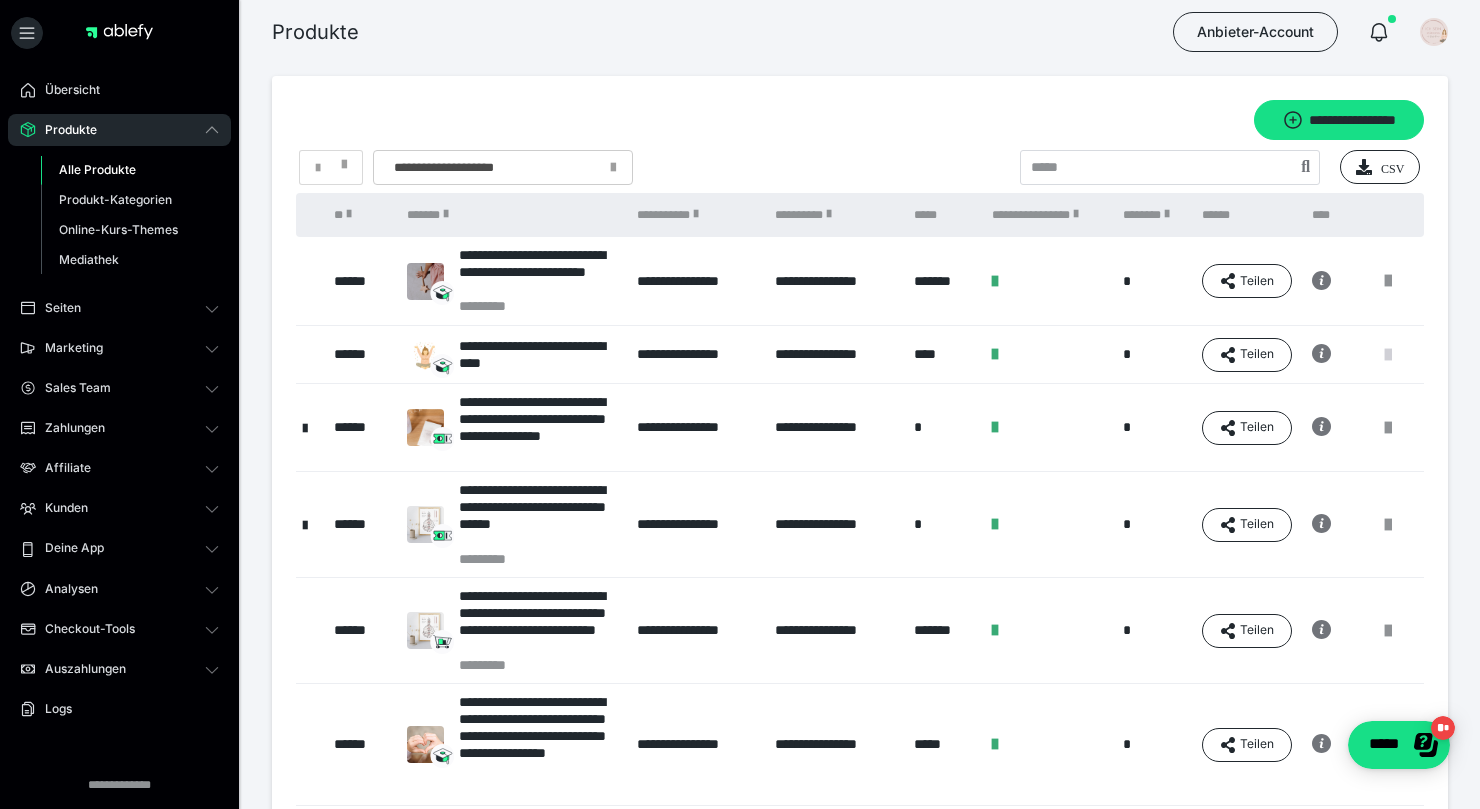 click at bounding box center (1388, 355) 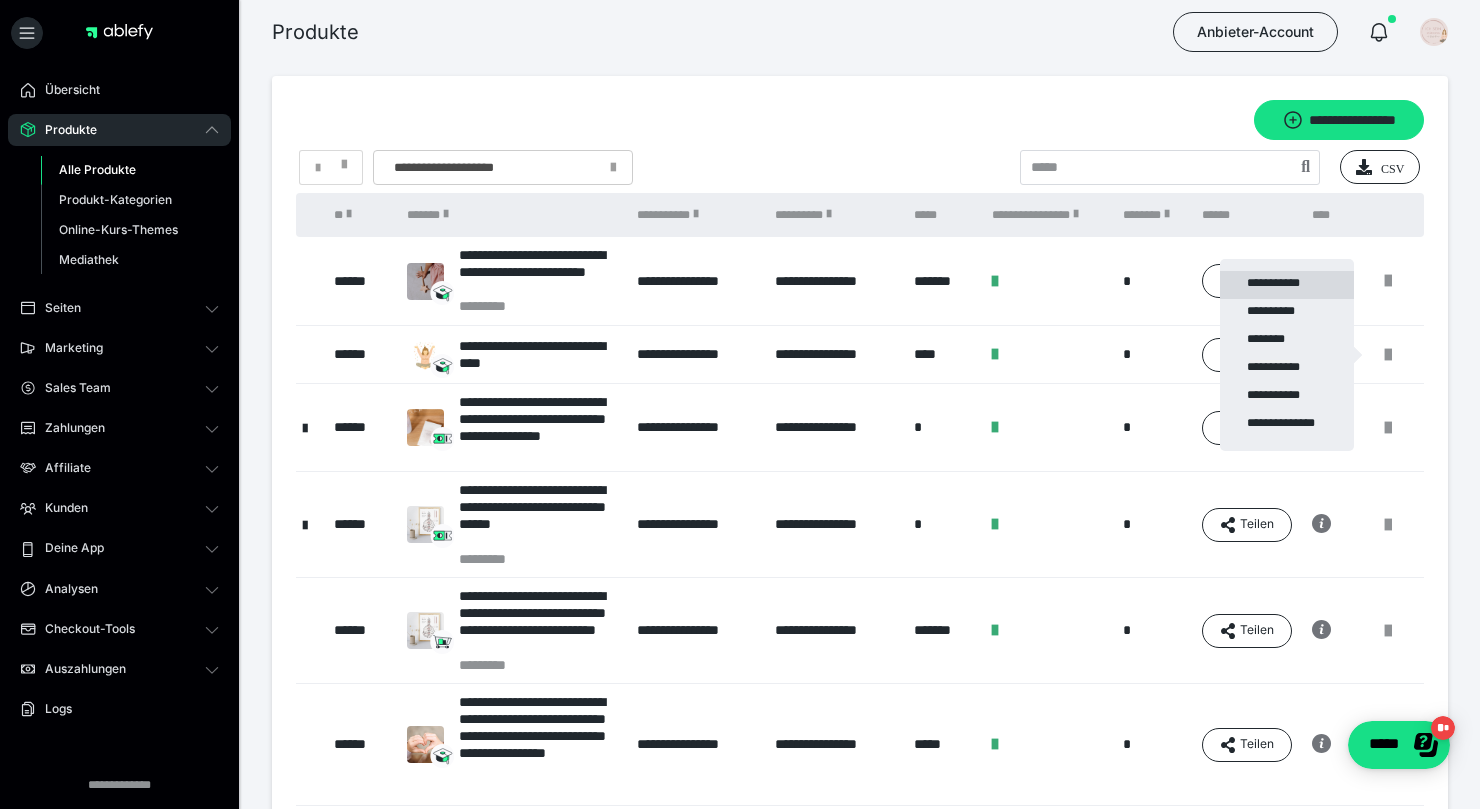click on "**********" at bounding box center [1287, 285] 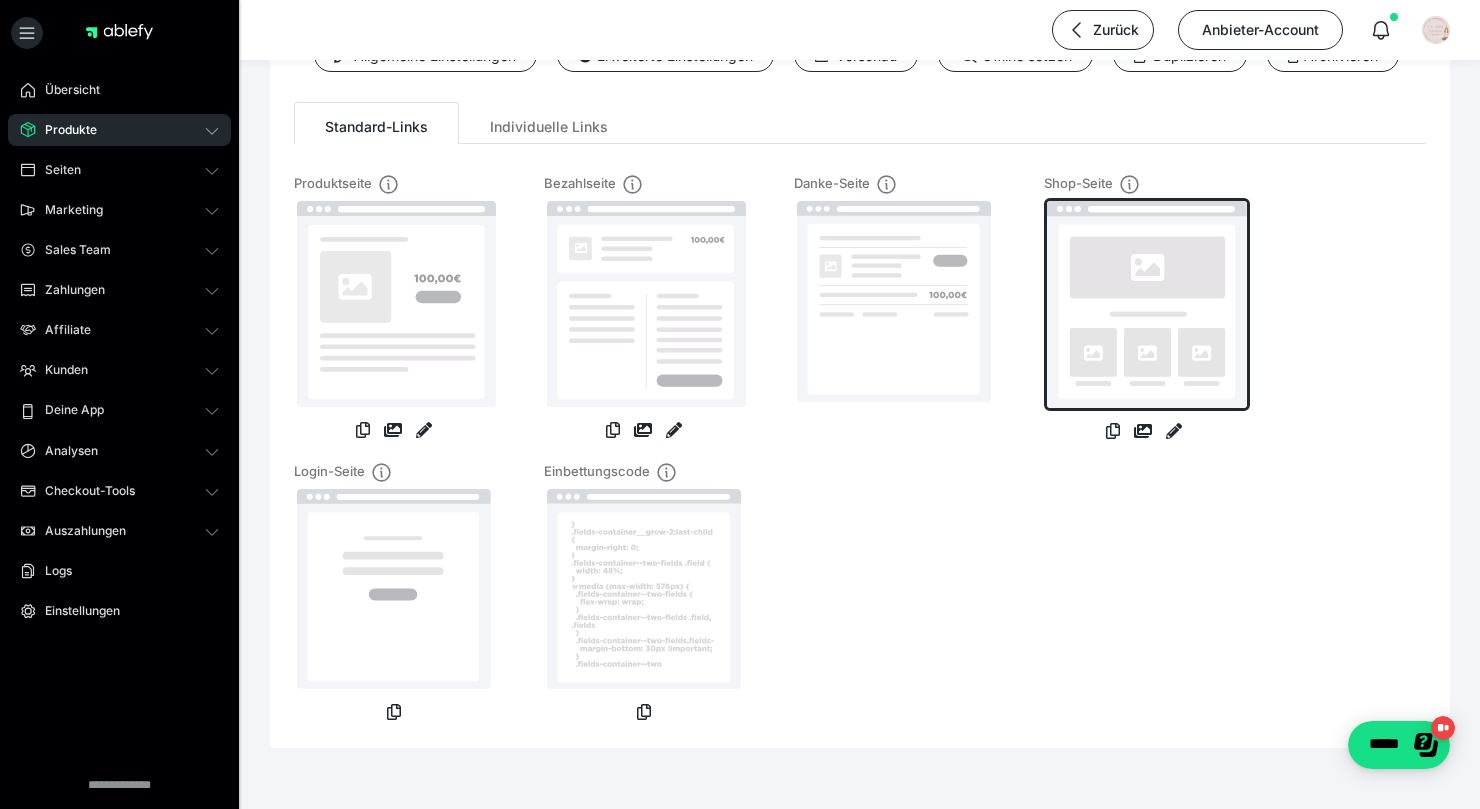 scroll, scrollTop: 187, scrollLeft: 0, axis: vertical 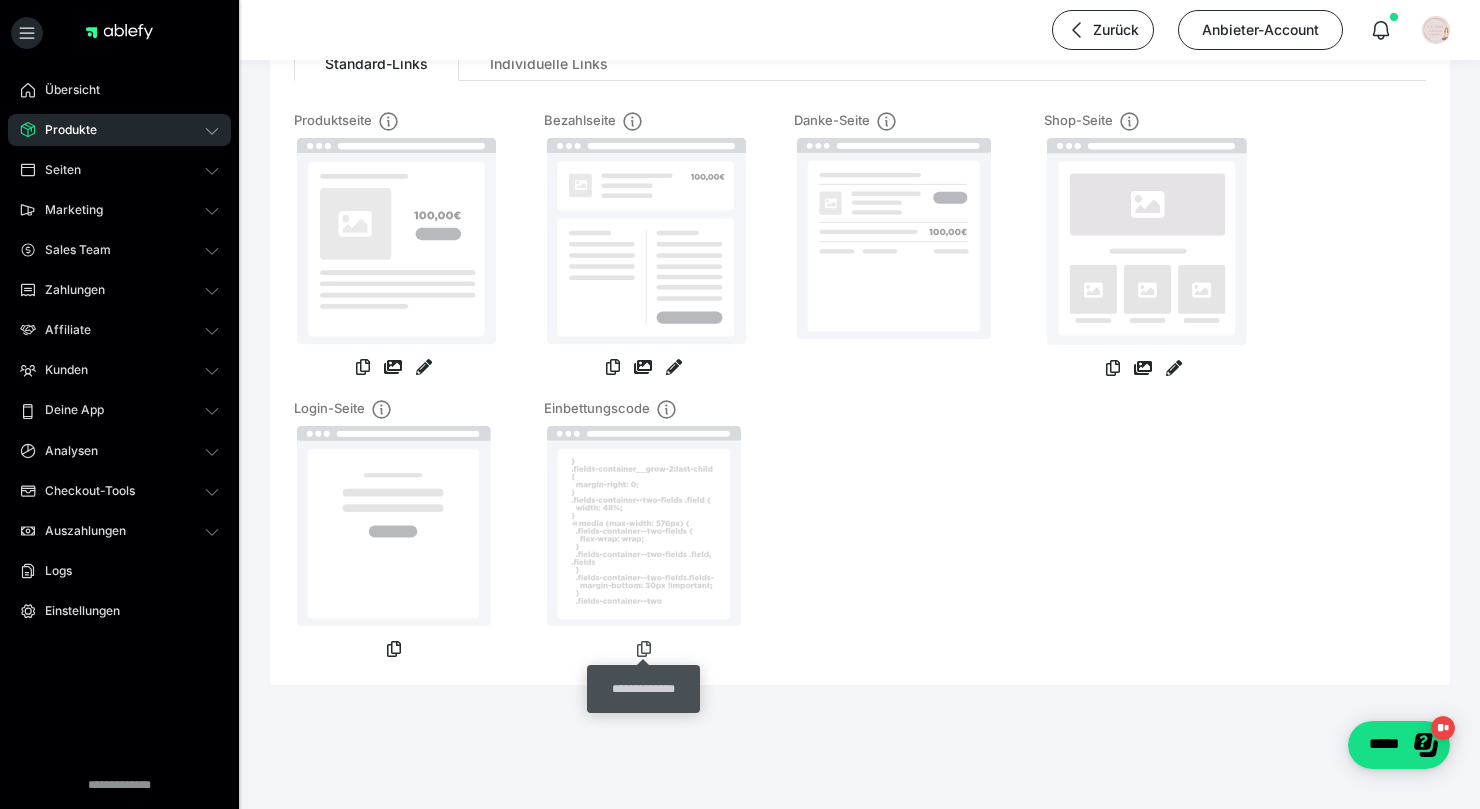 click at bounding box center (644, 649) 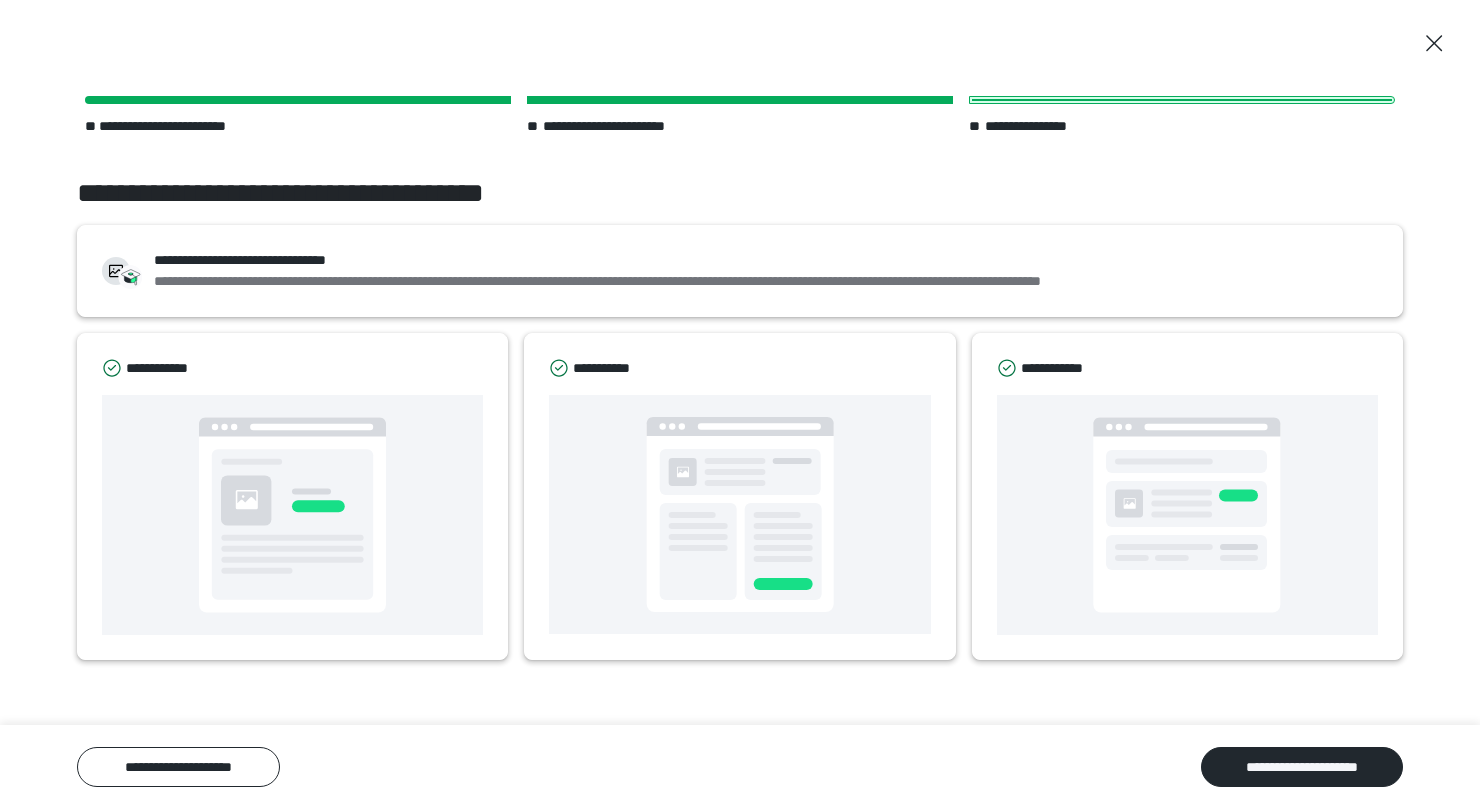 scroll, scrollTop: 0, scrollLeft: 0, axis: both 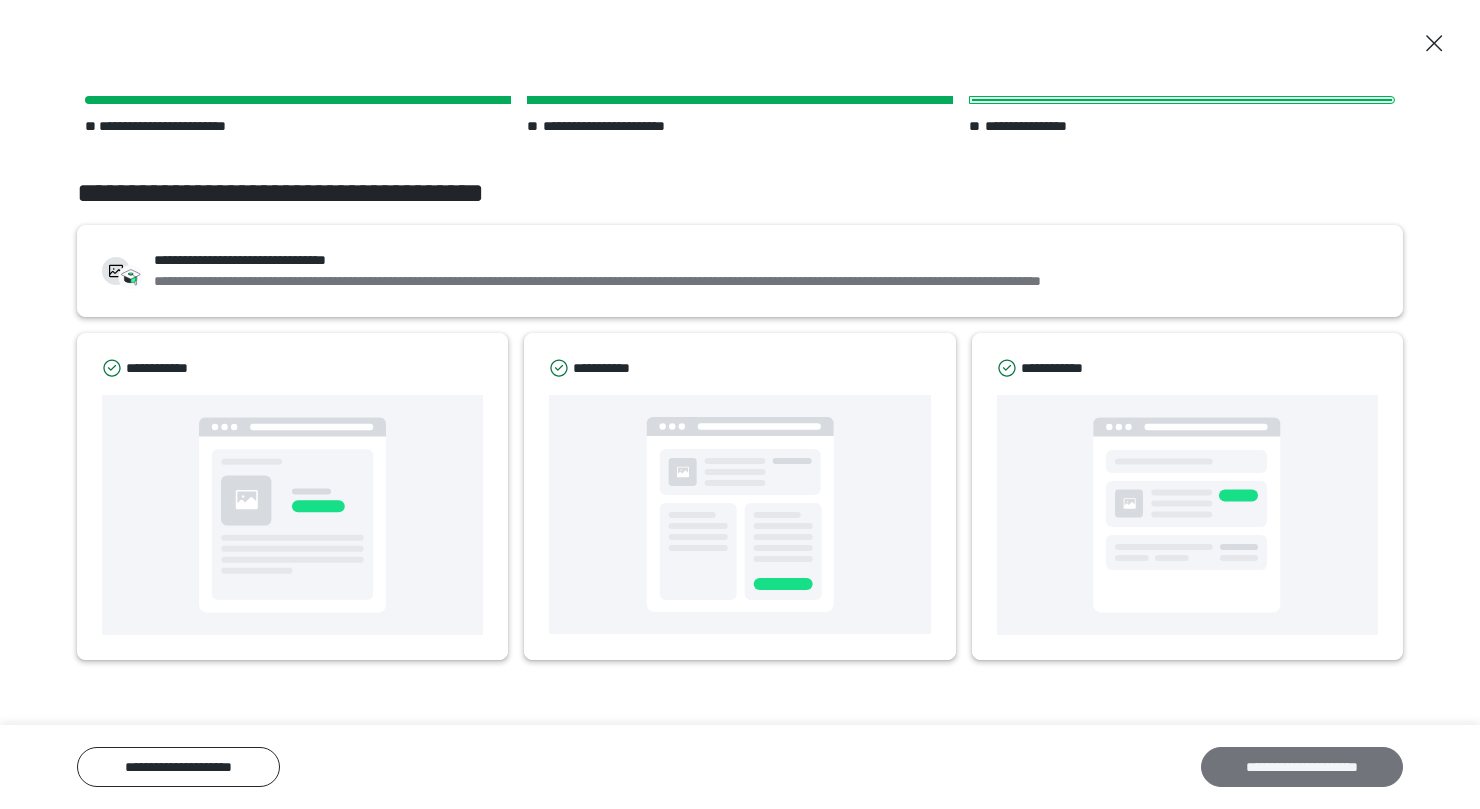 click on "**********" at bounding box center [1302, 767] 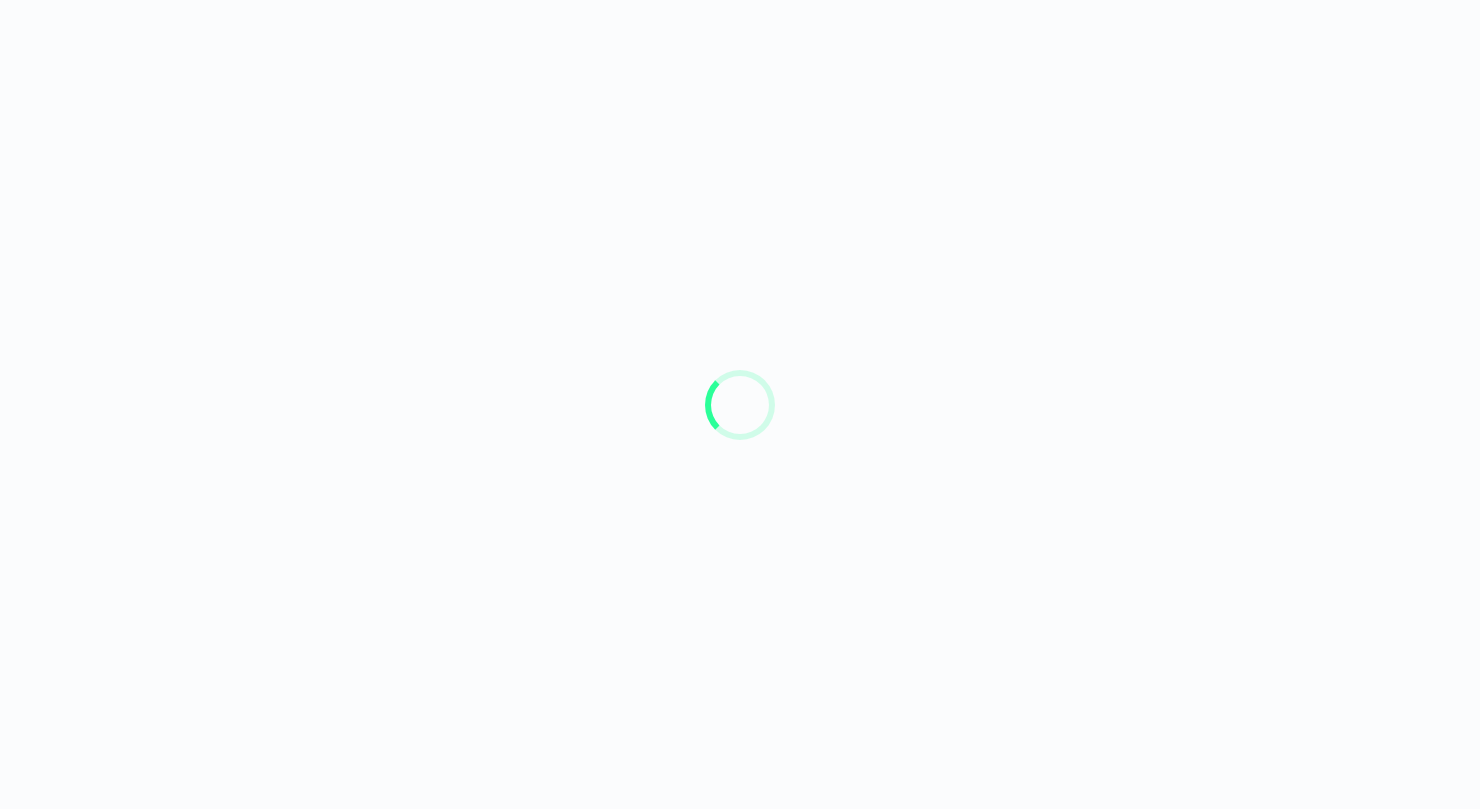 scroll, scrollTop: 0, scrollLeft: 0, axis: both 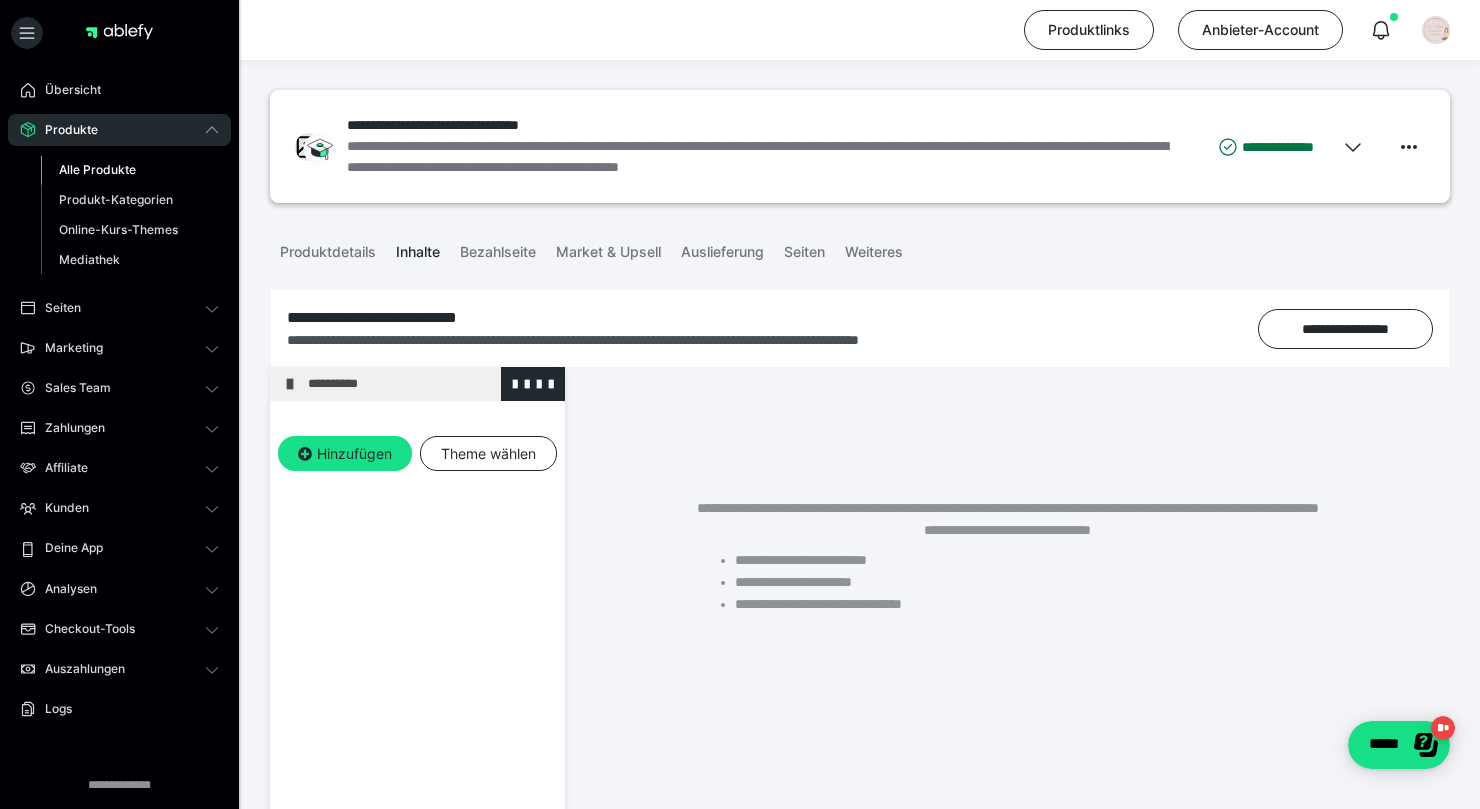 click on "**********" at bounding box center (417, 384) 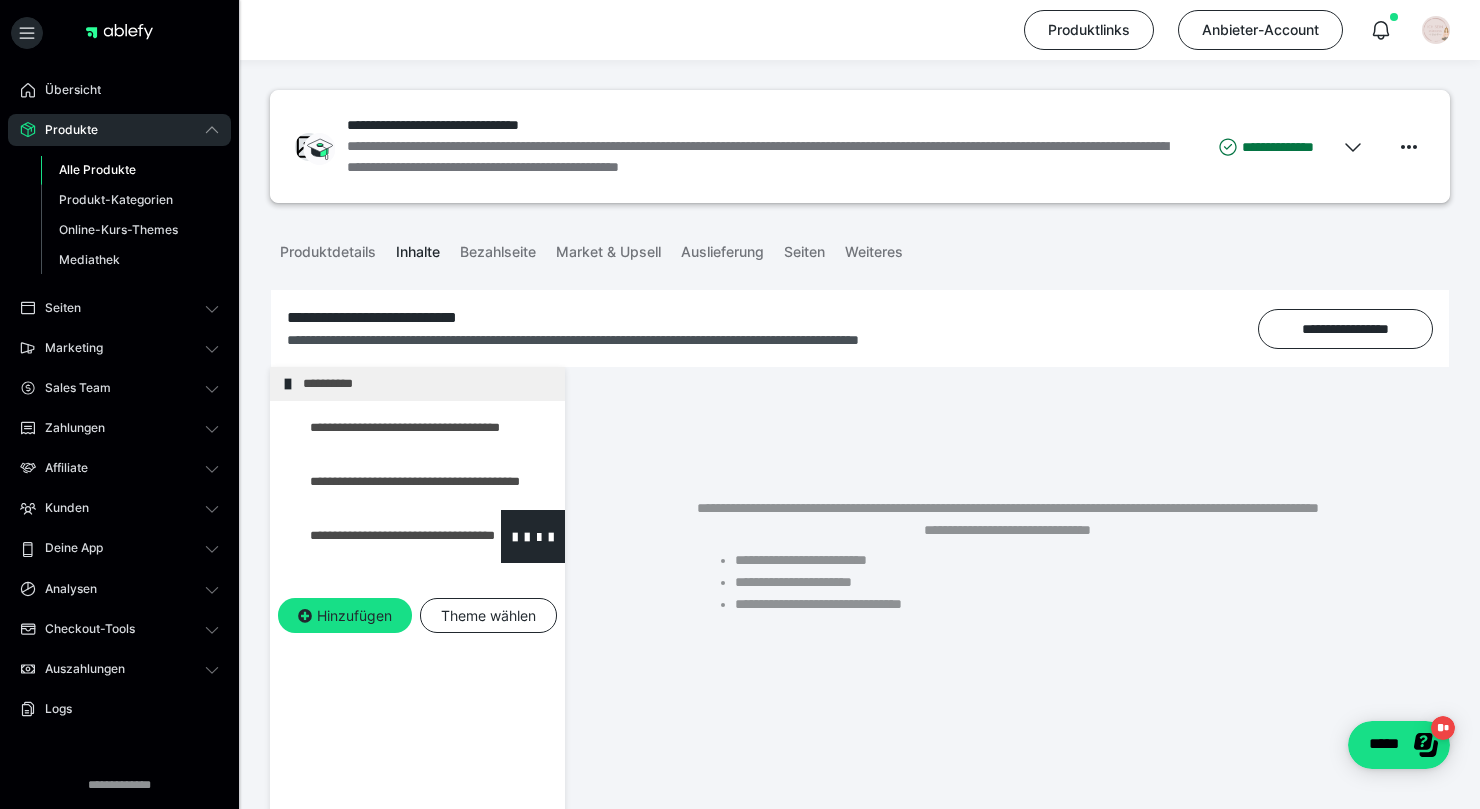 click at bounding box center (375, 536) 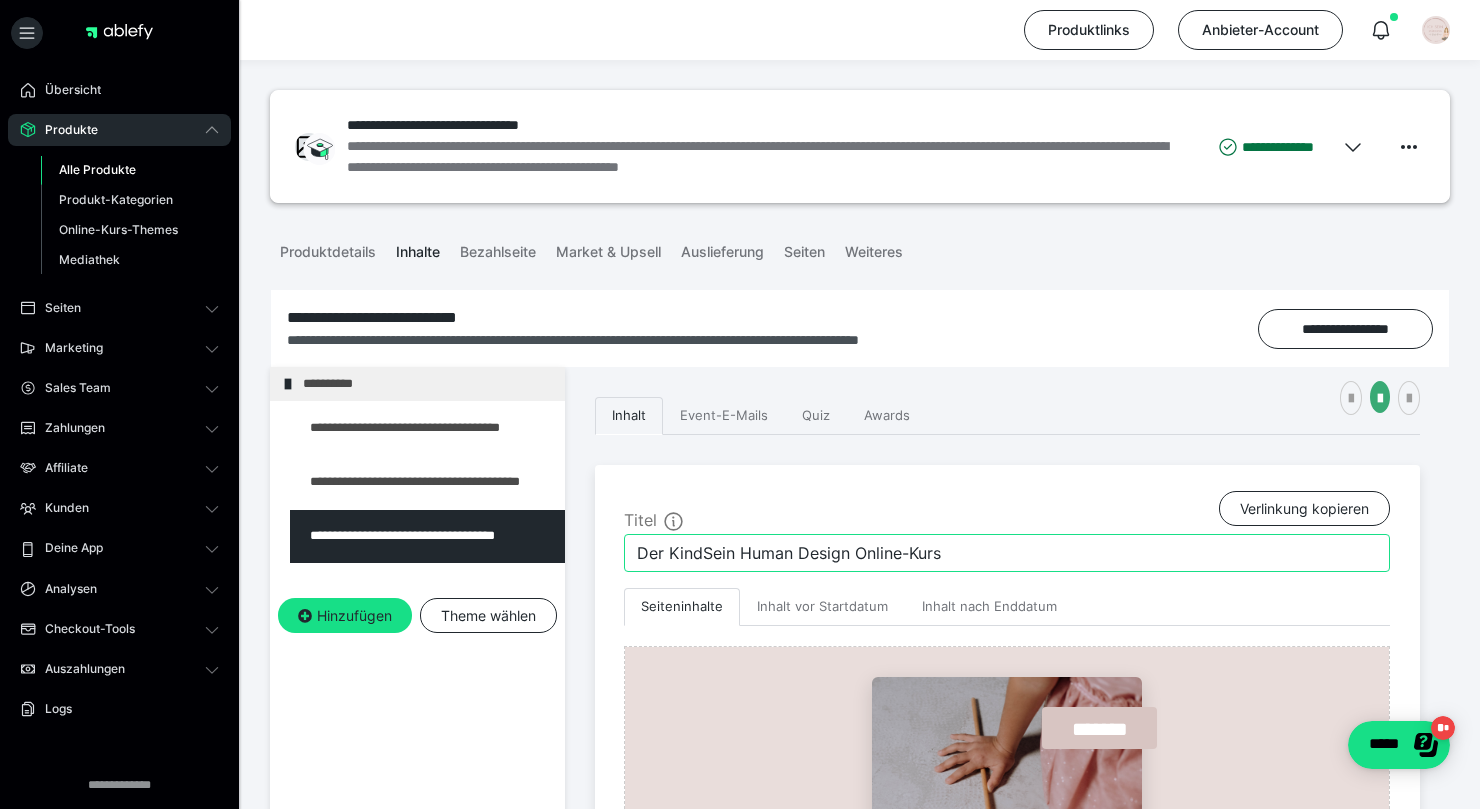 click on "Der KindSein Human Design Online-Kurs" at bounding box center (1007, 553) 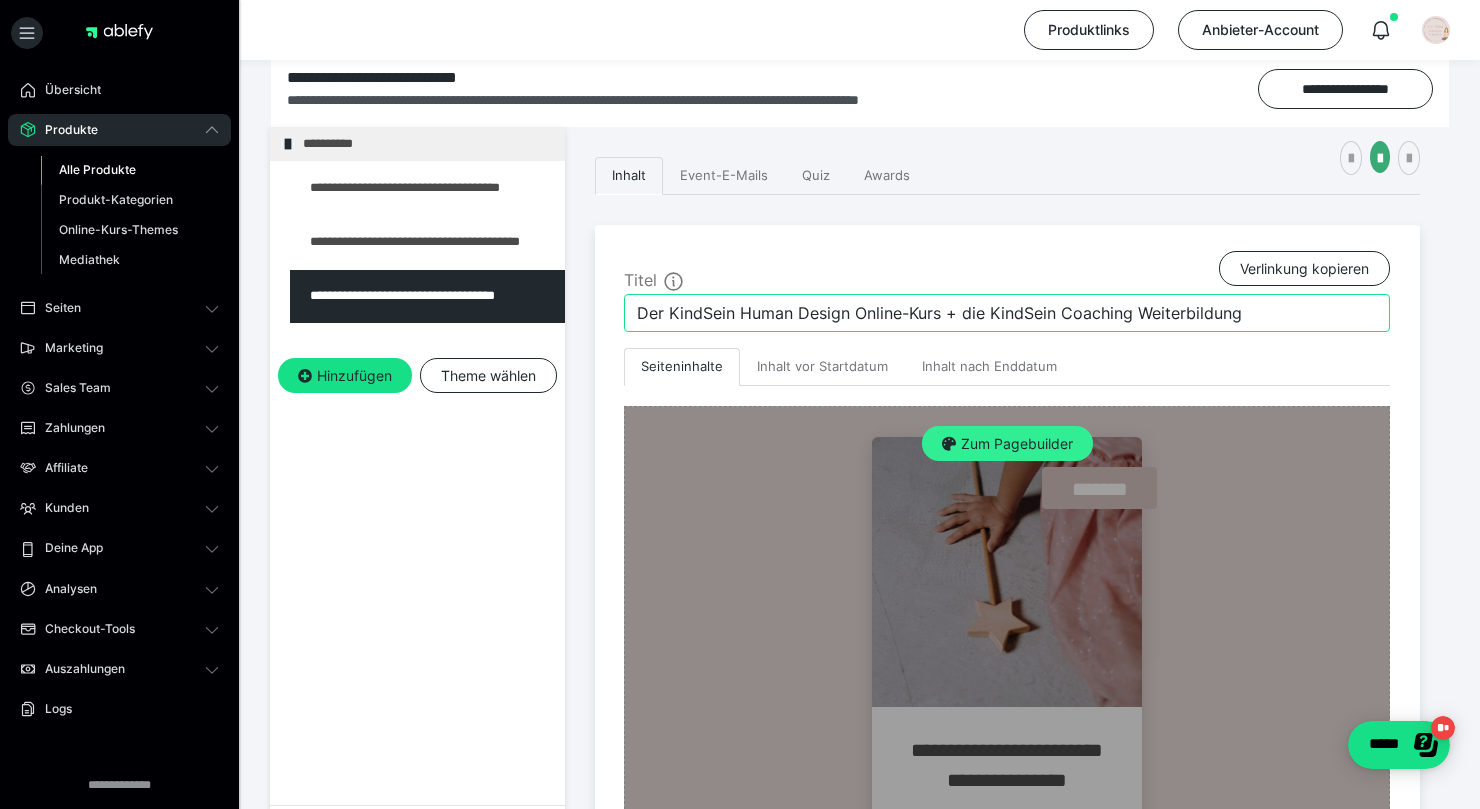 scroll, scrollTop: 264, scrollLeft: 0, axis: vertical 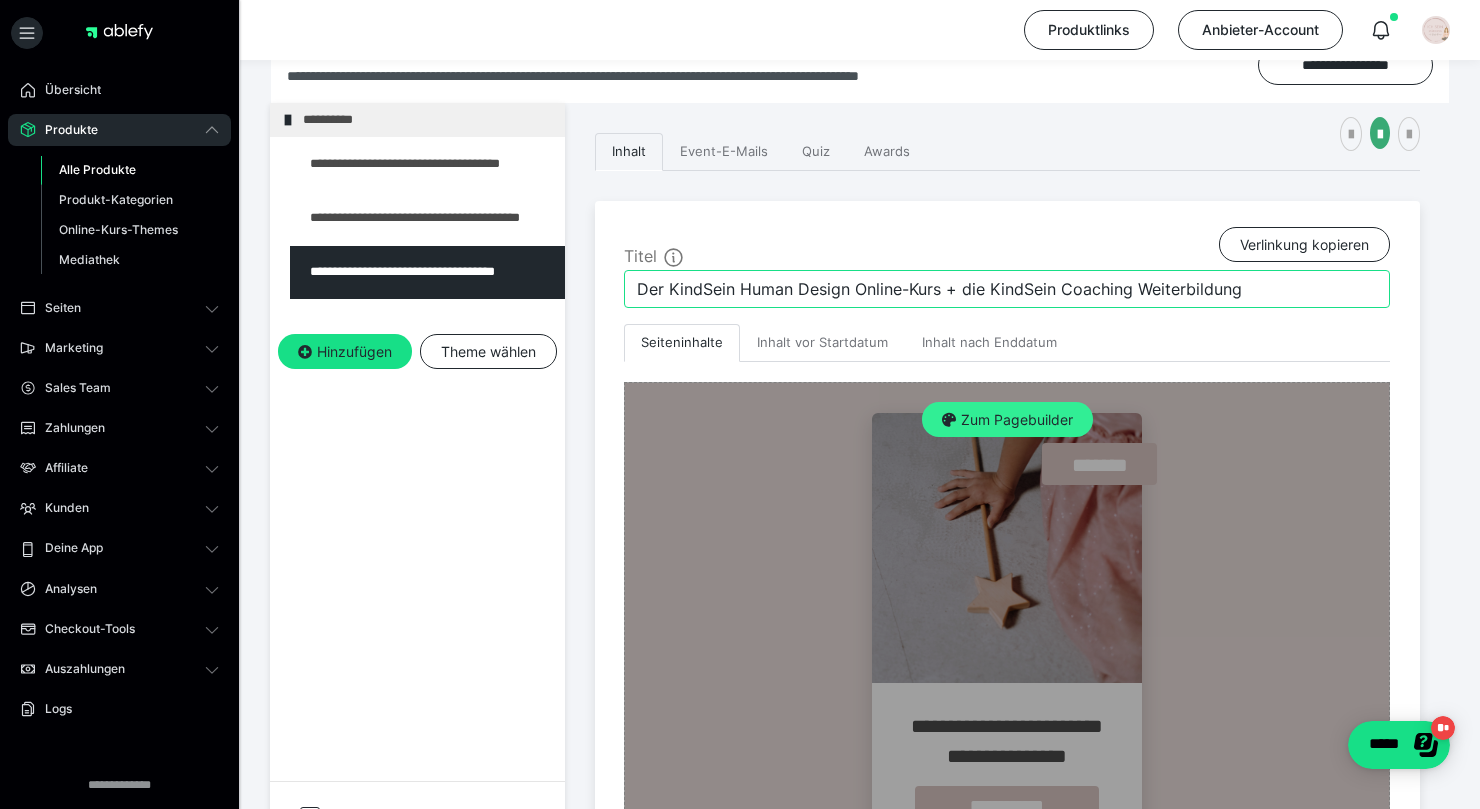 type on "Der KindSein Human Design Online-Kurs + die KindSein Coaching Weiterbildung" 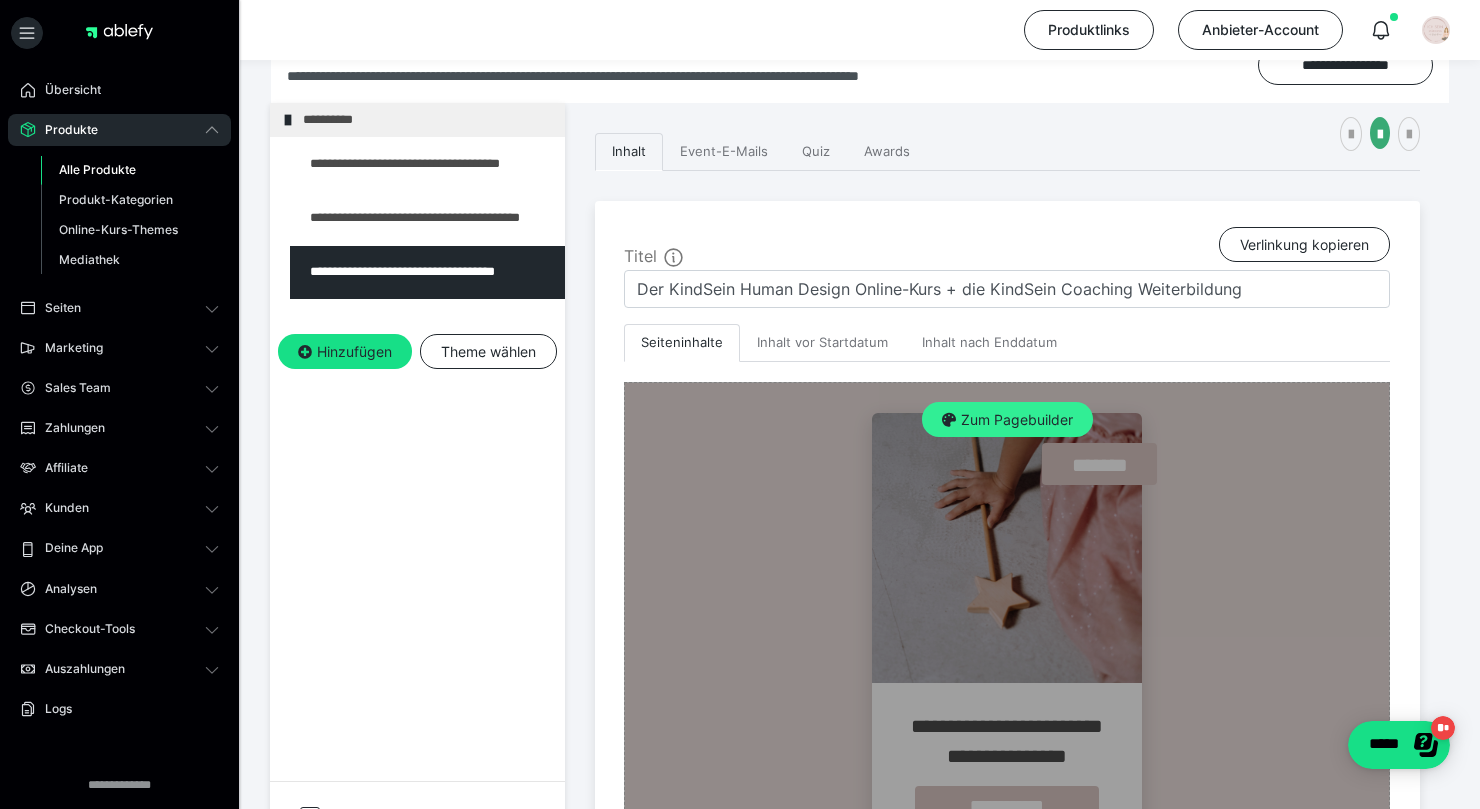 click on "Zum Pagebuilder" at bounding box center [1007, 420] 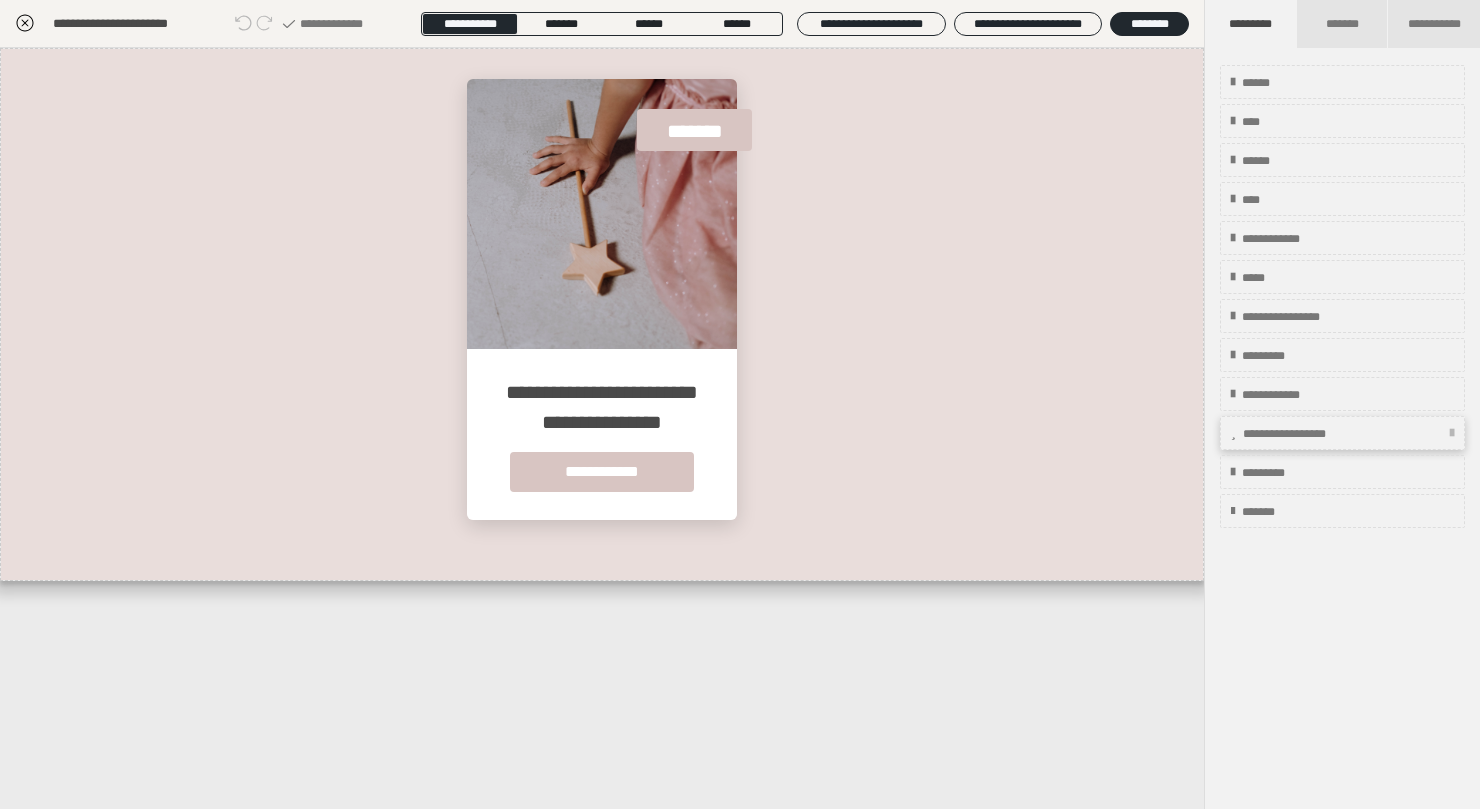 click on "**********" at bounding box center [1309, 434] 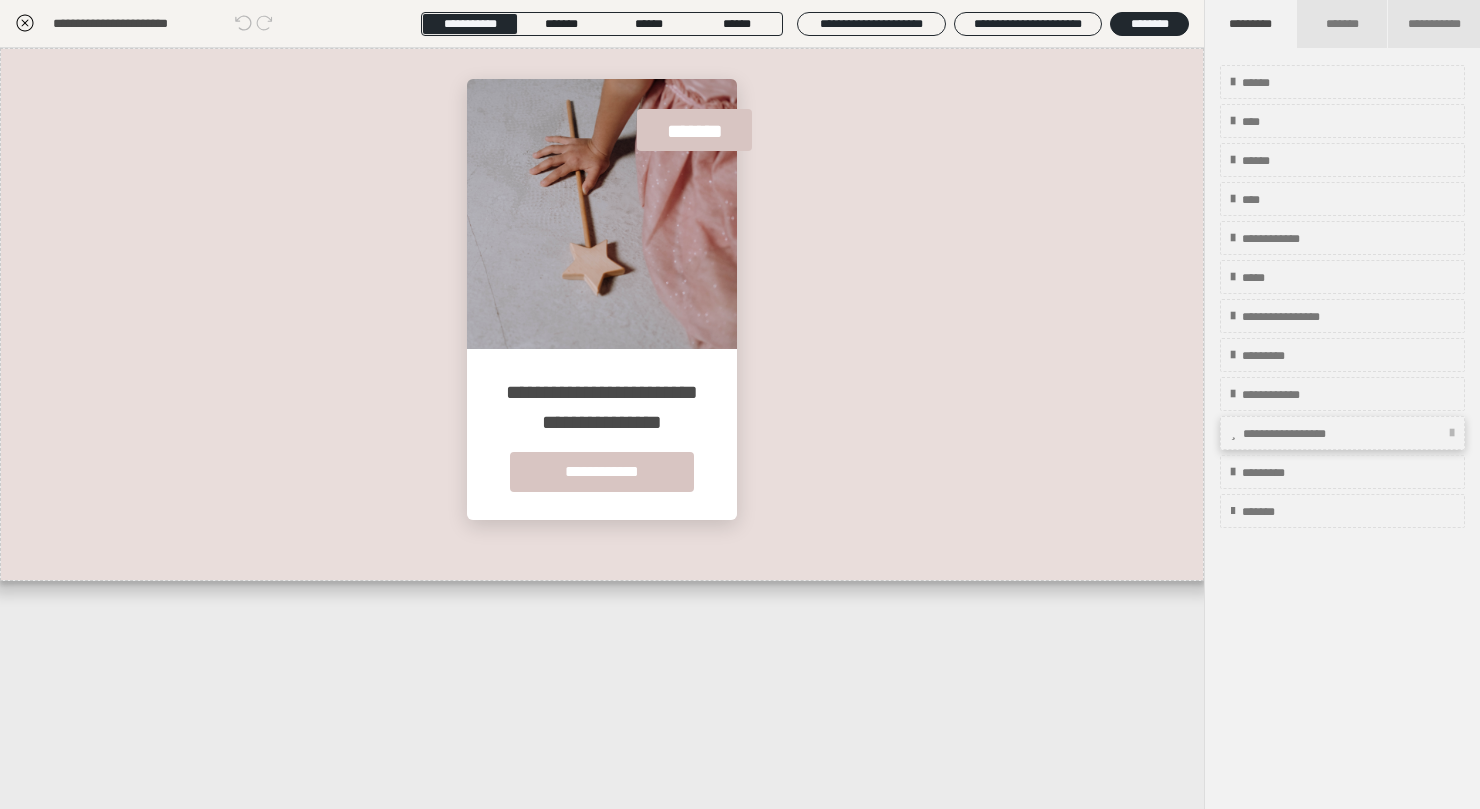 click on "**********" at bounding box center [1309, 434] 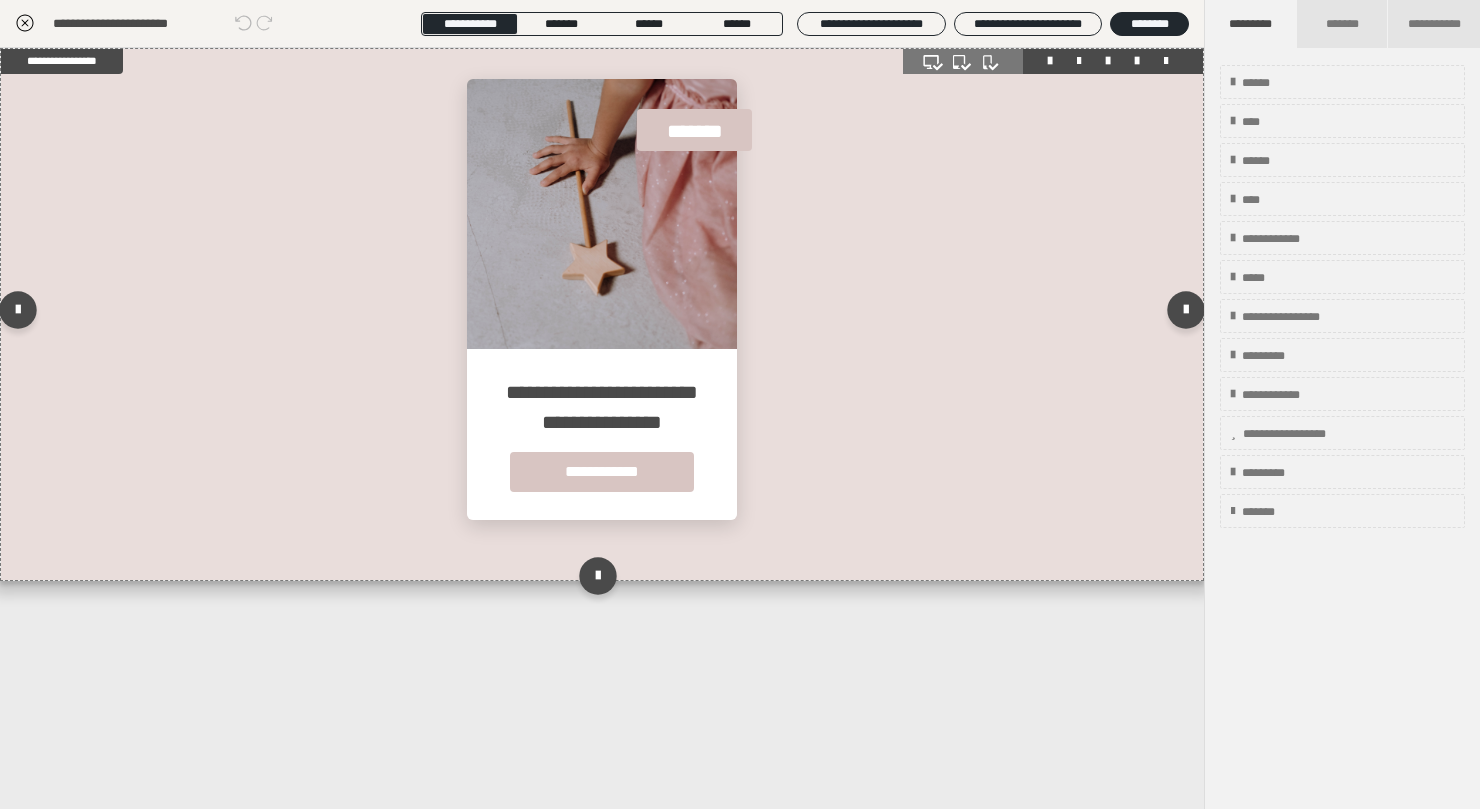 click at bounding box center [602, 314] 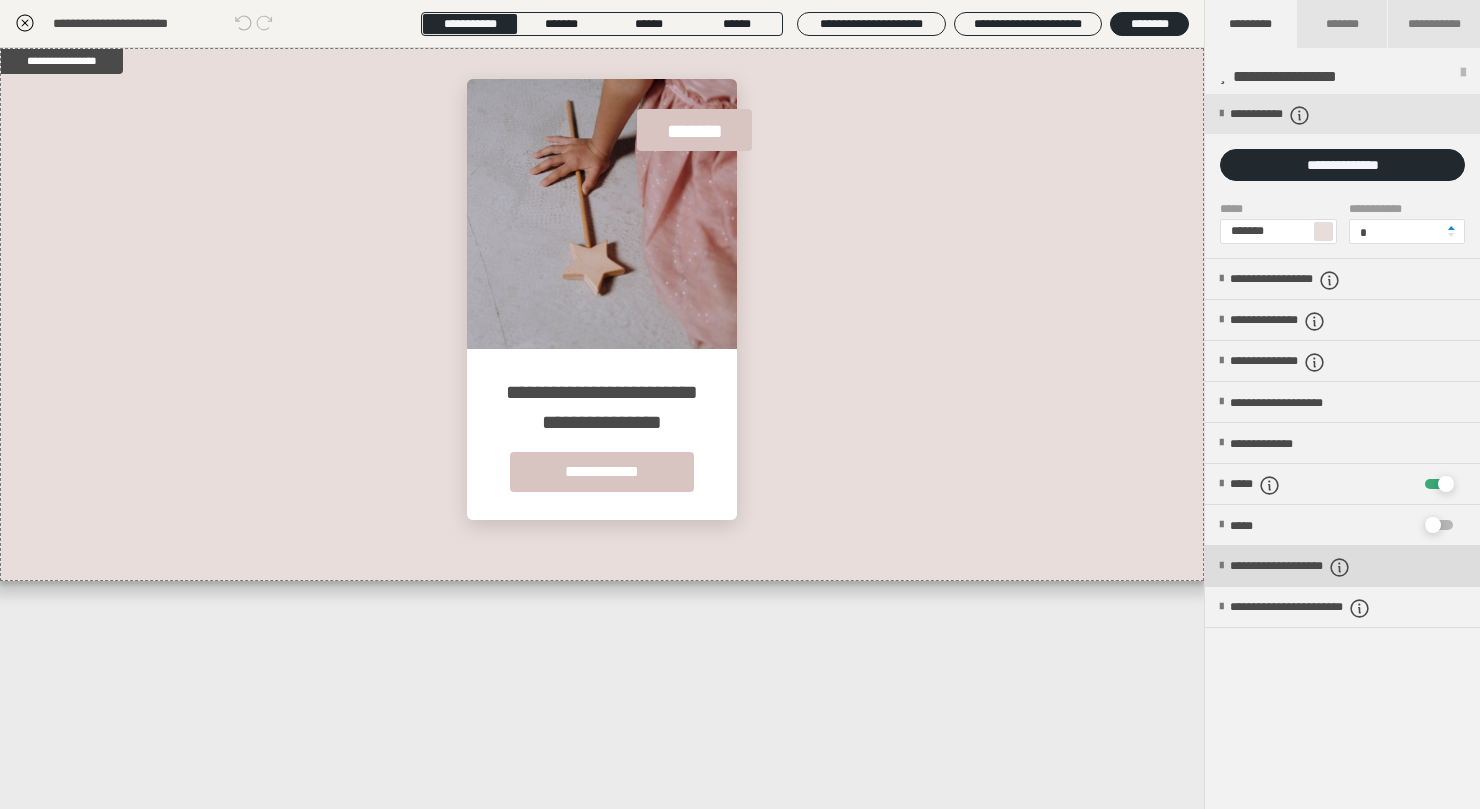 click on "**********" at bounding box center [1325, 567] 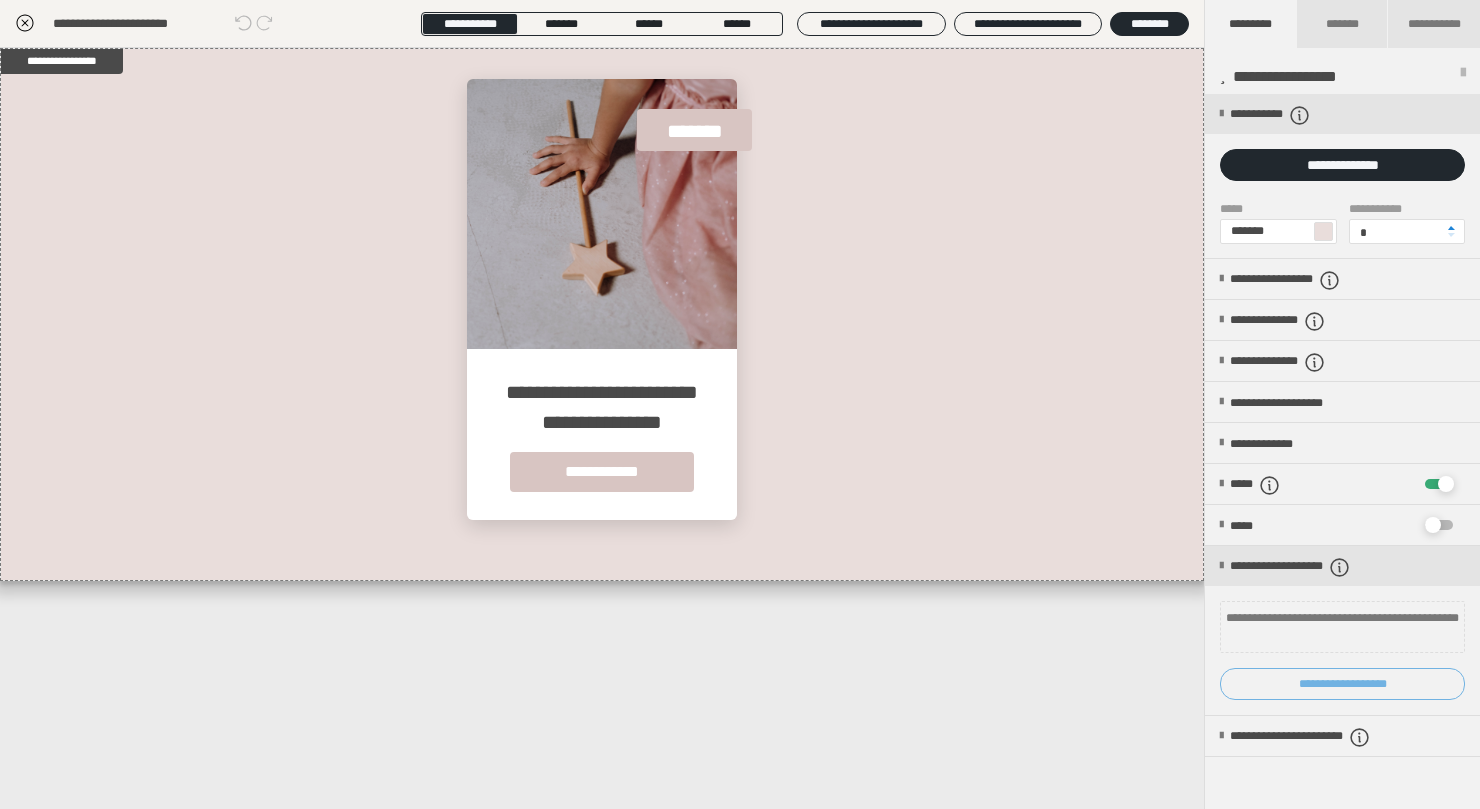 click on "**********" at bounding box center (1342, 684) 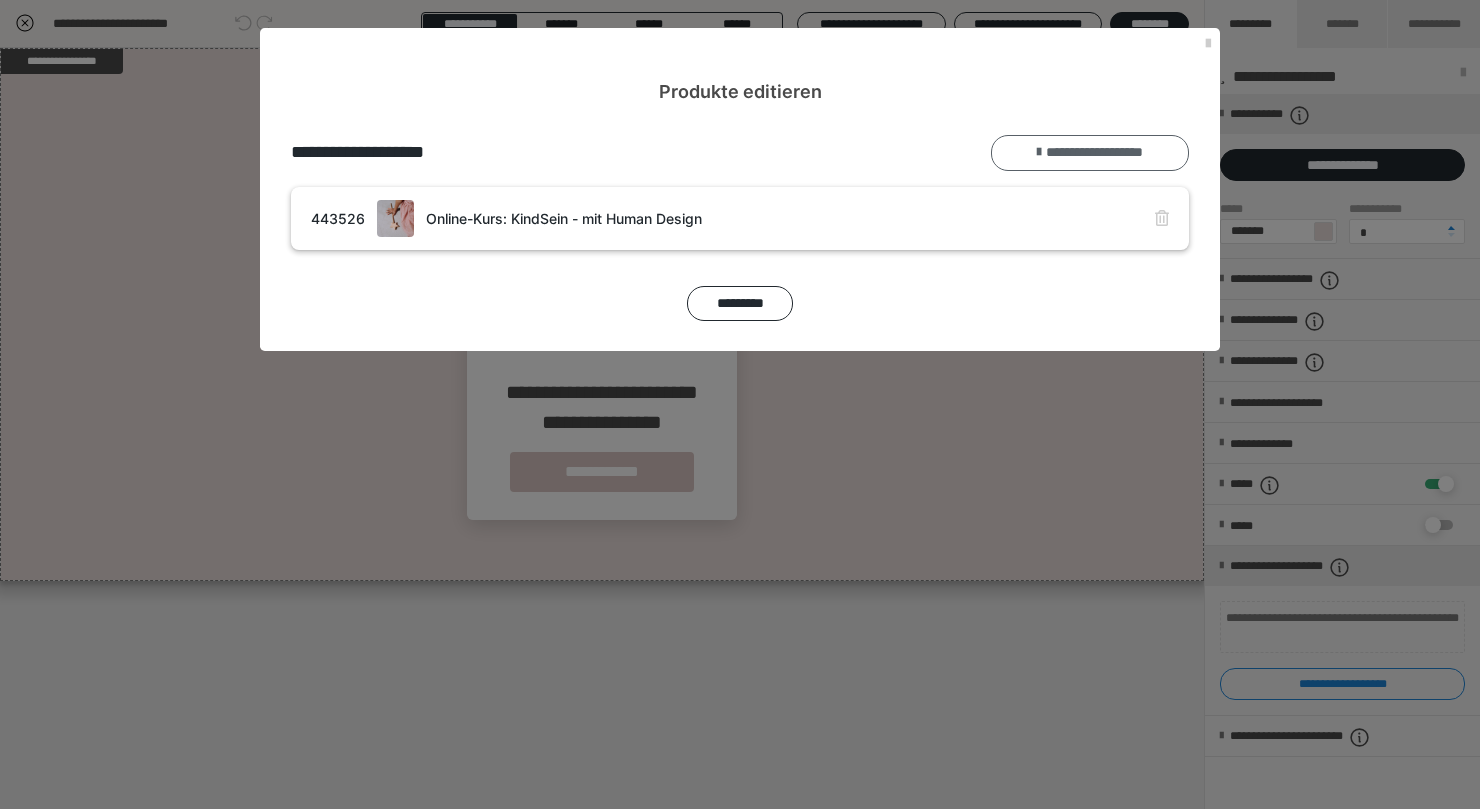 click on "**********" at bounding box center (1090, 153) 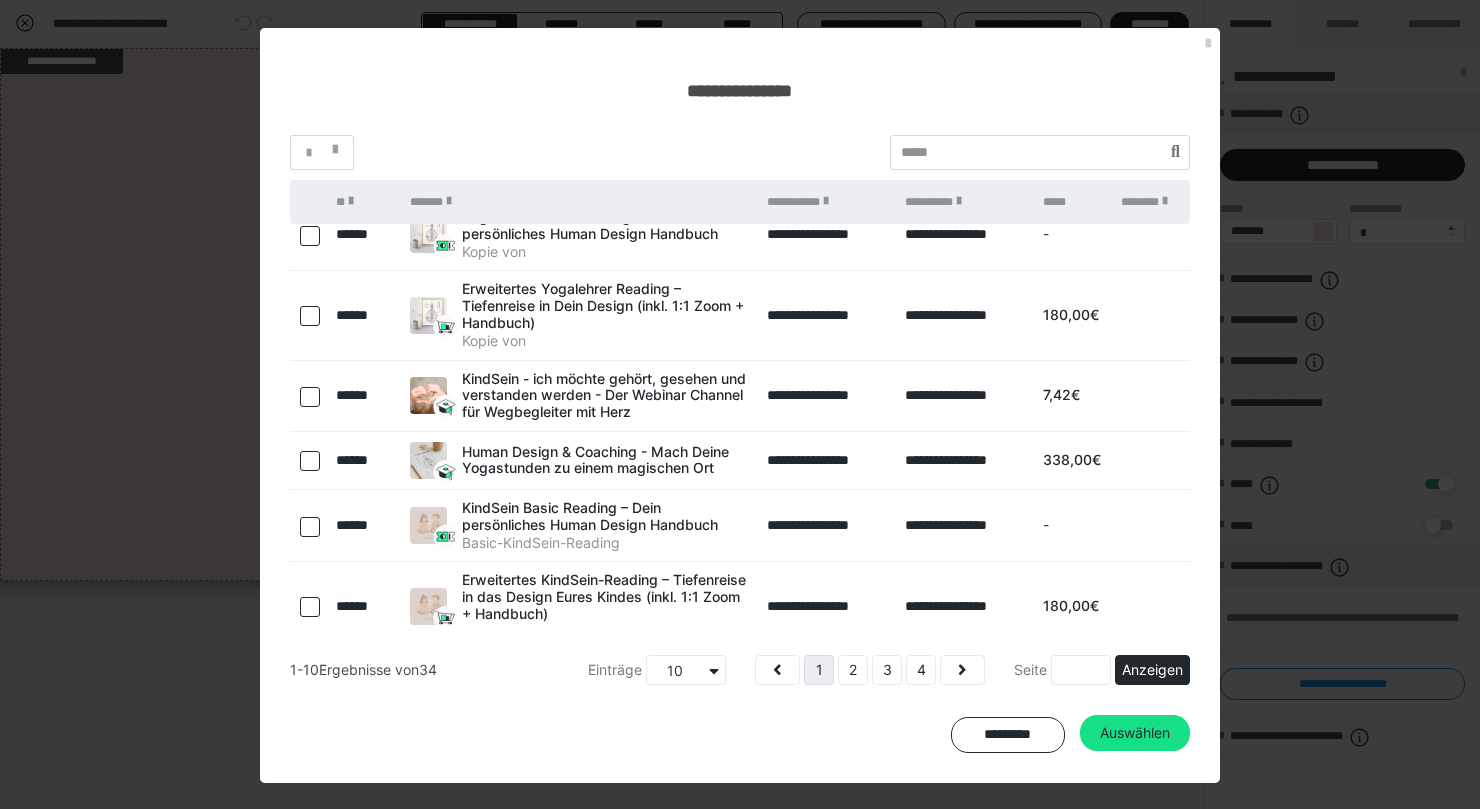 scroll, scrollTop: 283, scrollLeft: 0, axis: vertical 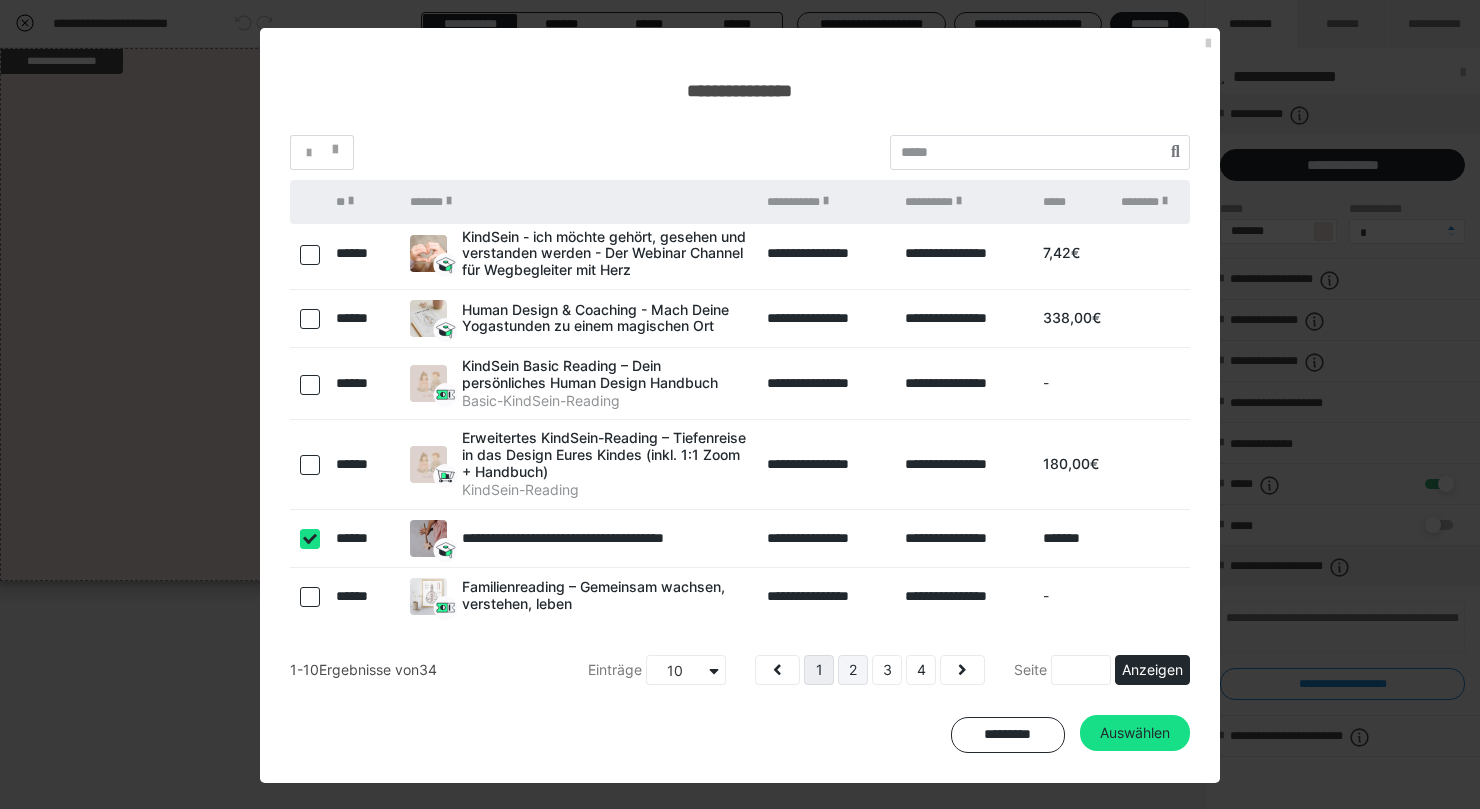 click on "2" at bounding box center (853, 670) 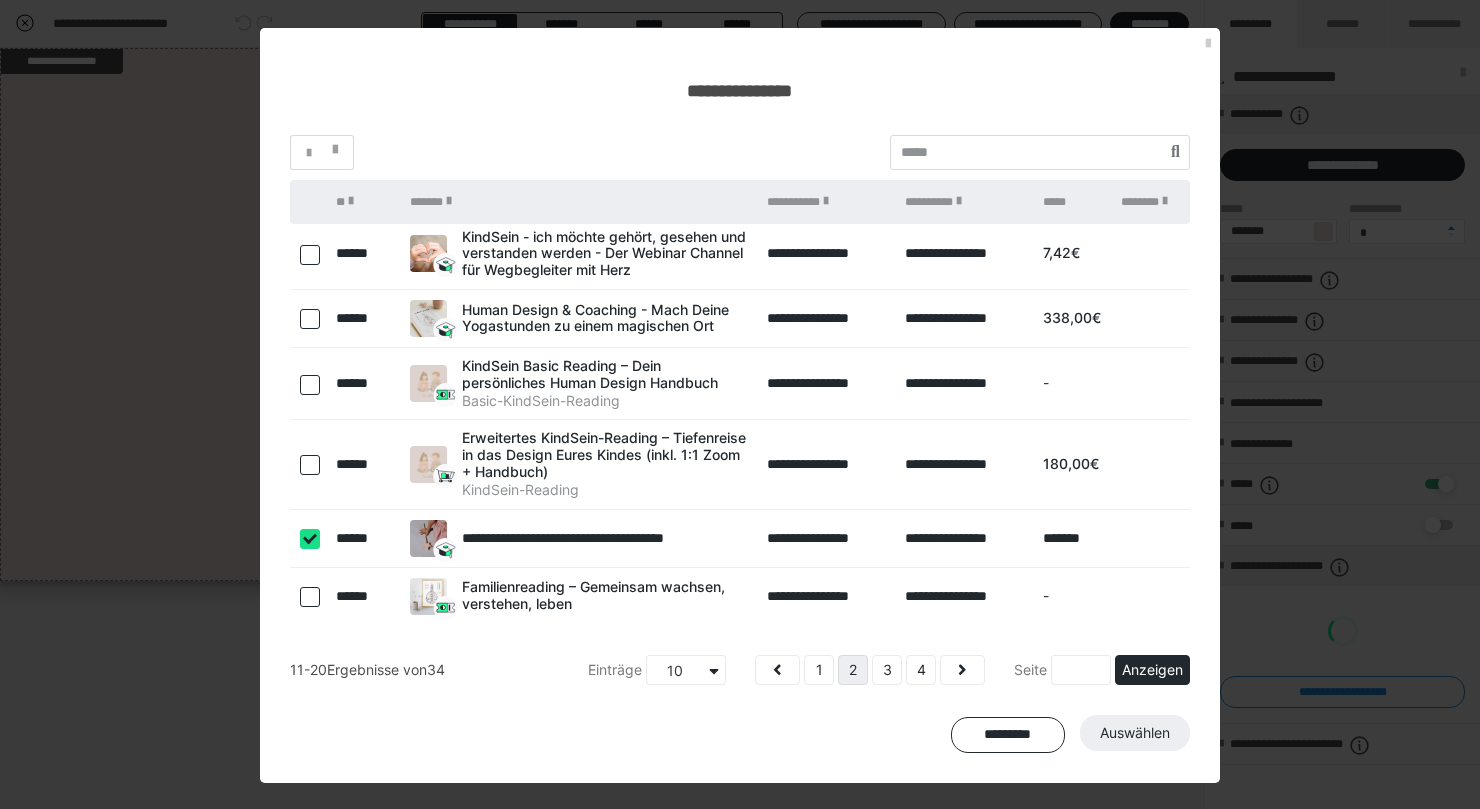 scroll, scrollTop: 251, scrollLeft: 0, axis: vertical 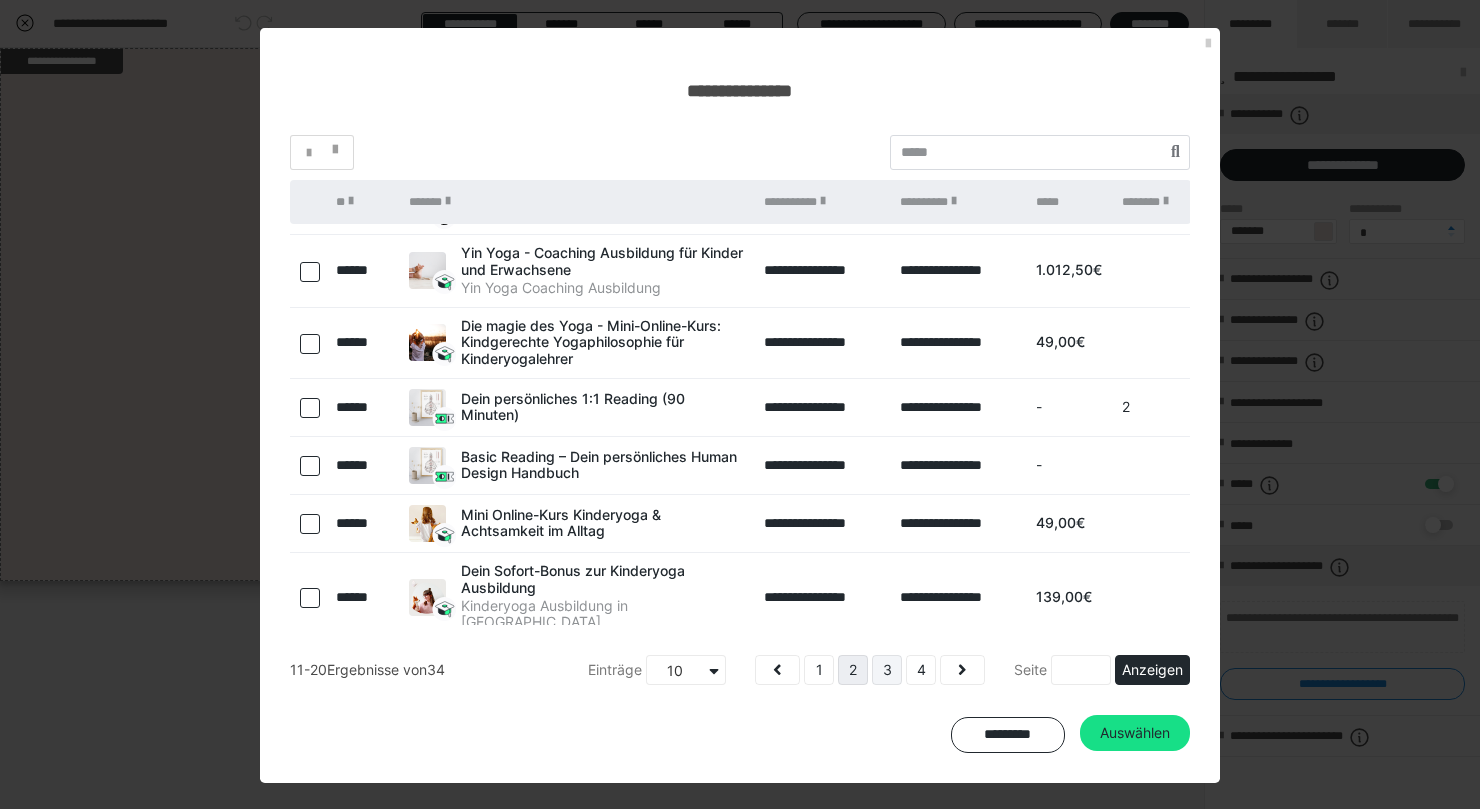 click on "3" at bounding box center [887, 670] 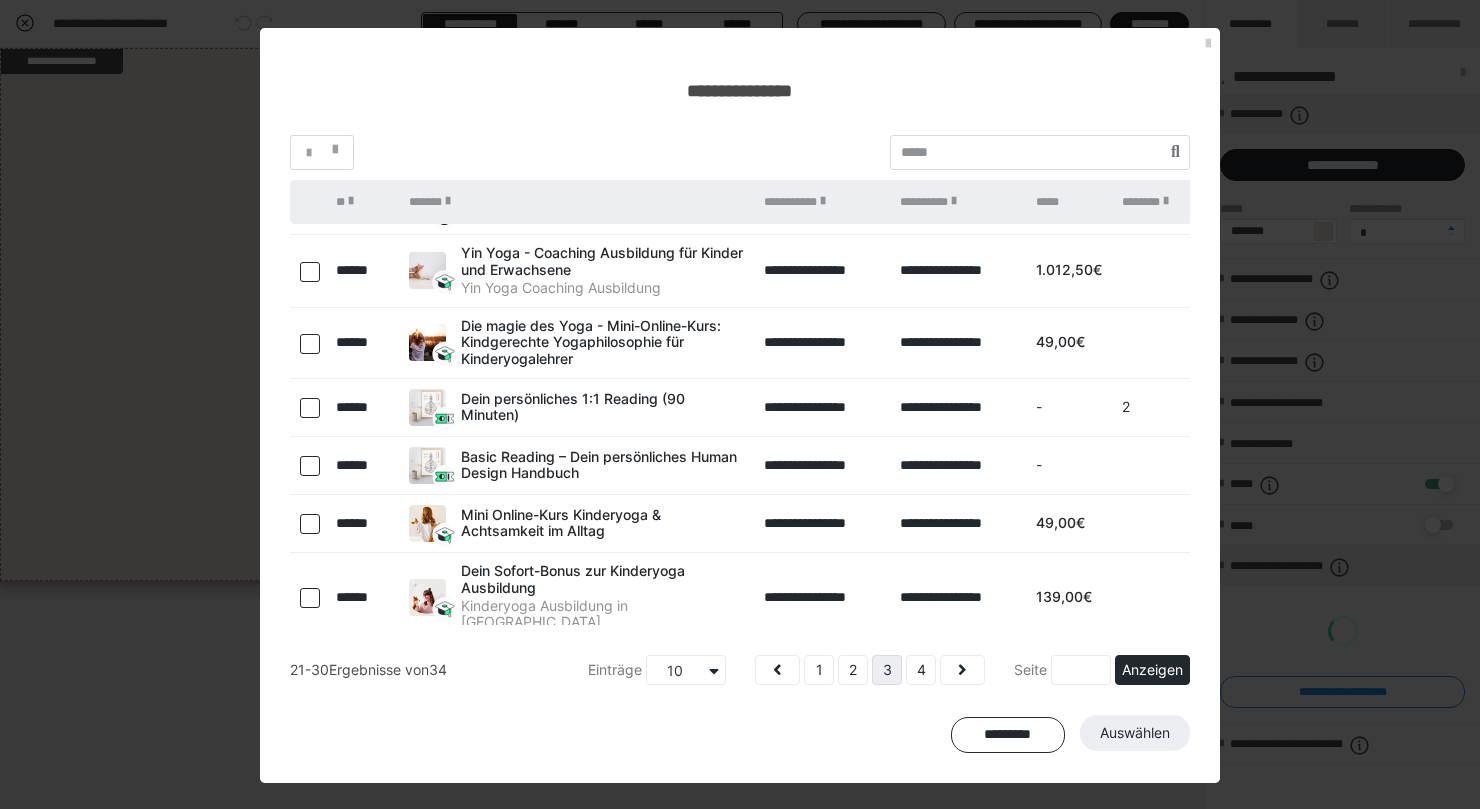 scroll, scrollTop: 221, scrollLeft: 0, axis: vertical 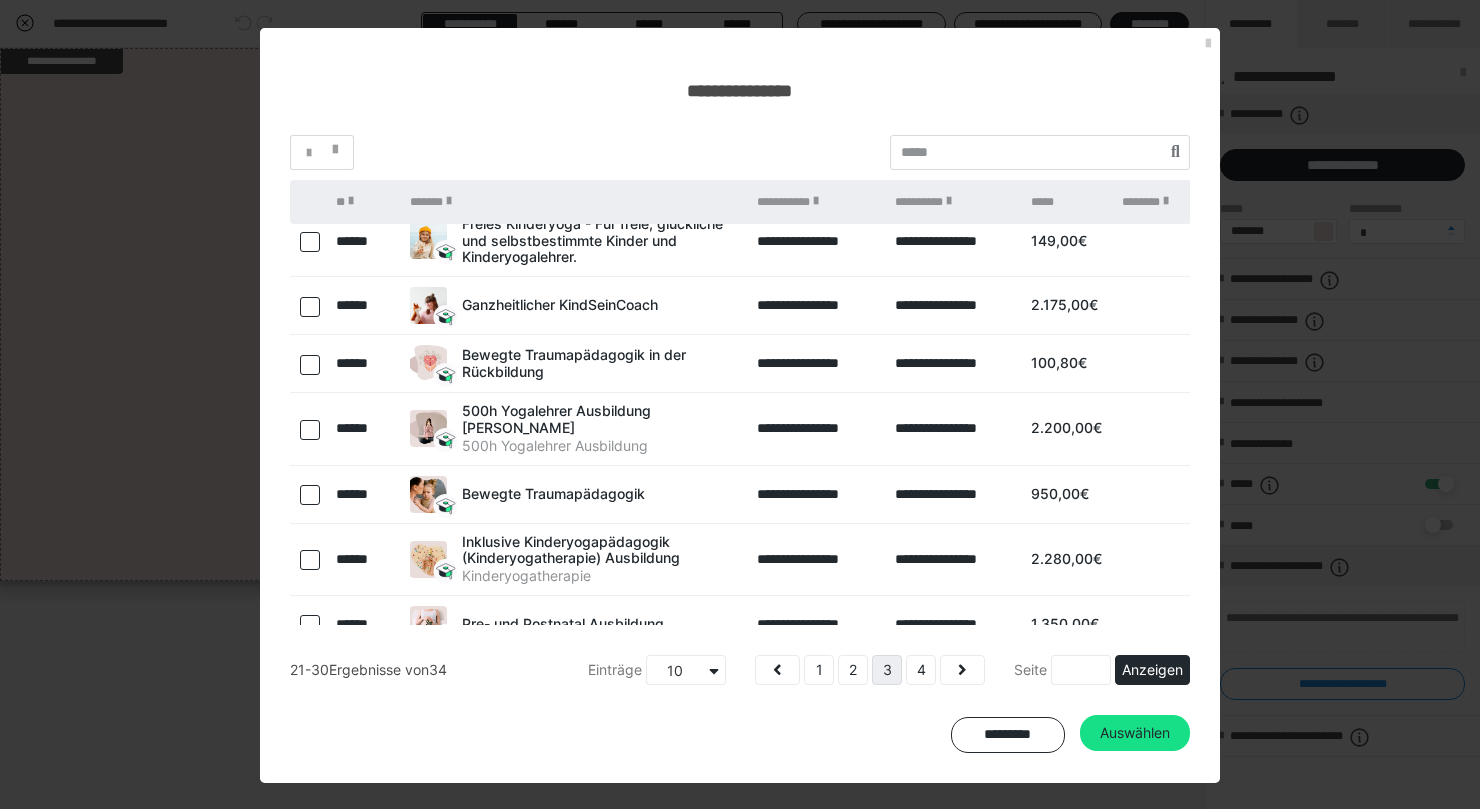 click at bounding box center (310, 307) 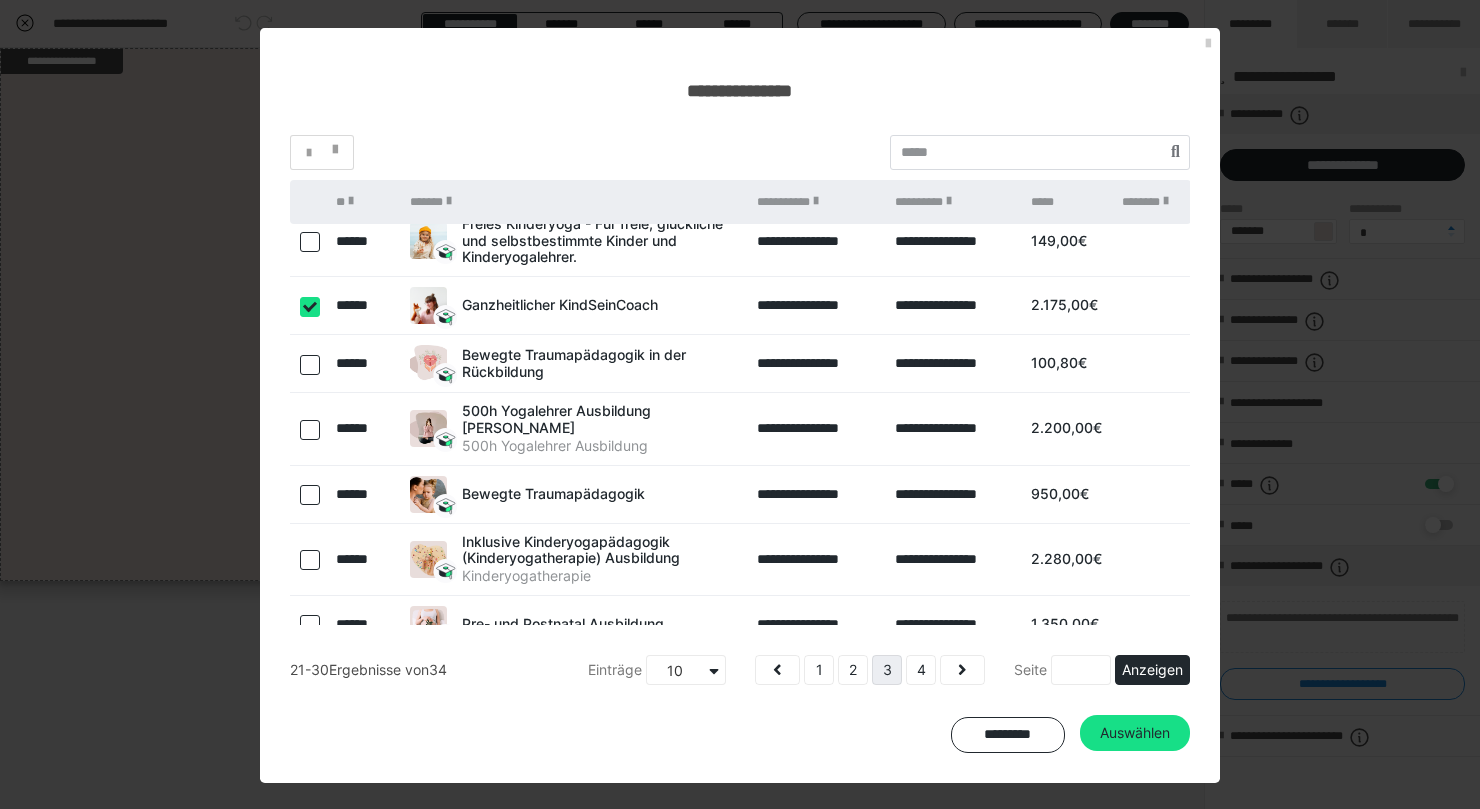 checkbox on "true" 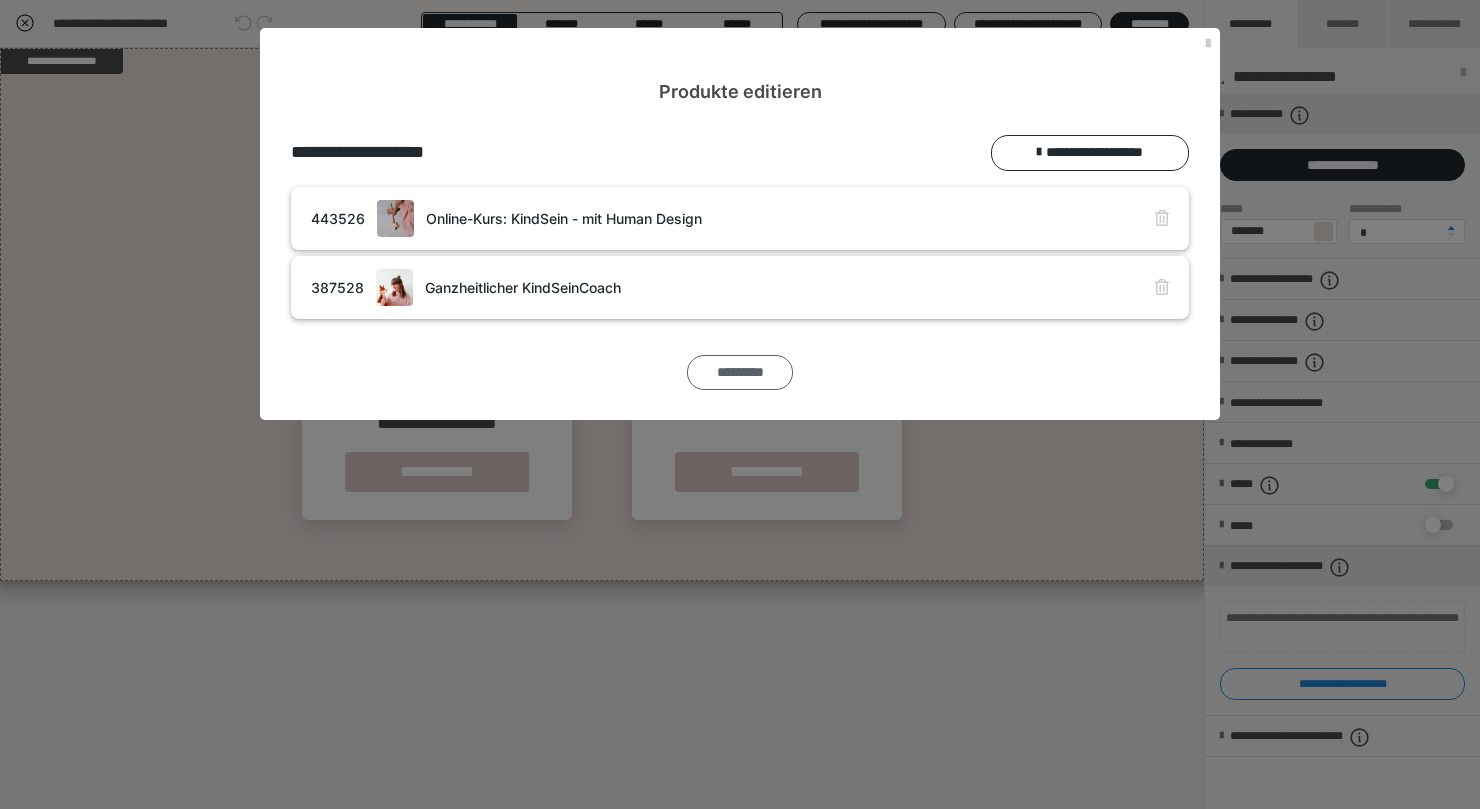 click on "*********" at bounding box center [740, 373] 